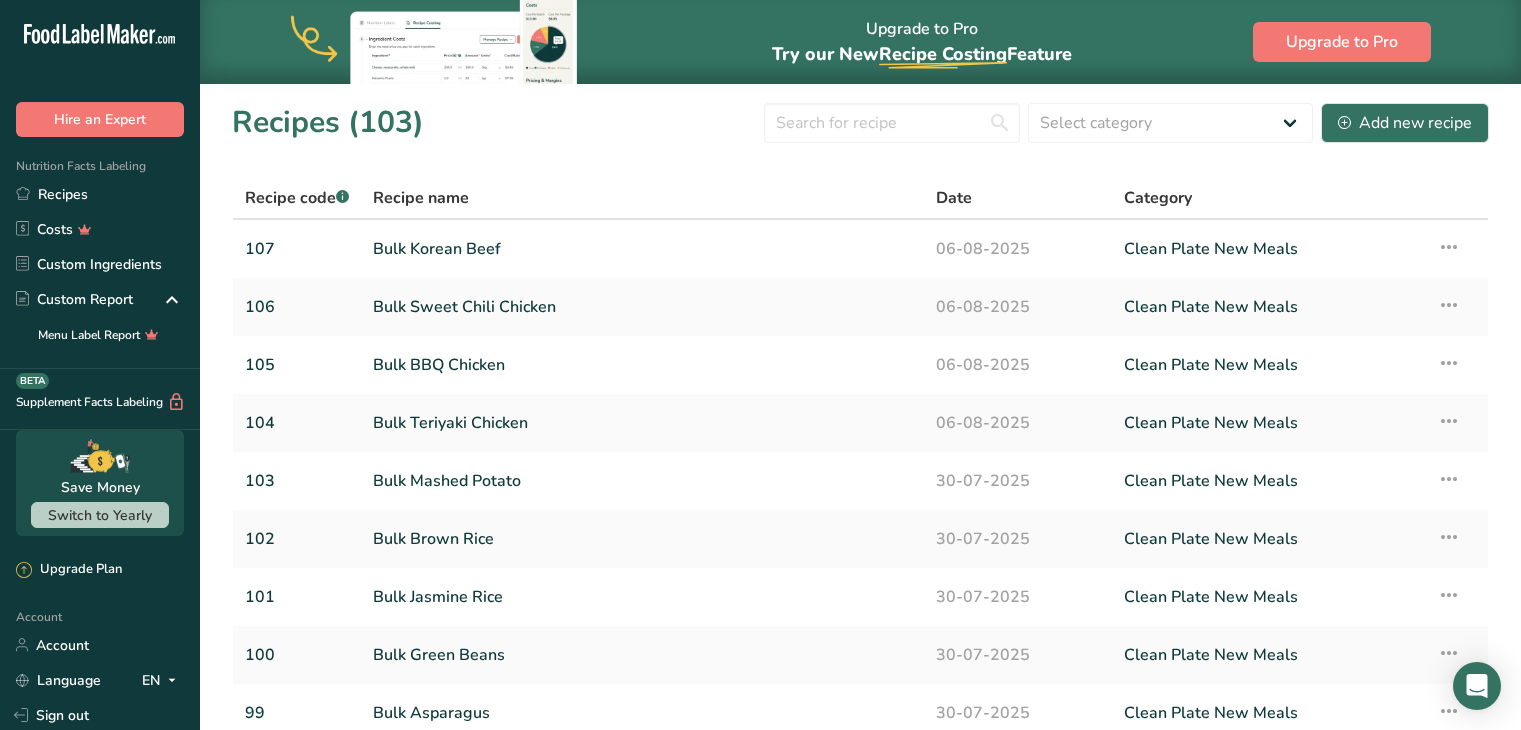 scroll, scrollTop: 0, scrollLeft: 0, axis: both 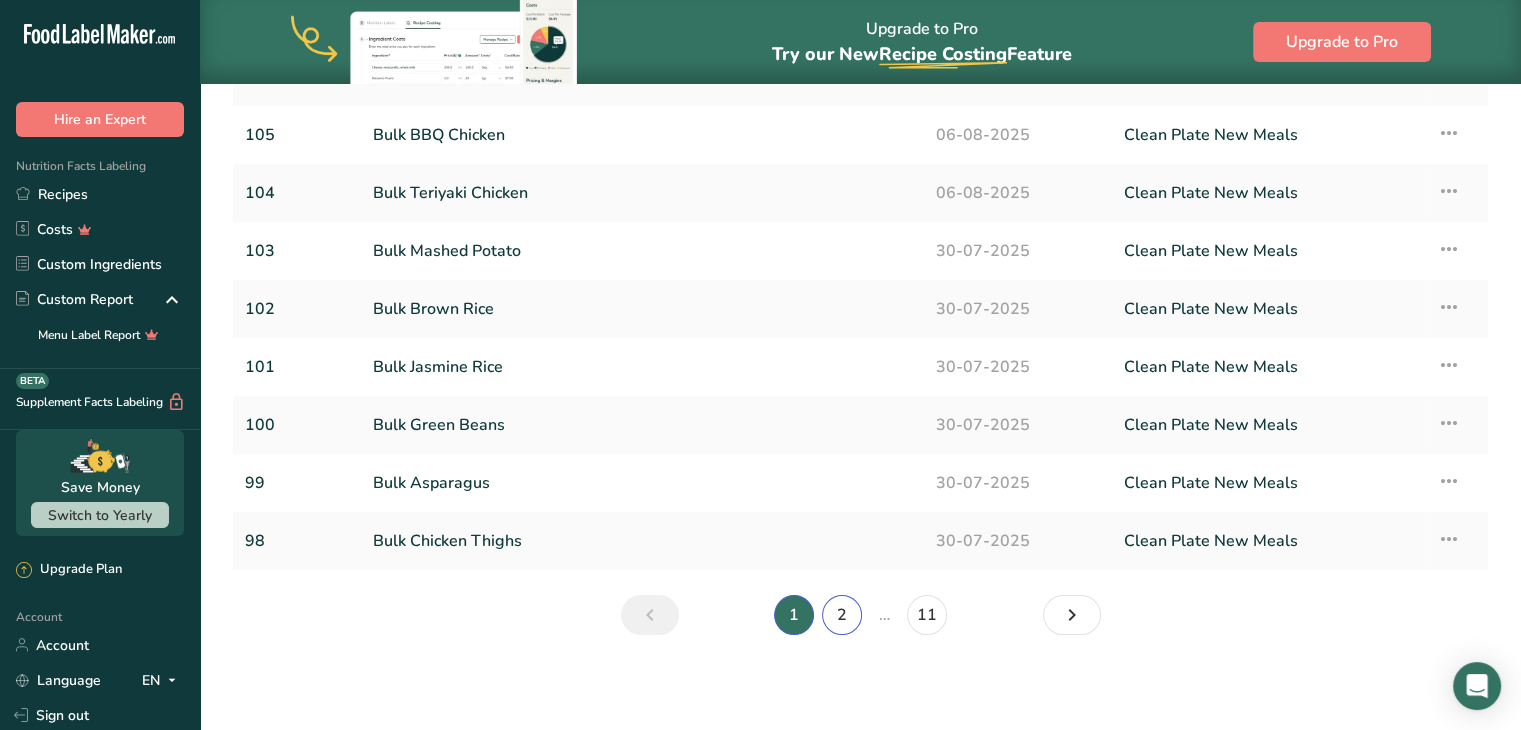 click on "2" at bounding box center (842, 615) 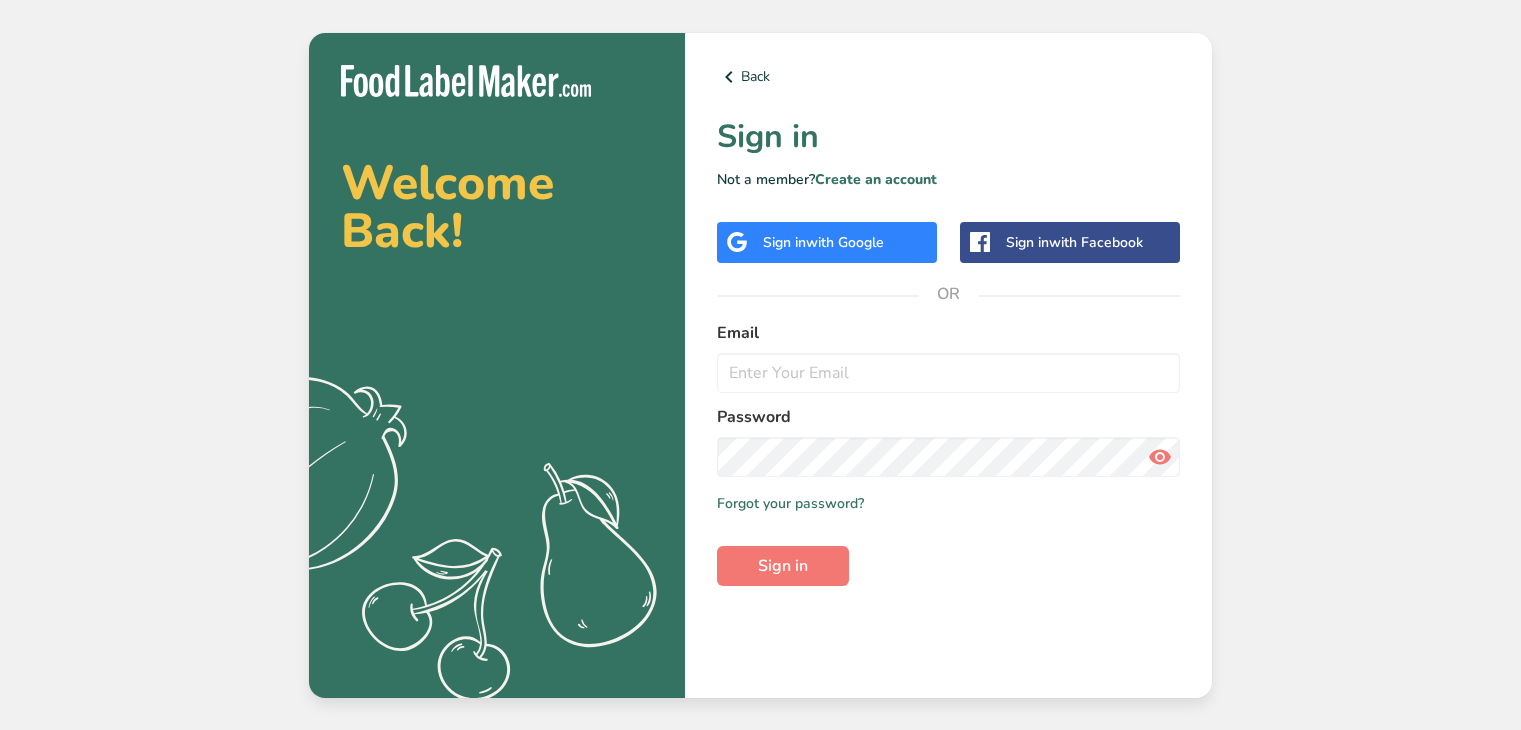 scroll, scrollTop: 0, scrollLeft: 0, axis: both 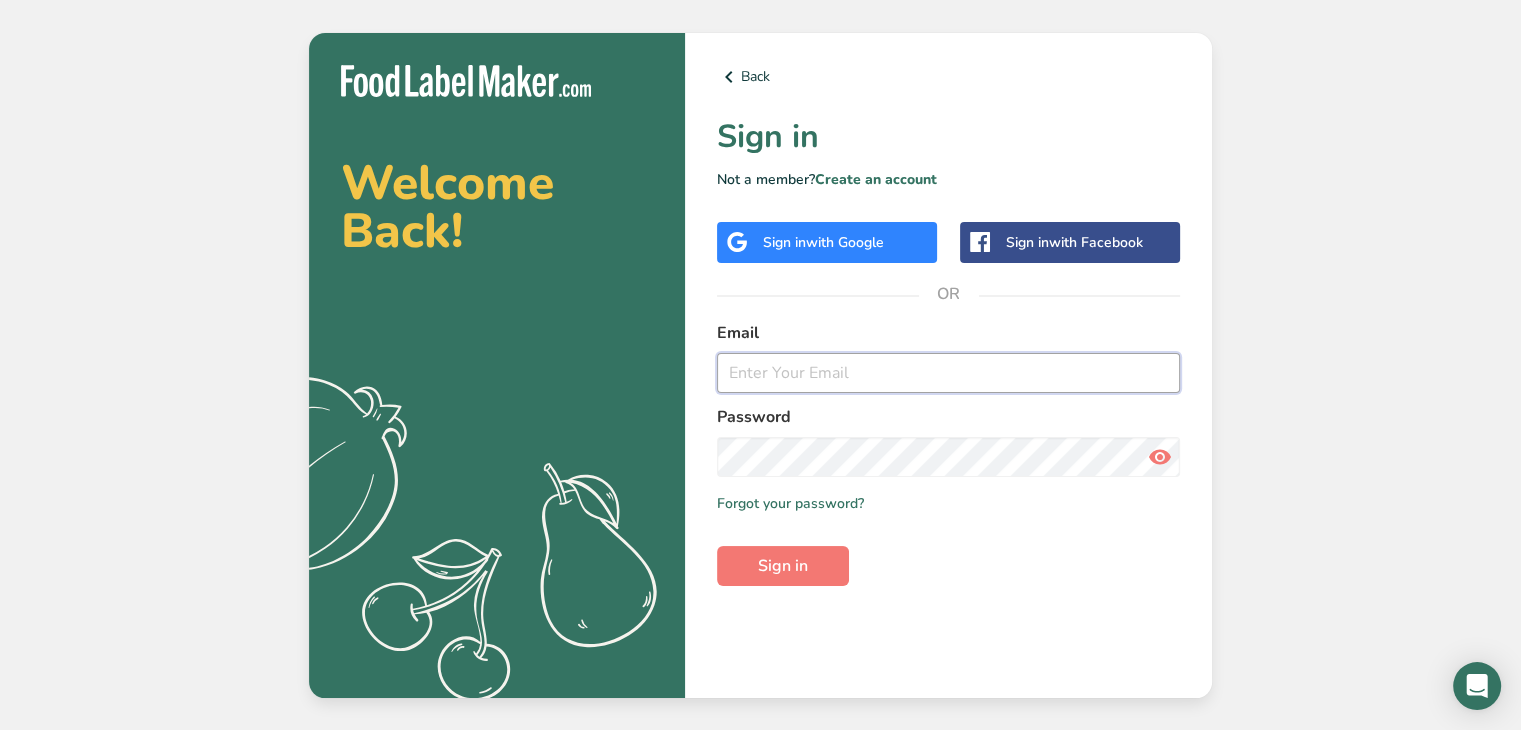click at bounding box center (948, 373) 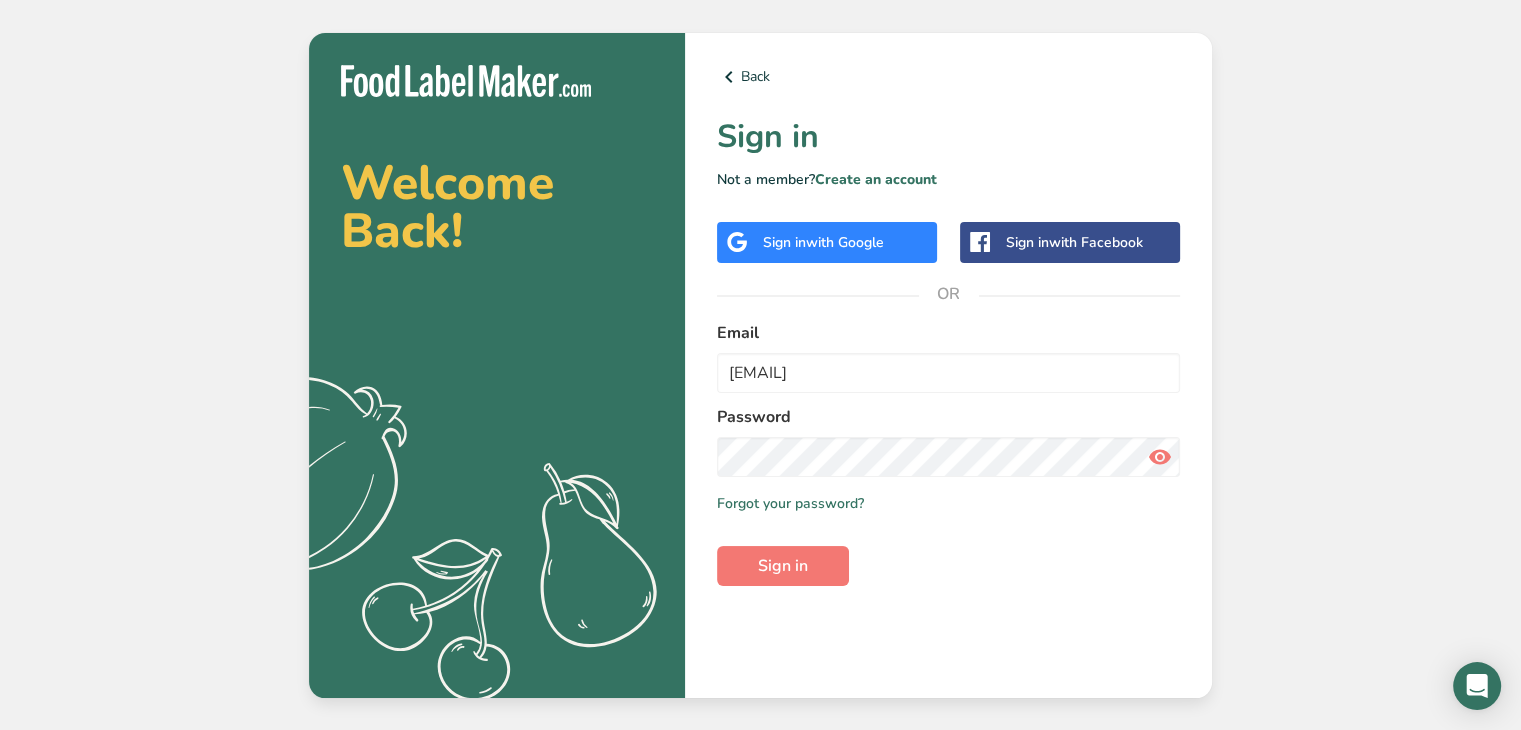 click on "Back
Sign in
Not a member?
Create an account
Sign in   with Google
Sign in   with Facebook   OR   Email [EMAIL]   Password
Remember me
Forgot your password?
Sign in" at bounding box center [948, 365] 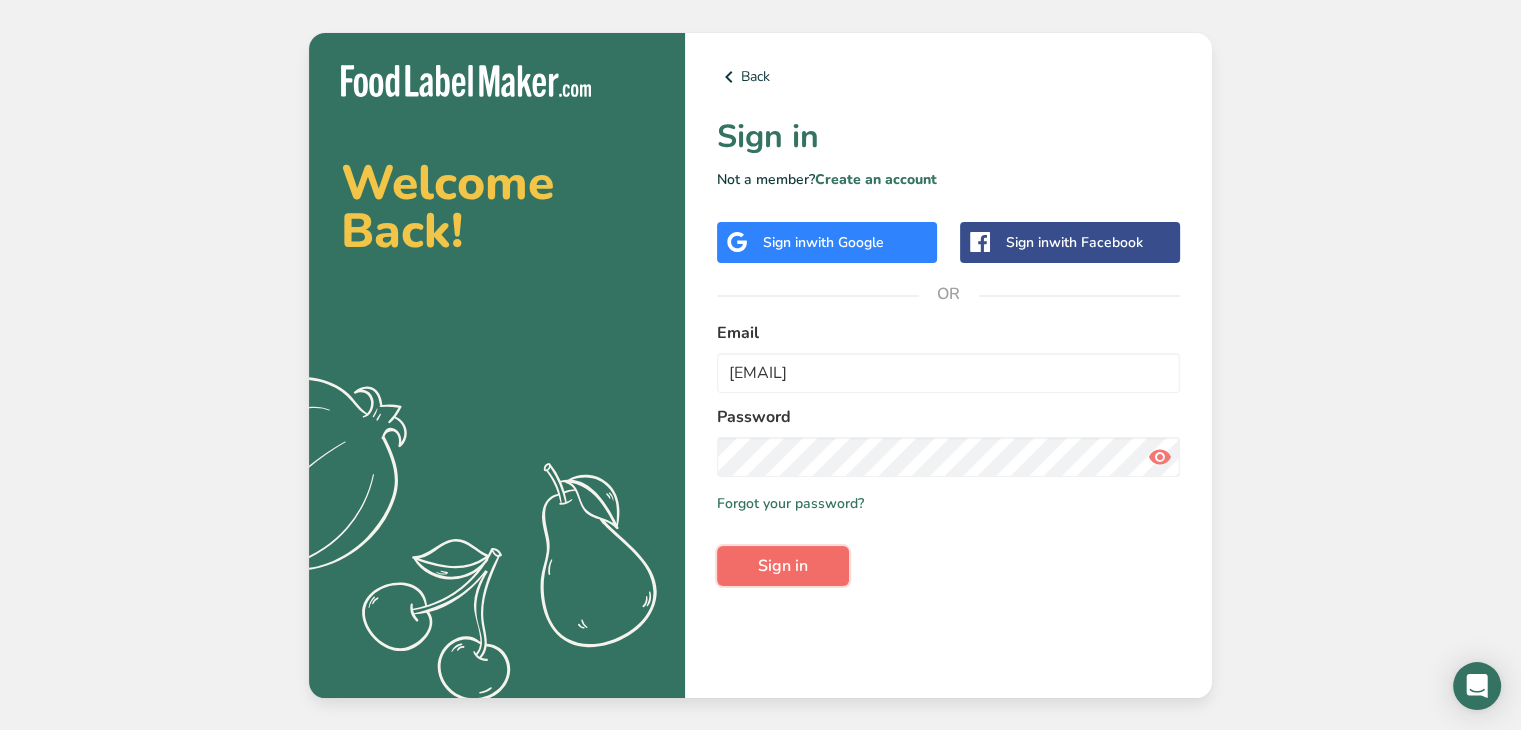 click on "Sign in" at bounding box center [783, 566] 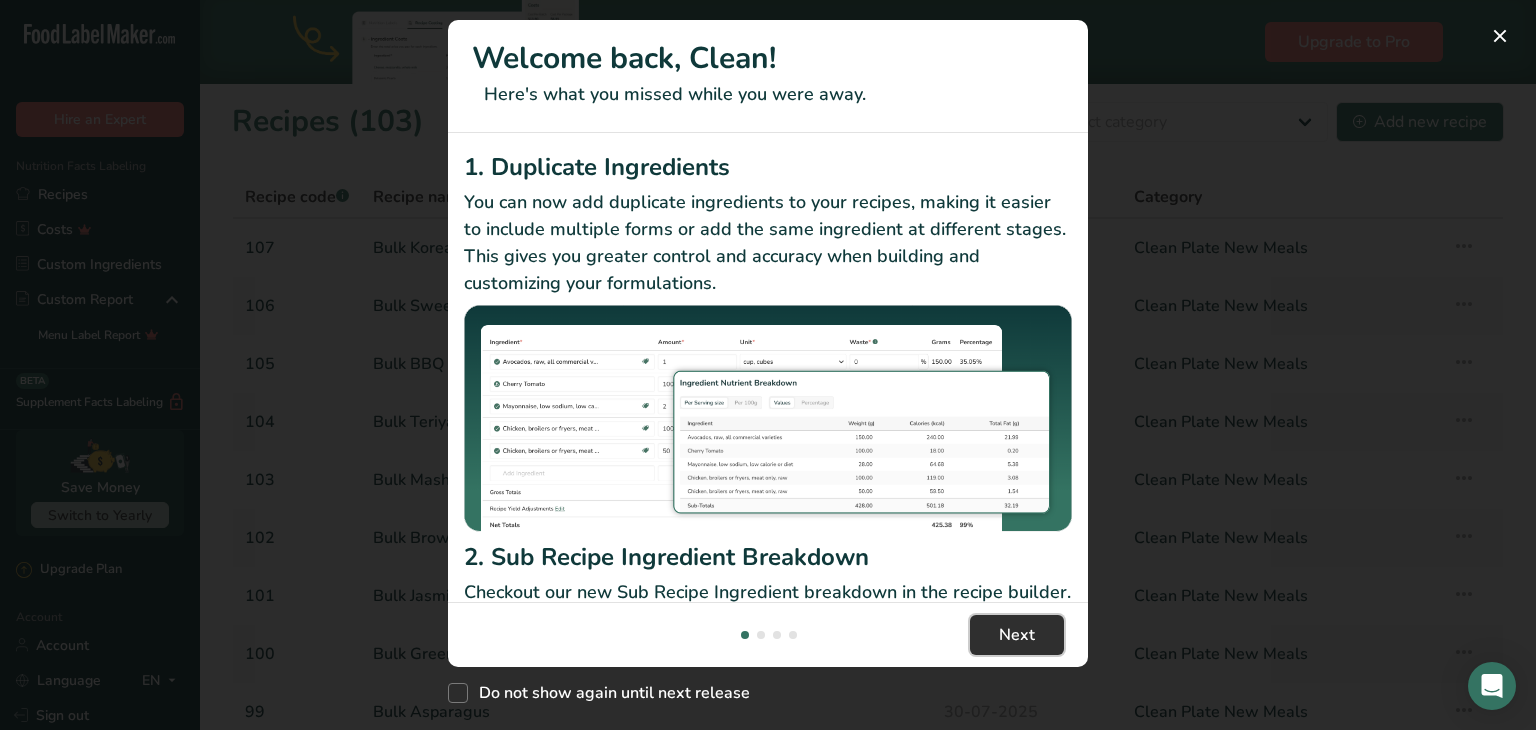 click on "Next" at bounding box center [1017, 635] 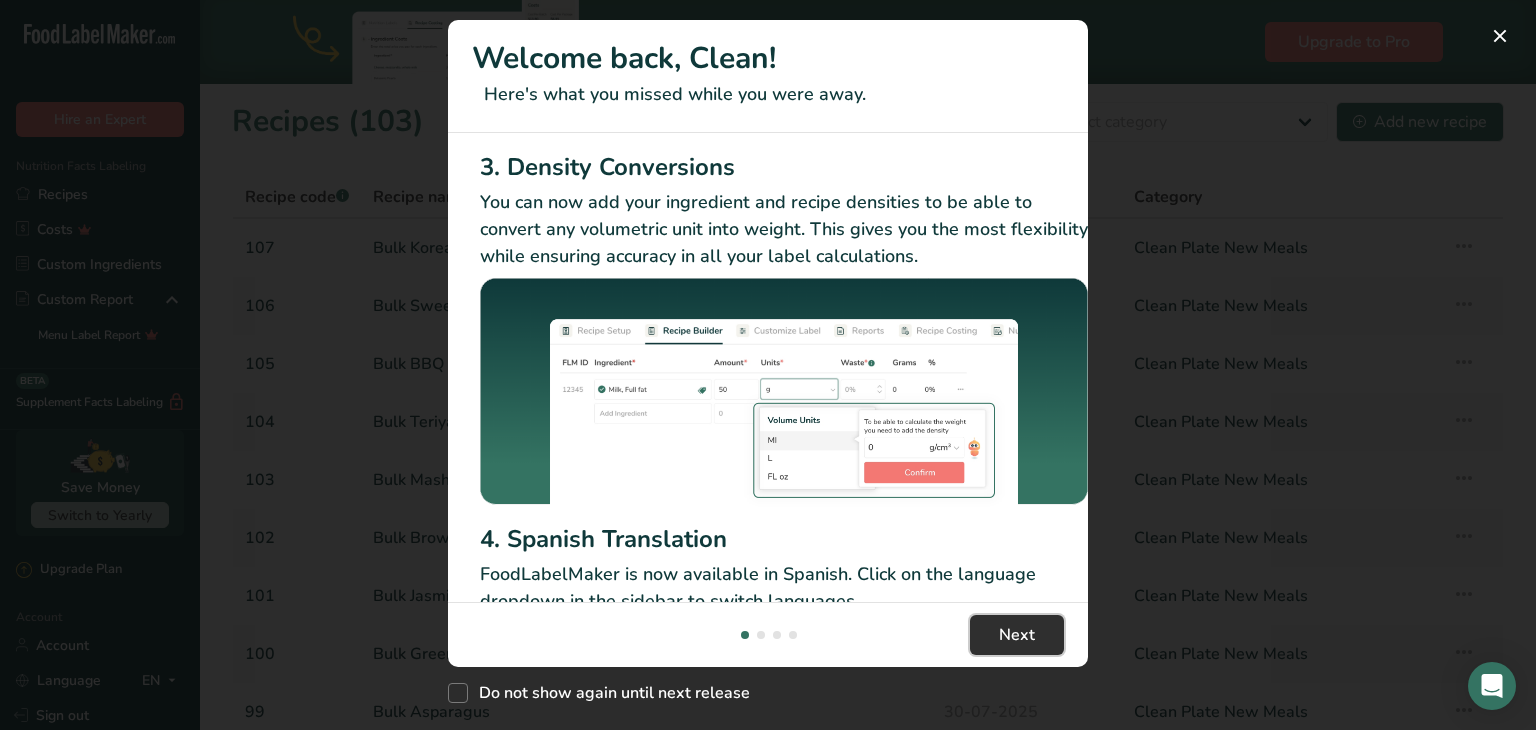 click on "Next" at bounding box center (1017, 635) 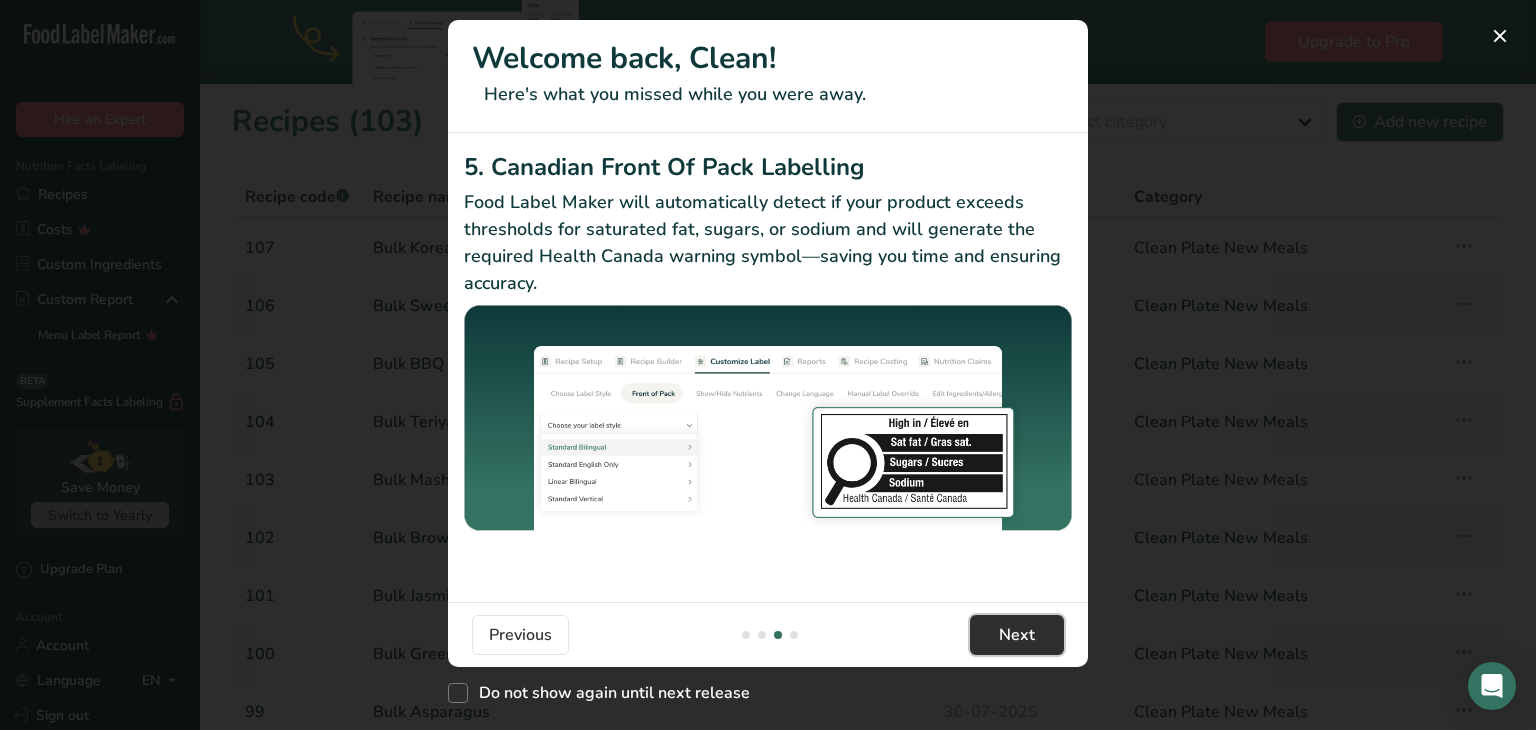click on "Next" at bounding box center (1017, 635) 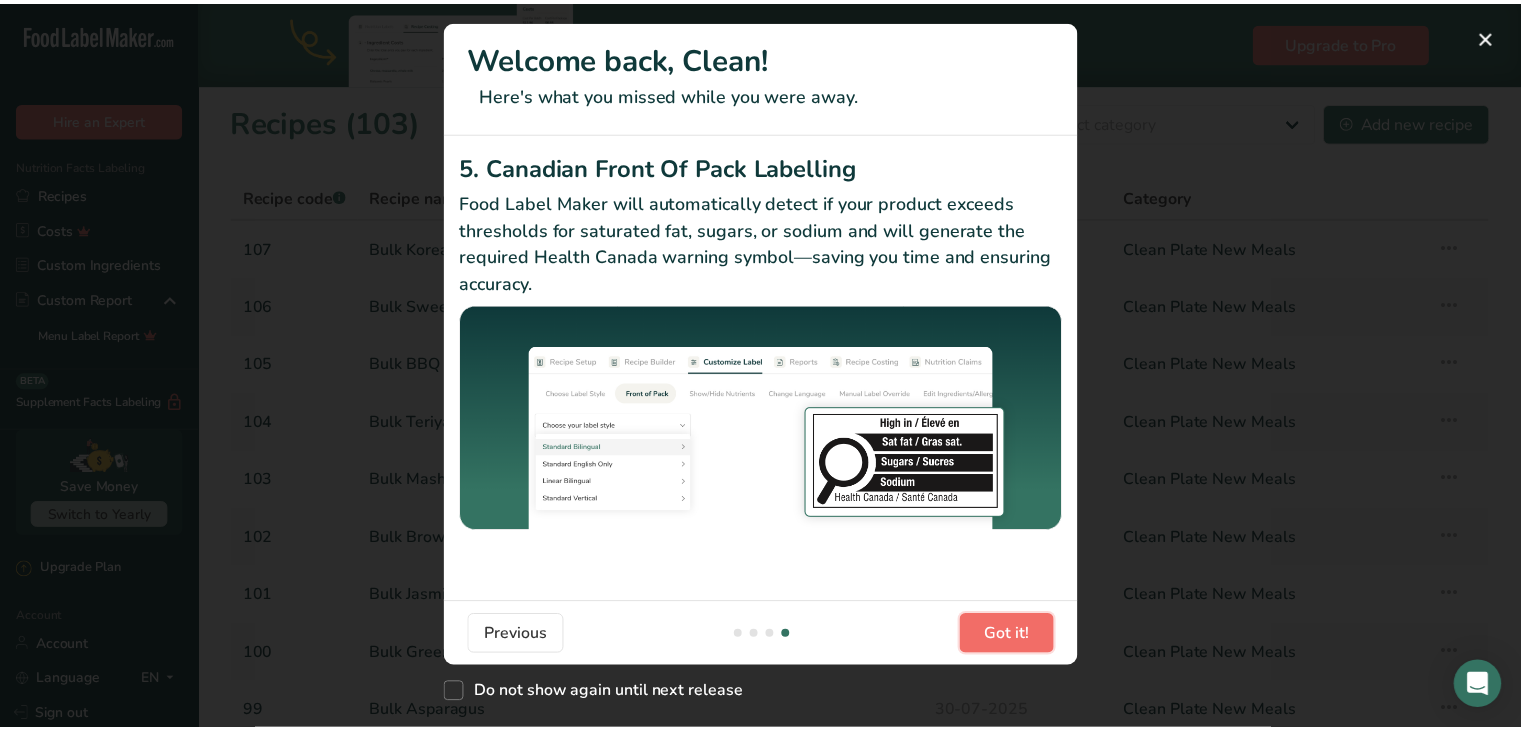 scroll, scrollTop: 0, scrollLeft: 1904, axis: horizontal 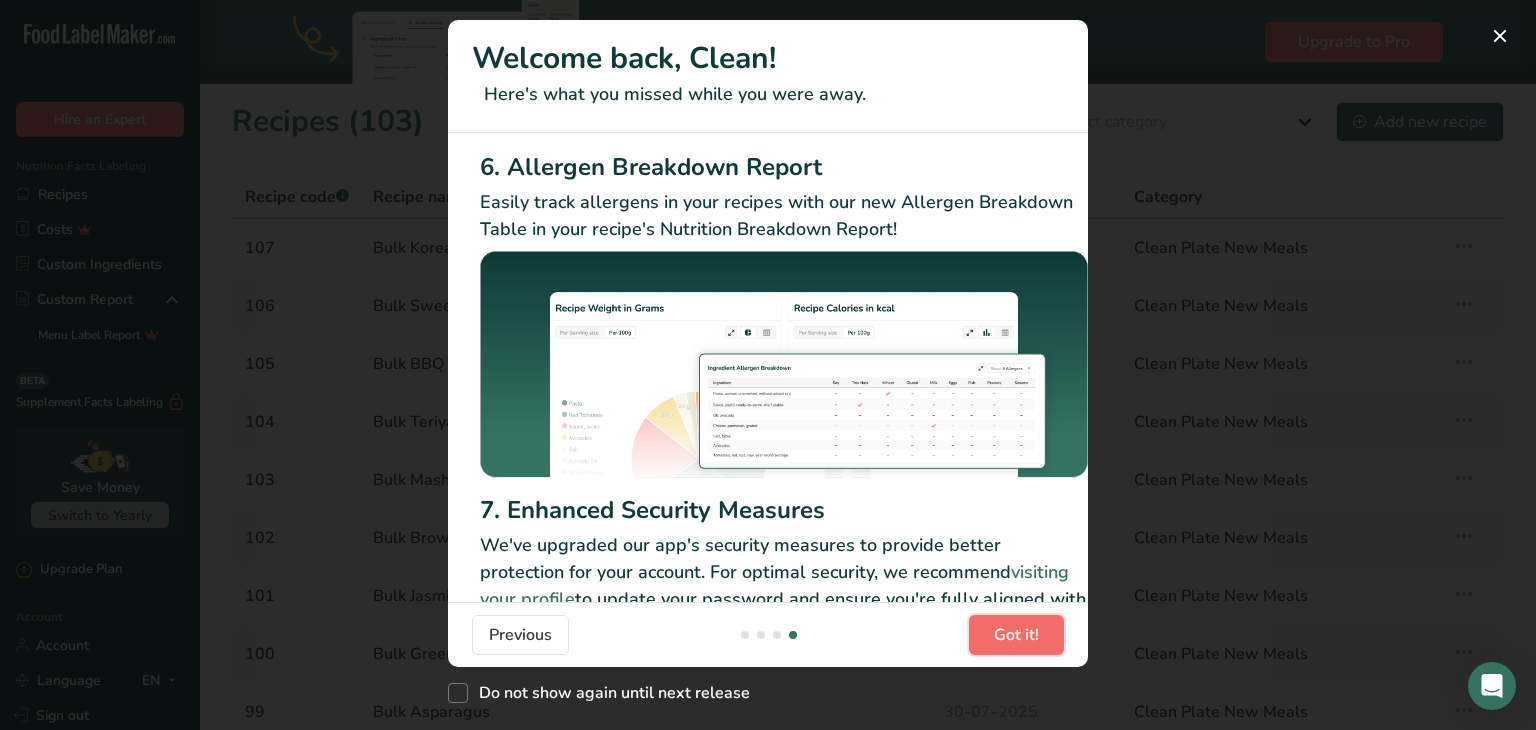 click on "Got it!" at bounding box center (1016, 635) 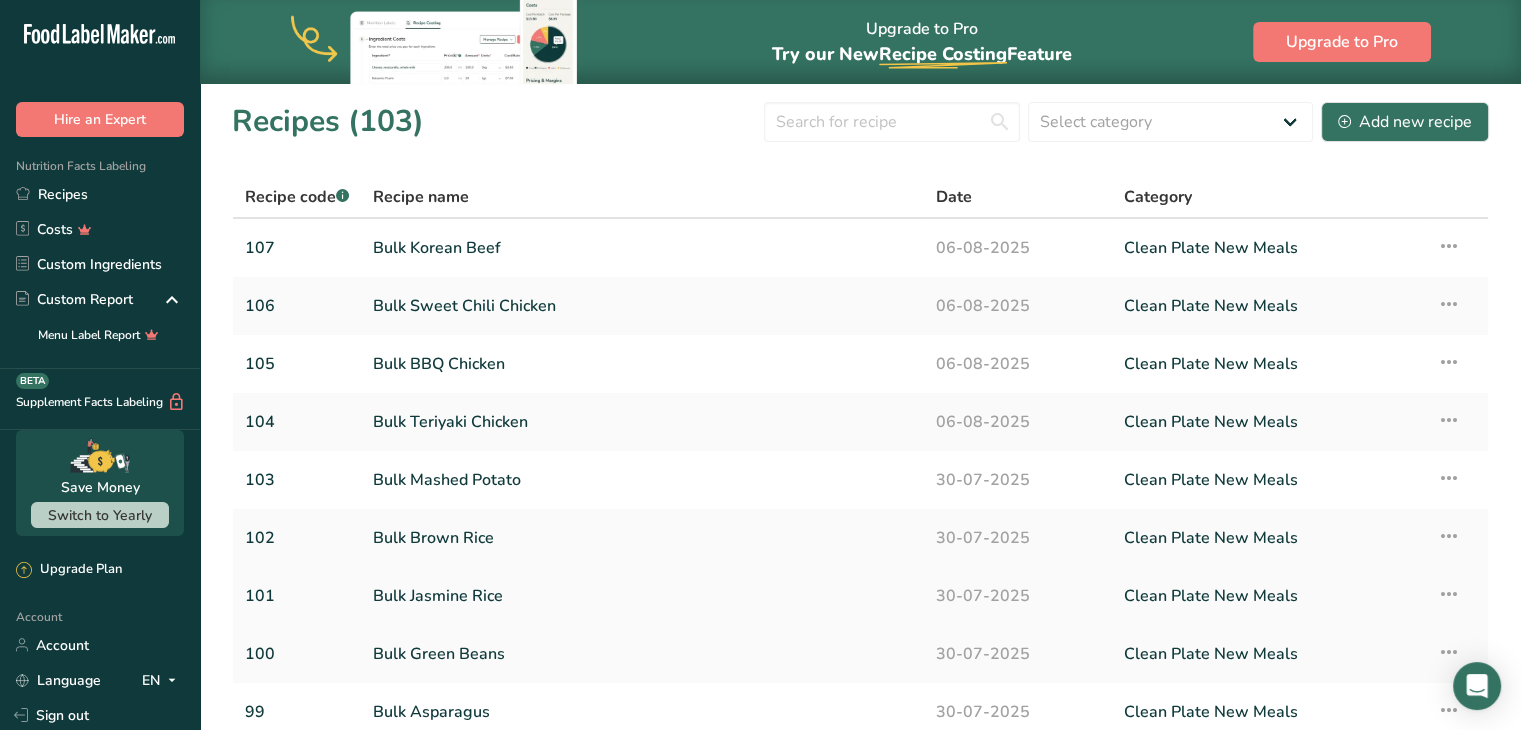 scroll, scrollTop: 229, scrollLeft: 0, axis: vertical 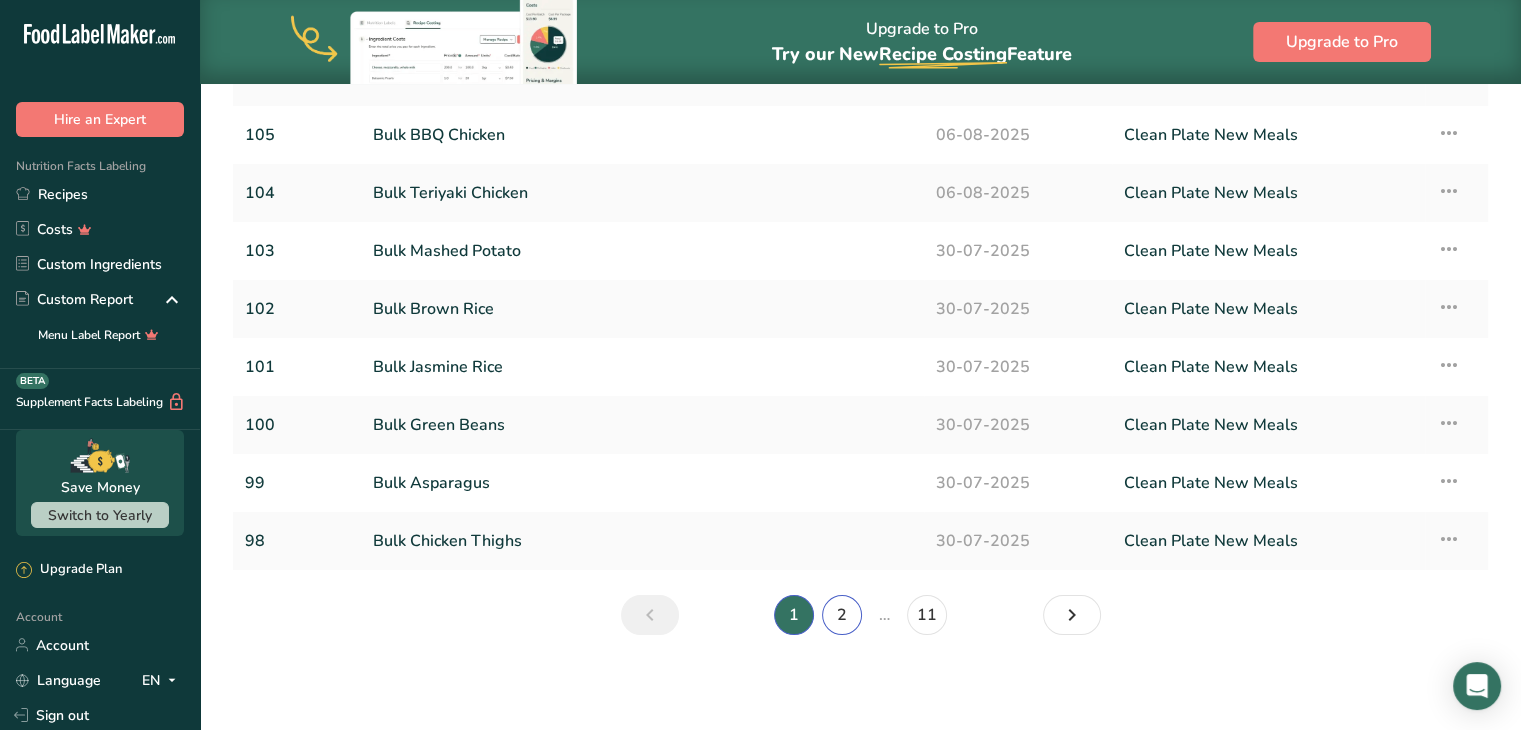 click on "2" at bounding box center (842, 615) 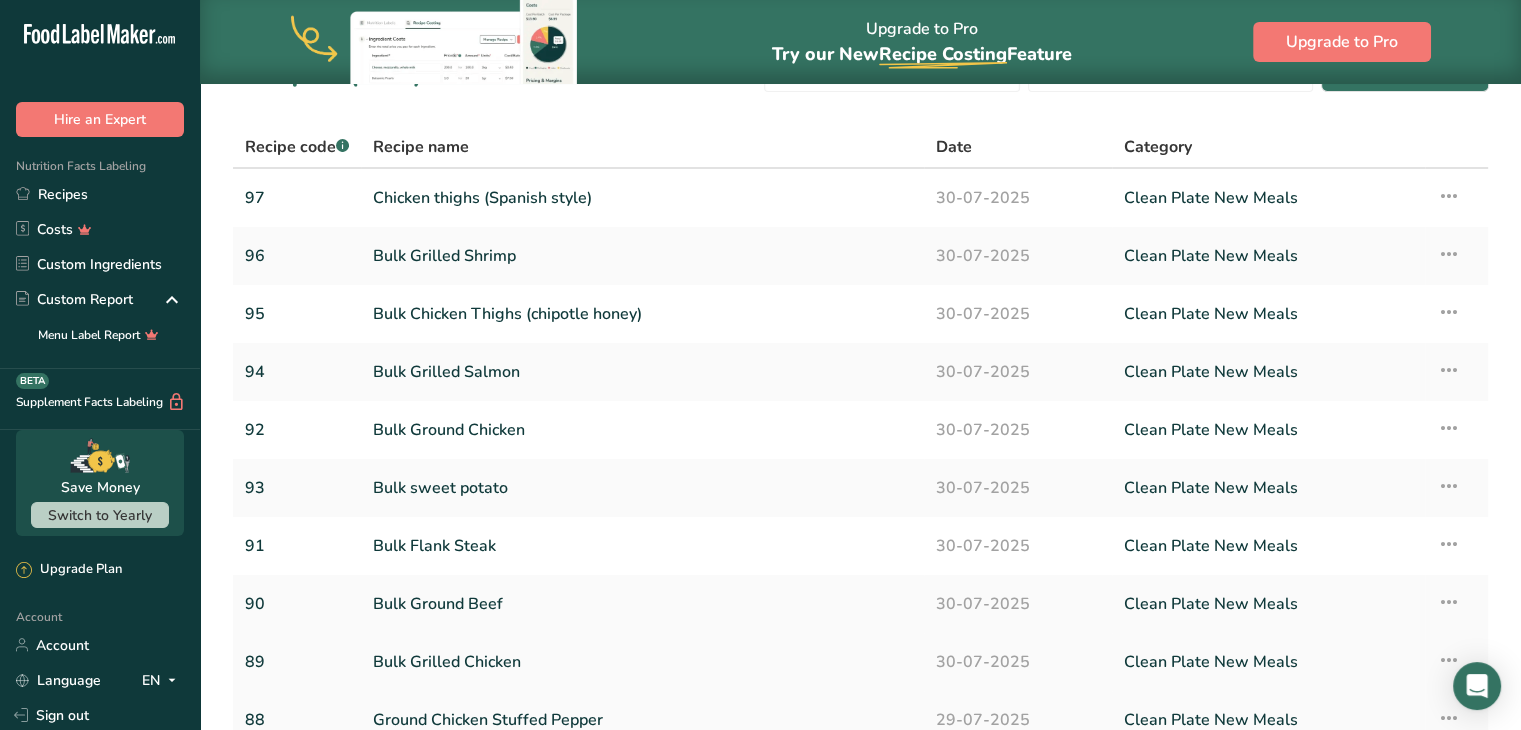 scroll, scrollTop: 229, scrollLeft: 0, axis: vertical 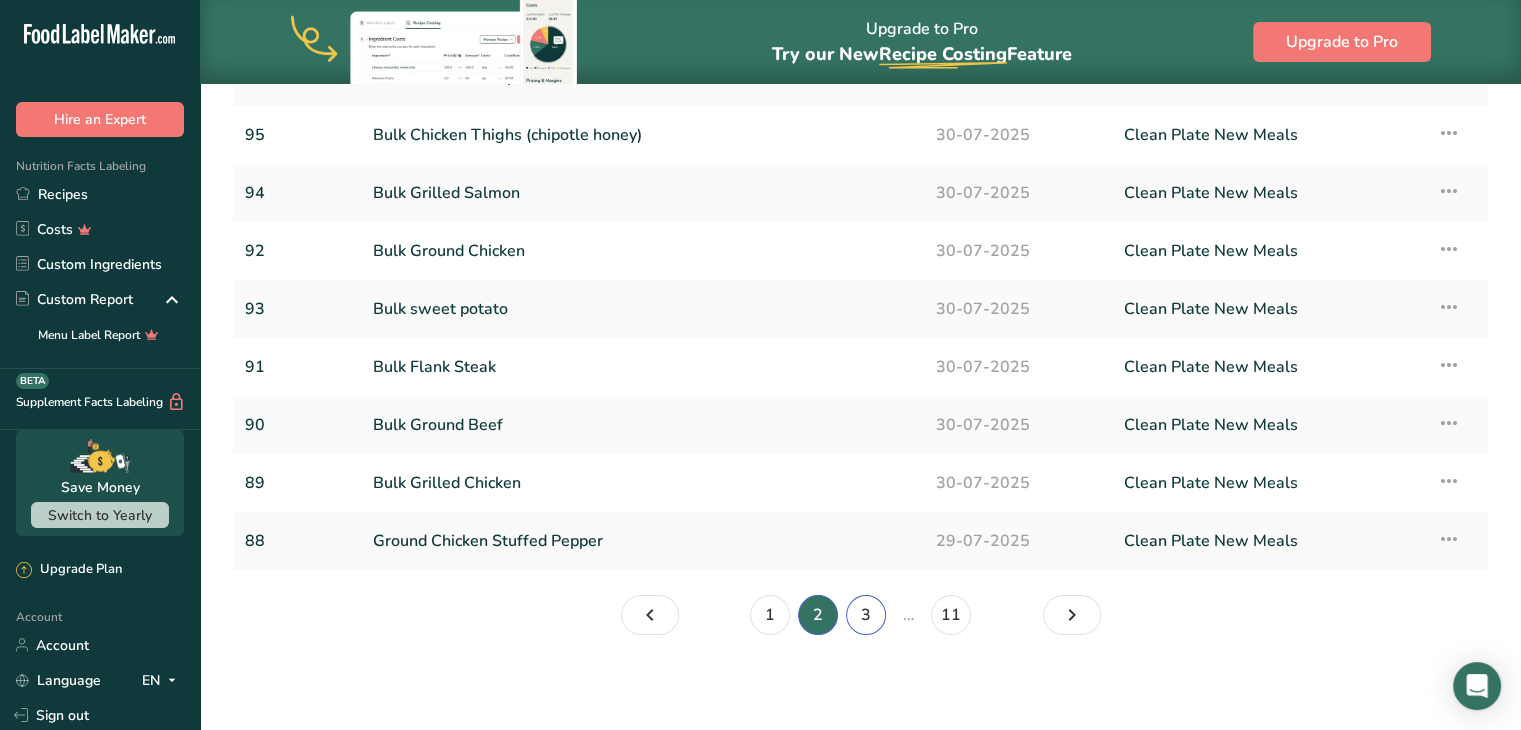 click on "3" at bounding box center (866, 615) 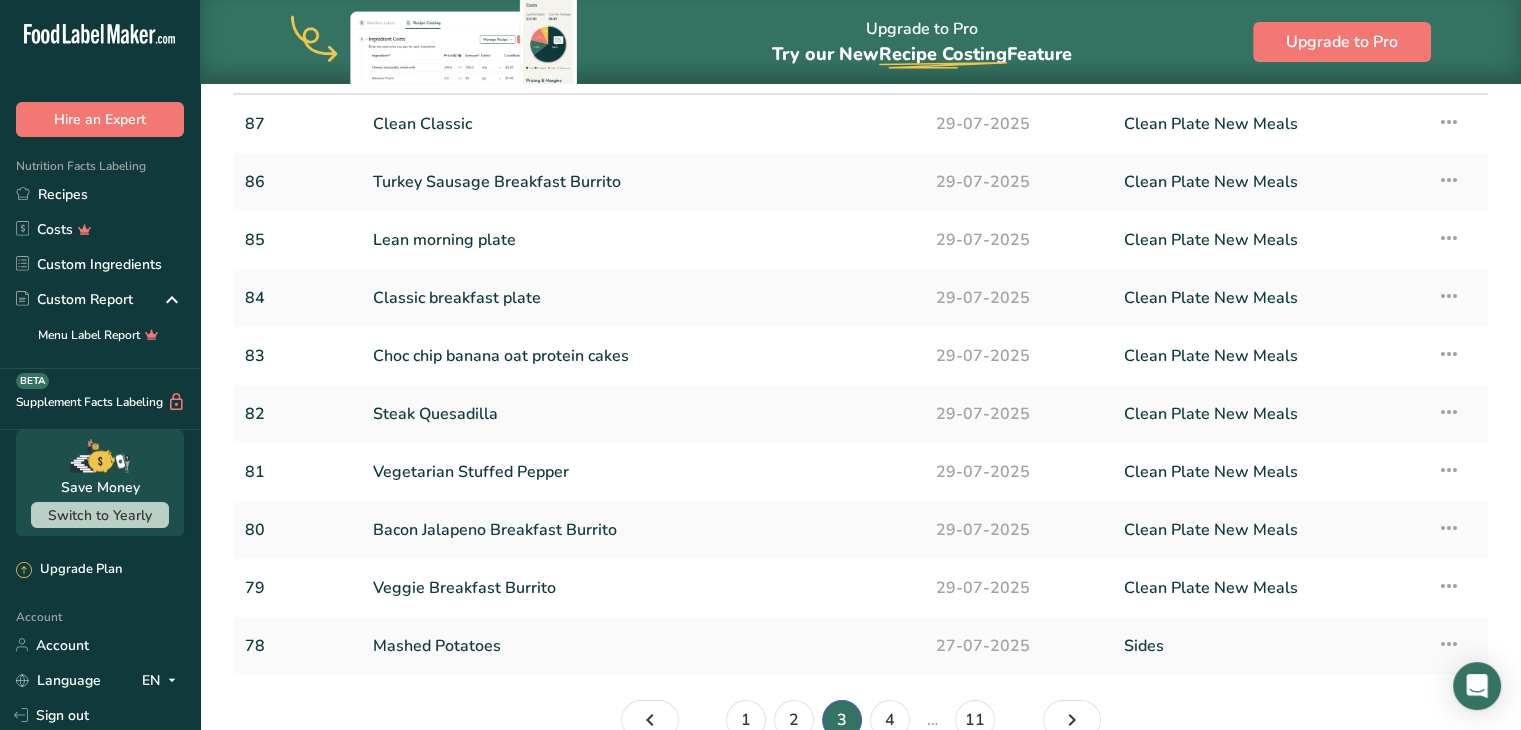 scroll, scrollTop: 124, scrollLeft: 0, axis: vertical 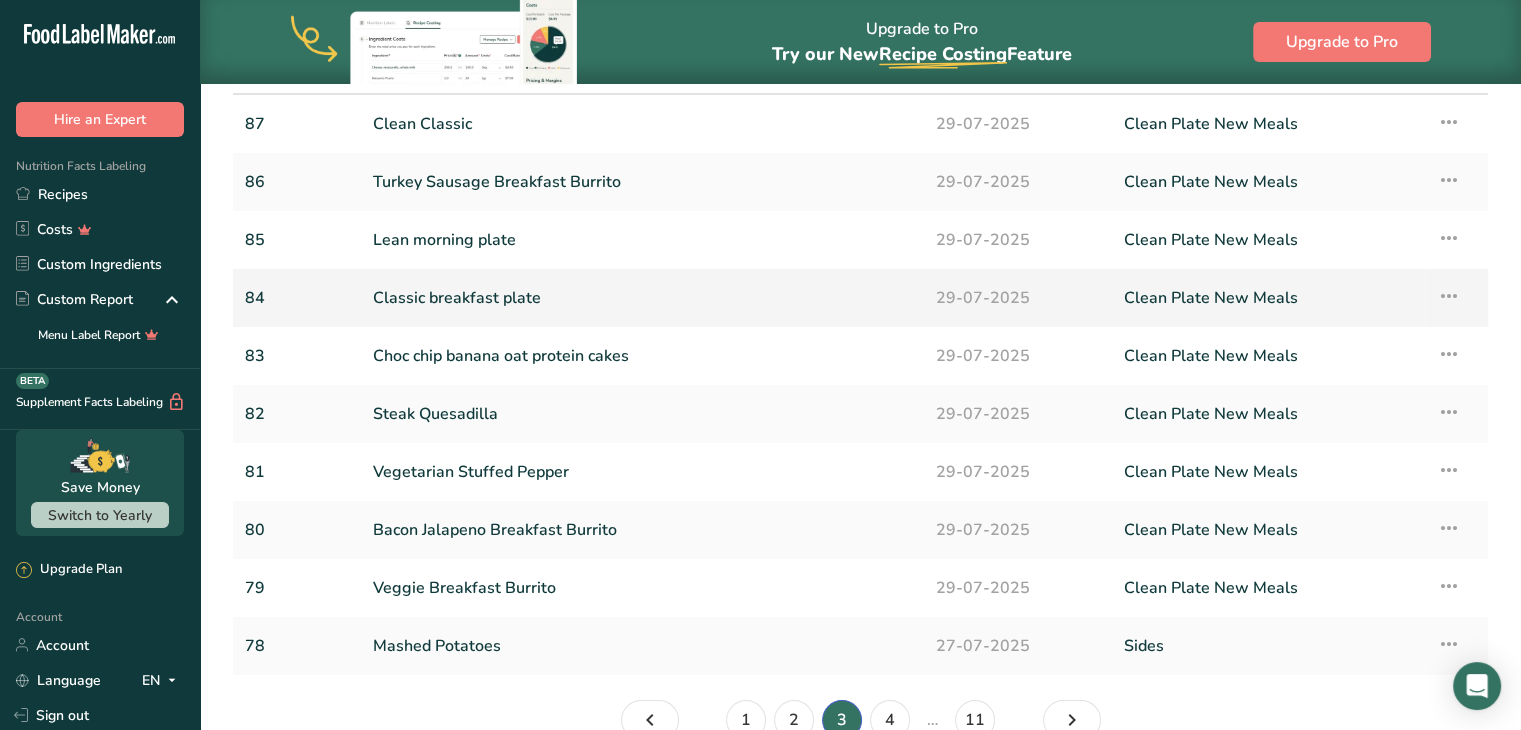 click on "Classic breakfast plate" at bounding box center [642, 298] 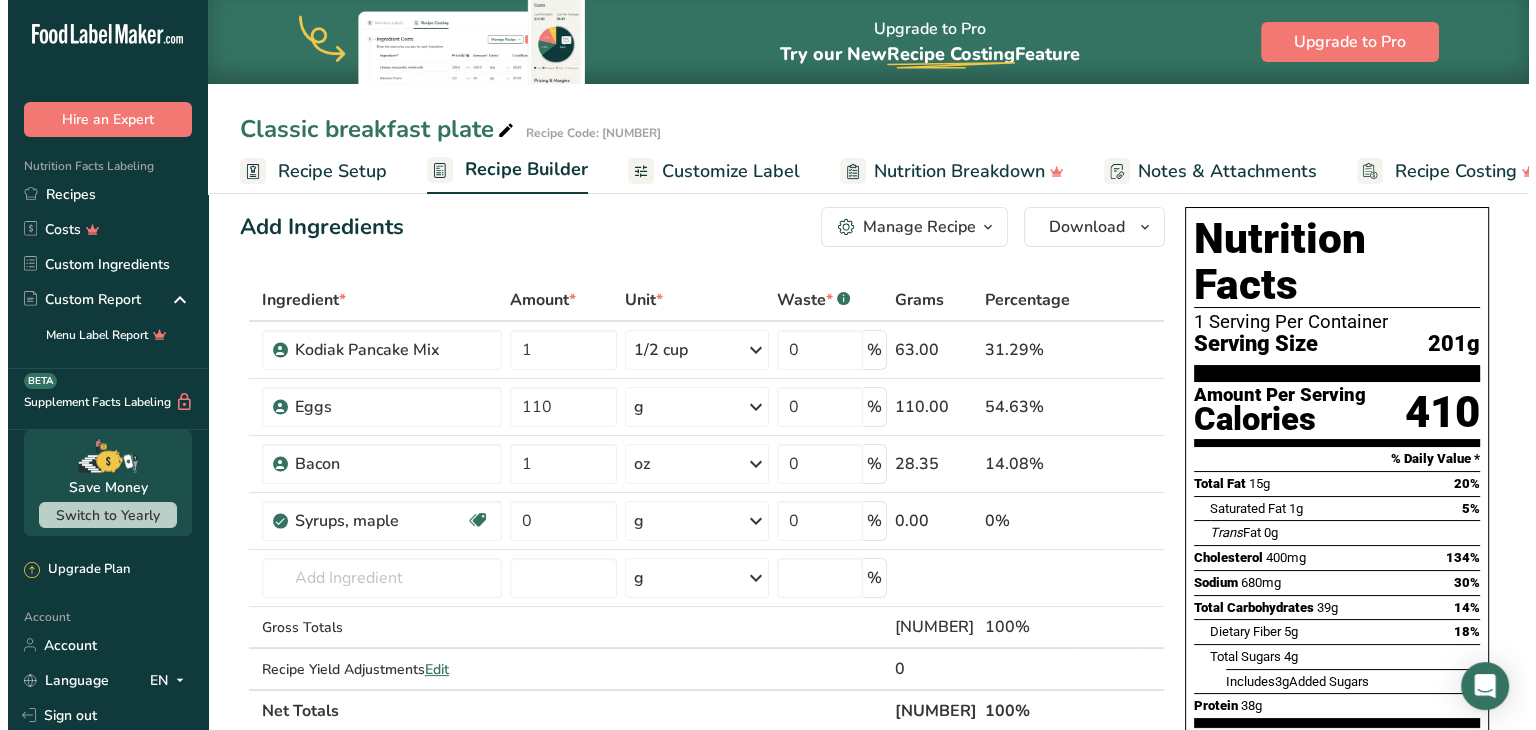 scroll, scrollTop: 18, scrollLeft: 0, axis: vertical 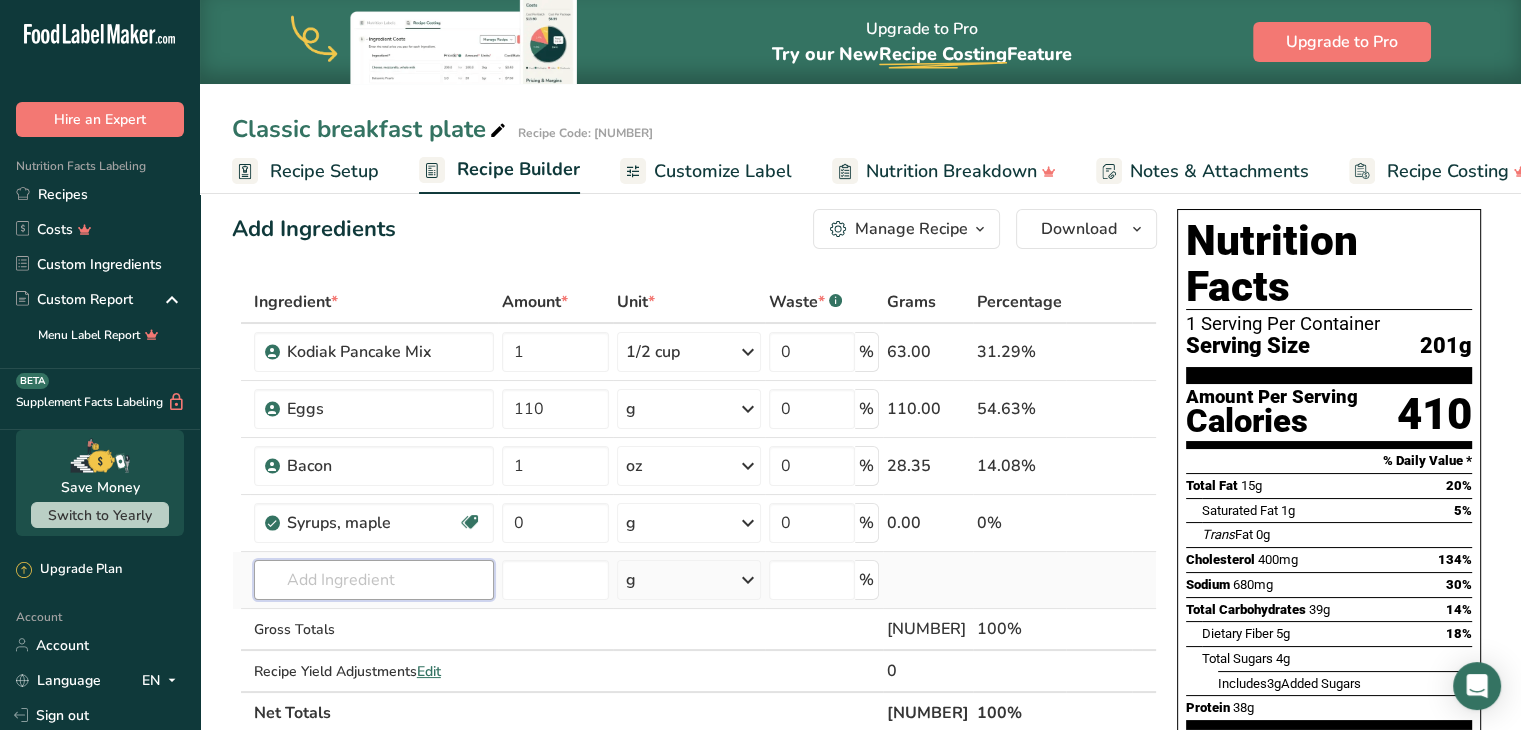 click at bounding box center (374, 580) 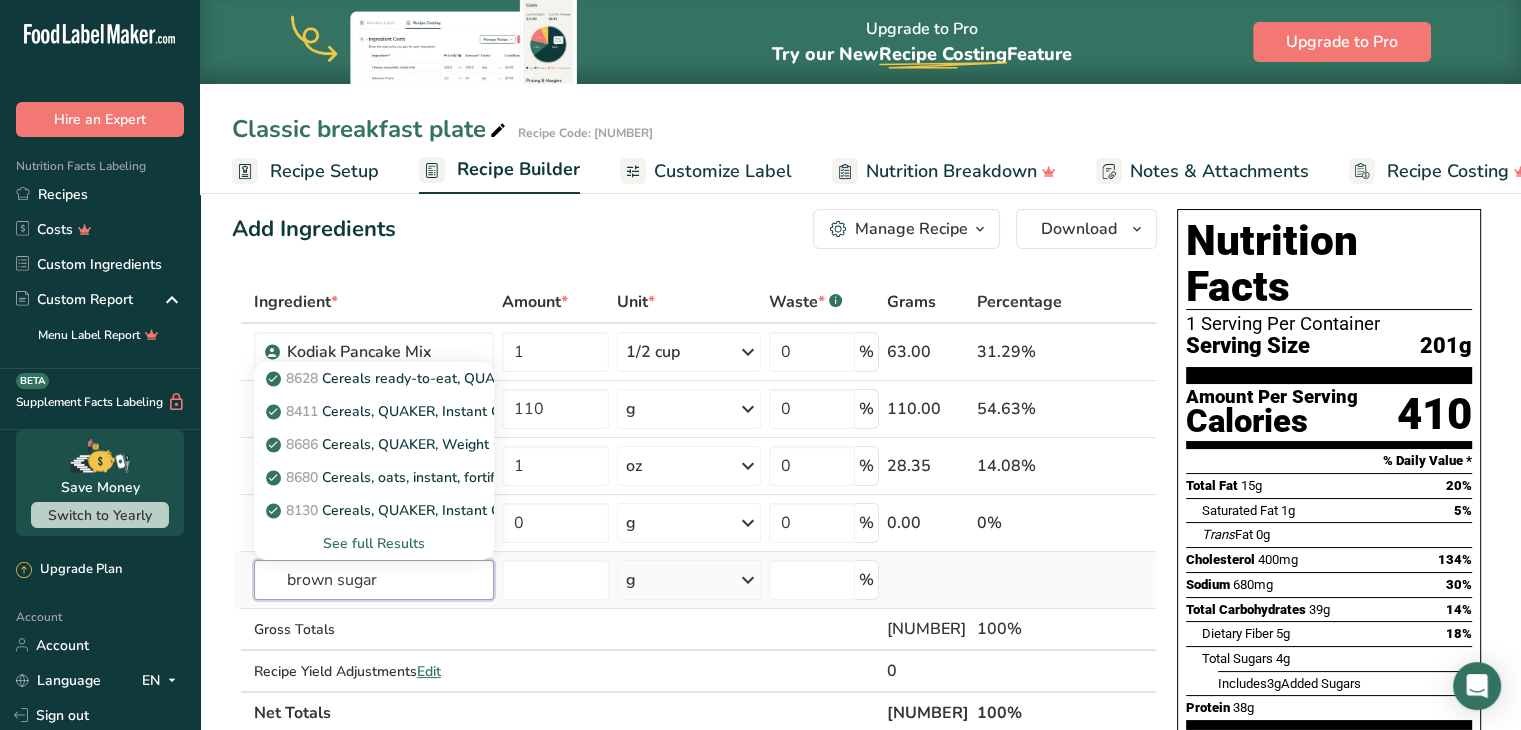 type on "brown sugar" 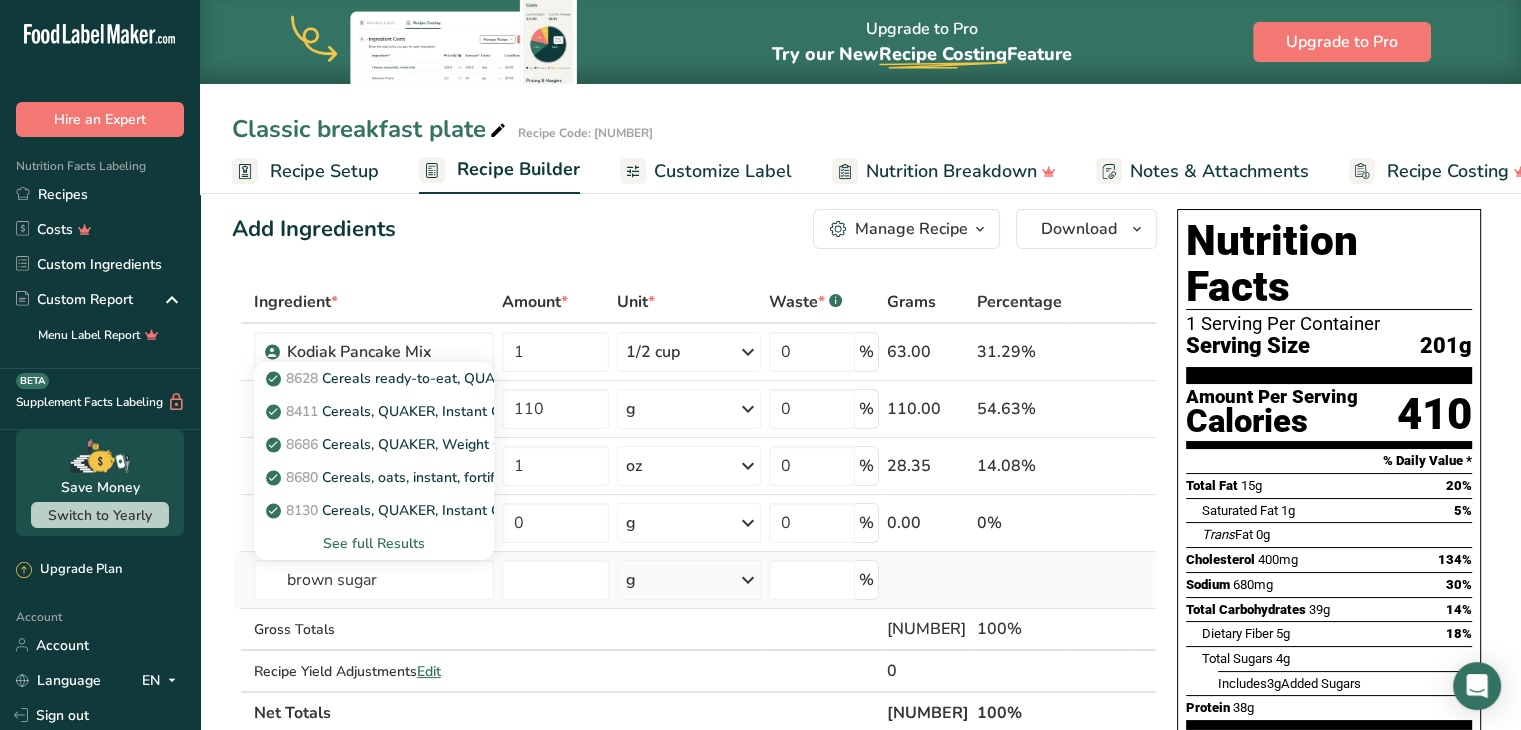 type 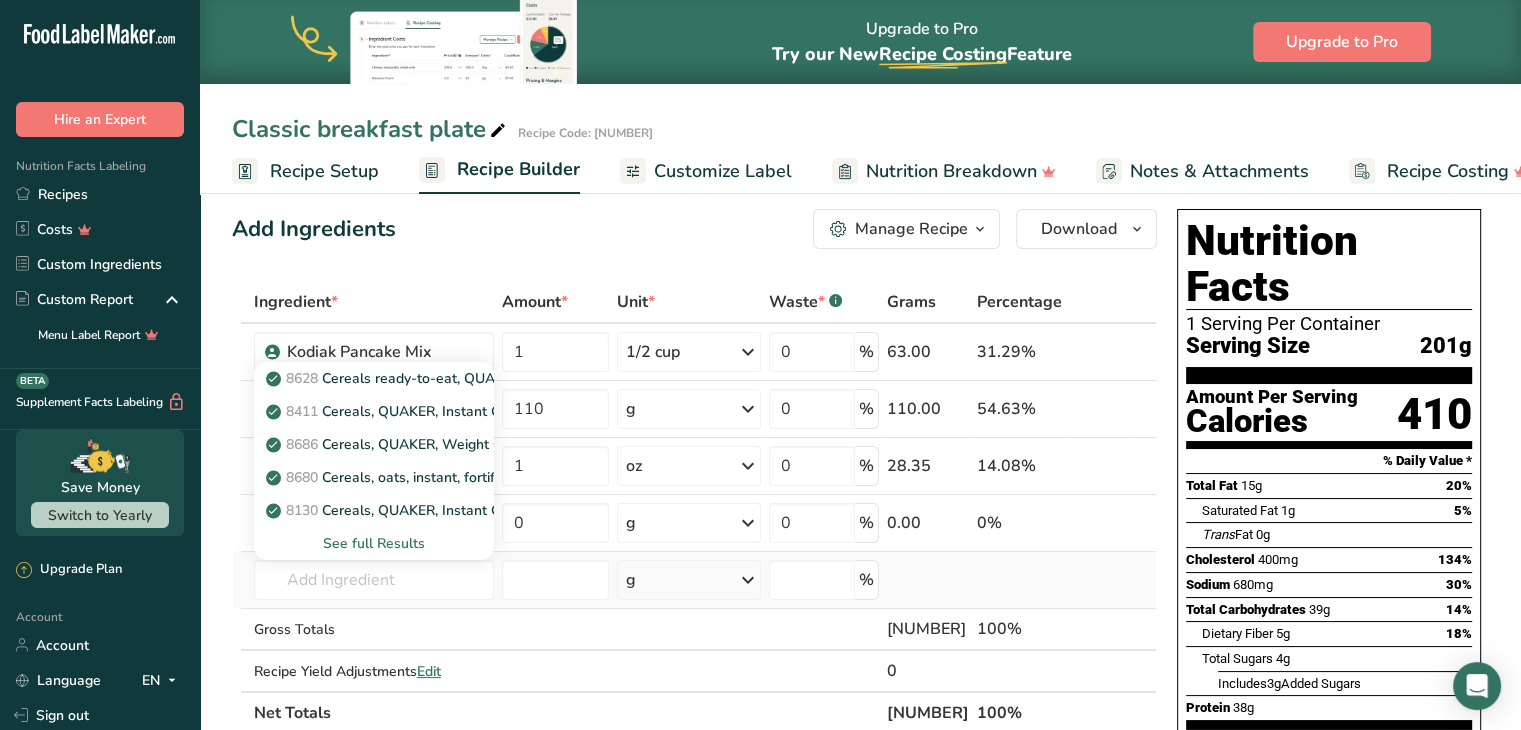 click on "See full Results" at bounding box center [374, 543] 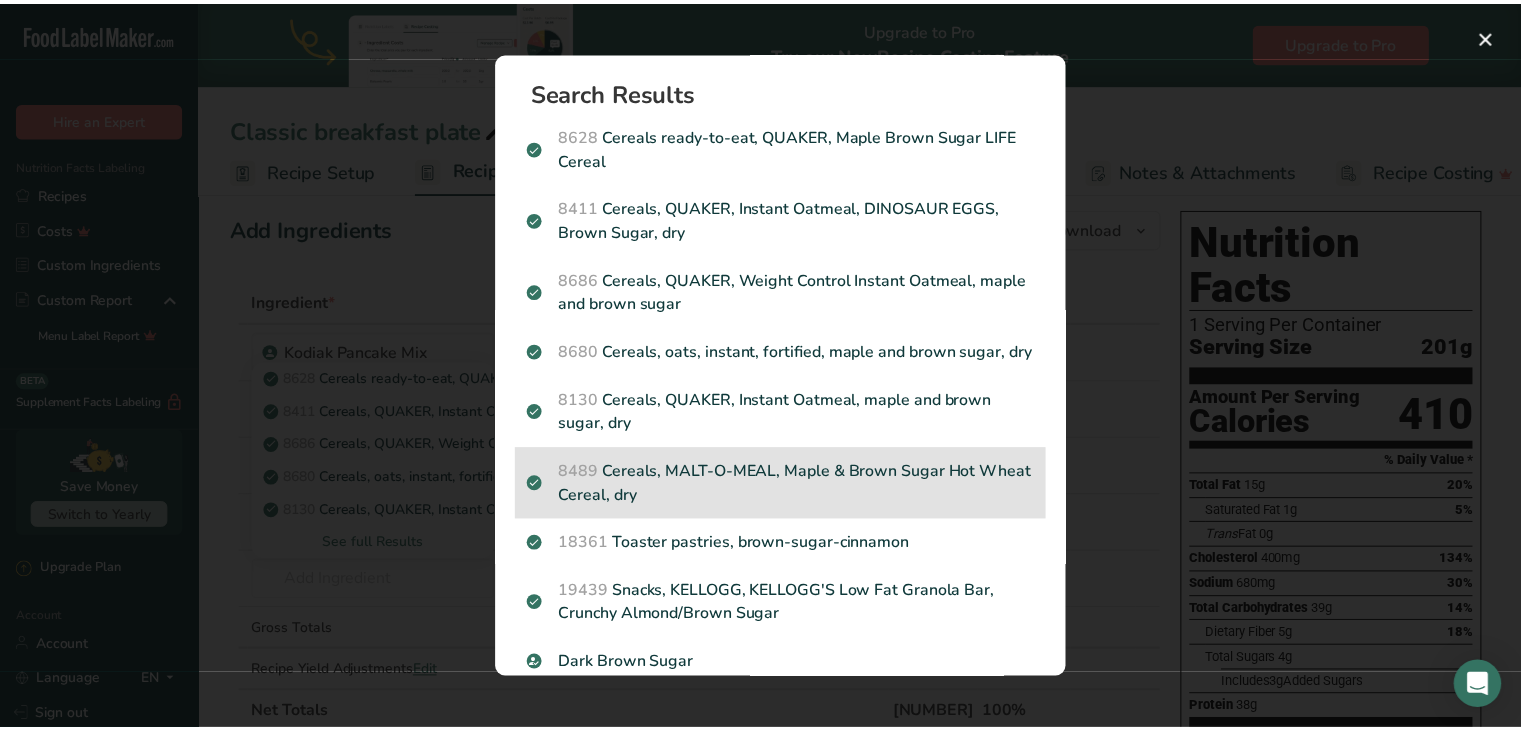 scroll, scrollTop: 222, scrollLeft: 0, axis: vertical 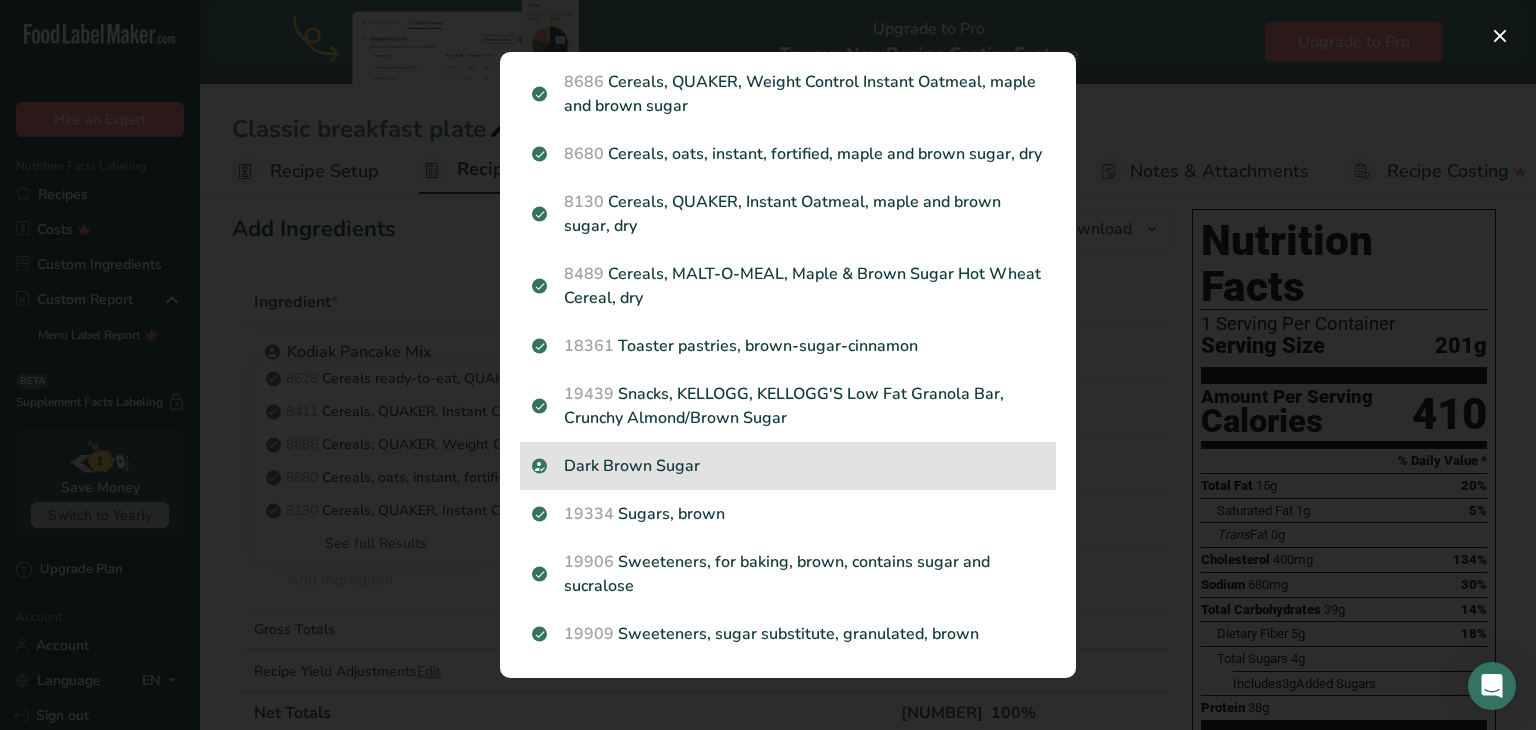 click on "Dark Brown Sugar" at bounding box center [788, 466] 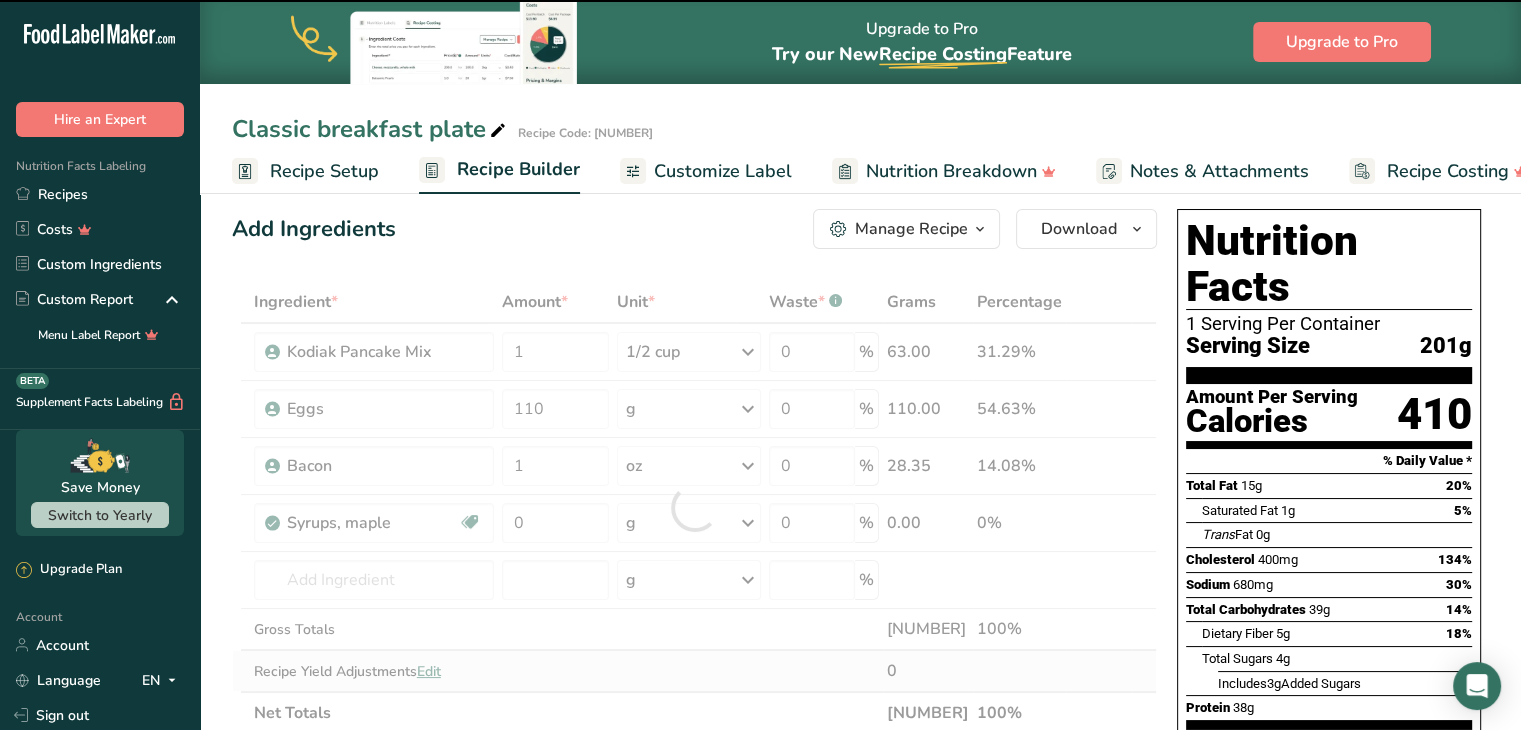 type on "0" 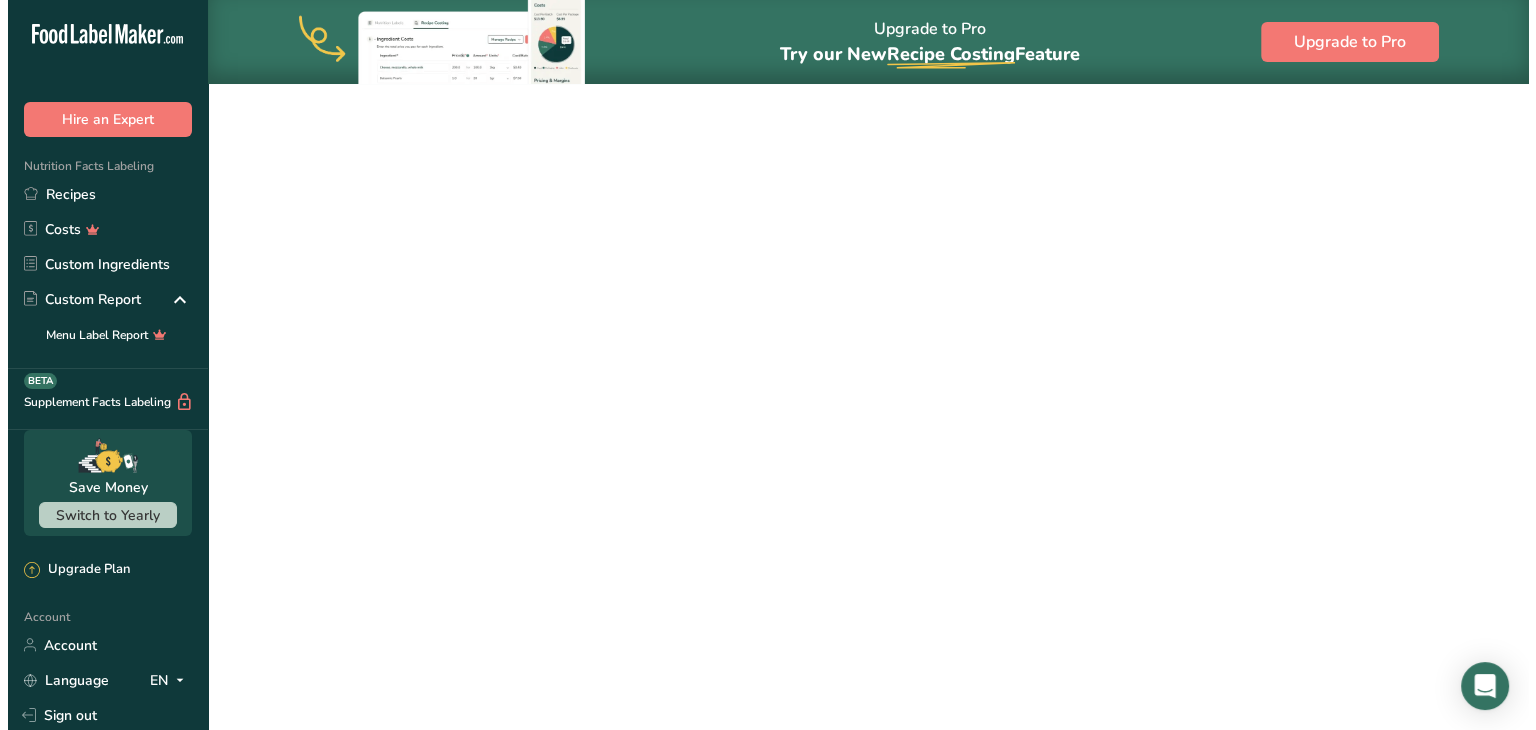scroll, scrollTop: 0, scrollLeft: 0, axis: both 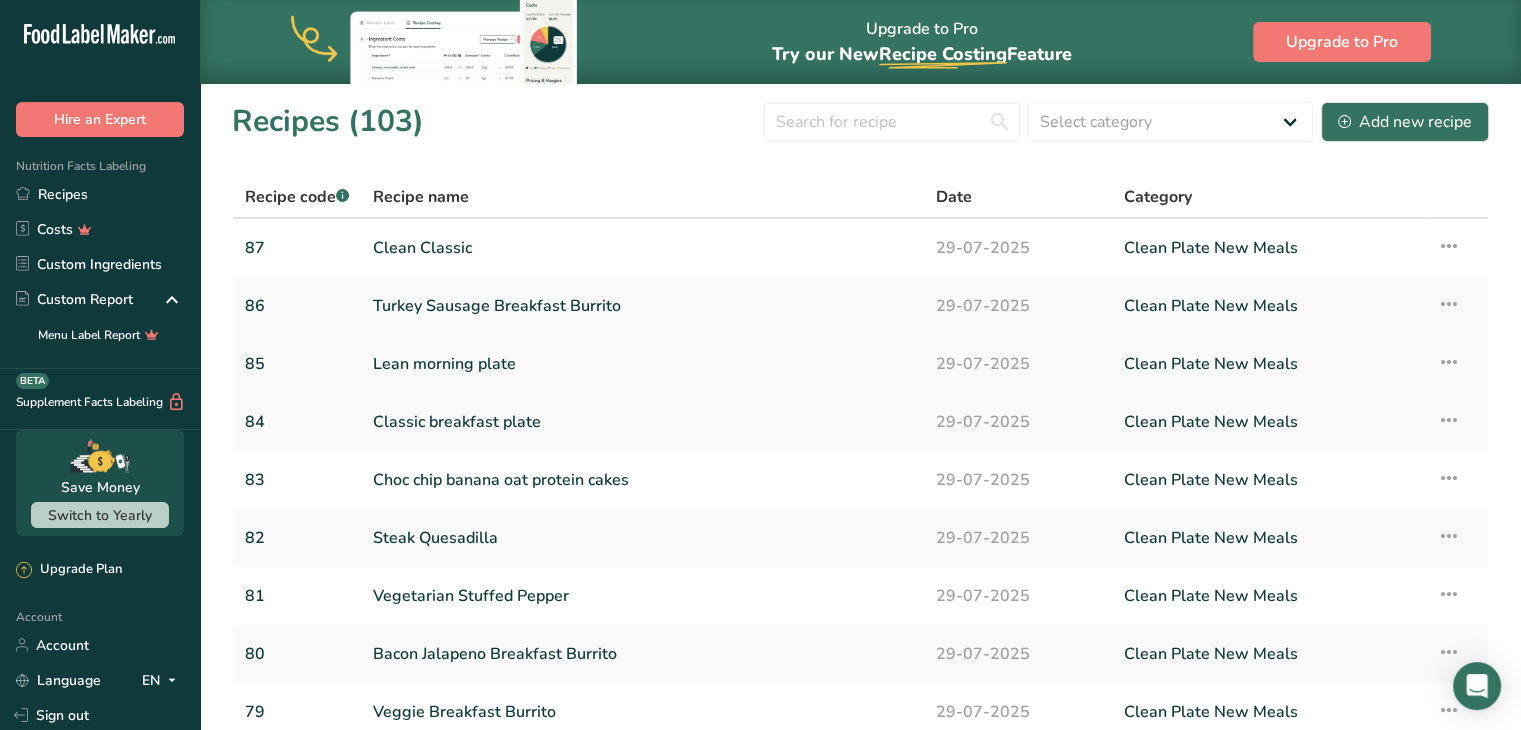 click on "Lean morning plate" at bounding box center (642, 364) 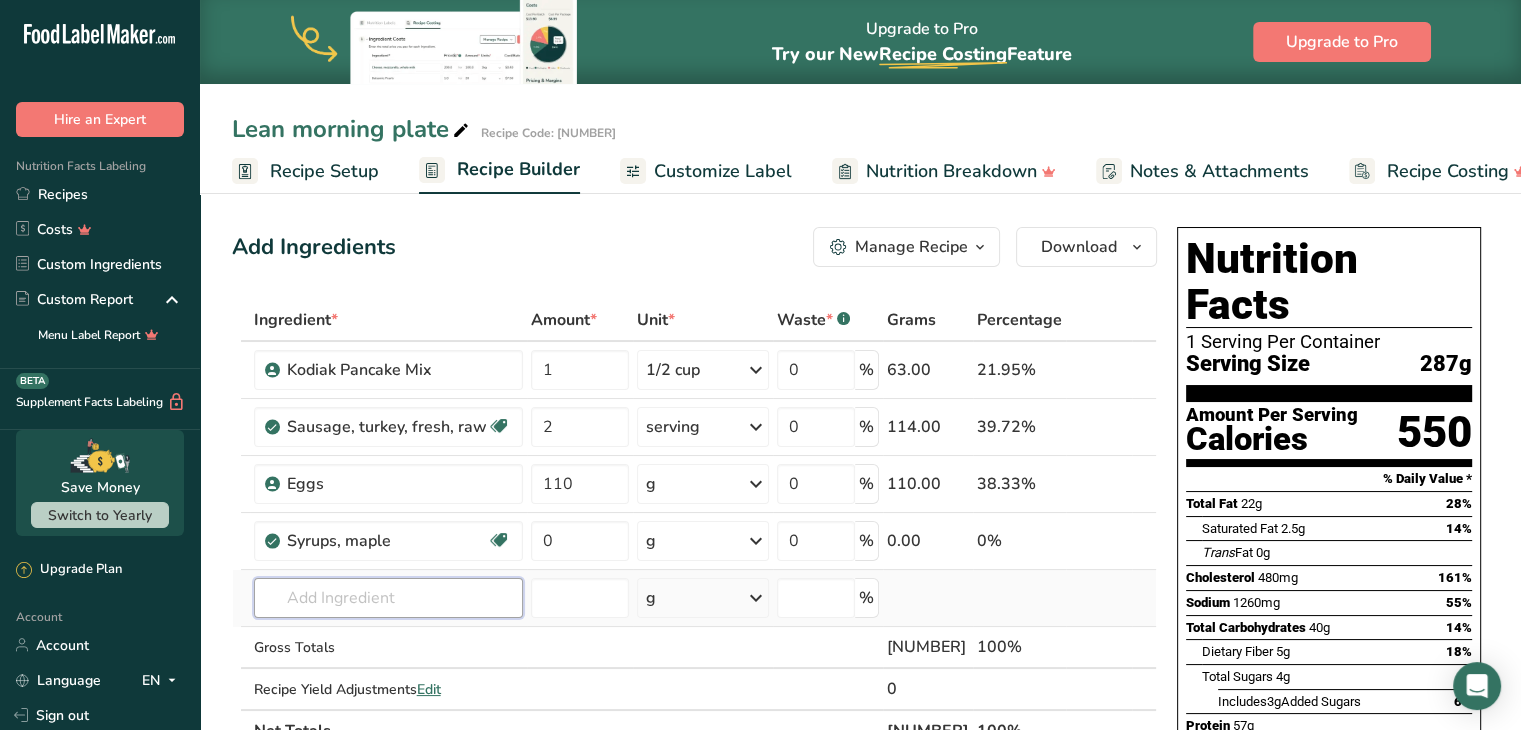 click at bounding box center [388, 598] 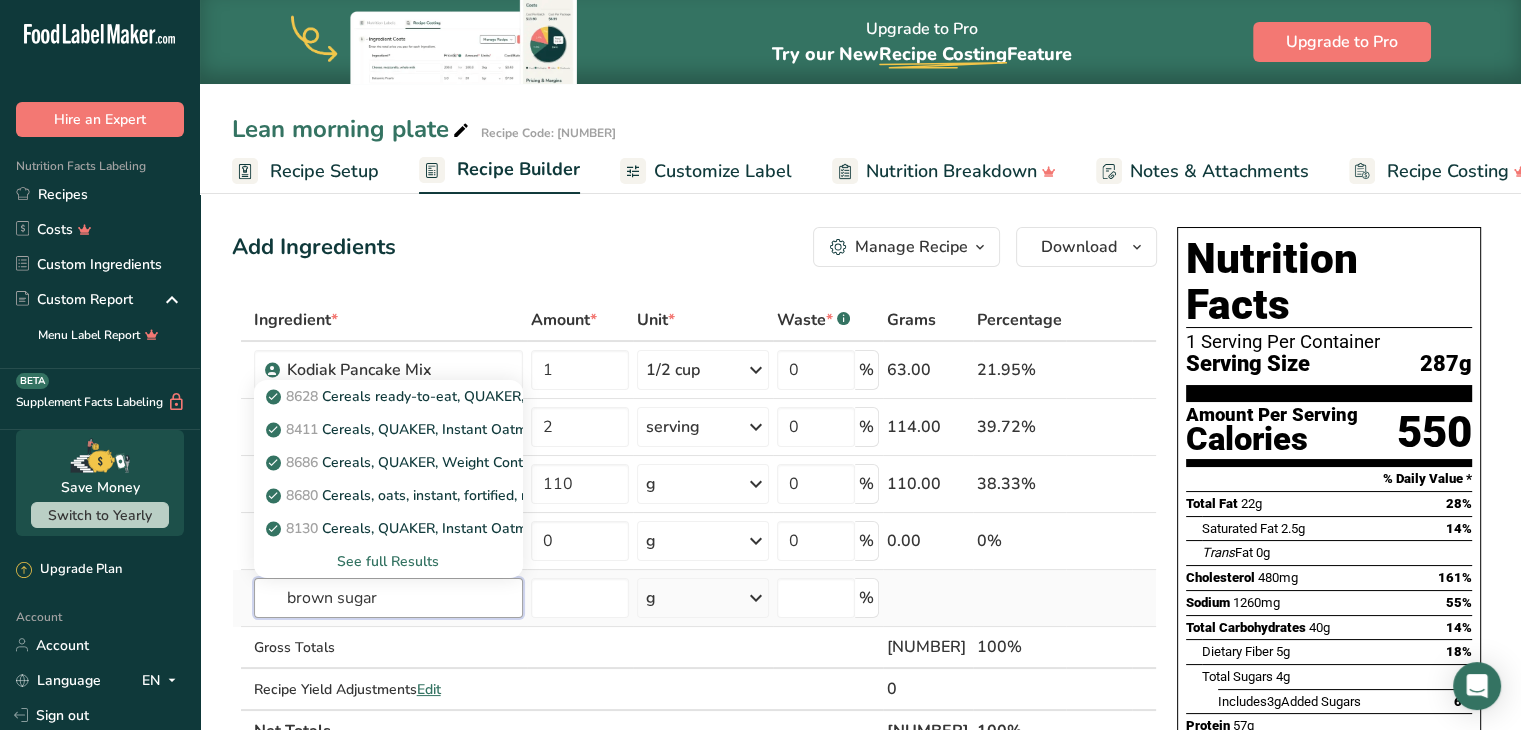 type on "brown sugar" 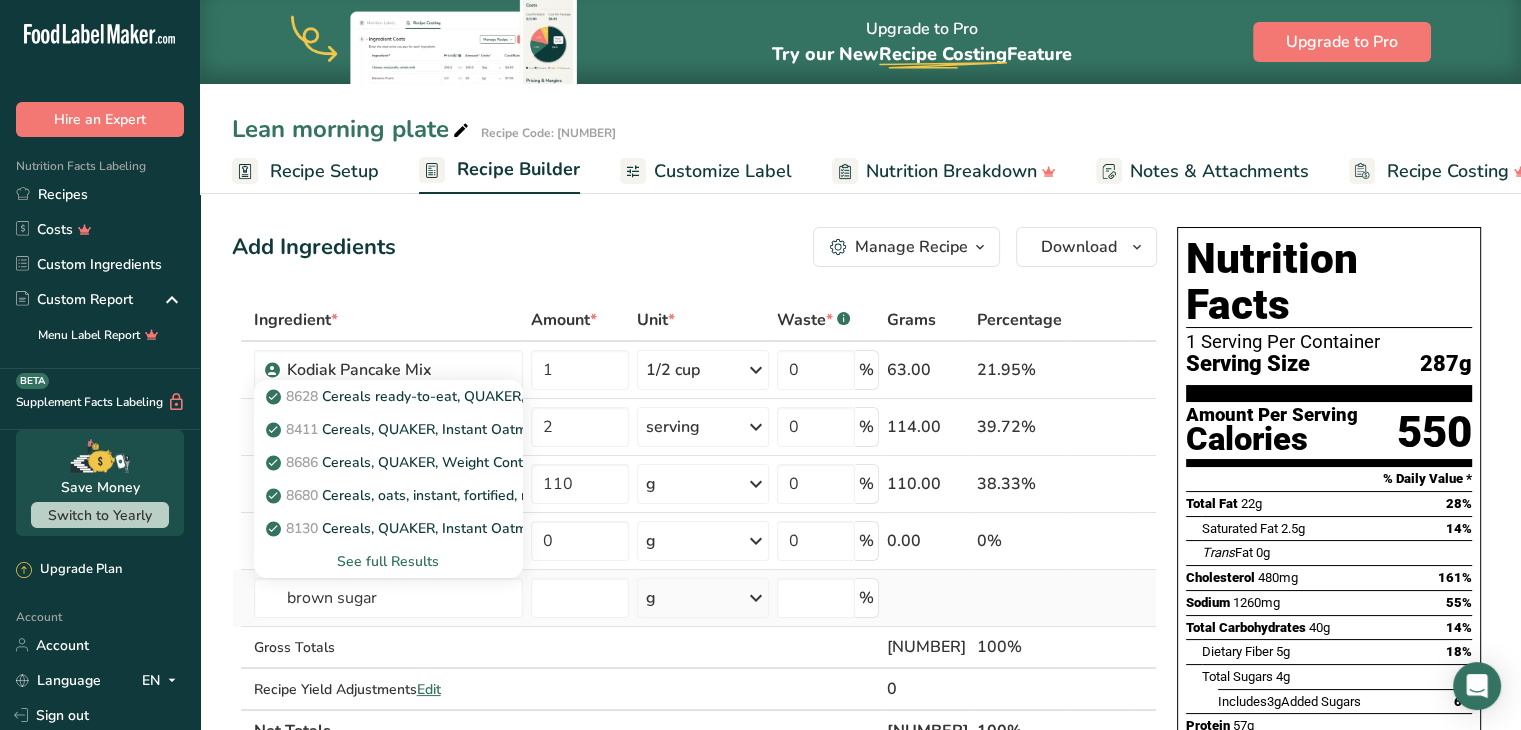 type 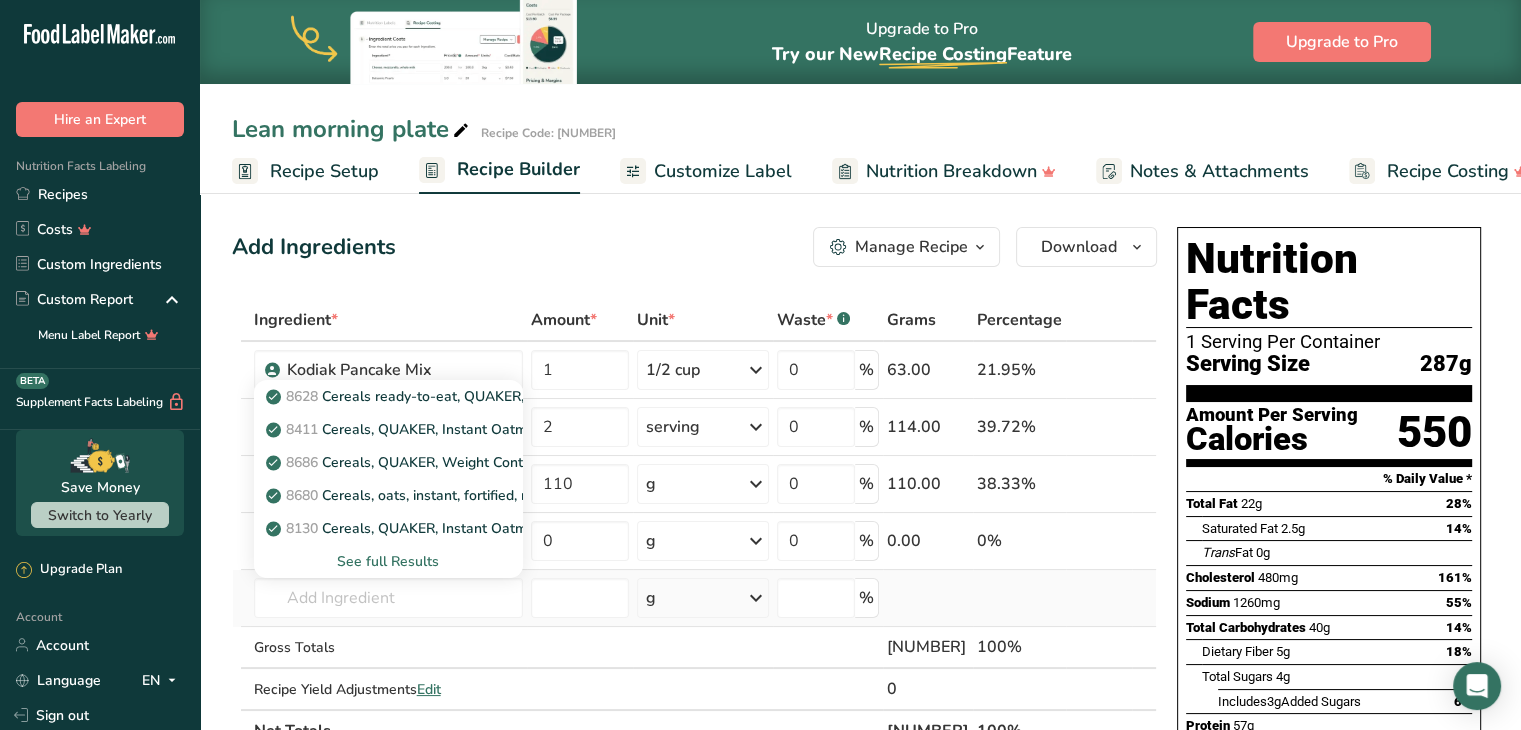 click on "See full Results" at bounding box center (388, 561) 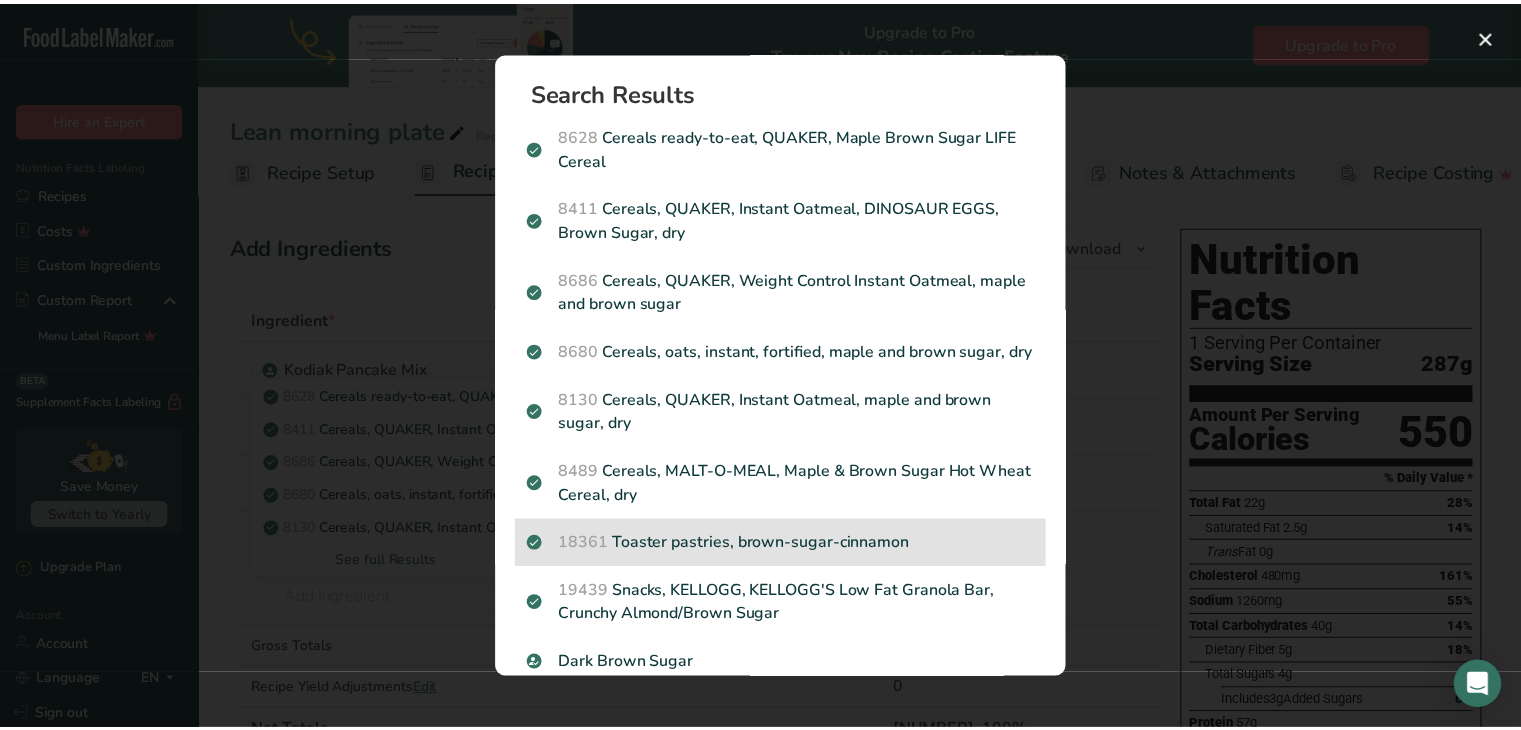 scroll, scrollTop: 222, scrollLeft: 0, axis: vertical 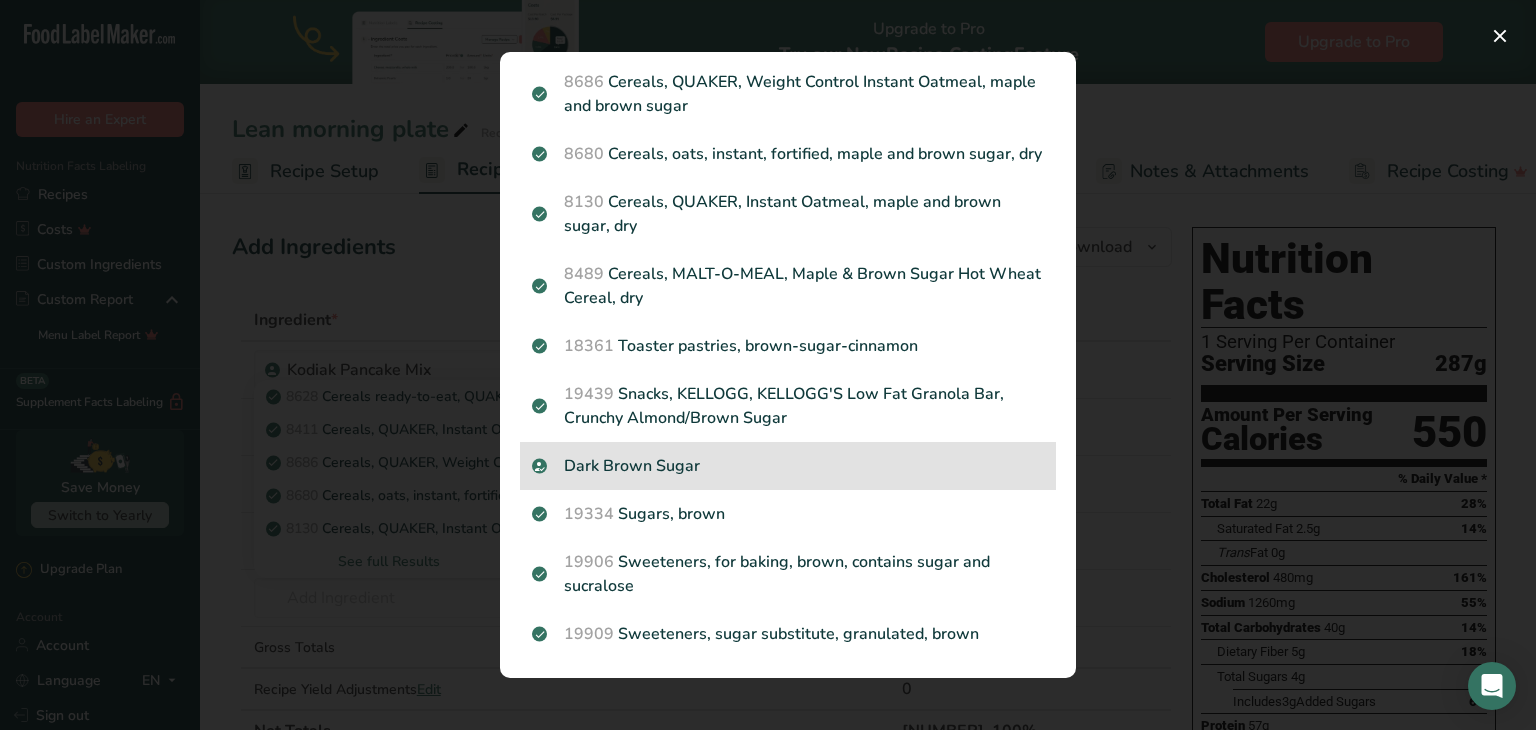 click on "Dark Brown Sugar" at bounding box center (788, 466) 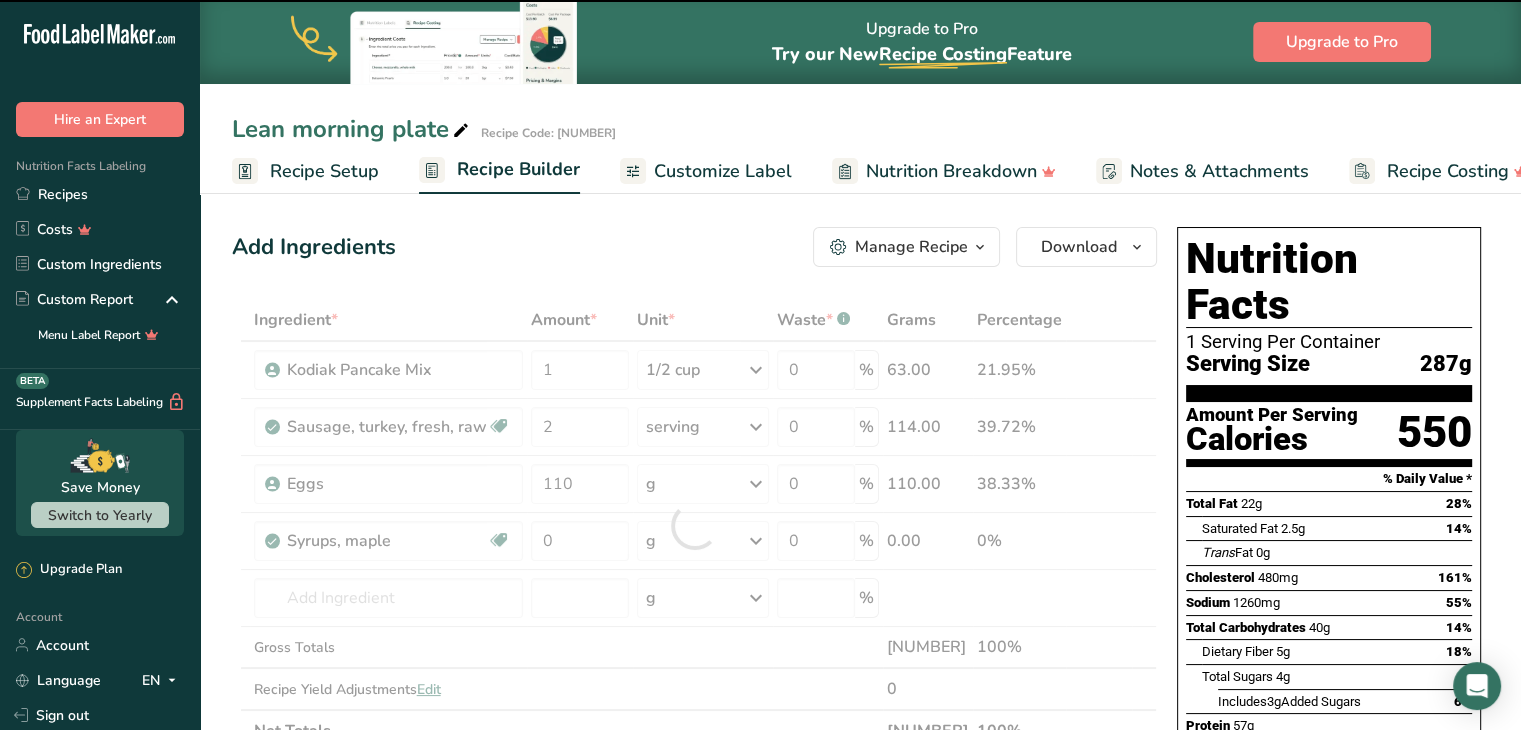 type on "0" 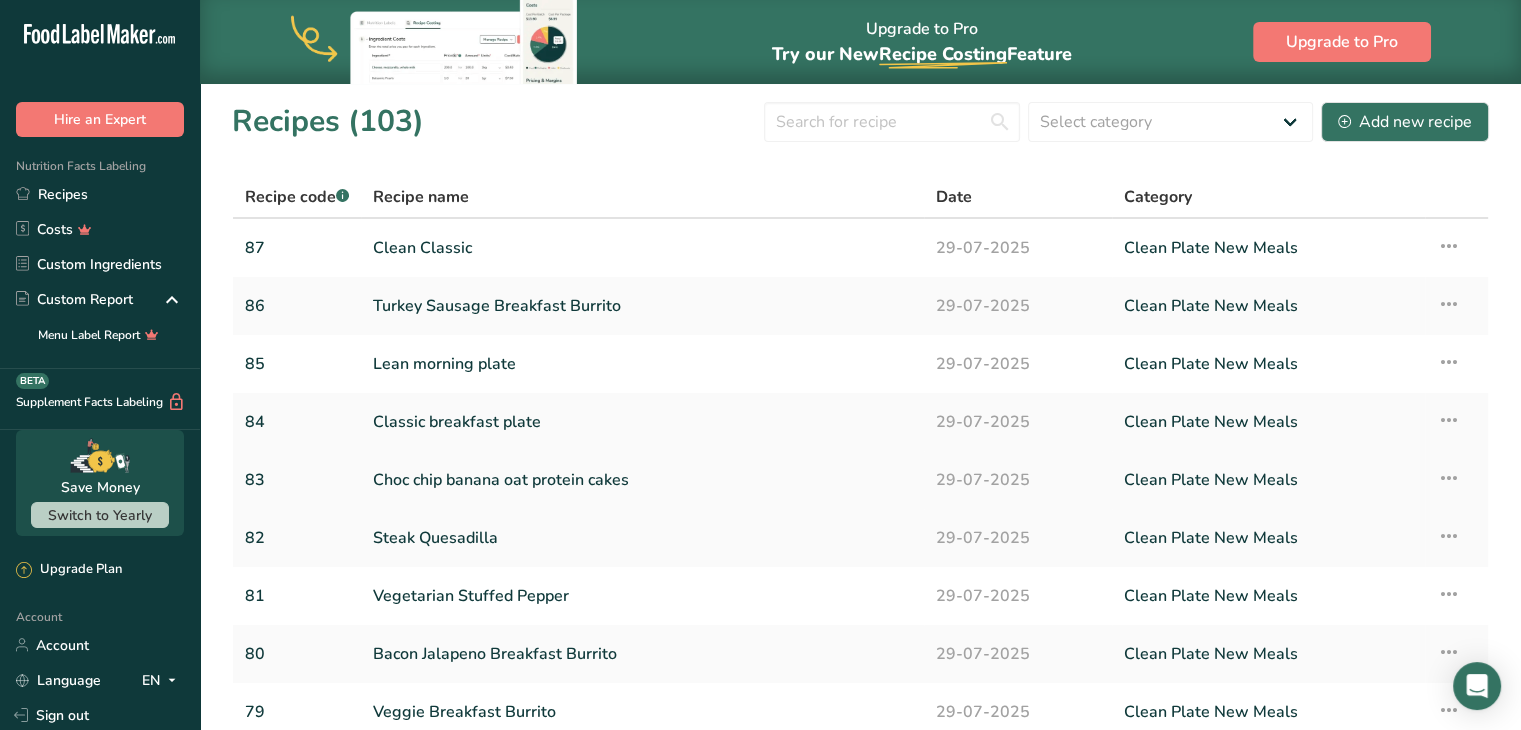 click on "Choc chip banana oat protein cakes" at bounding box center (642, 480) 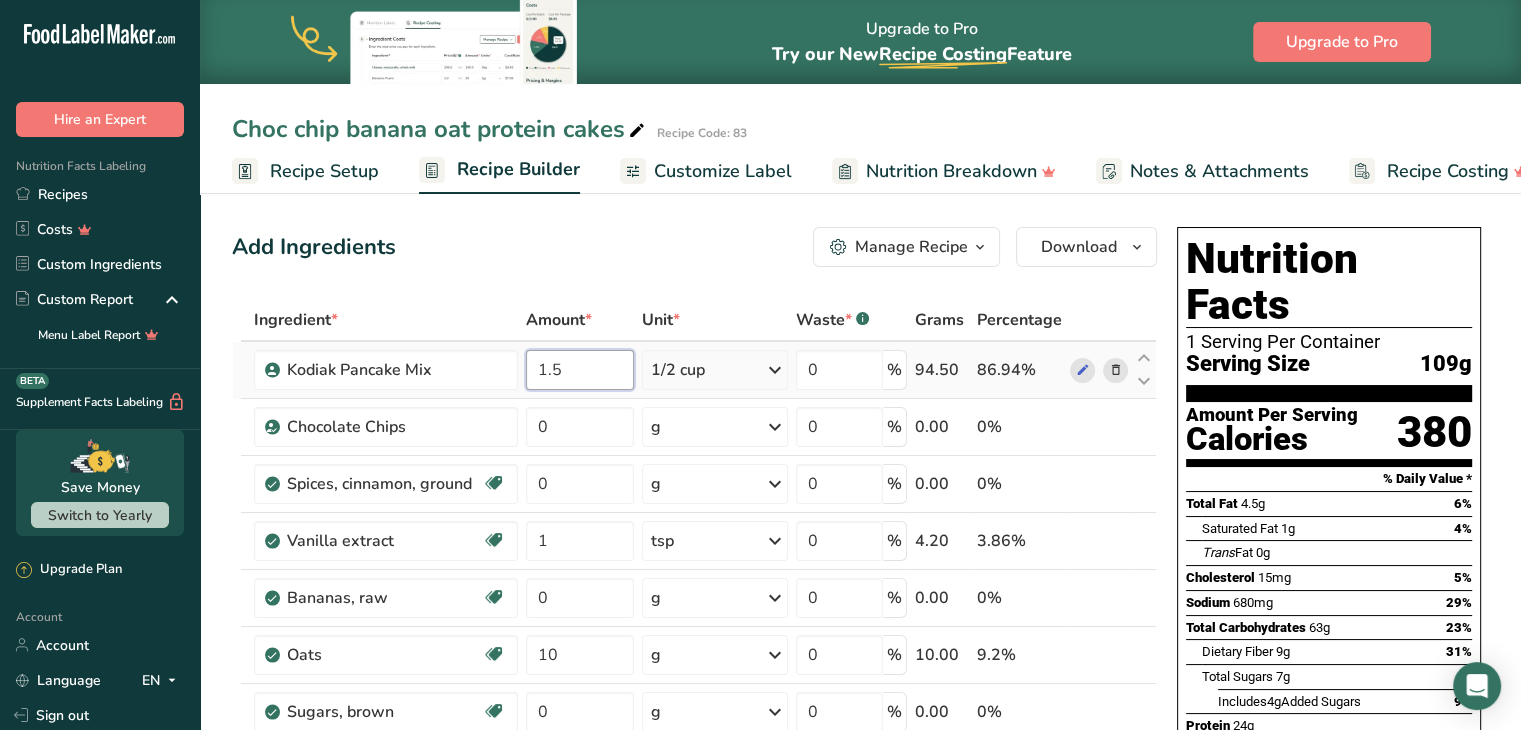 click on "1.5" at bounding box center (580, 370) 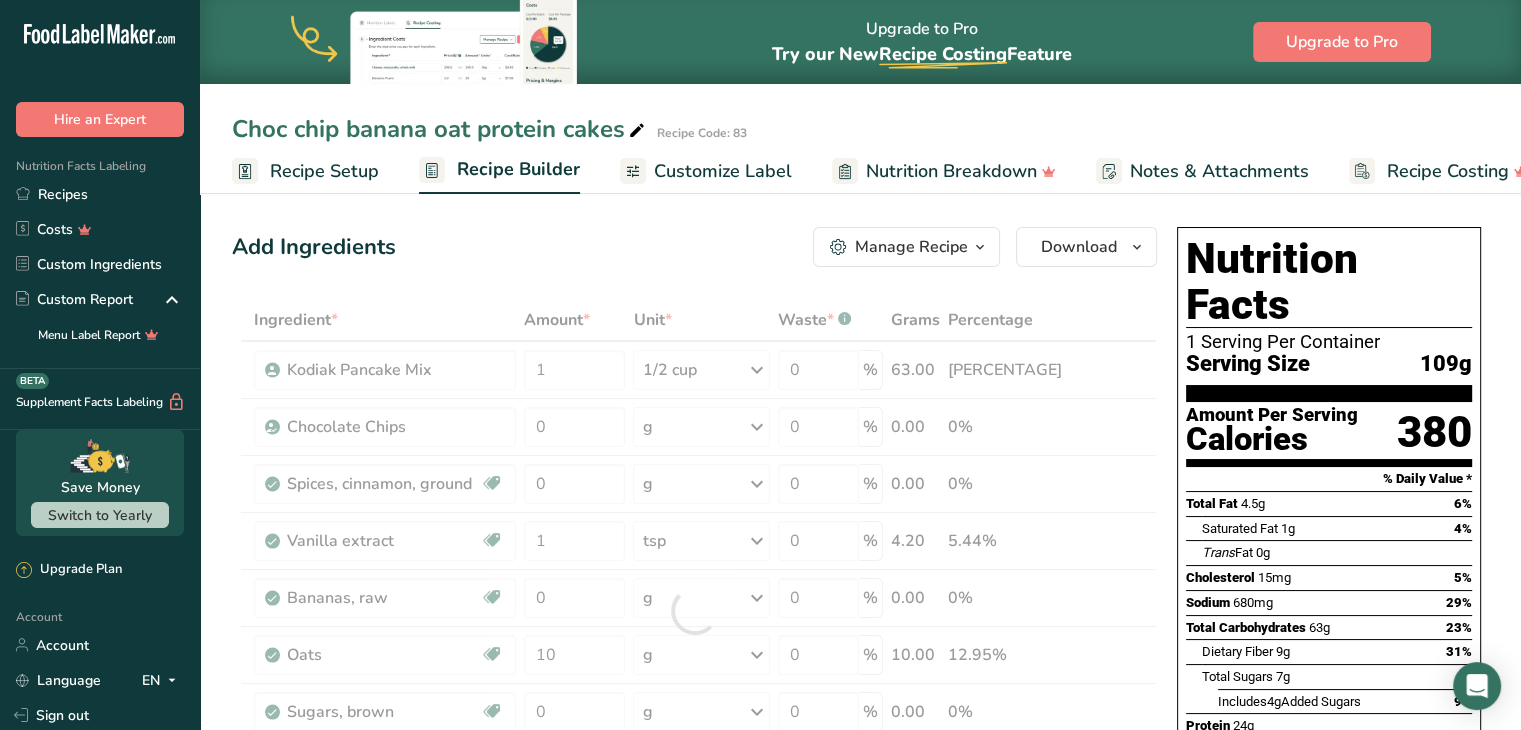 click on "Add Ingredients
Manage Recipe         Delete Recipe           Duplicate Recipe             Scale Recipe             Save as Sub-Recipe   .a-a{fill:#347362;}.b-a{fill:#fff;}                               Nutrition Breakdown                   Recipe Card
NEW
Amino Acids Pattern Report             Activity History
Download
Choose your preferred label style
Standard FDA label
Standard FDA label
The most common format for nutrition facts labels in compliance with the FDA's typeface, style and requirements
Tabular FDA label
A label format compliant with the FDA regulations presented in a tabular (horizontal) display.
Linear FDA label
A simple linear display for small sized packages.
Simplified FDA label" at bounding box center [700, 889] 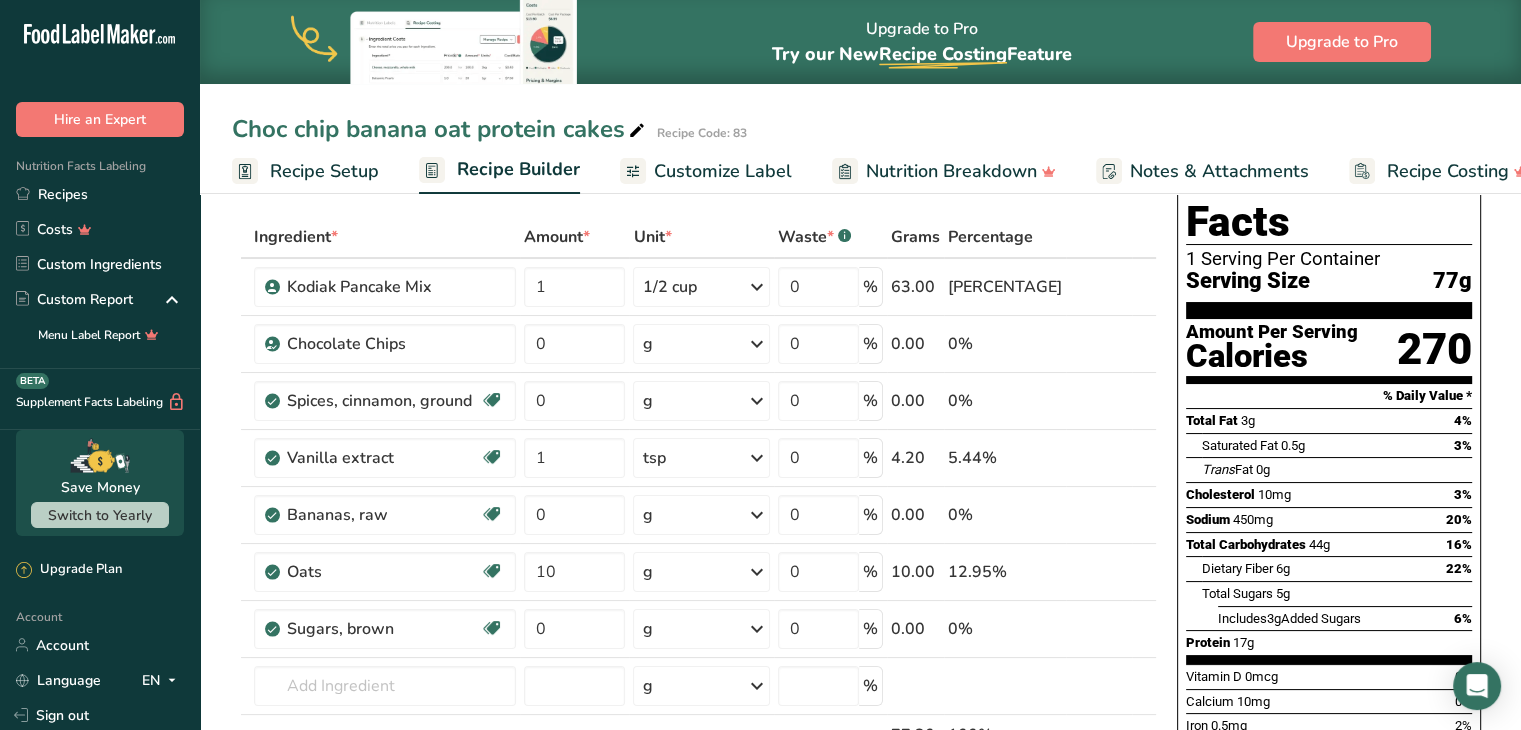 scroll, scrollTop: 80, scrollLeft: 0, axis: vertical 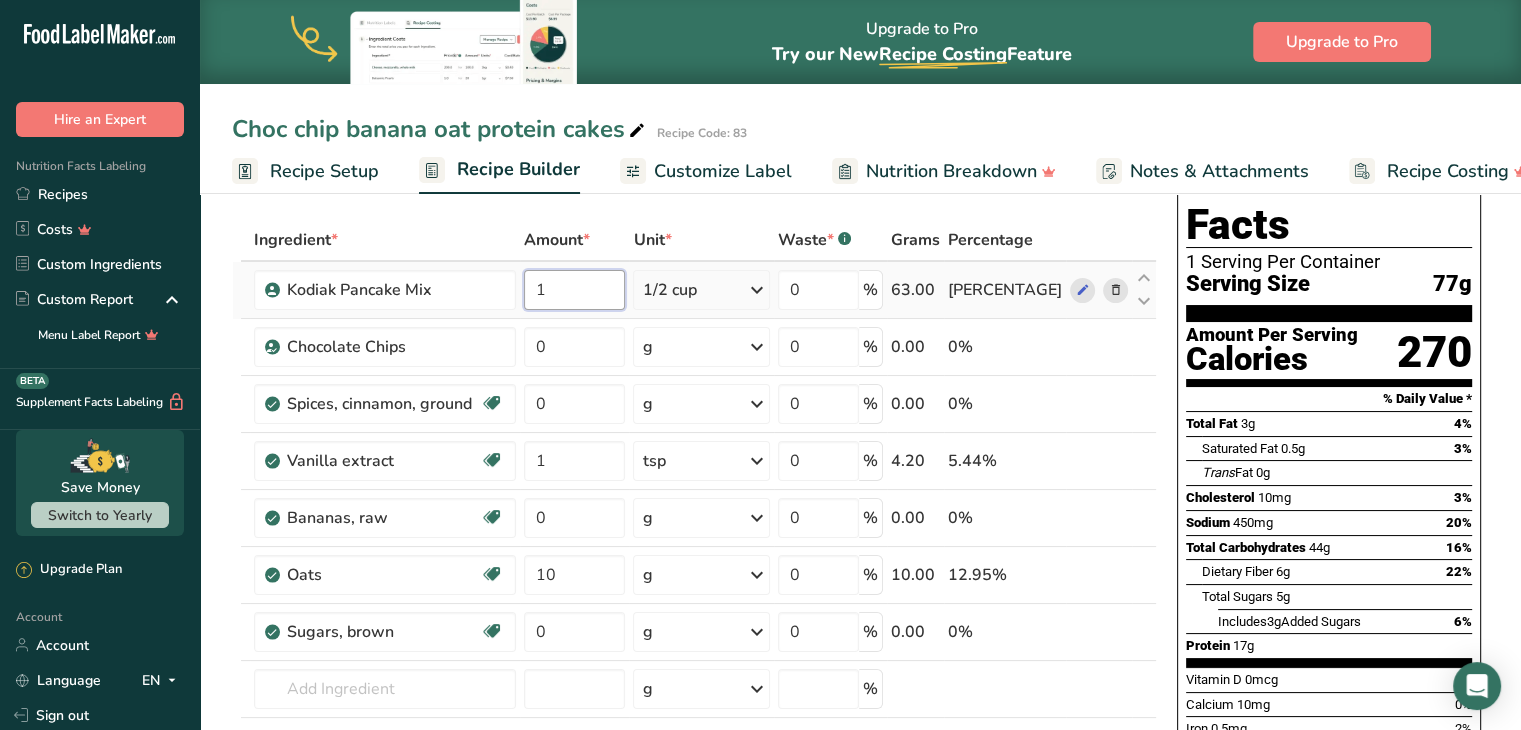 click on "1" at bounding box center (575, 290) 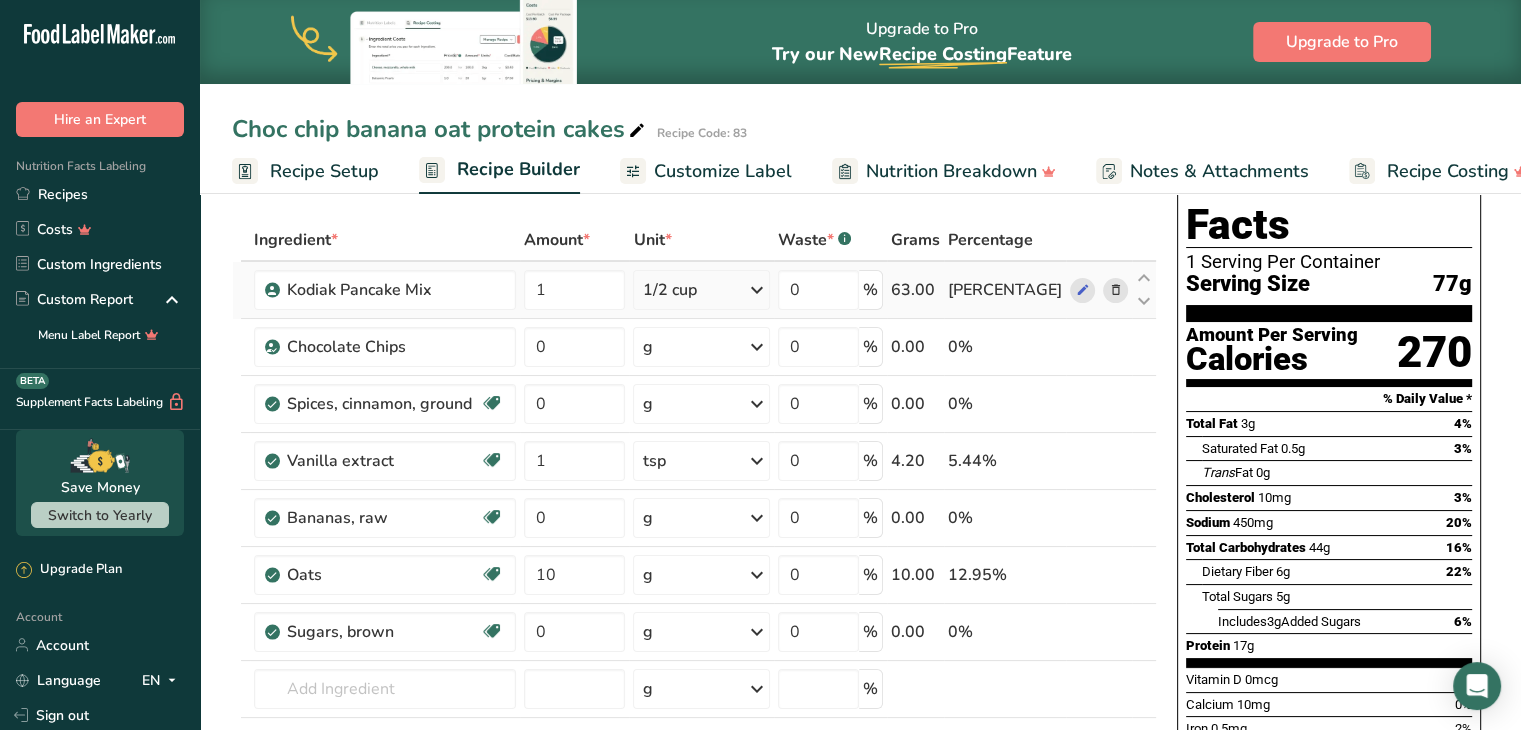 click on "Ingredient *
Amount *
Unit *
Waste *   .a-a{fill:#347362;}.b-a{fill:#fff;}          Grams
Percentage
Kodiak Pancake Mix
1
1/2 cup
Portions
1 1/2 cup
Weight Units
g
kg
mg
See more
Volume Units
l
mL
fl oz
See more
0
%
63.00
81.61%
Chocolate Chips
0
g
Weight Units
g
kg
mg
See more
Volume Units
l
1
lb/ft3
g/cm3
Confirm
mL
1               1" at bounding box center (694, 531) 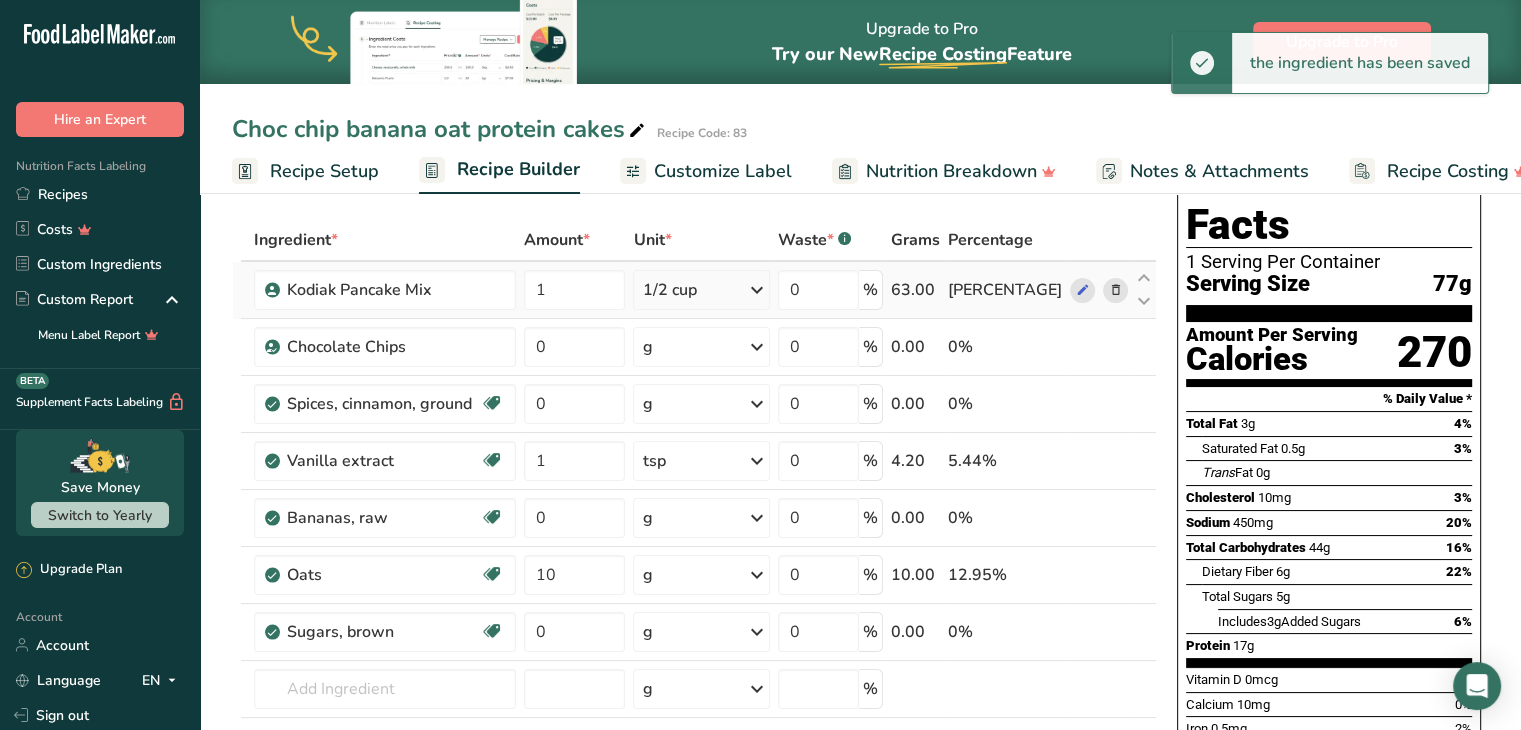 click at bounding box center (757, 290) 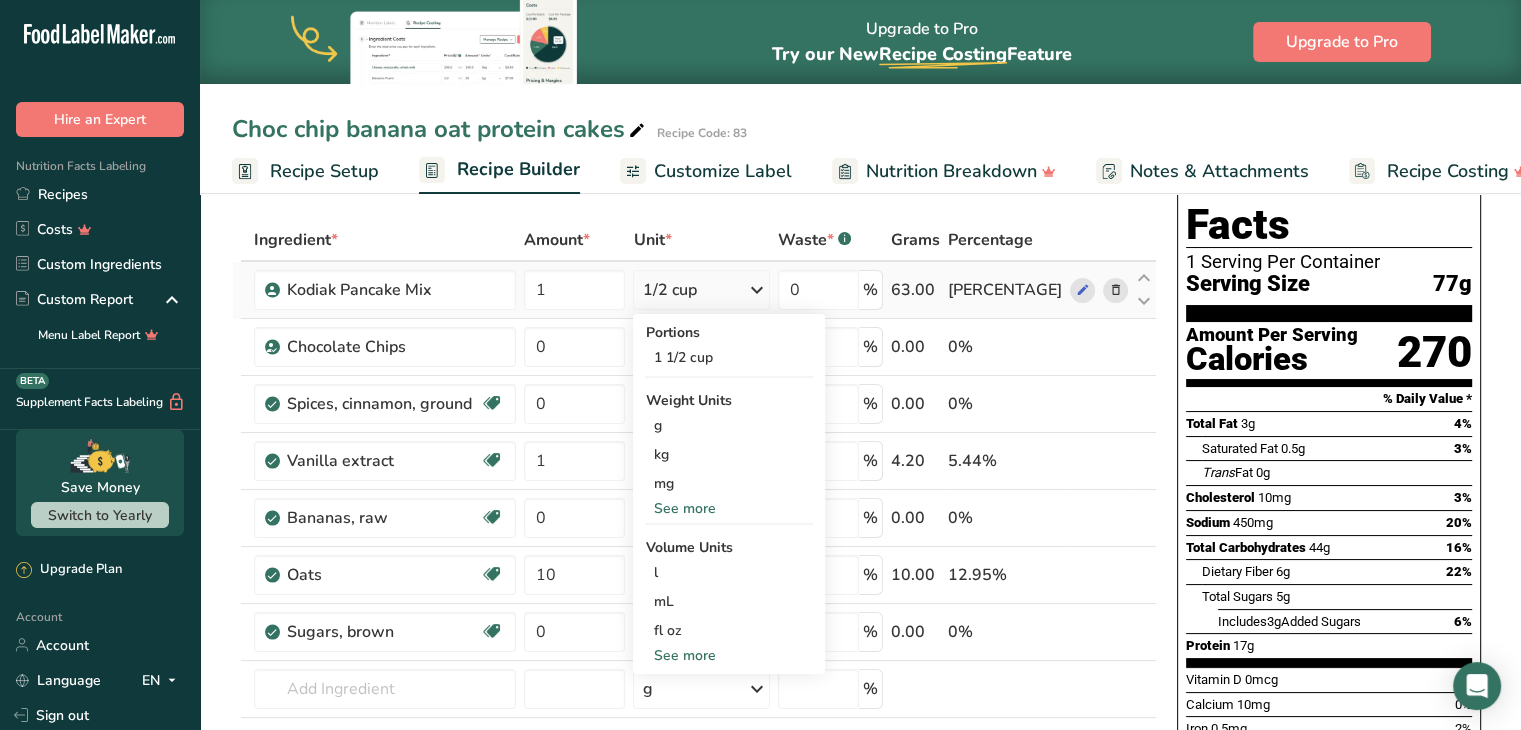 click on "See more" at bounding box center (729, 655) 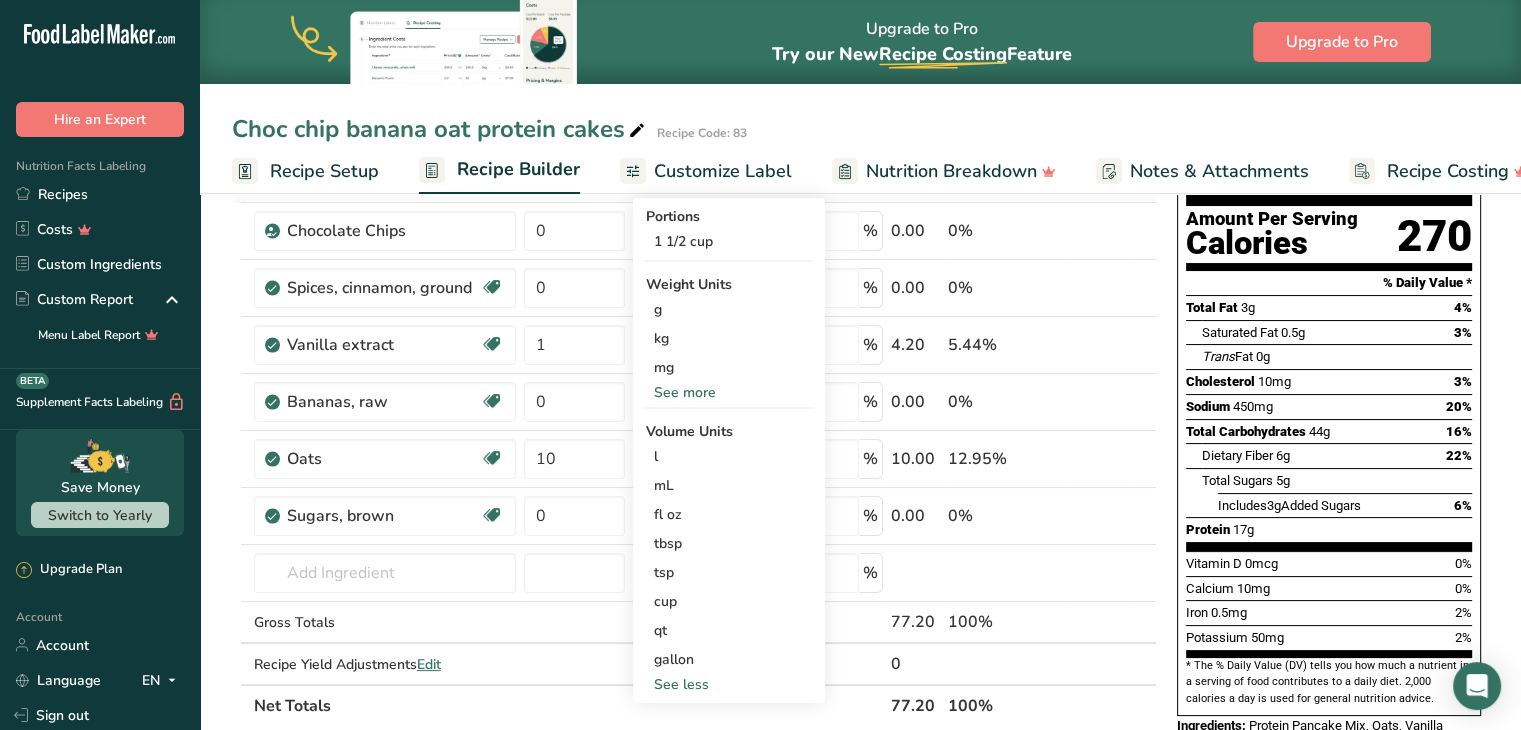 scroll, scrollTop: 196, scrollLeft: 0, axis: vertical 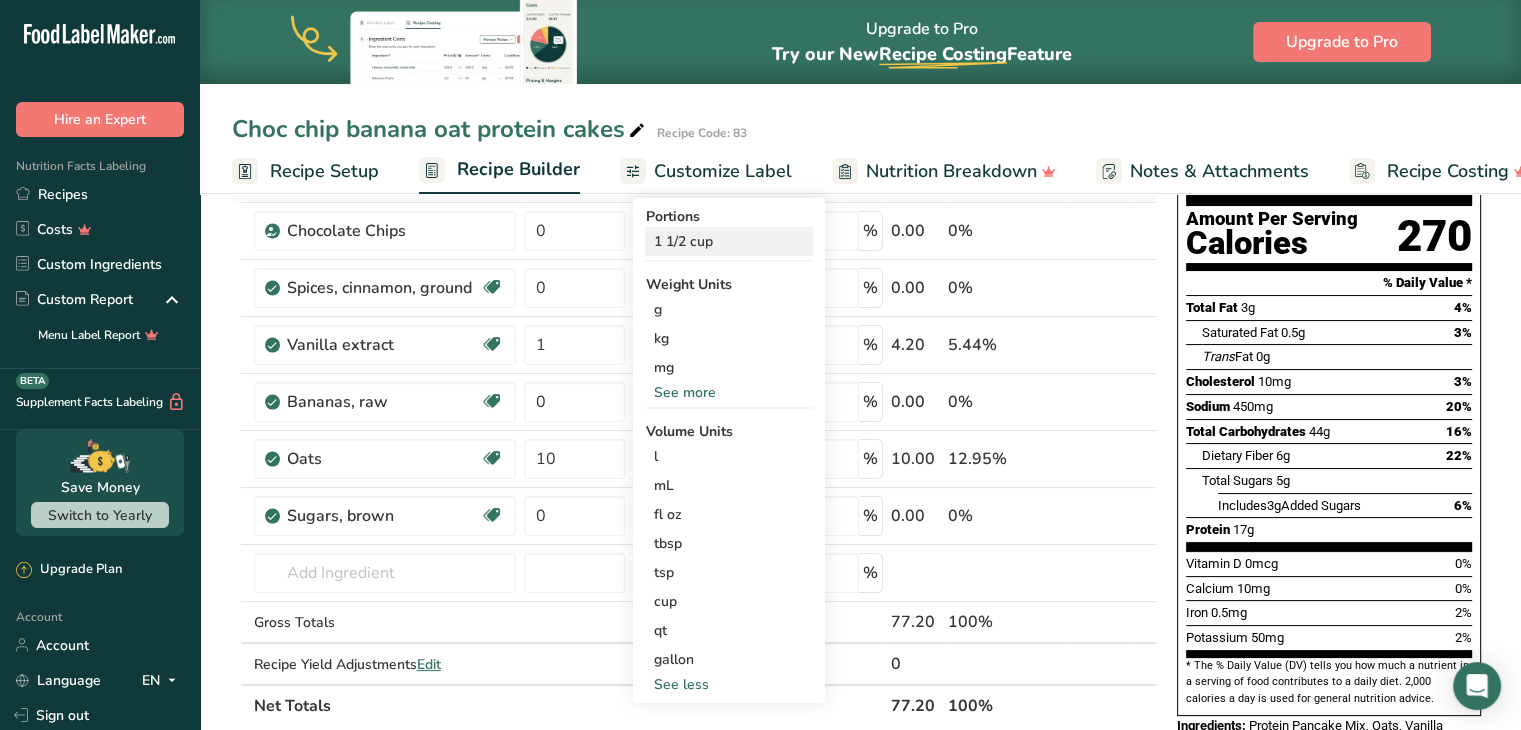 click on "1 1/2 cup" at bounding box center (729, 241) 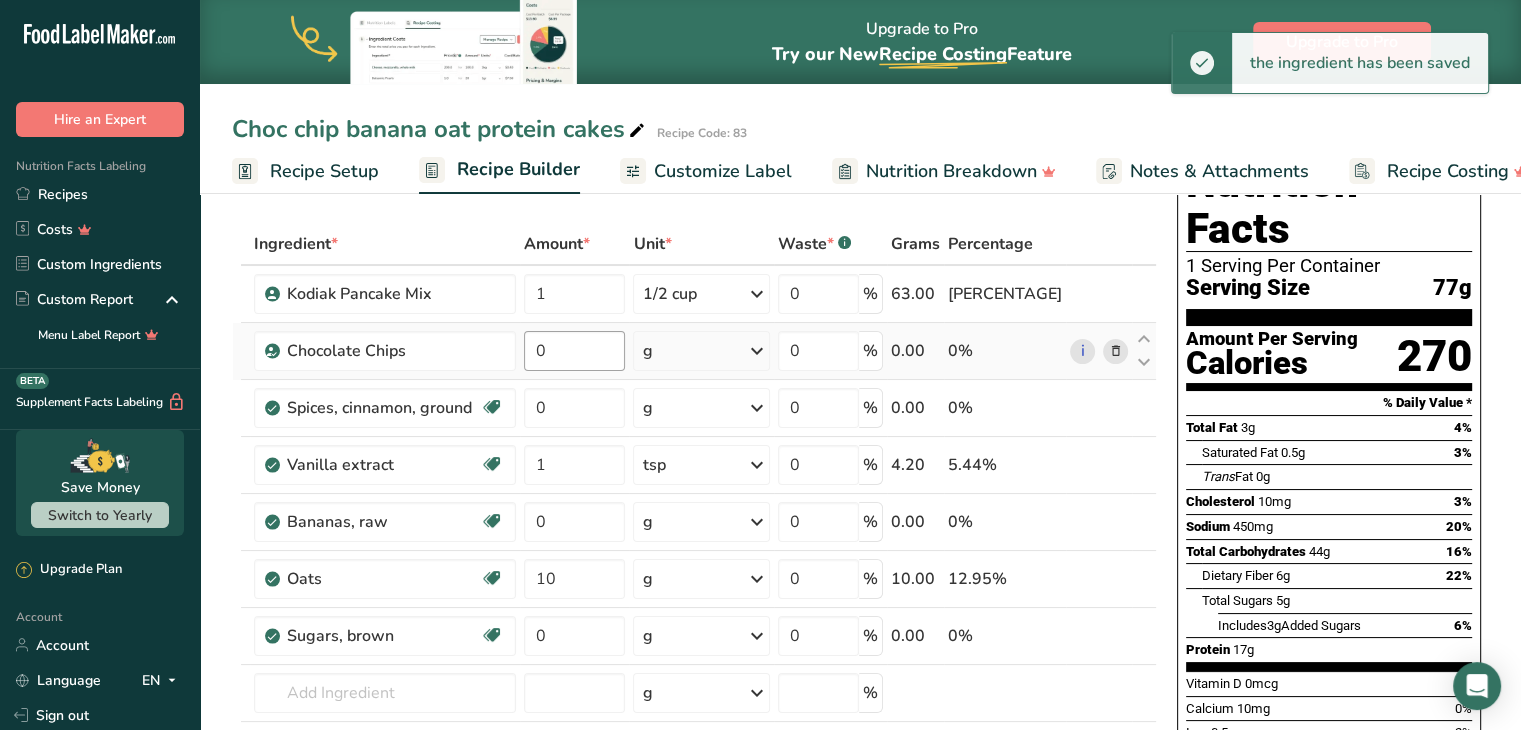 scroll, scrollTop: 75, scrollLeft: 0, axis: vertical 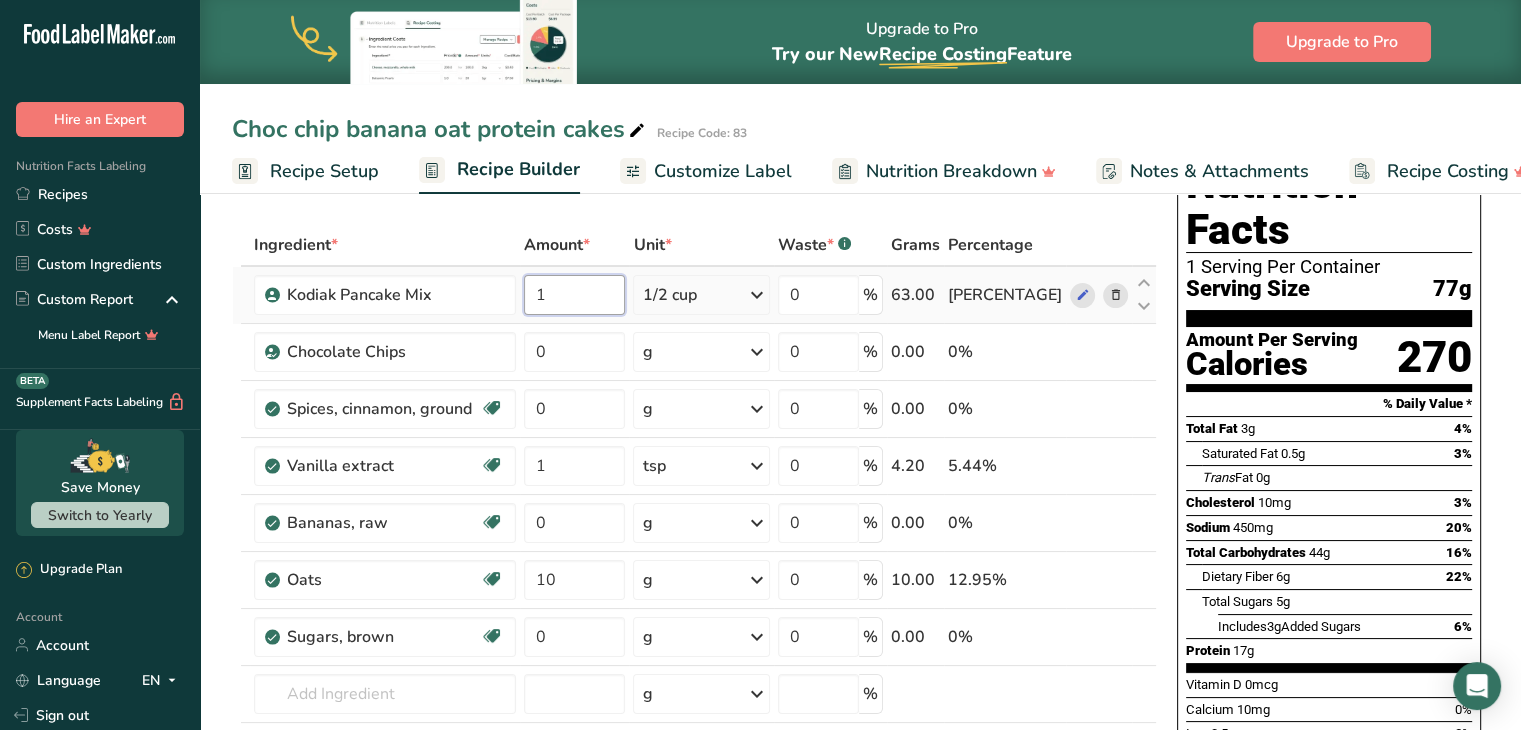 click on "1" at bounding box center (575, 295) 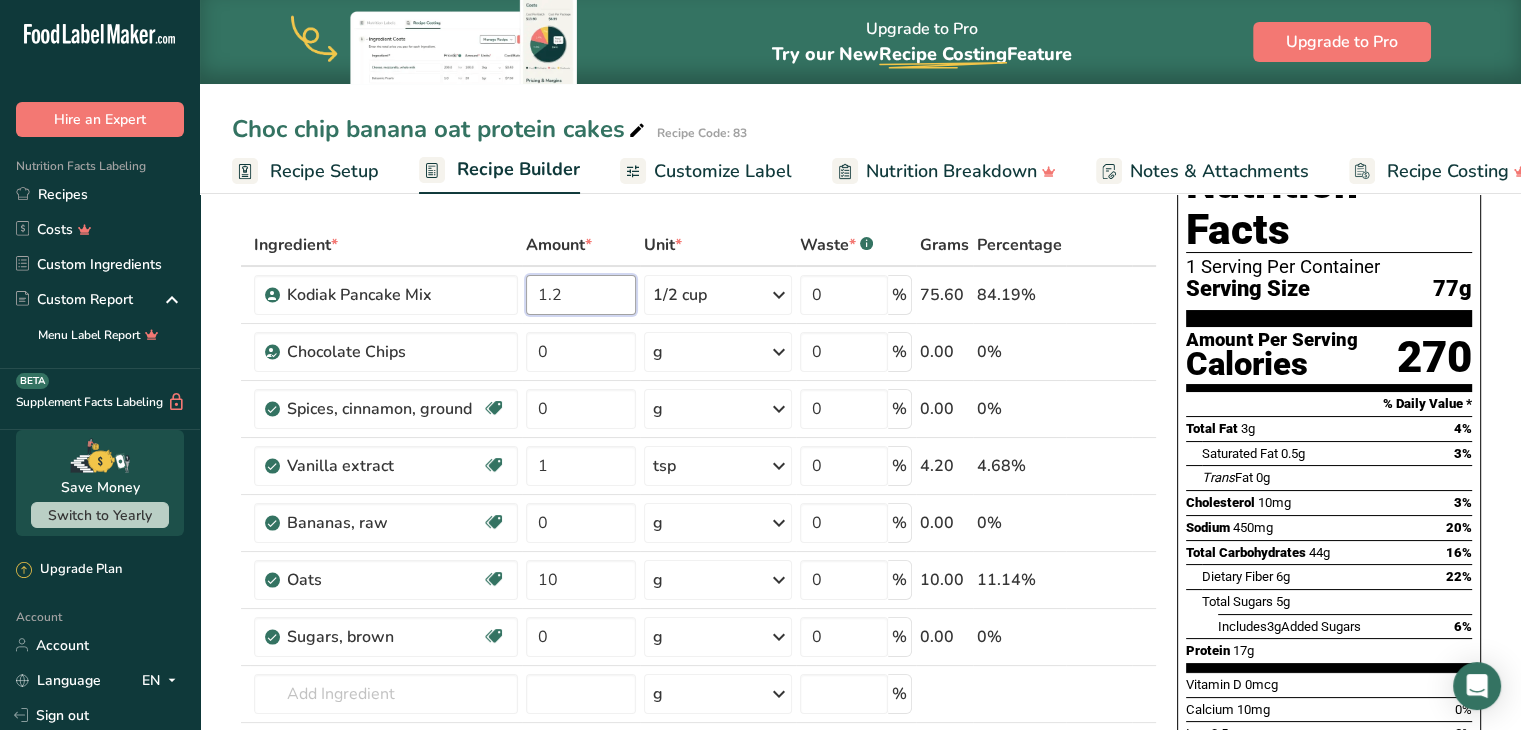 type on "1.2" 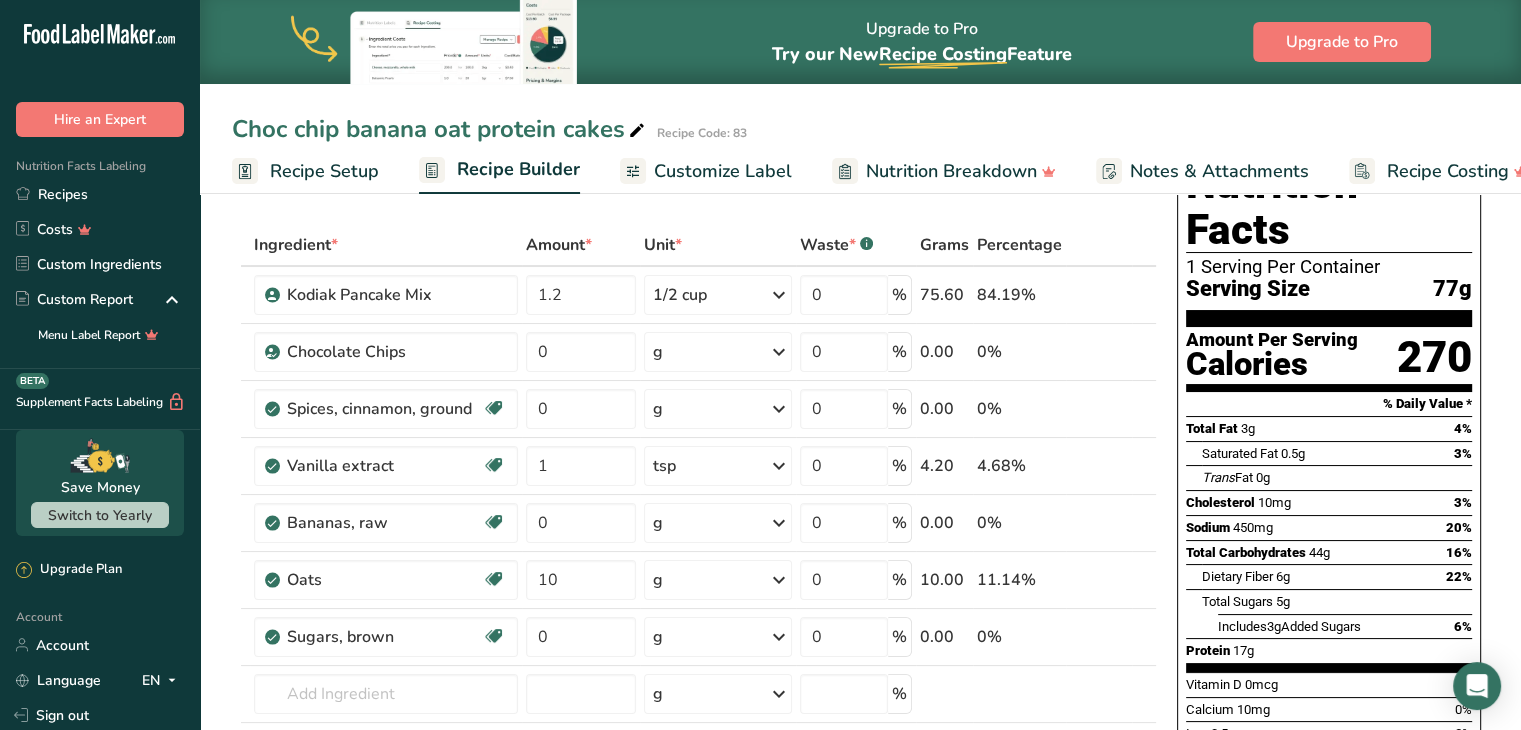 click on "Add Ingredients
Manage Recipe         Delete Recipe           Duplicate Recipe             Scale Recipe             Save as Sub-Recipe   .a-a{fill:#347362;}.b-a{fill:#fff;}                               Nutrition Breakdown                   Recipe Card
NEW
Amino Acids Pattern Report             Activity History
Download
Choose your preferred label style
Standard FDA label
Standard FDA label
The most common format for nutrition facts labels in compliance with the FDA's typeface, style and requirements
Tabular FDA label
A label format compliant with the FDA regulations presented in a tabular (horizontal) display.
Linear FDA label
A simple linear display for small sized packages.
Simplified FDA label" at bounding box center [700, 814] 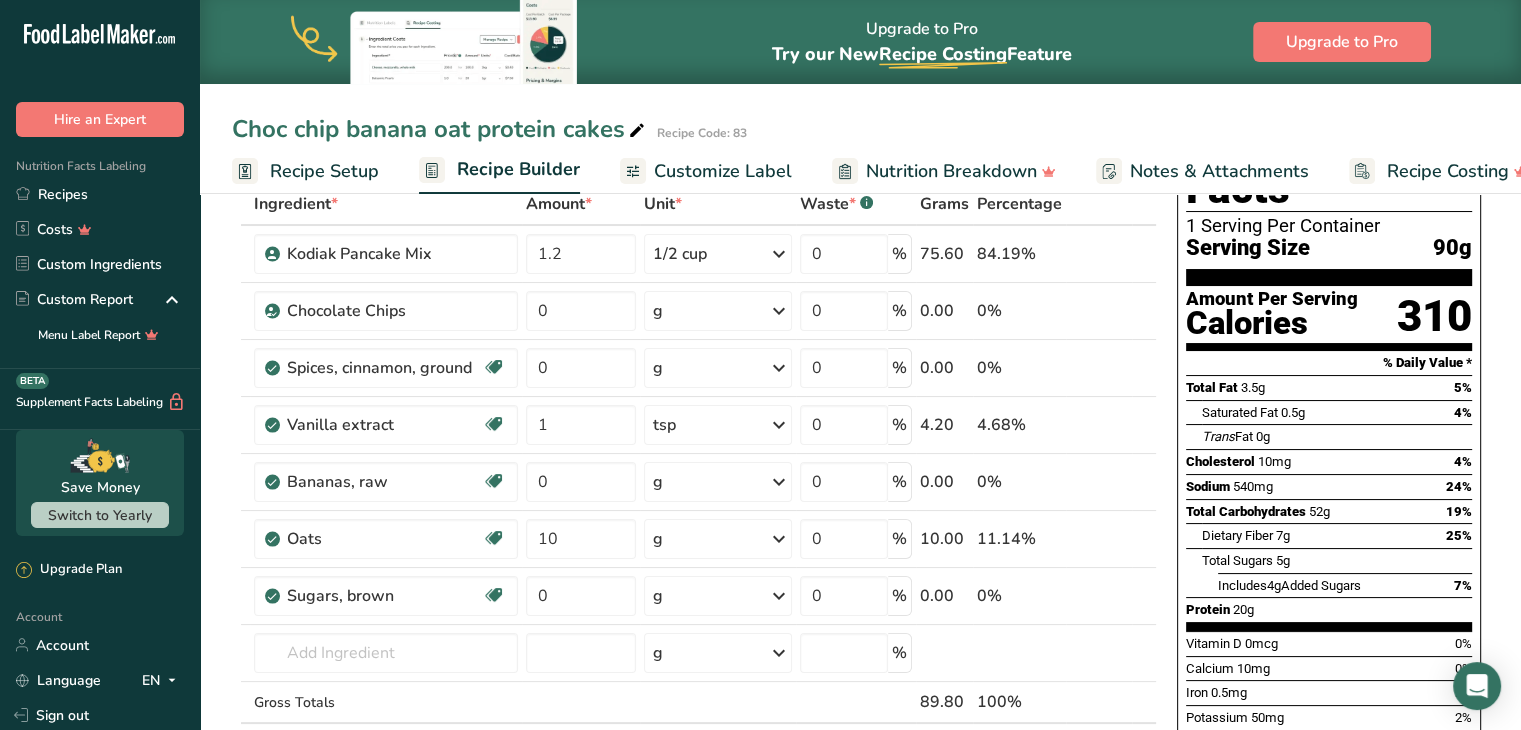 scroll, scrollTop: 122, scrollLeft: 0, axis: vertical 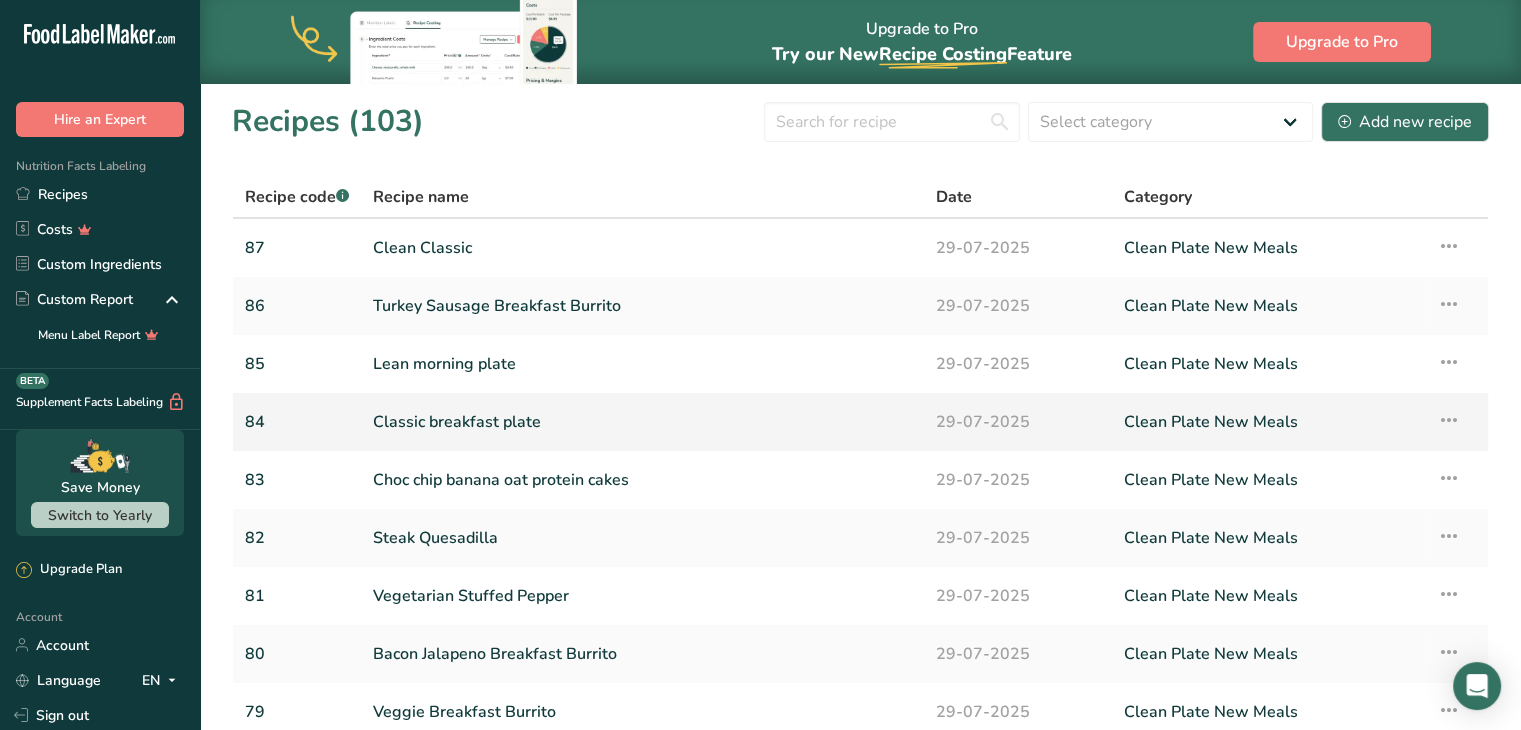 click on "Classic breakfast plate" at bounding box center [642, 422] 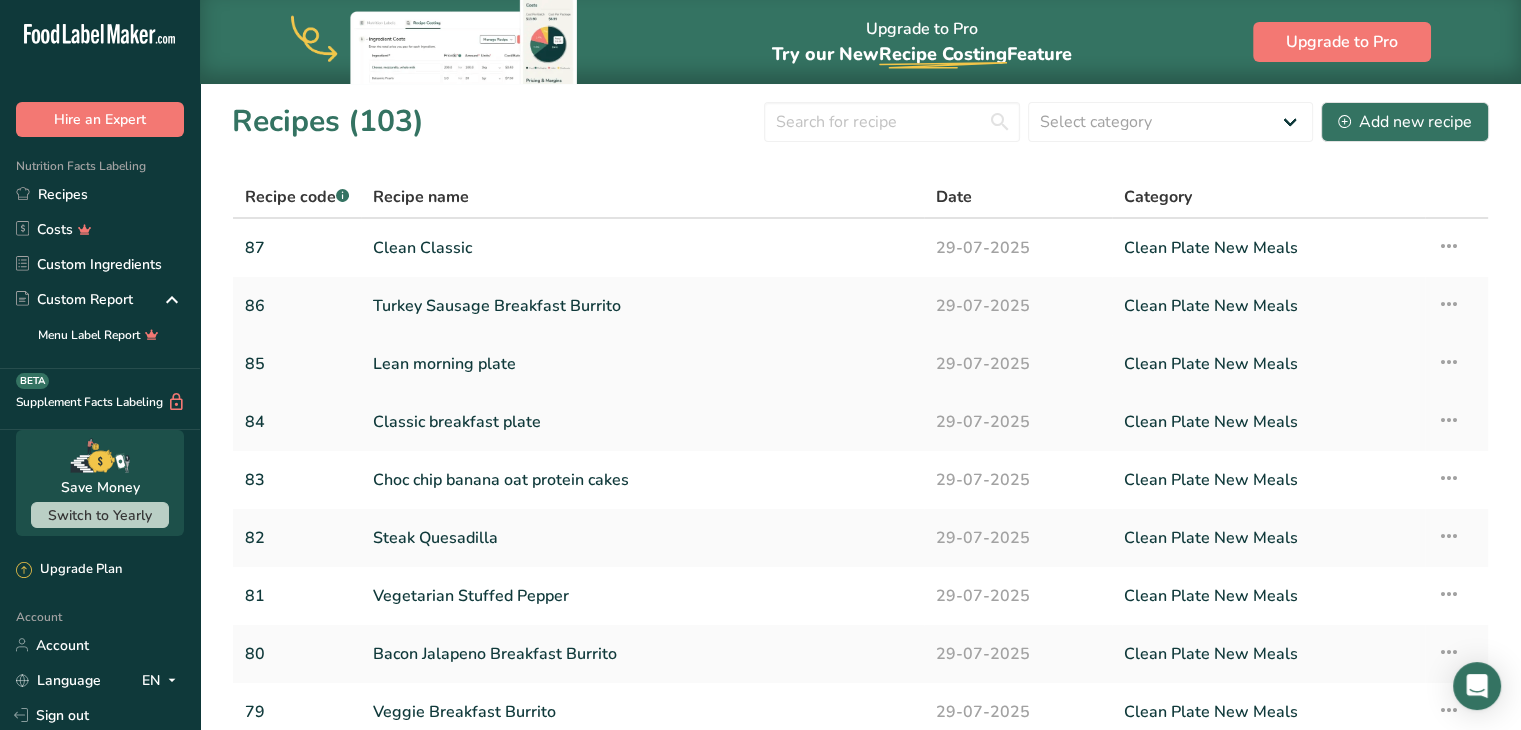 click on "Lean morning plate" at bounding box center [642, 364] 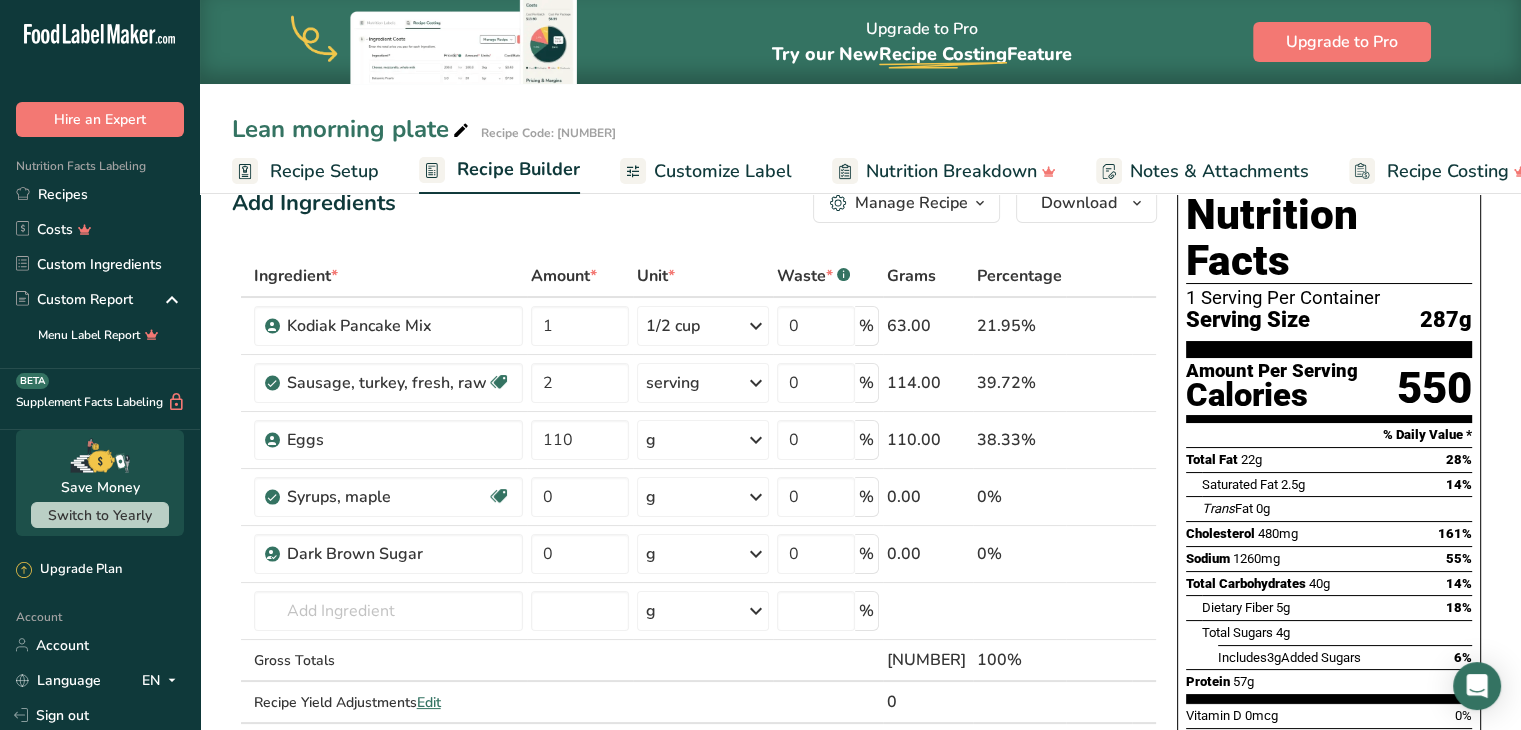 scroll, scrollTop: 0, scrollLeft: 0, axis: both 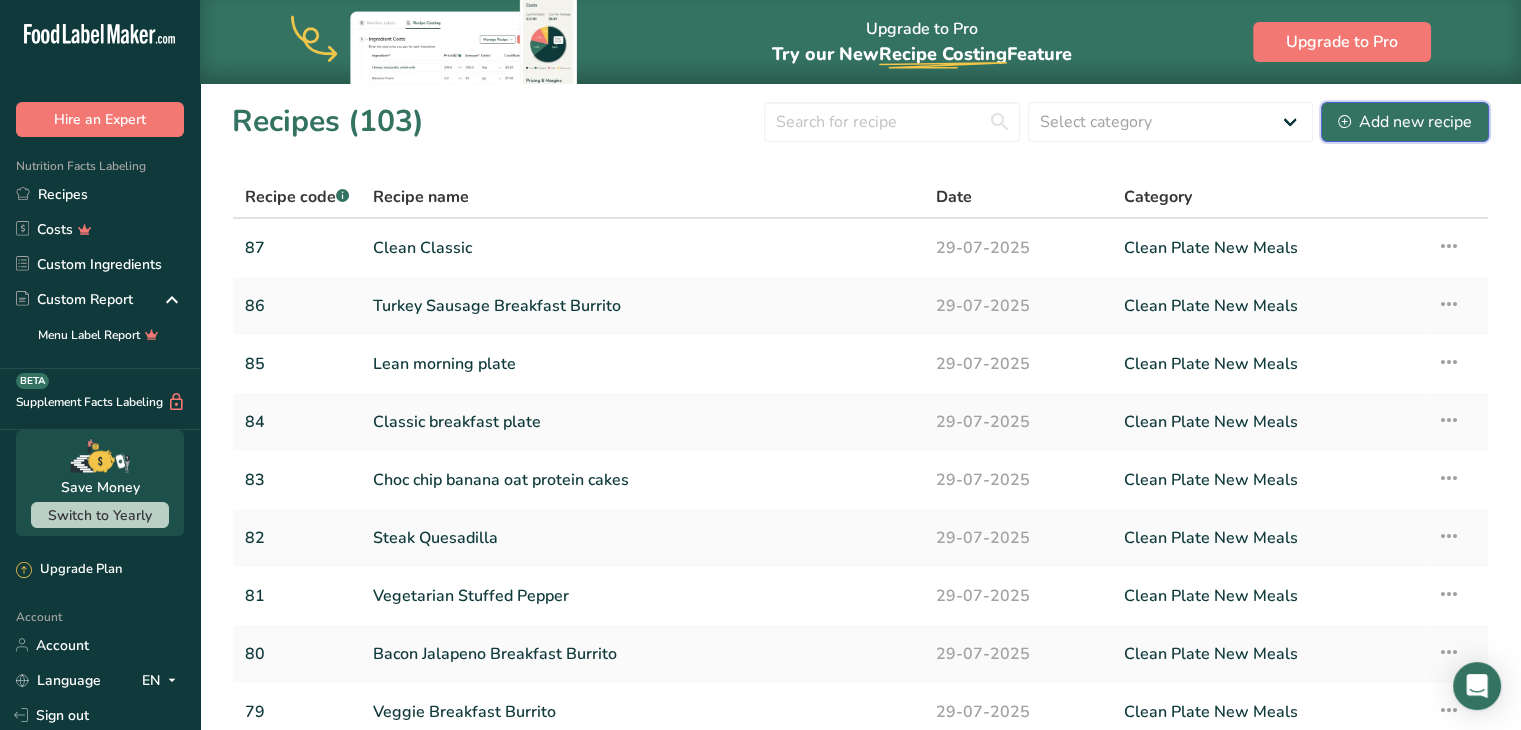 click on "Add new recipe" at bounding box center (1405, 122) 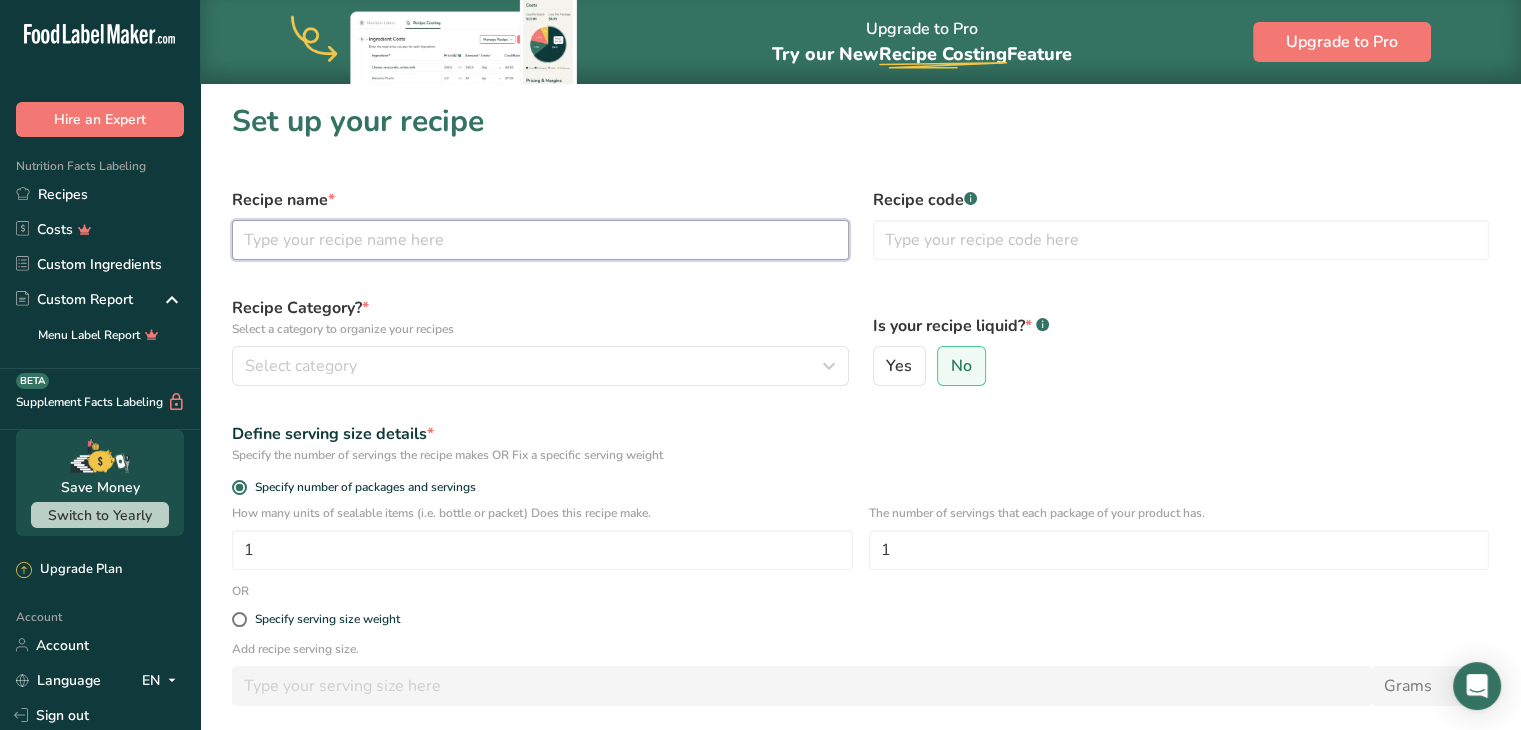 click at bounding box center [540, 240] 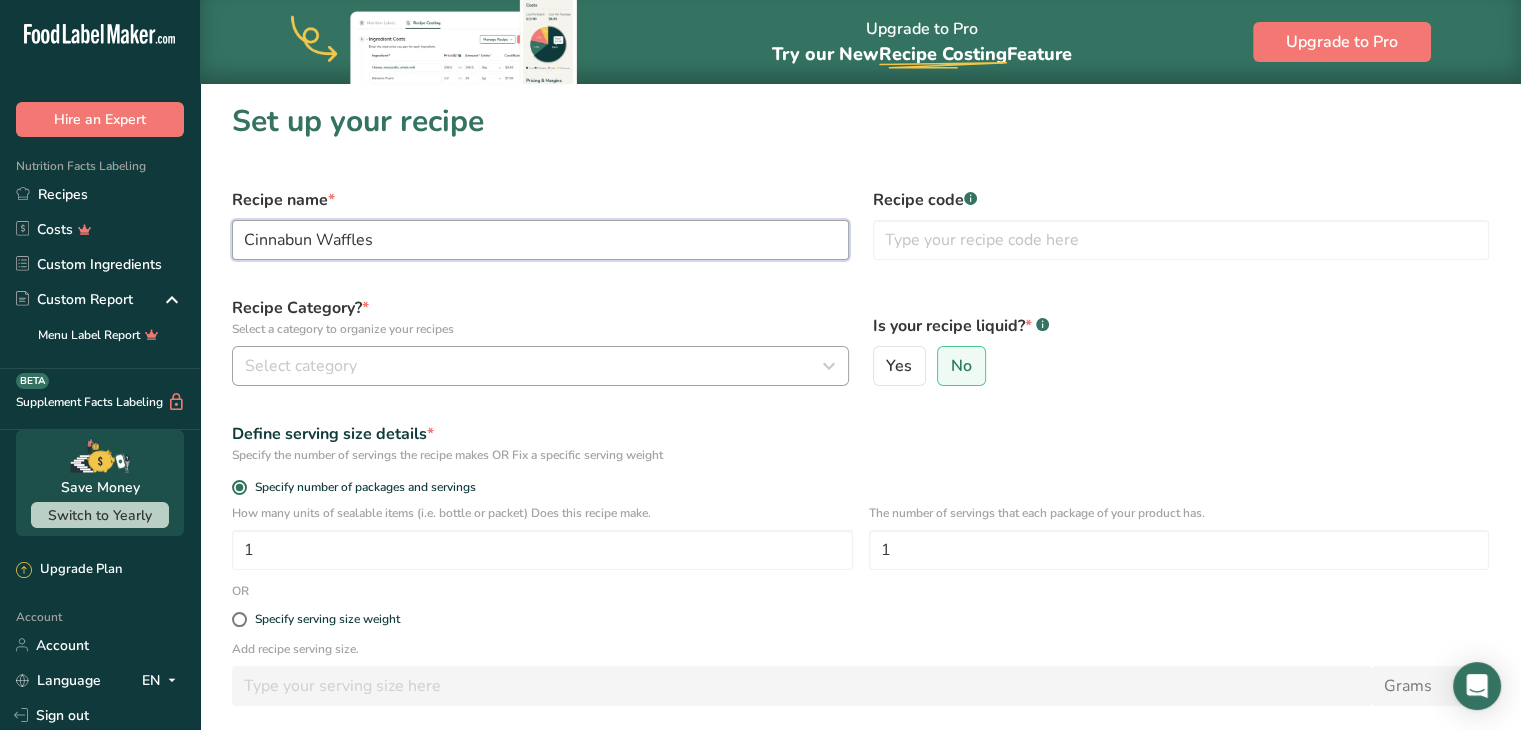 type on "Cinnabun Waffles" 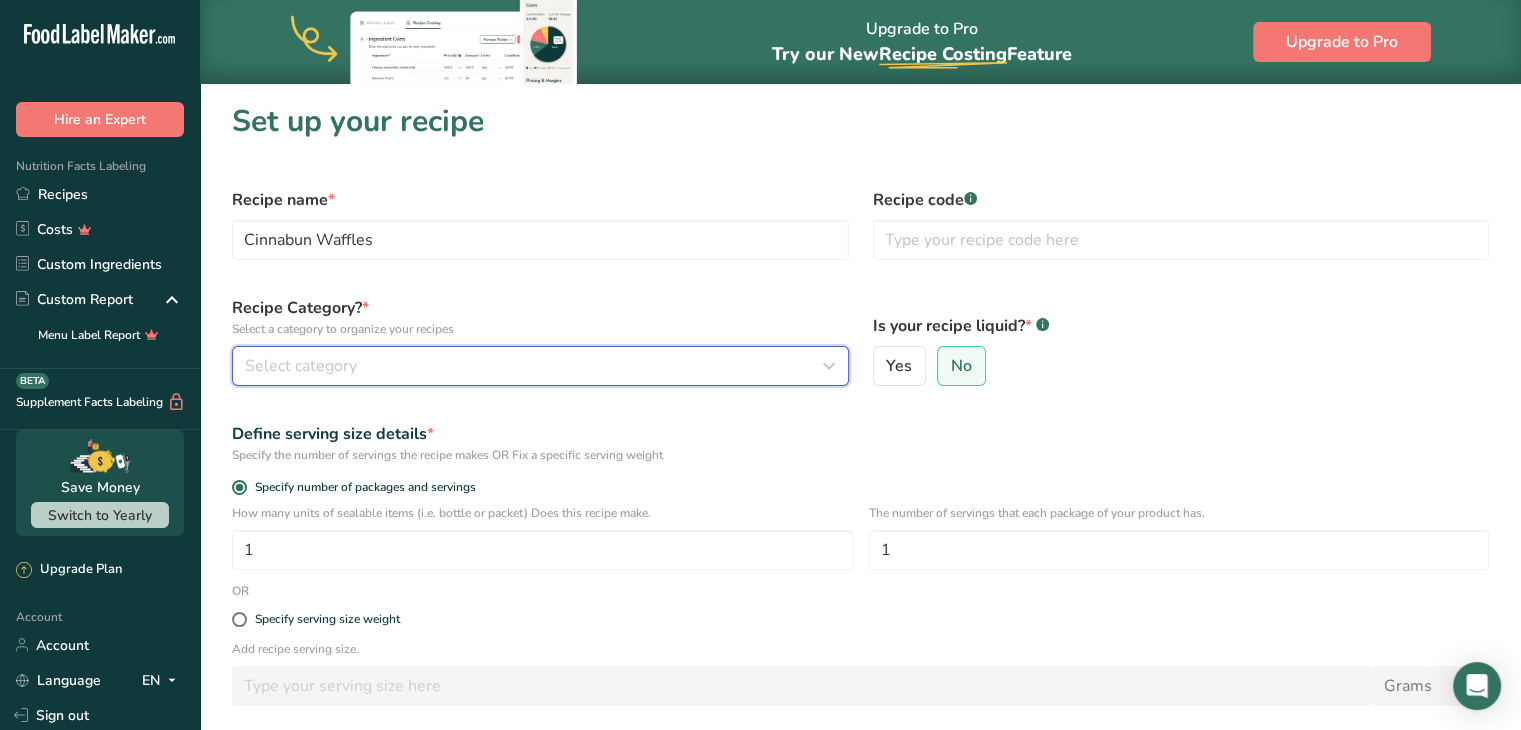 click on "Select category" at bounding box center [534, 366] 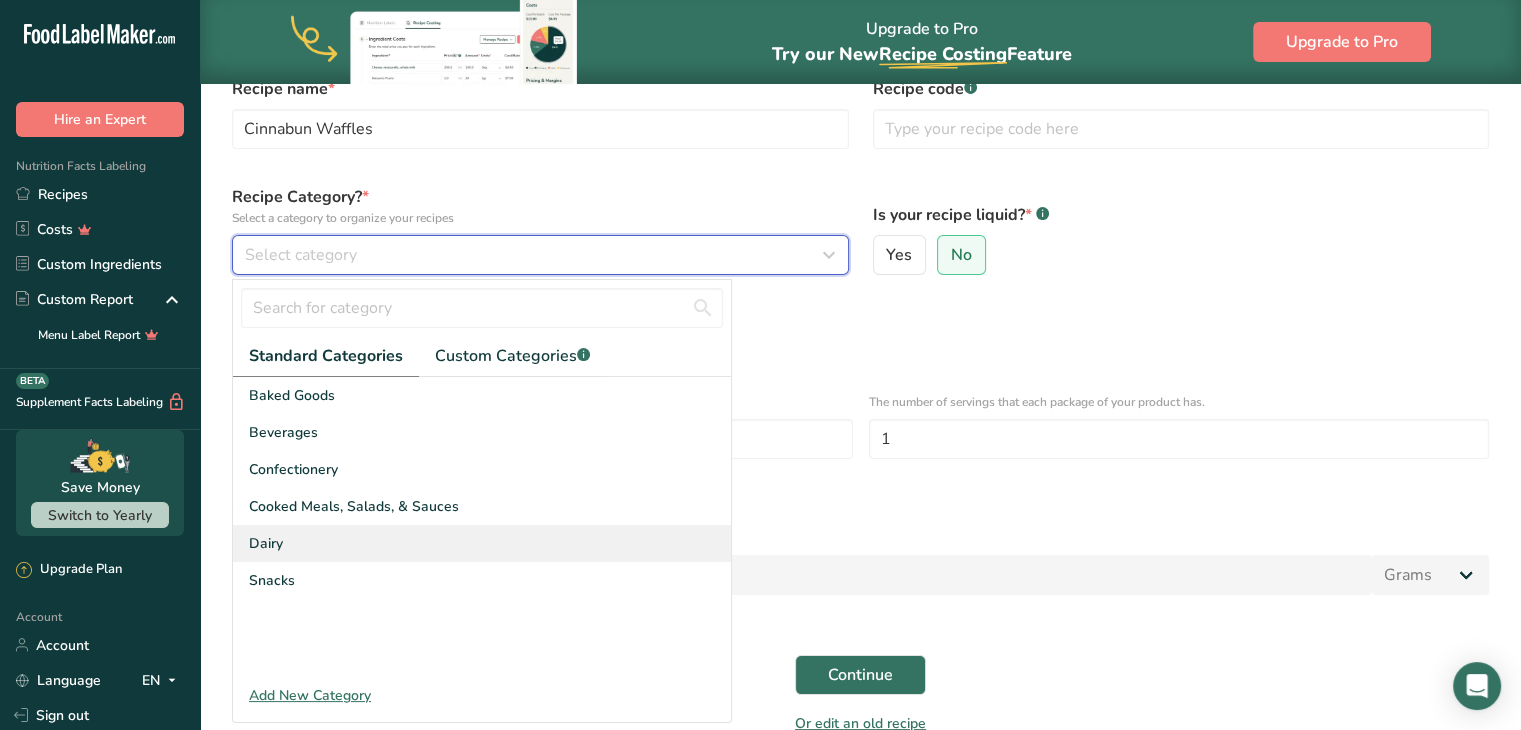 scroll, scrollTop: 114, scrollLeft: 0, axis: vertical 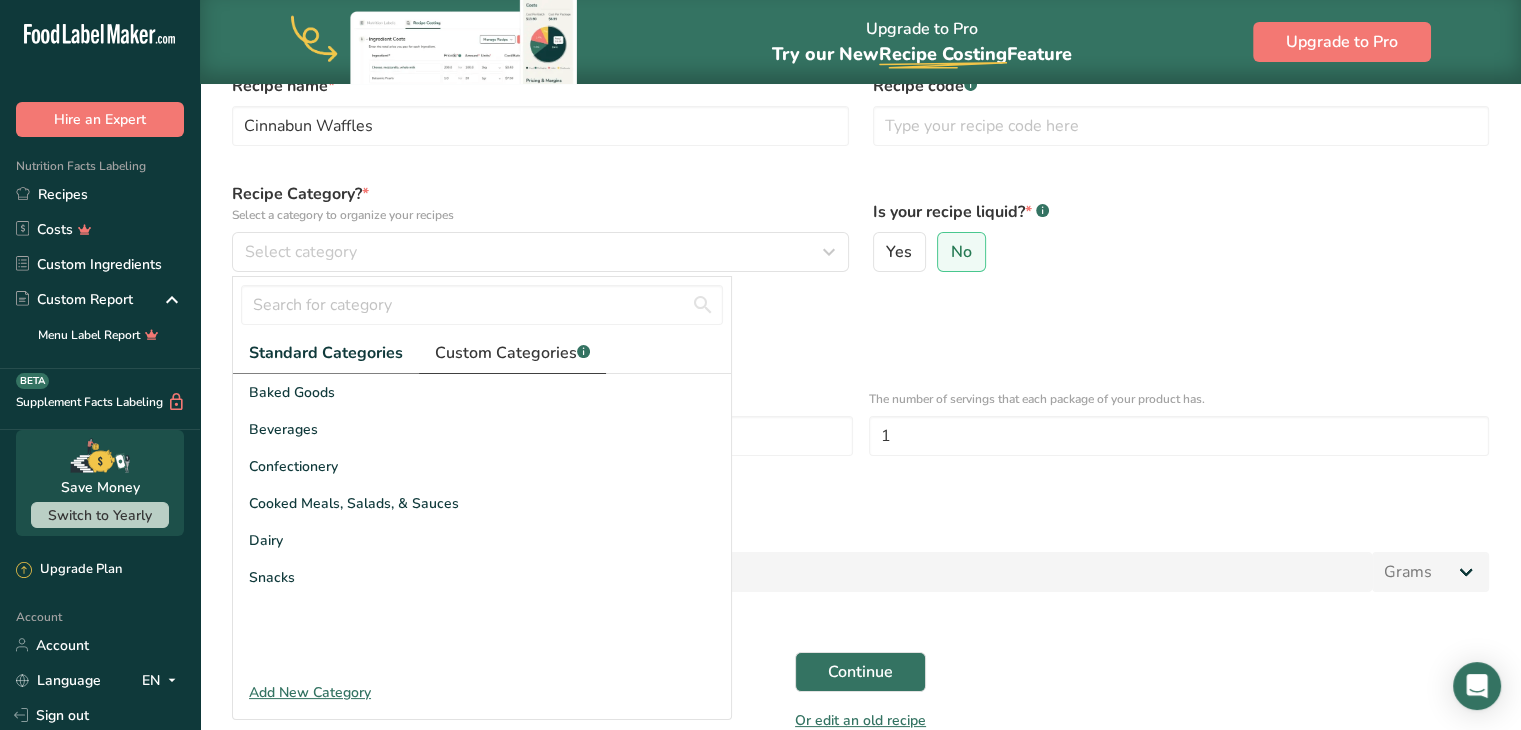 click on "Custom Categories
.a-a{fill:#347362;}.b-a{fill:#fff;}" at bounding box center (512, 353) 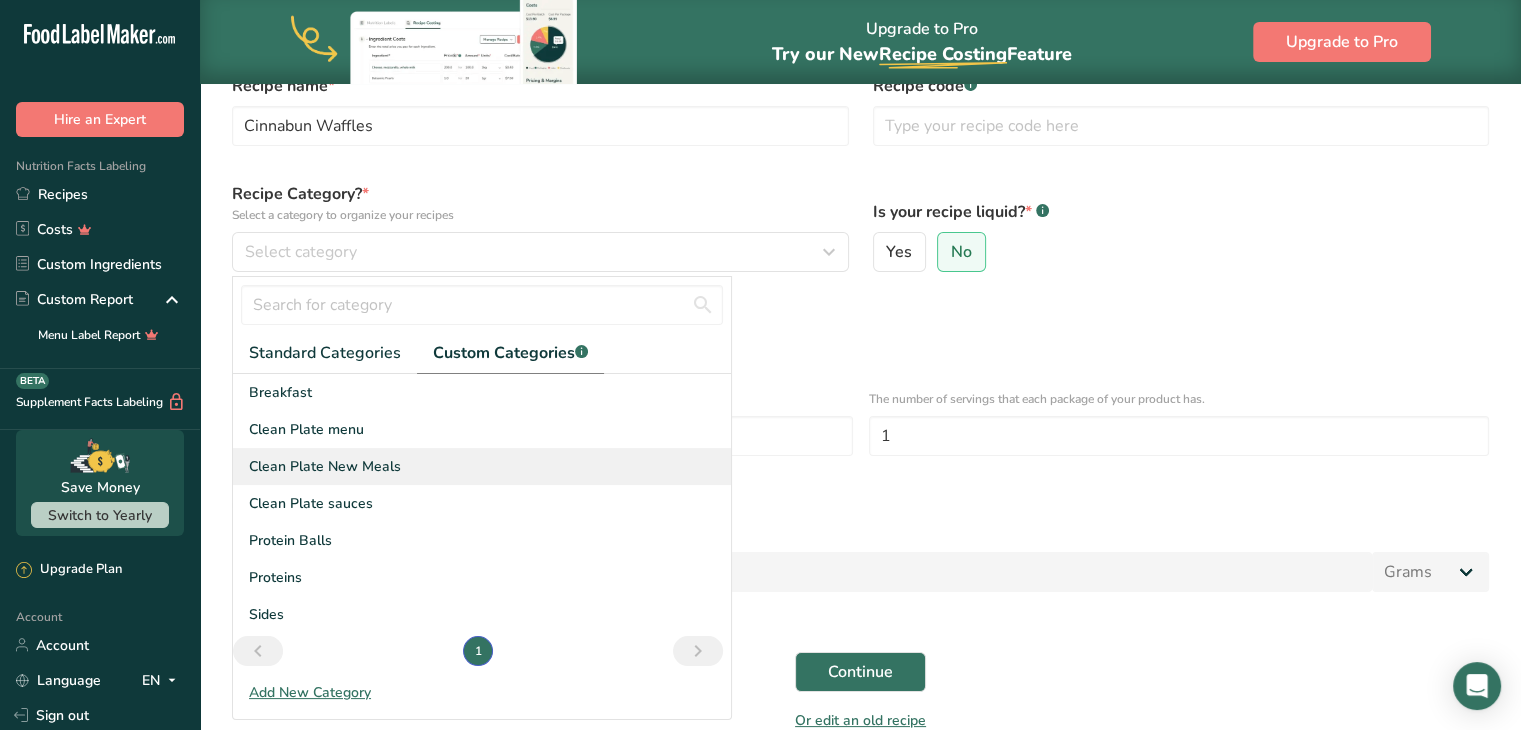 click on "Clean Plate New Meals" at bounding box center (482, 466) 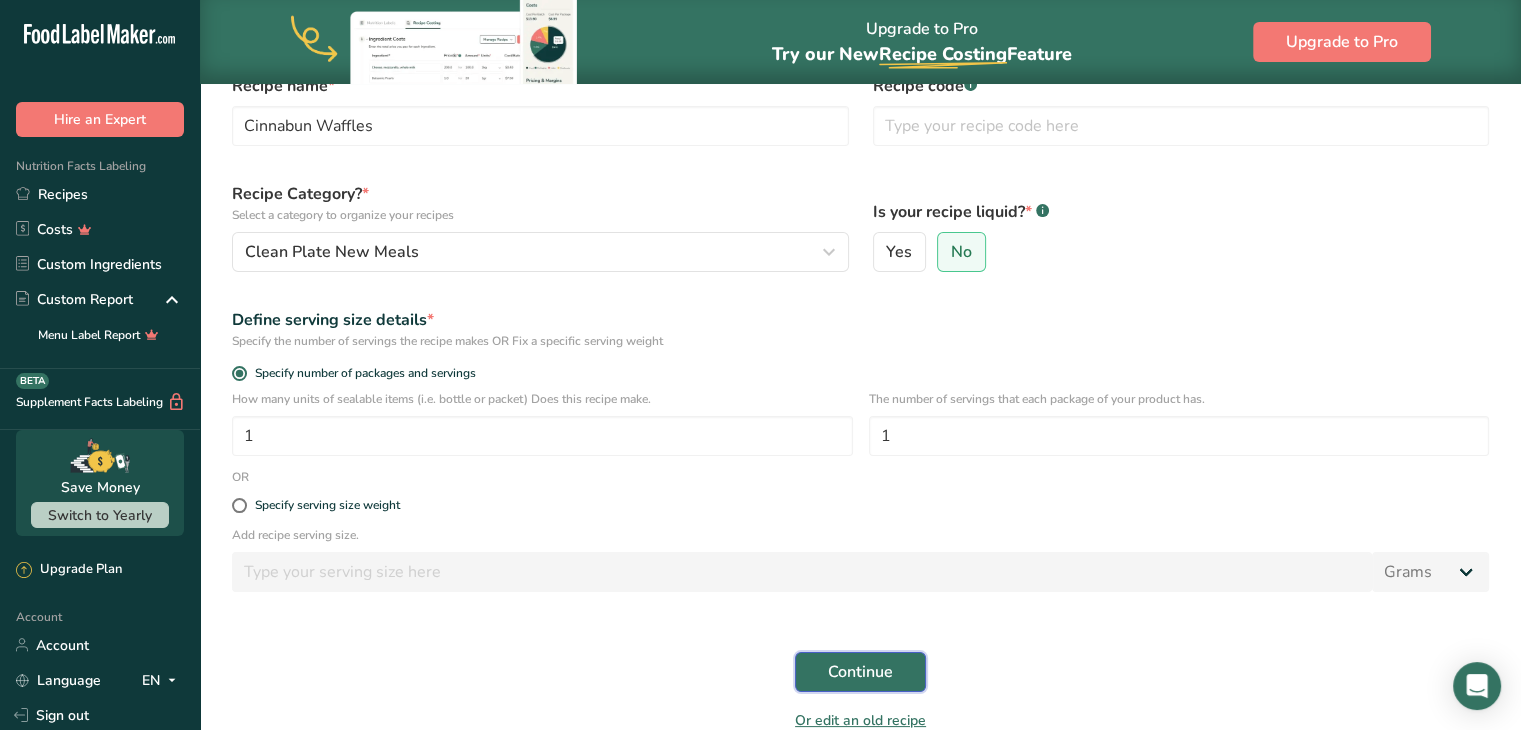 click on "Continue" at bounding box center (860, 672) 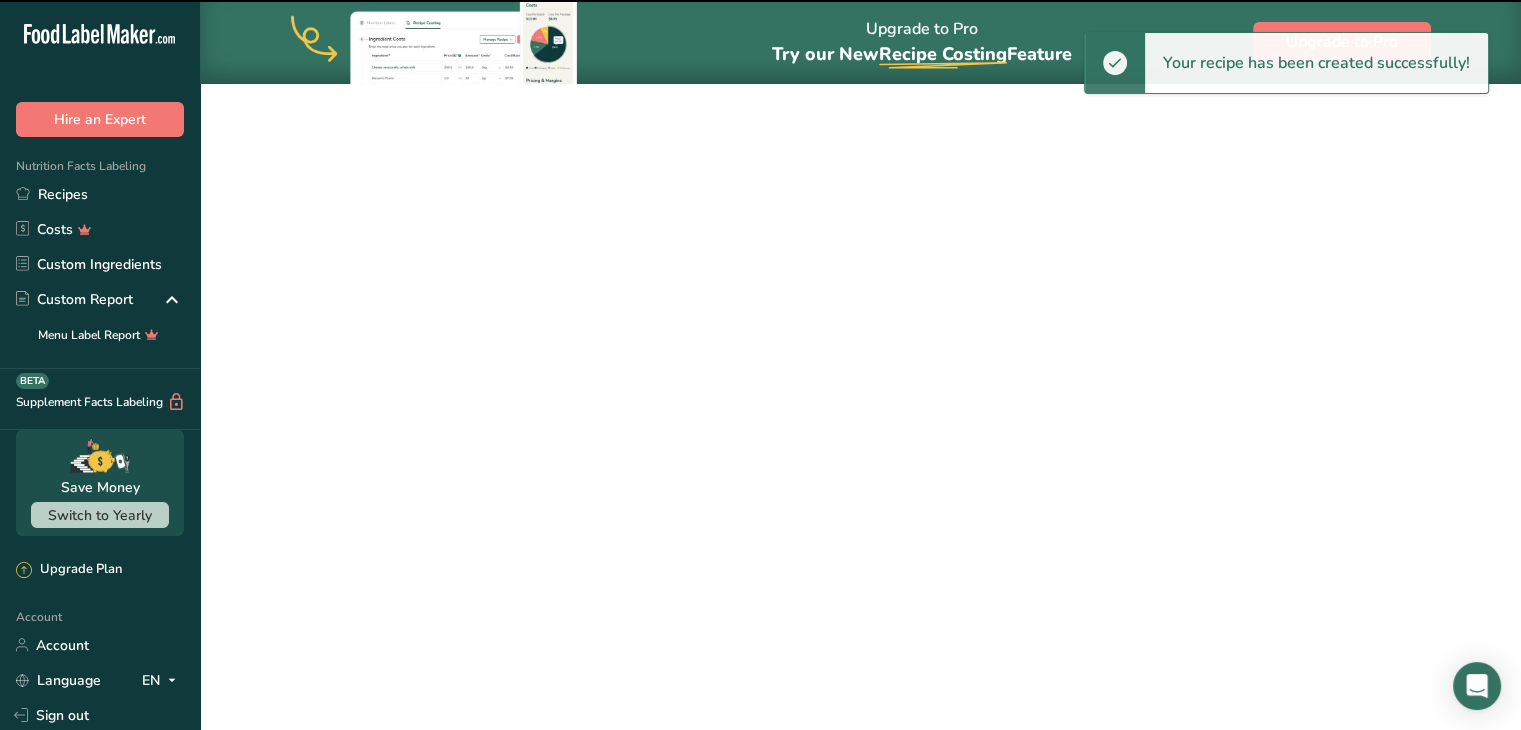 scroll, scrollTop: 0, scrollLeft: 0, axis: both 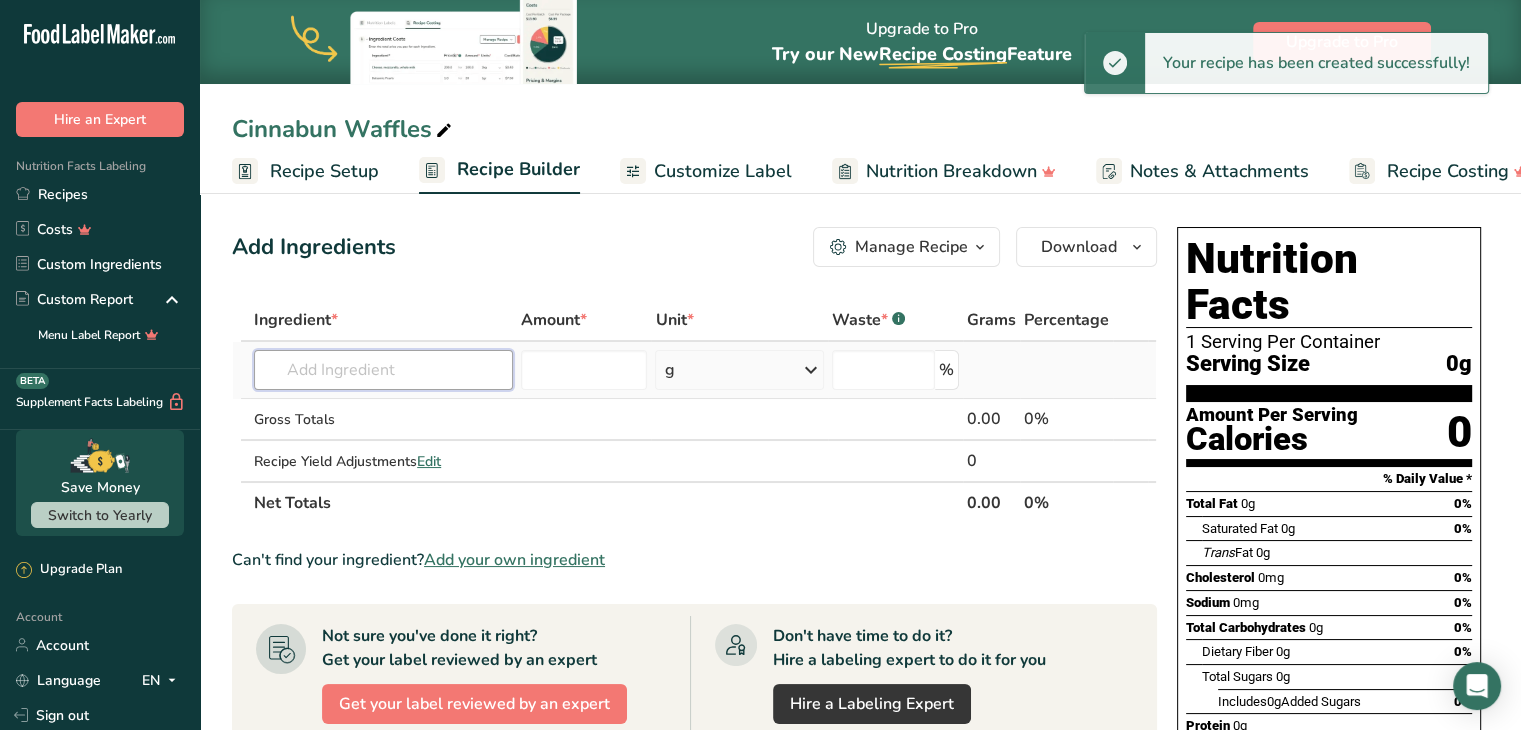click at bounding box center [383, 370] 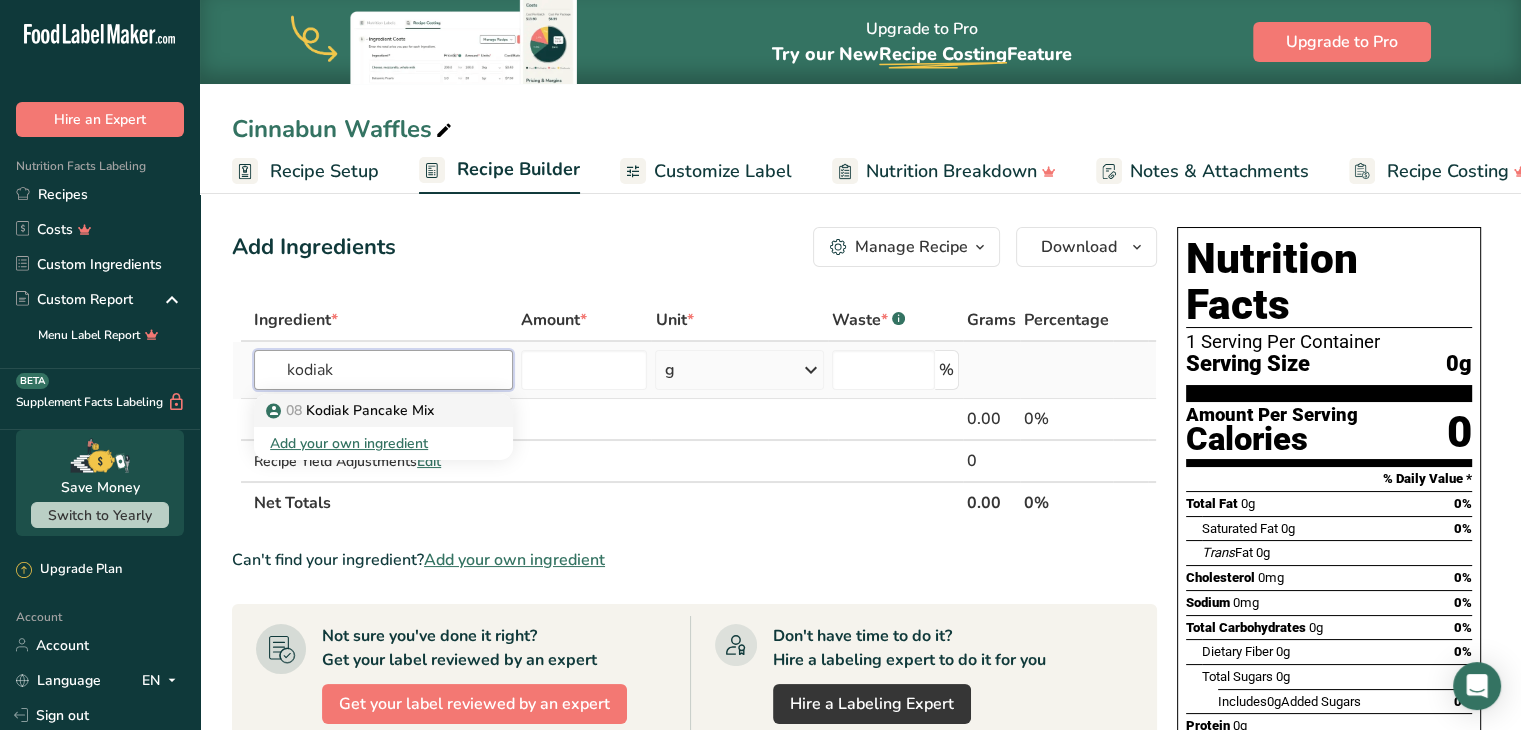 type on "kodiak" 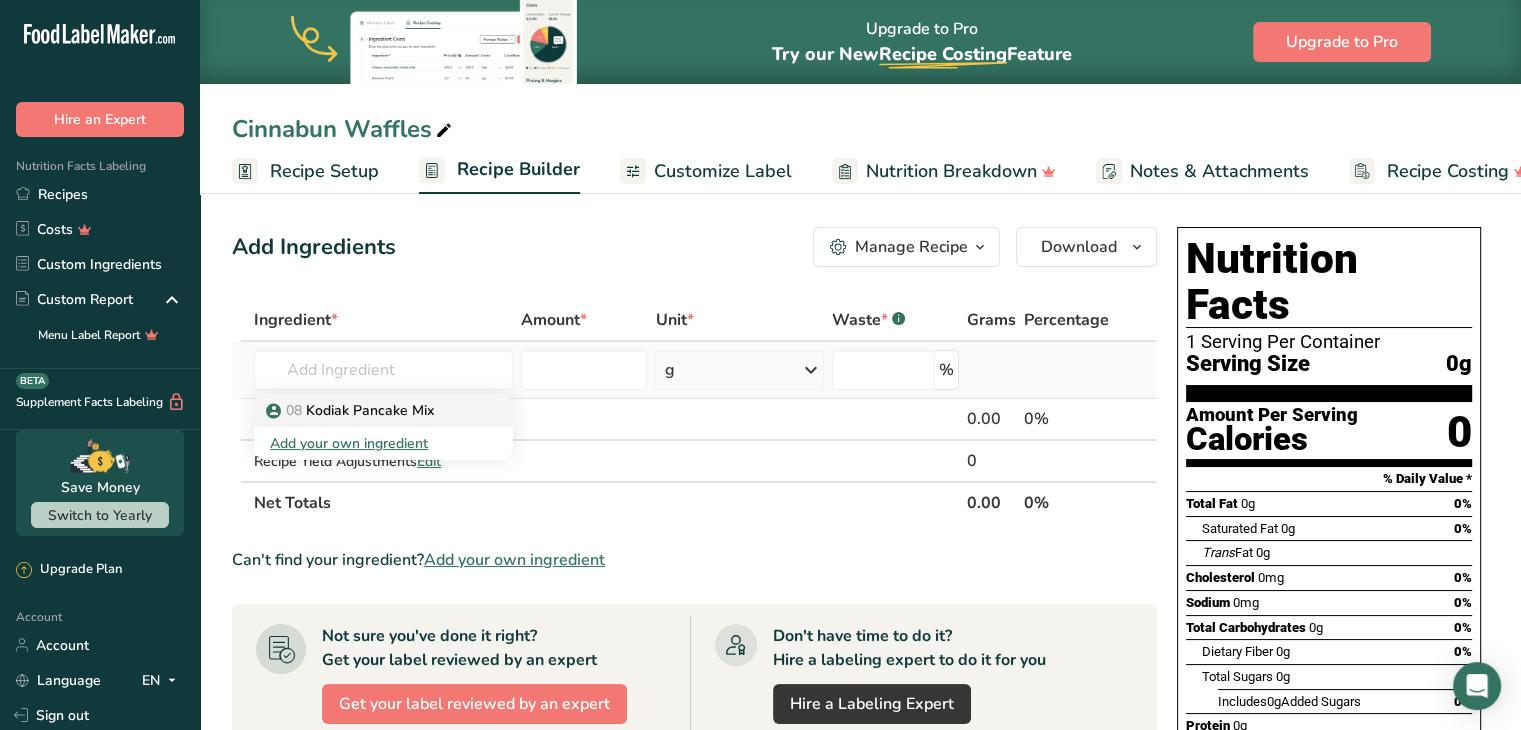 click on "08
Kodiak Pancake Mix" at bounding box center (352, 410) 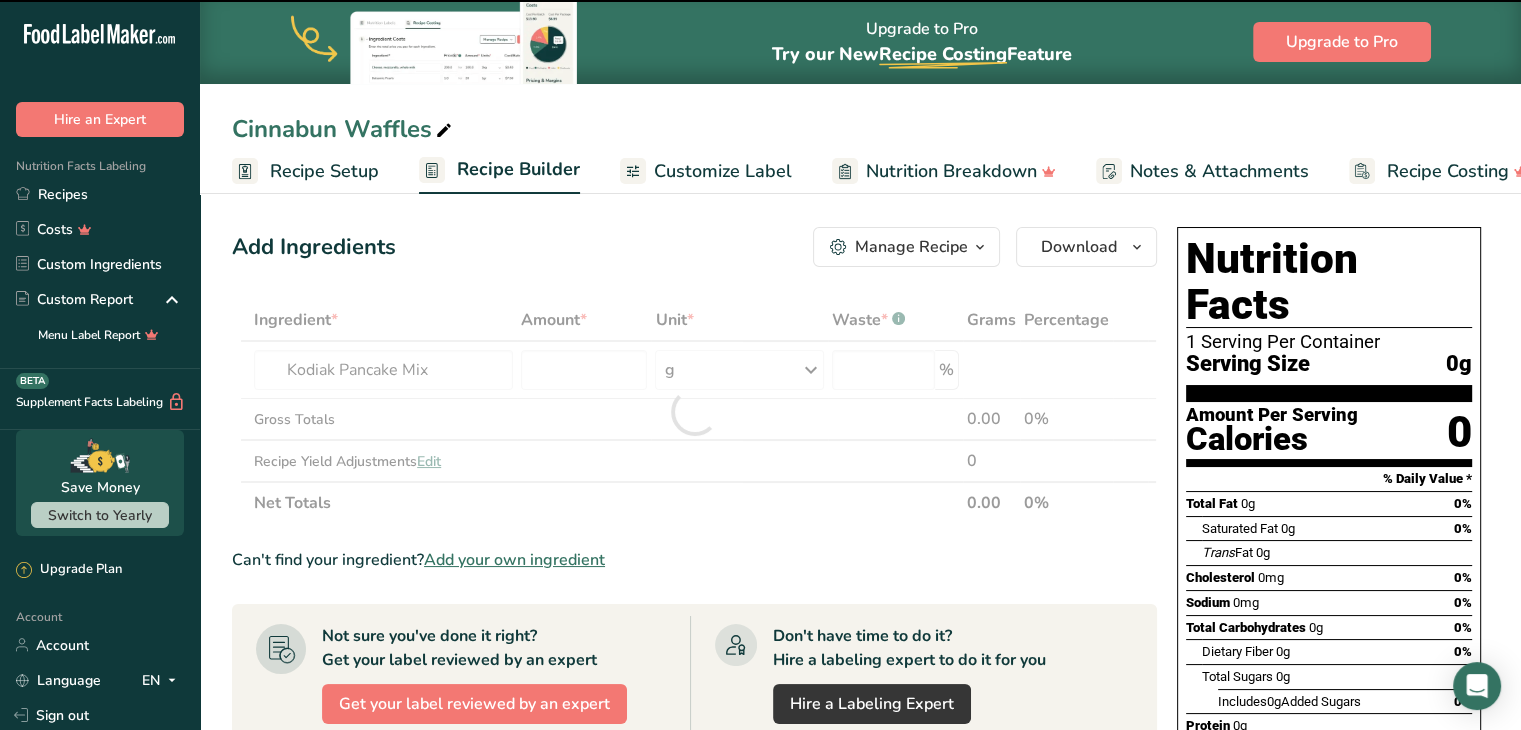 type on "0" 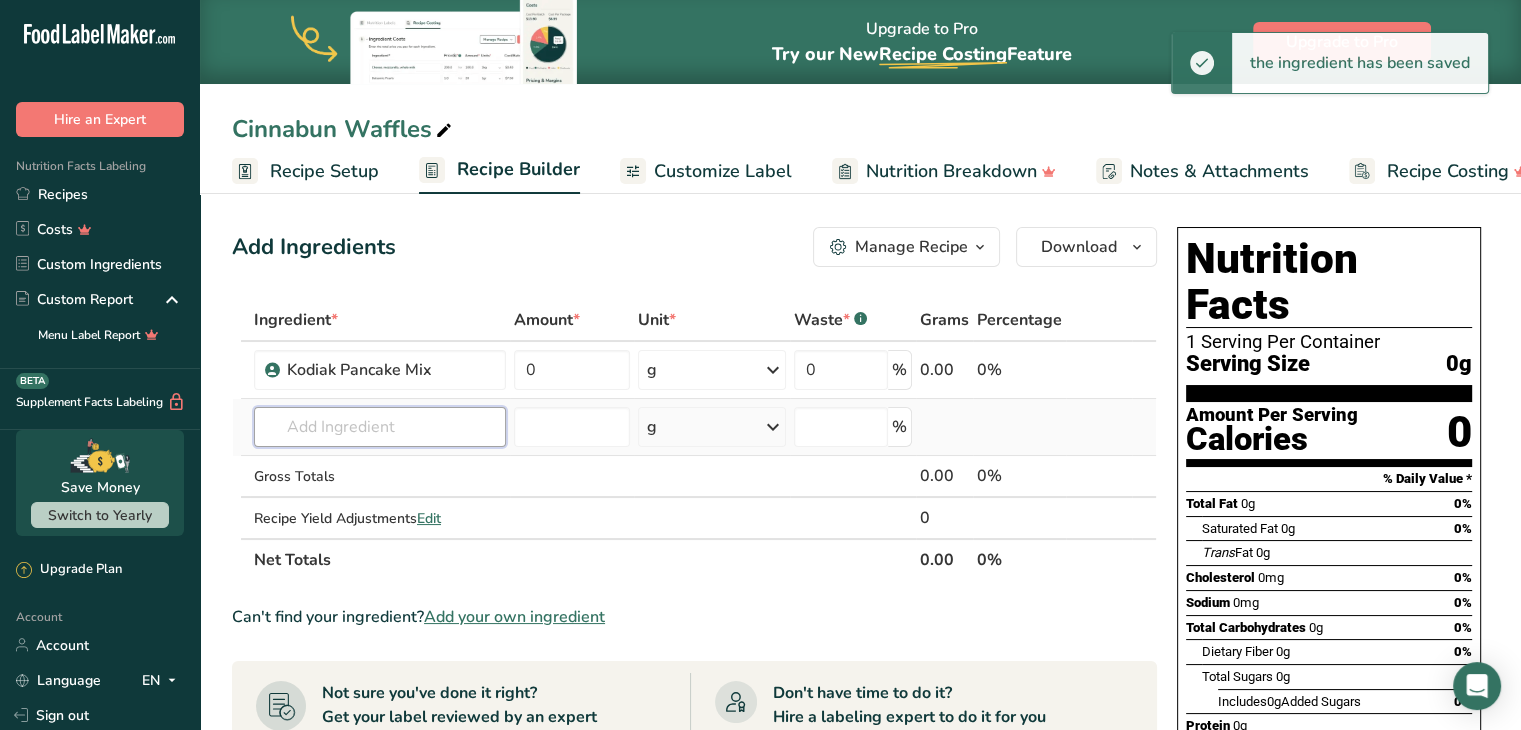 click at bounding box center [380, 427] 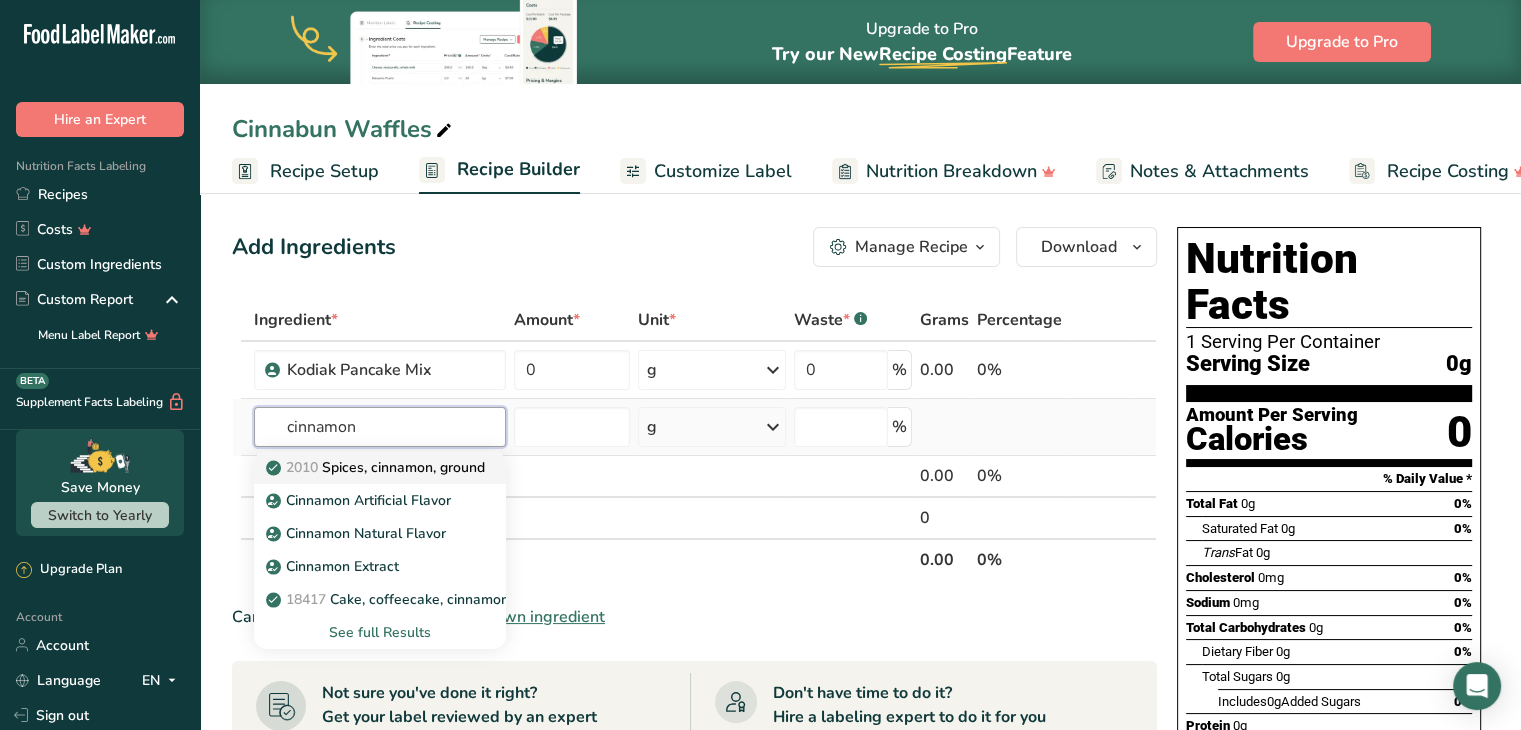 type on "cinnamon" 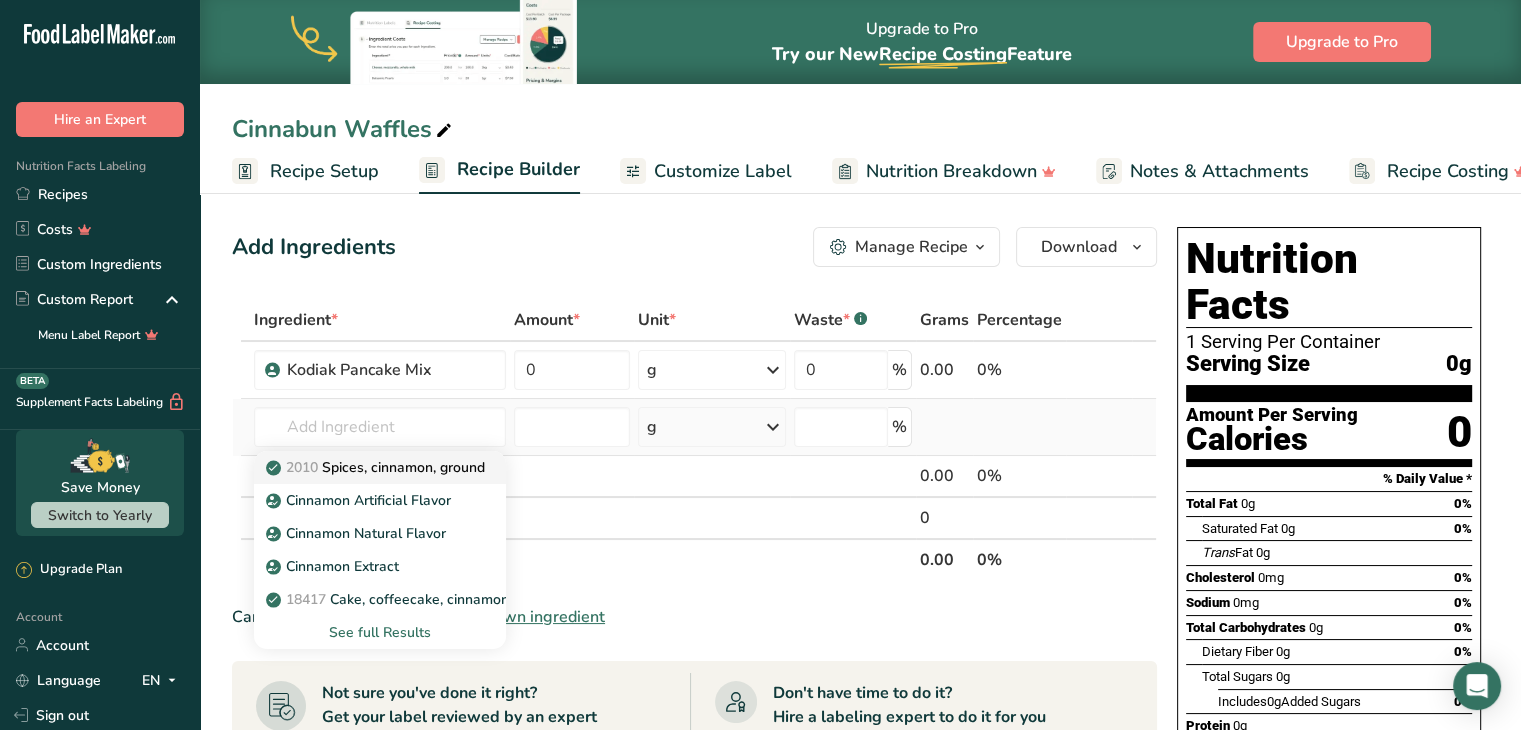 click on "2010
Spices, cinnamon, ground" at bounding box center (377, 467) 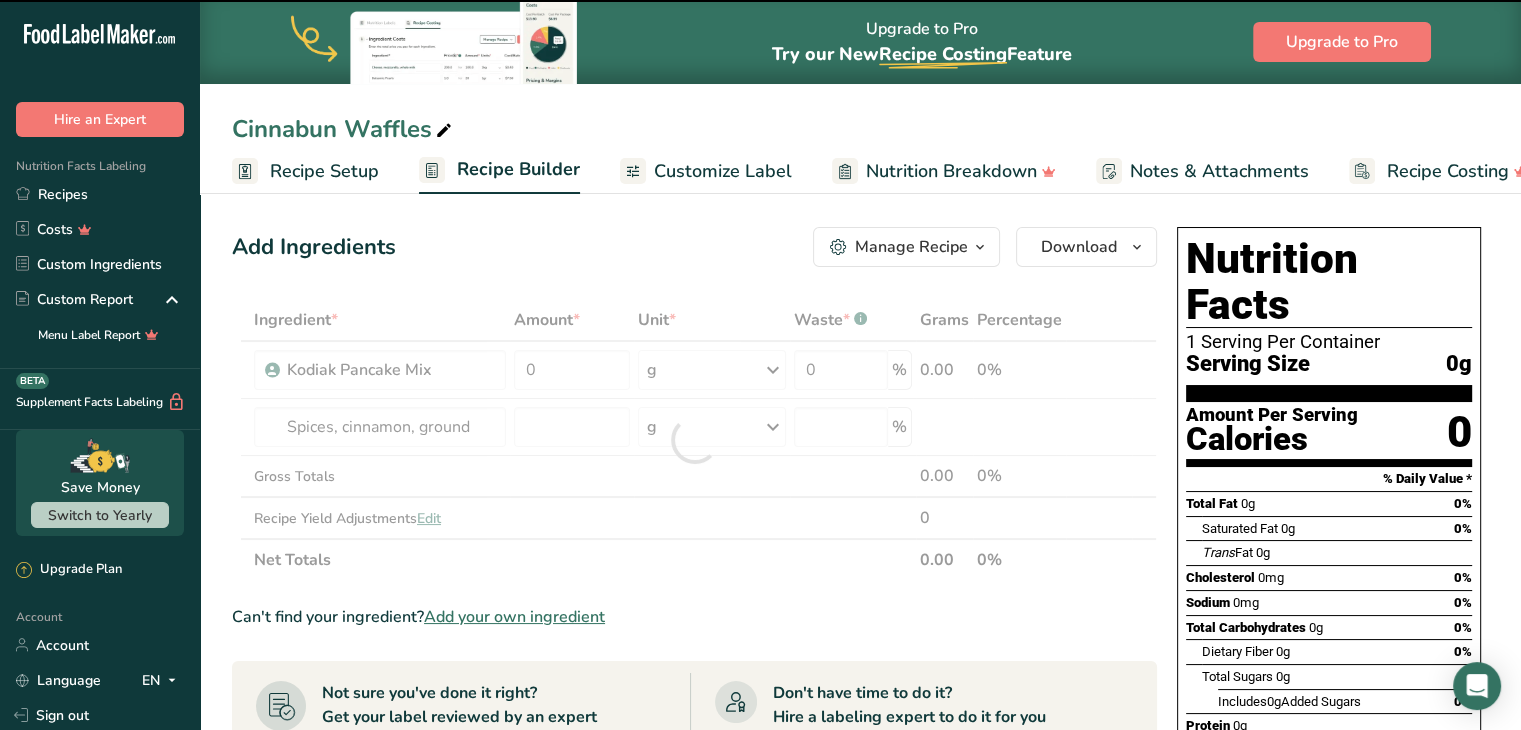 type on "0" 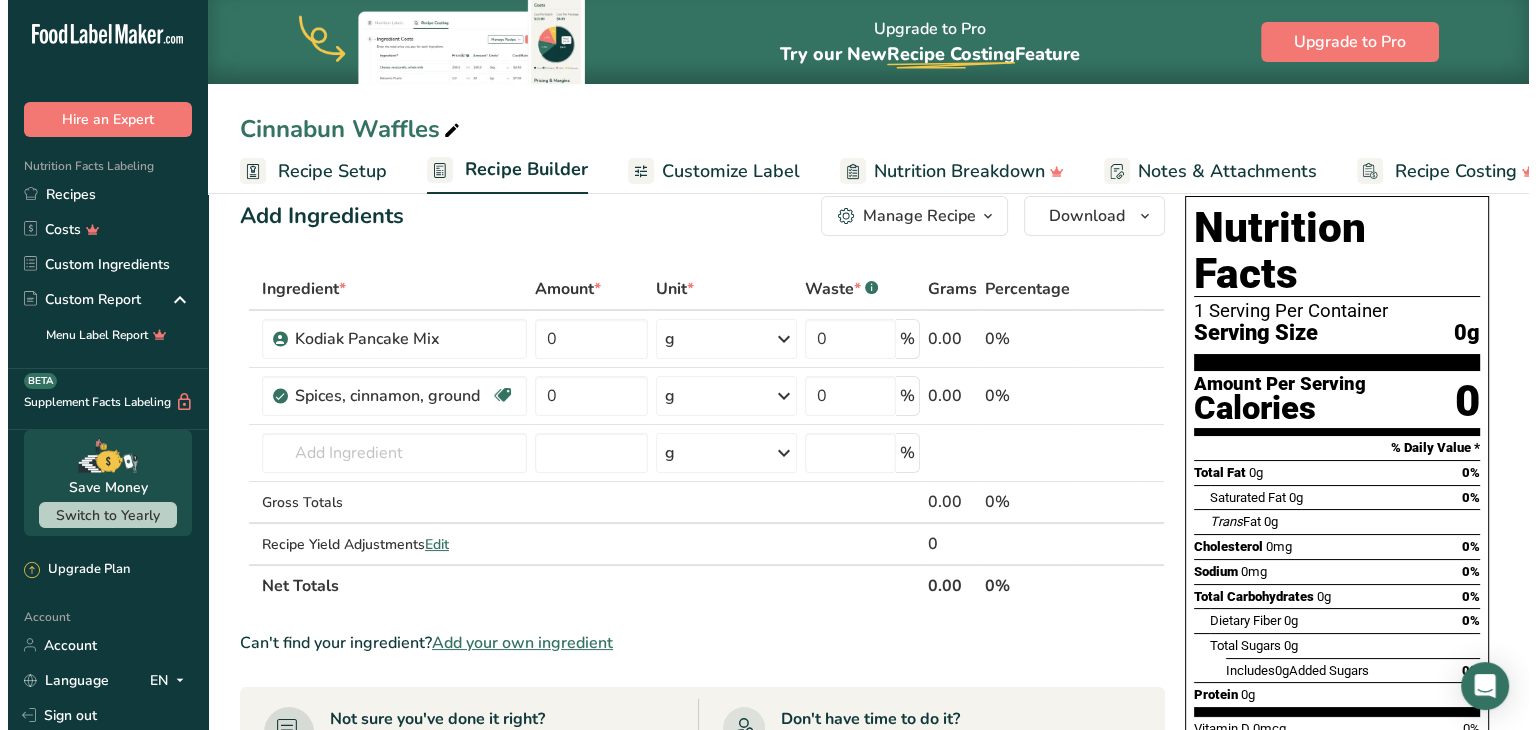 scroll, scrollTop: 27, scrollLeft: 0, axis: vertical 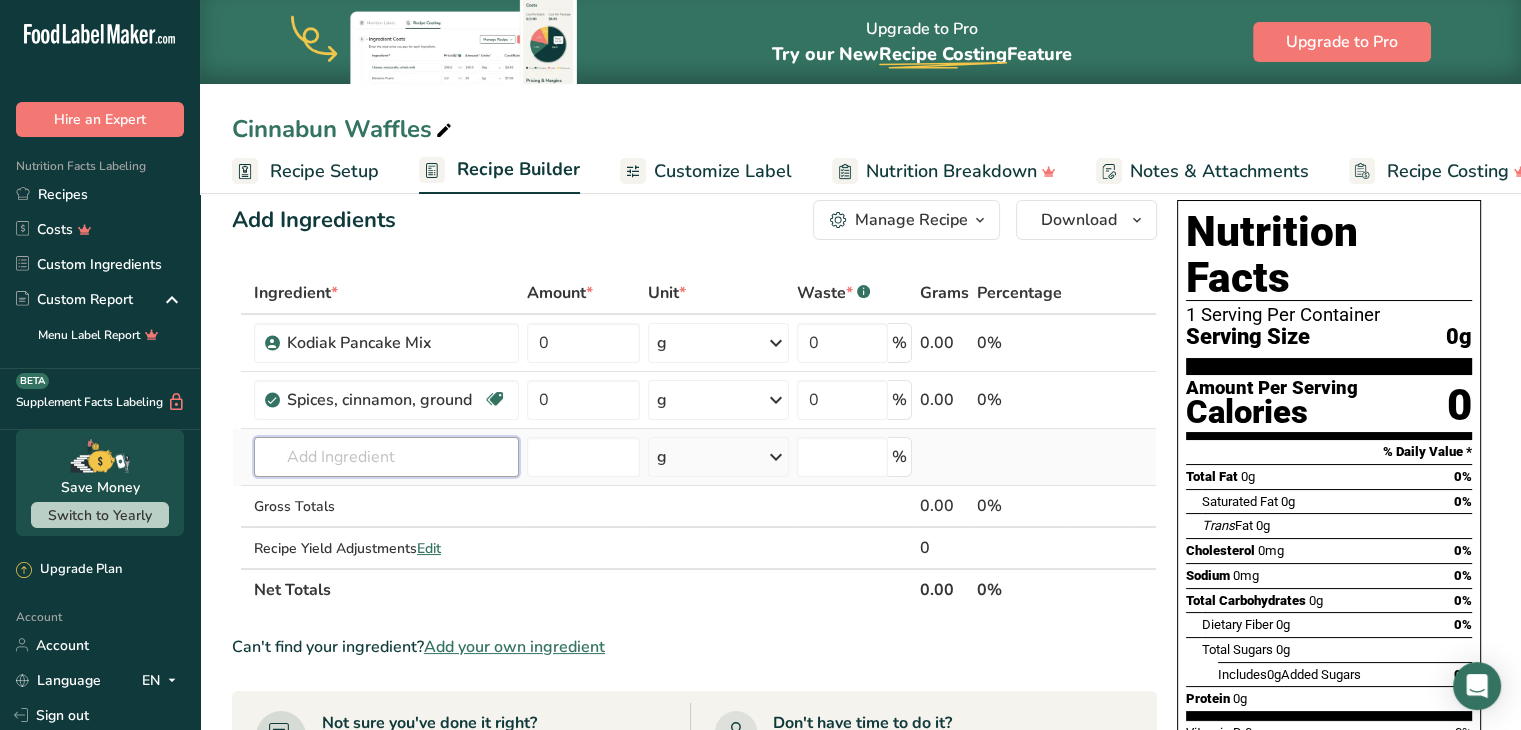 click at bounding box center [386, 457] 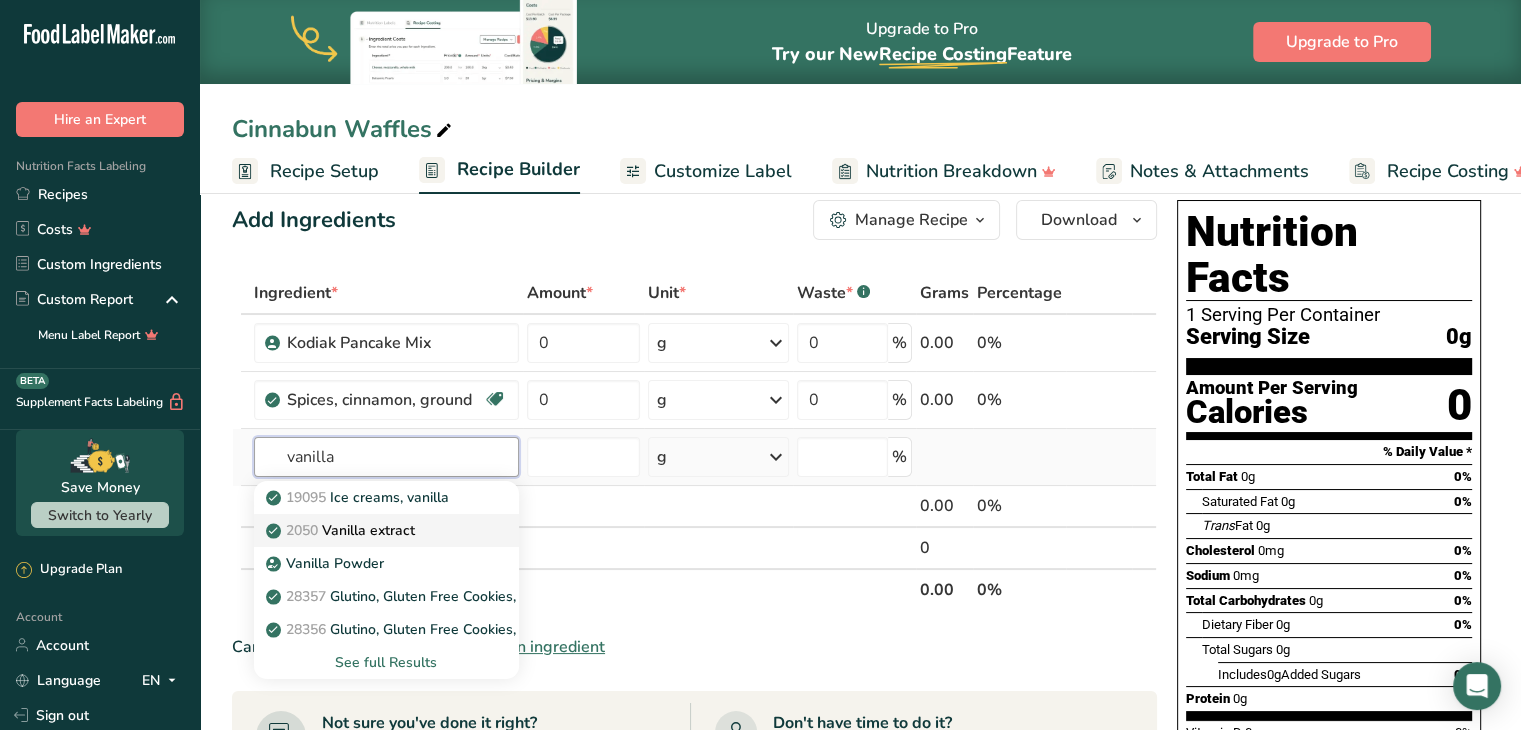 type on "vanilla" 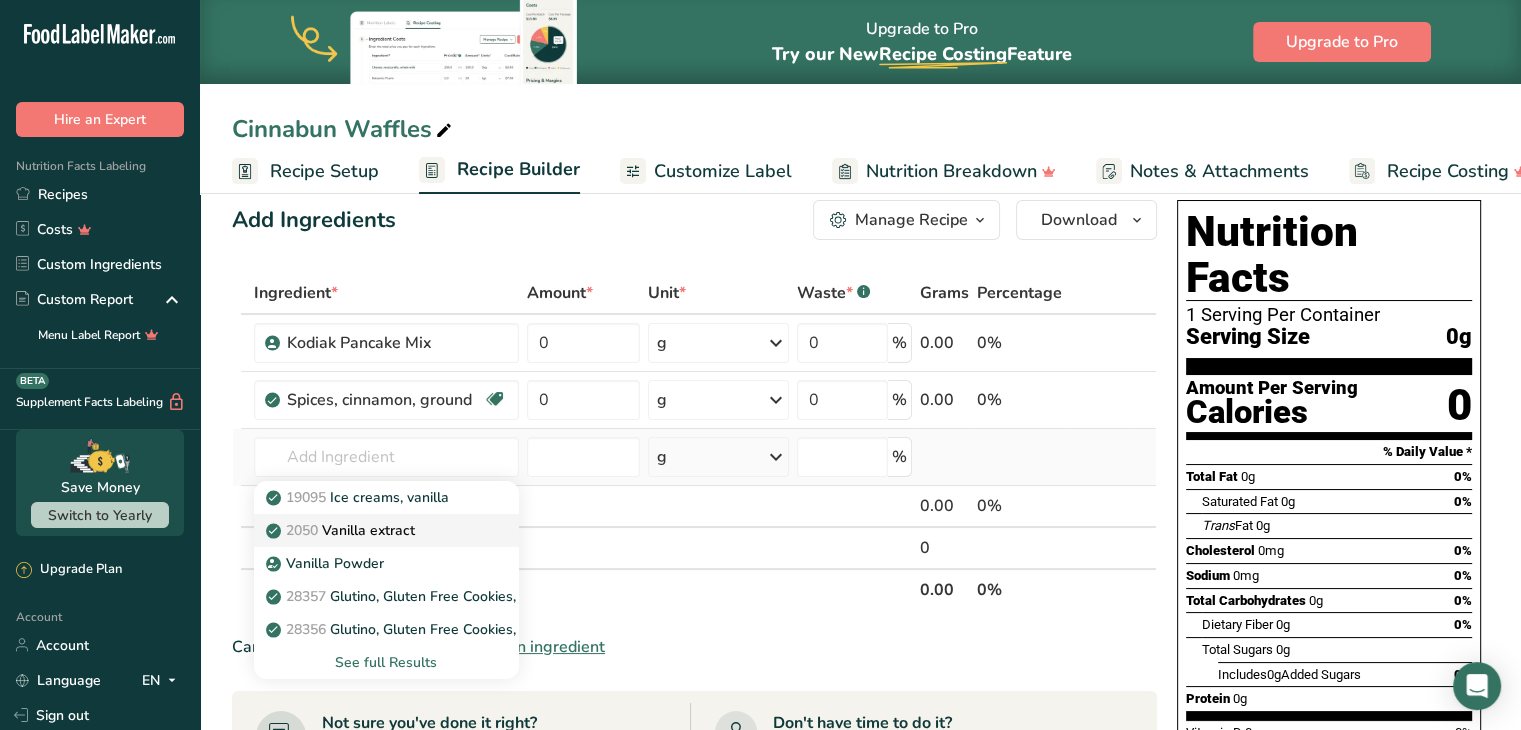 click on "2050
Vanilla extract" at bounding box center (342, 530) 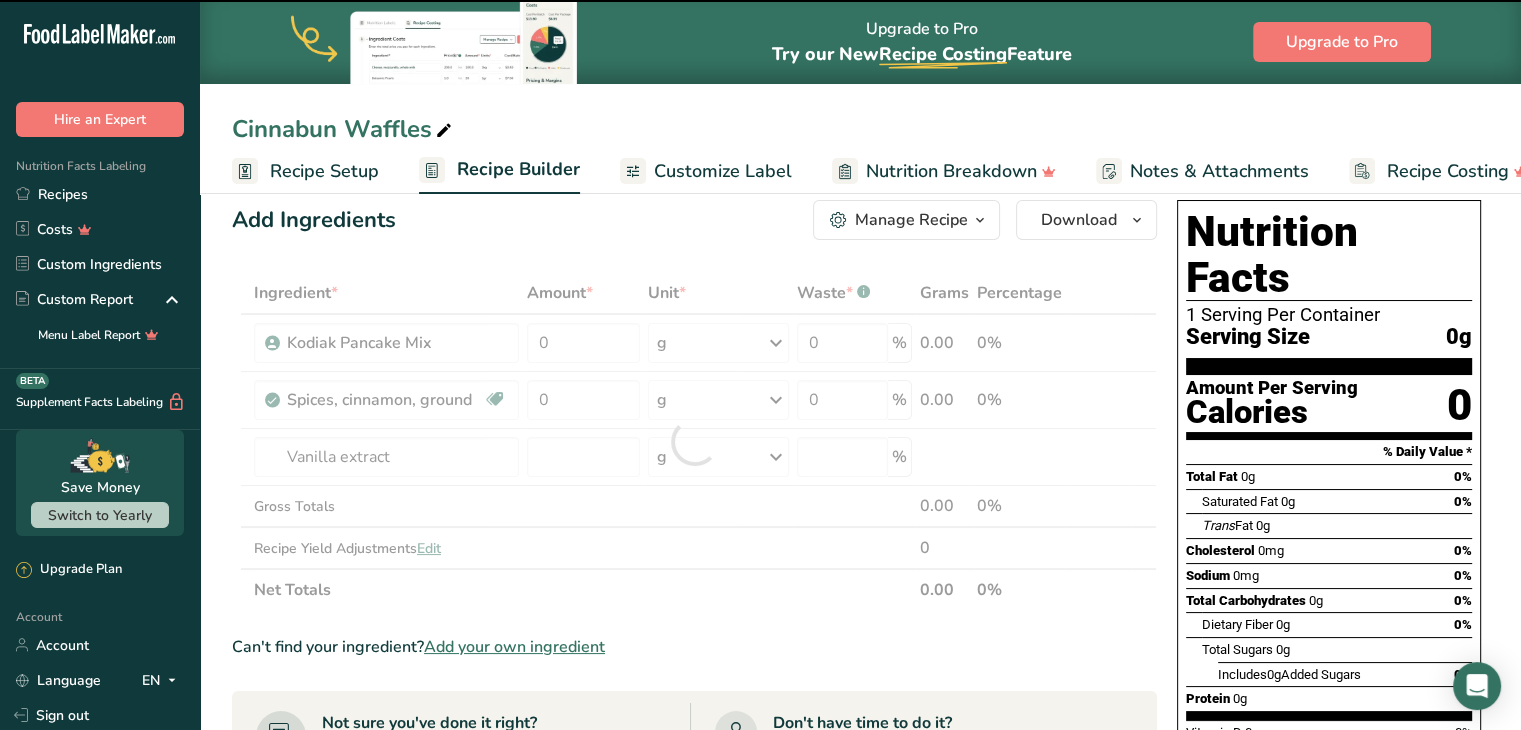 type on "0" 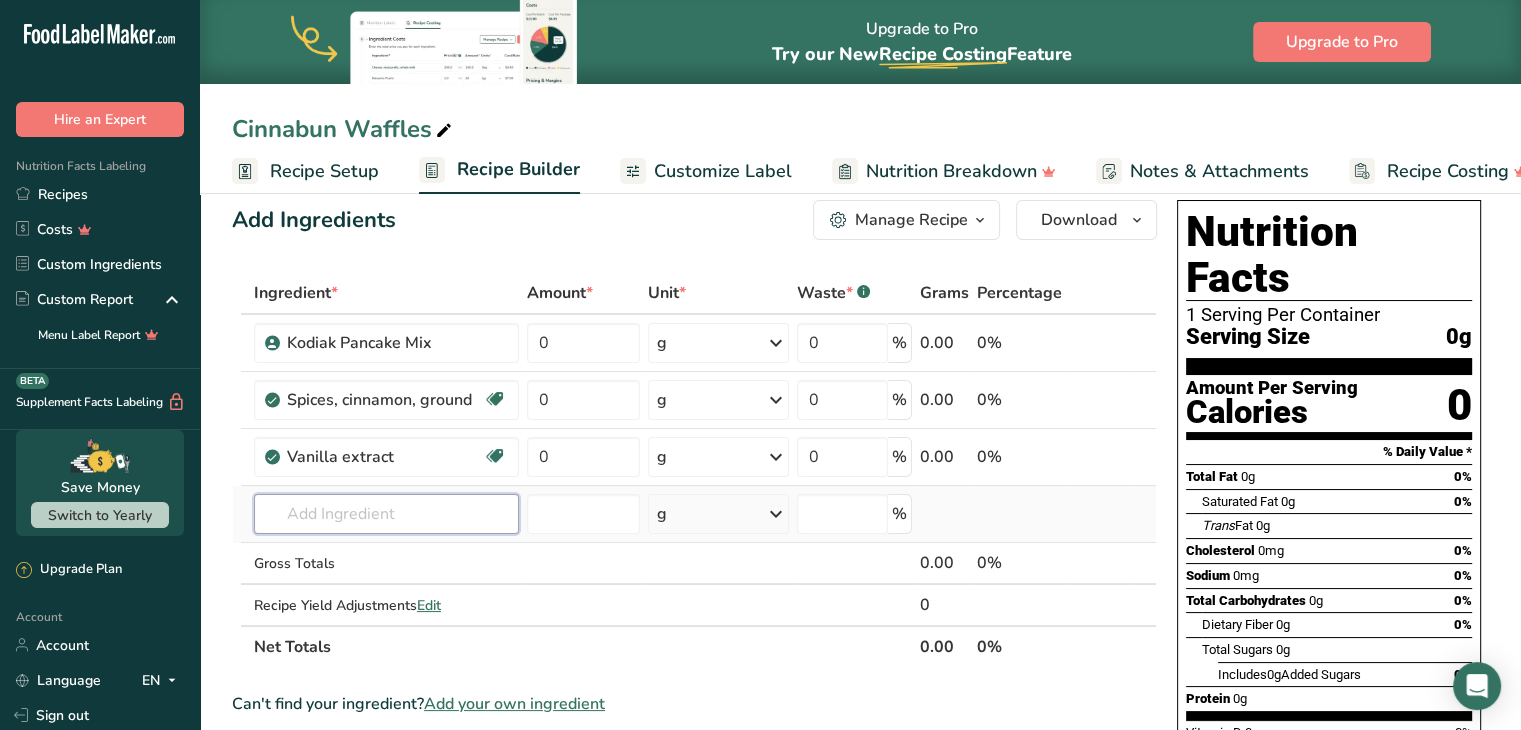 click at bounding box center (386, 514) 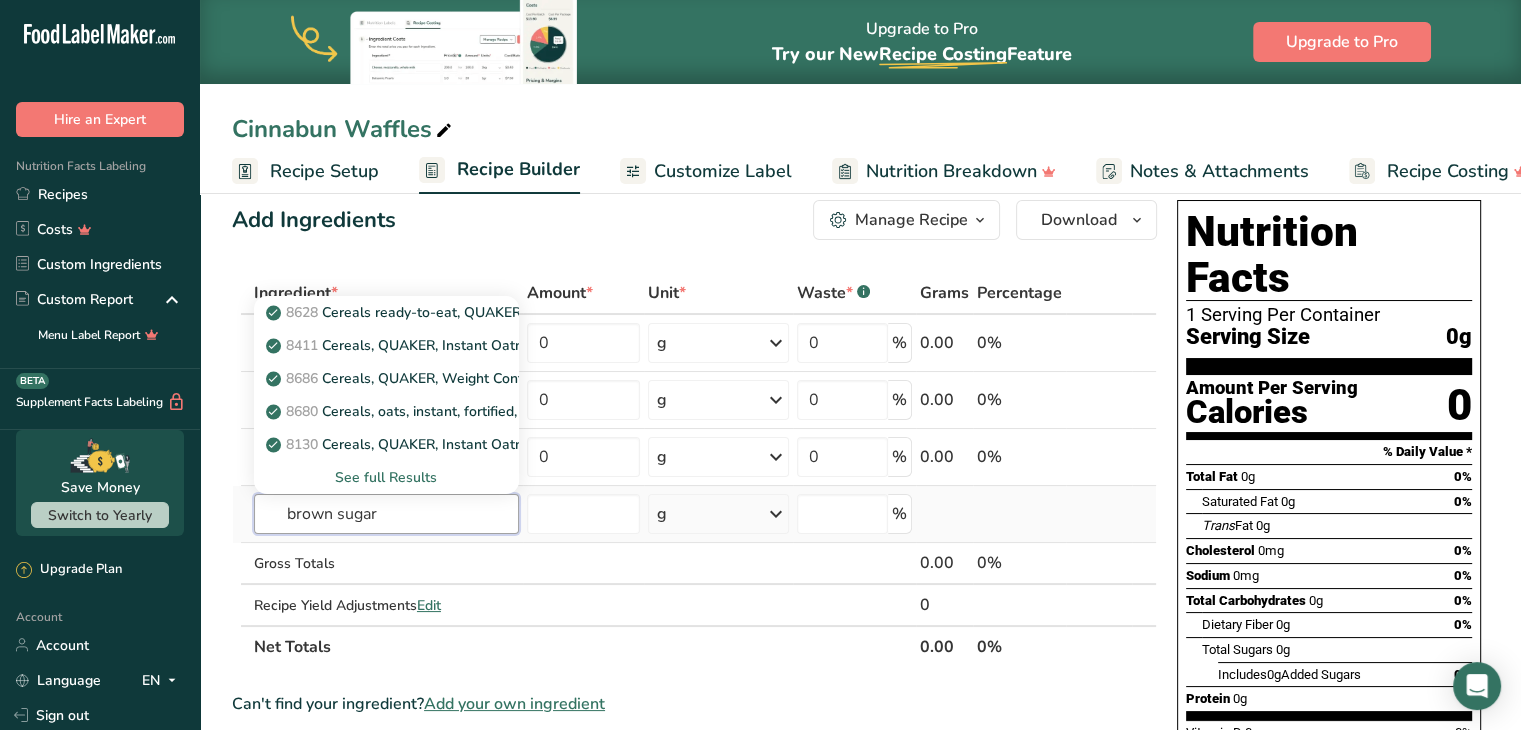 type on "brown sugar" 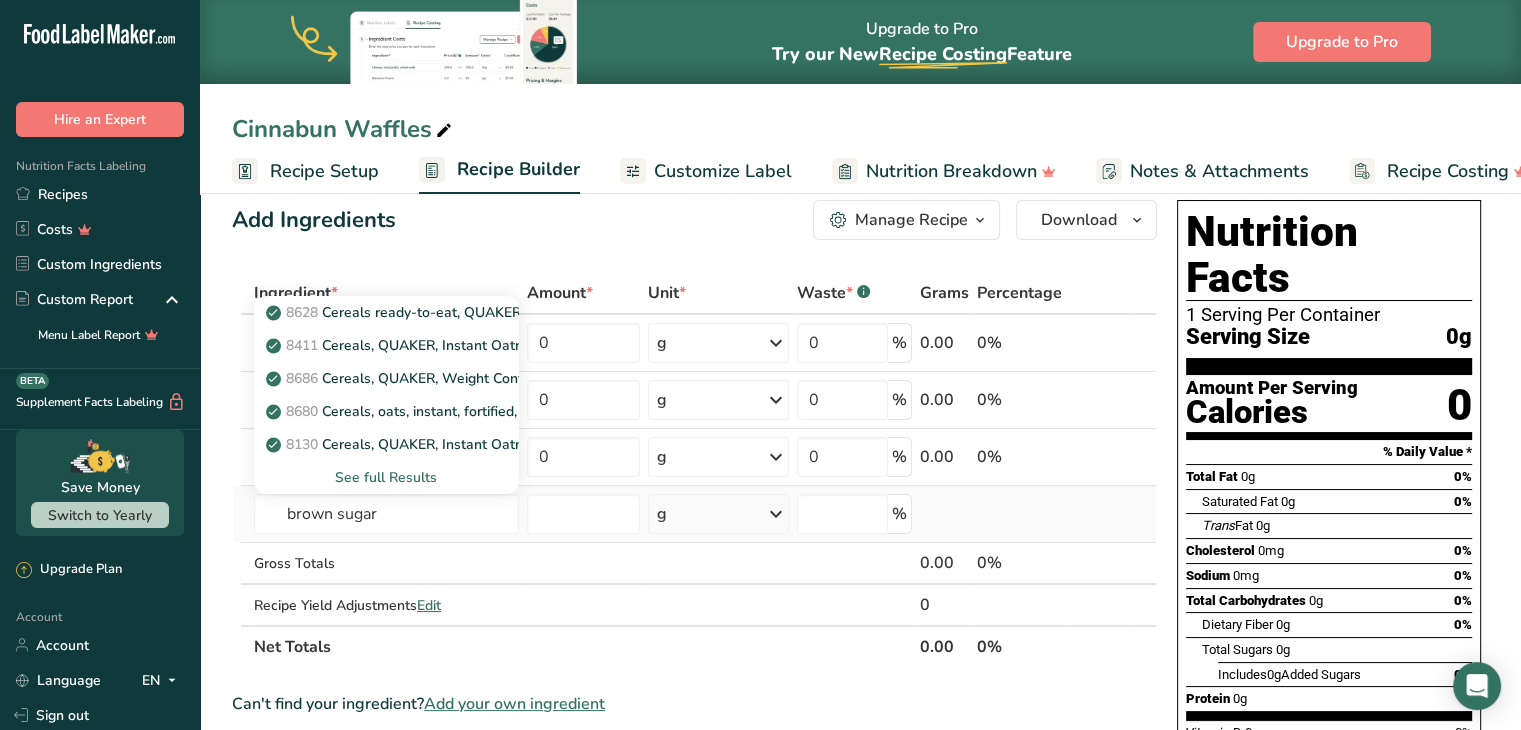 type 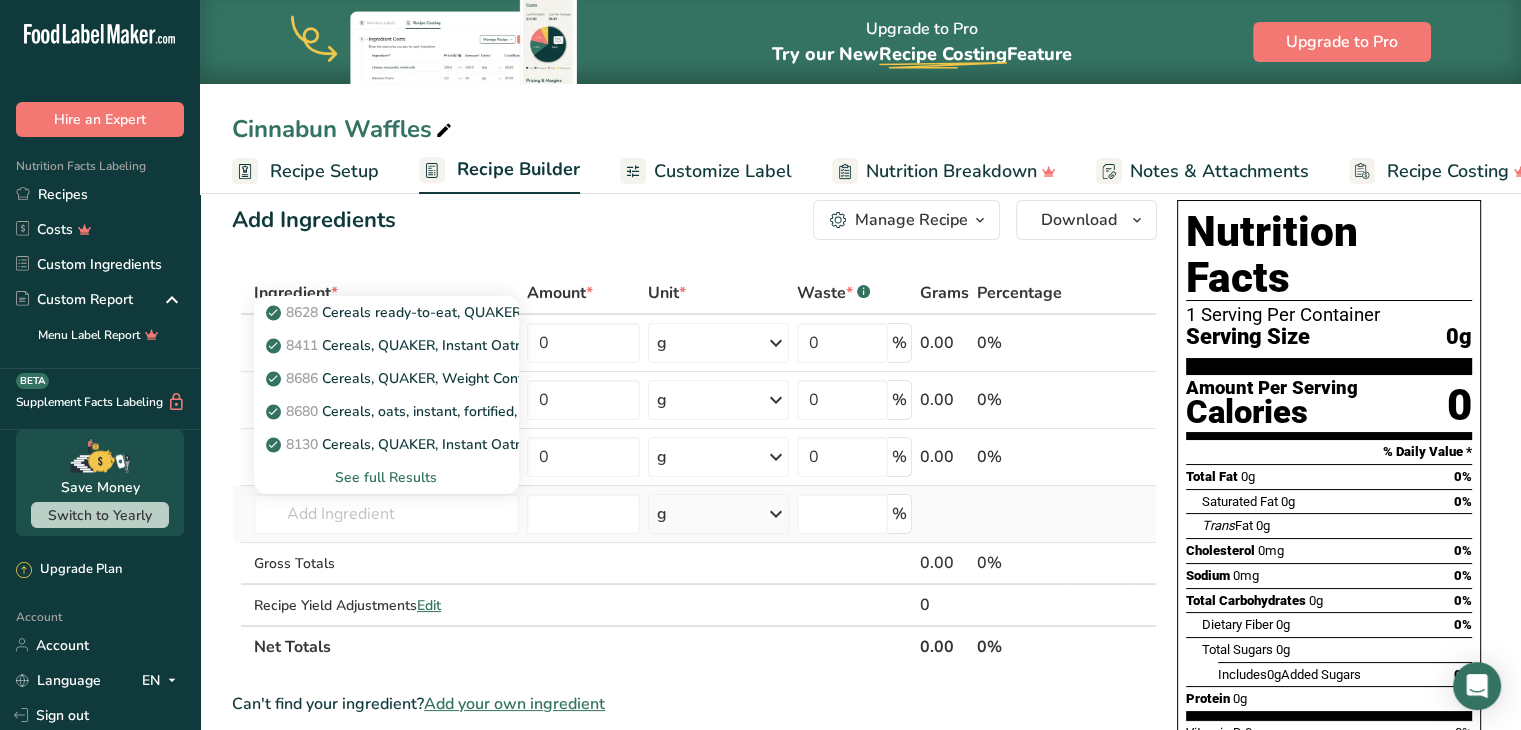 click on "See full Results" at bounding box center [386, 477] 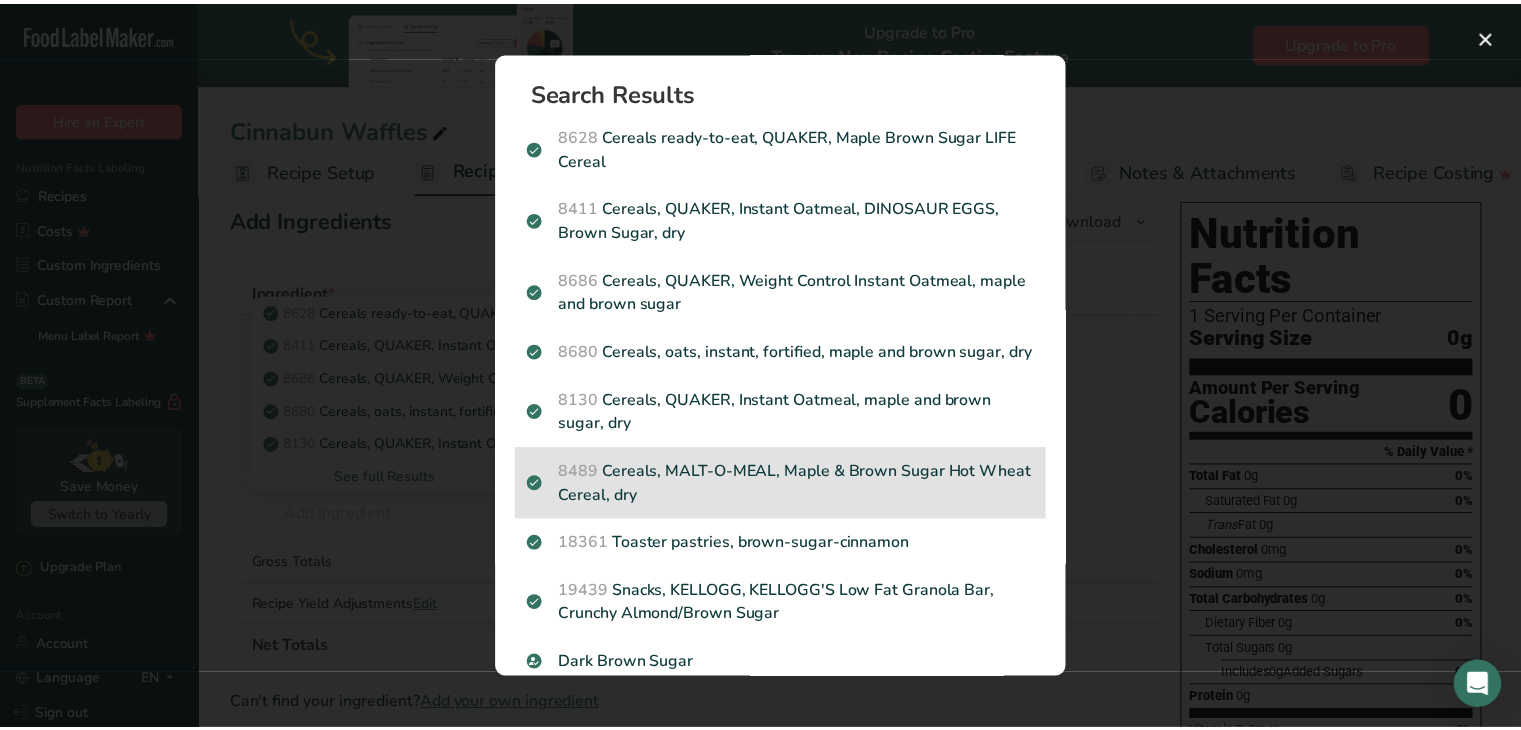 scroll, scrollTop: 222, scrollLeft: 0, axis: vertical 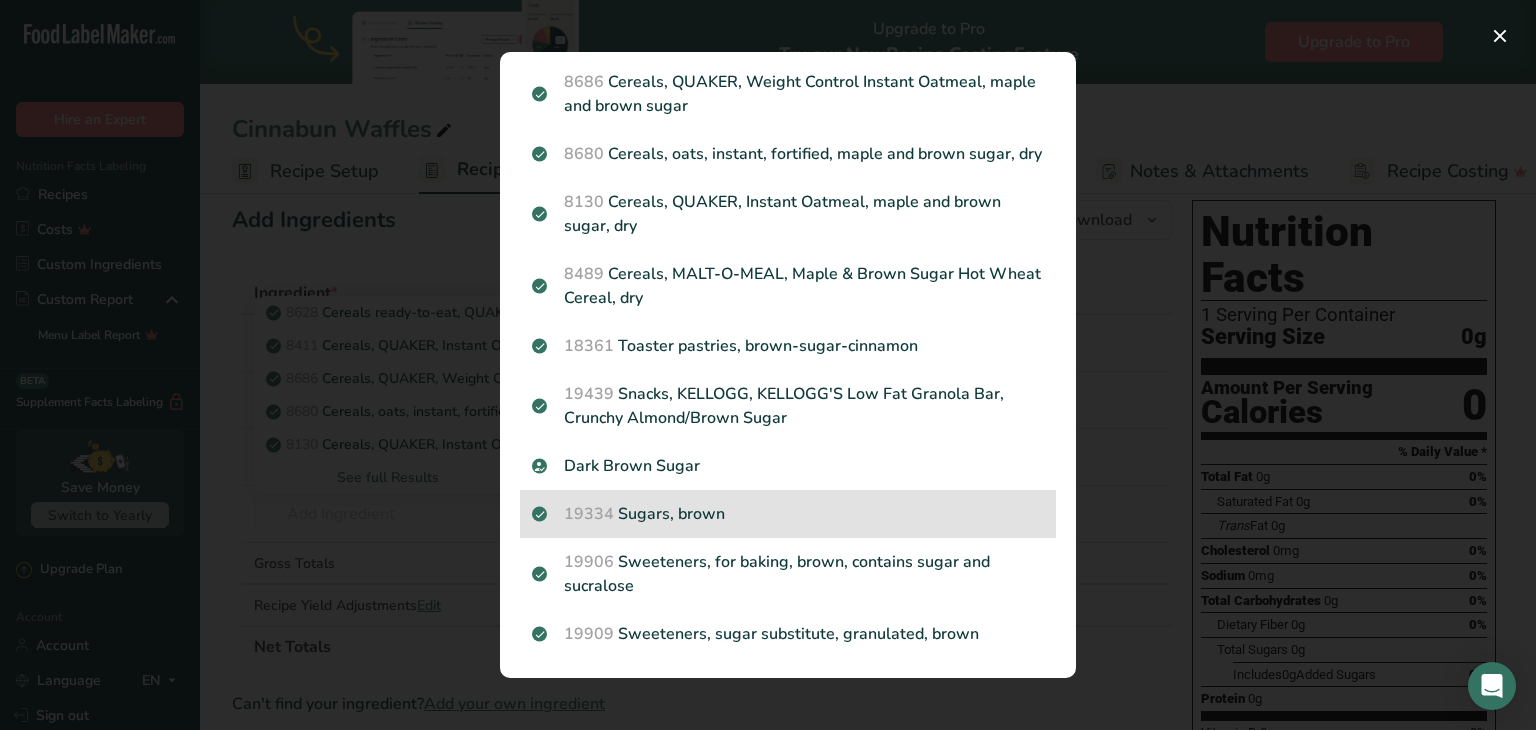 click on "19334
Sugars, brown" at bounding box center [788, 514] 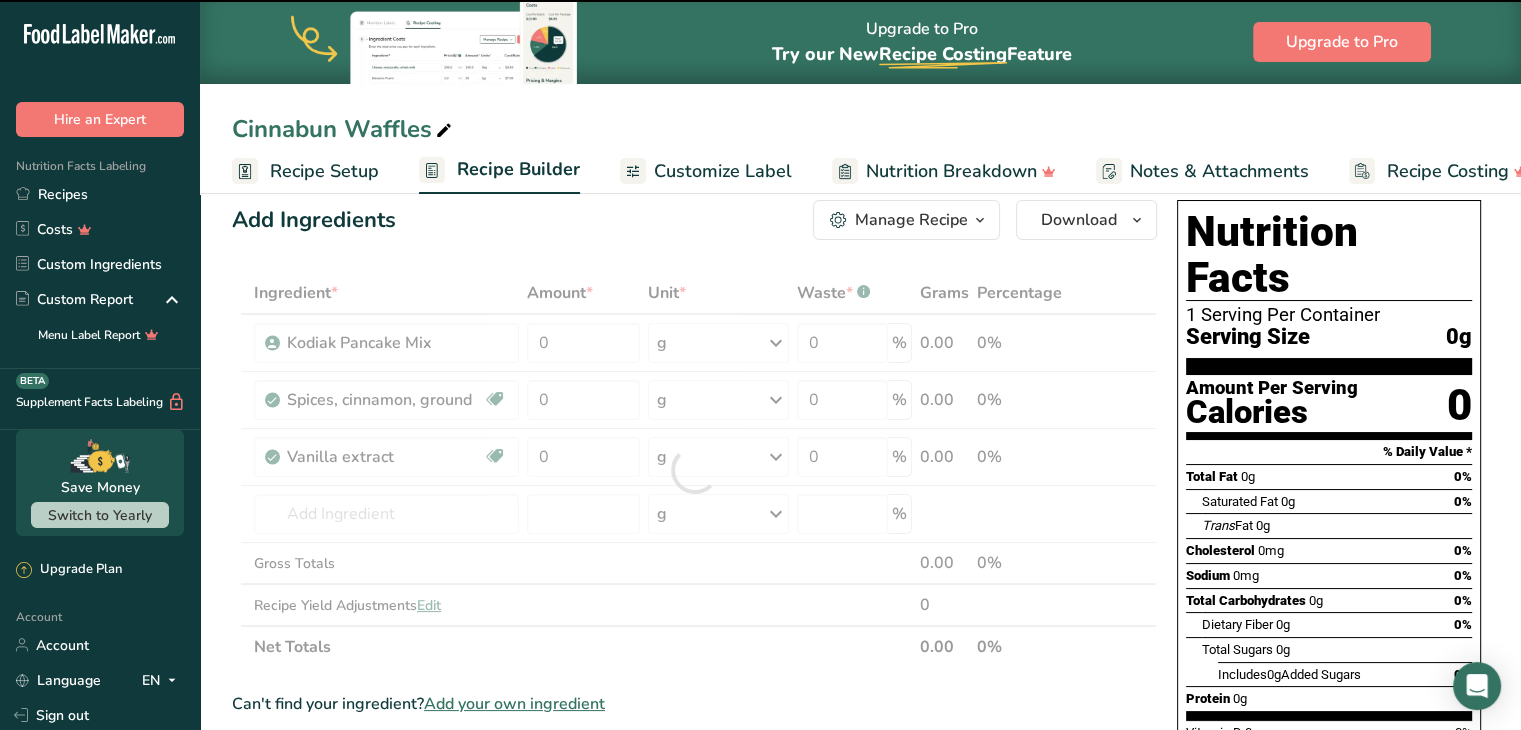 type on "0" 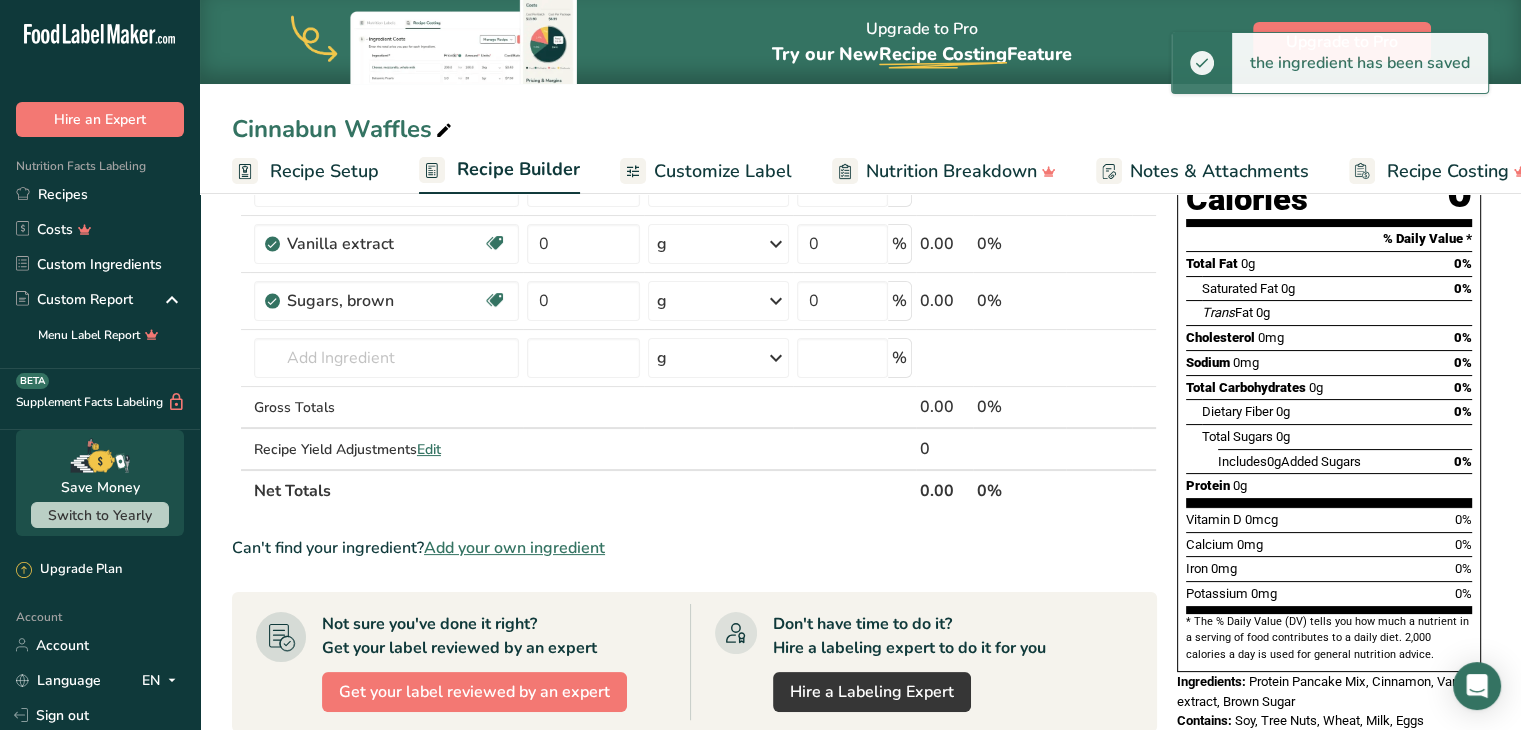 scroll, scrollTop: 240, scrollLeft: 0, axis: vertical 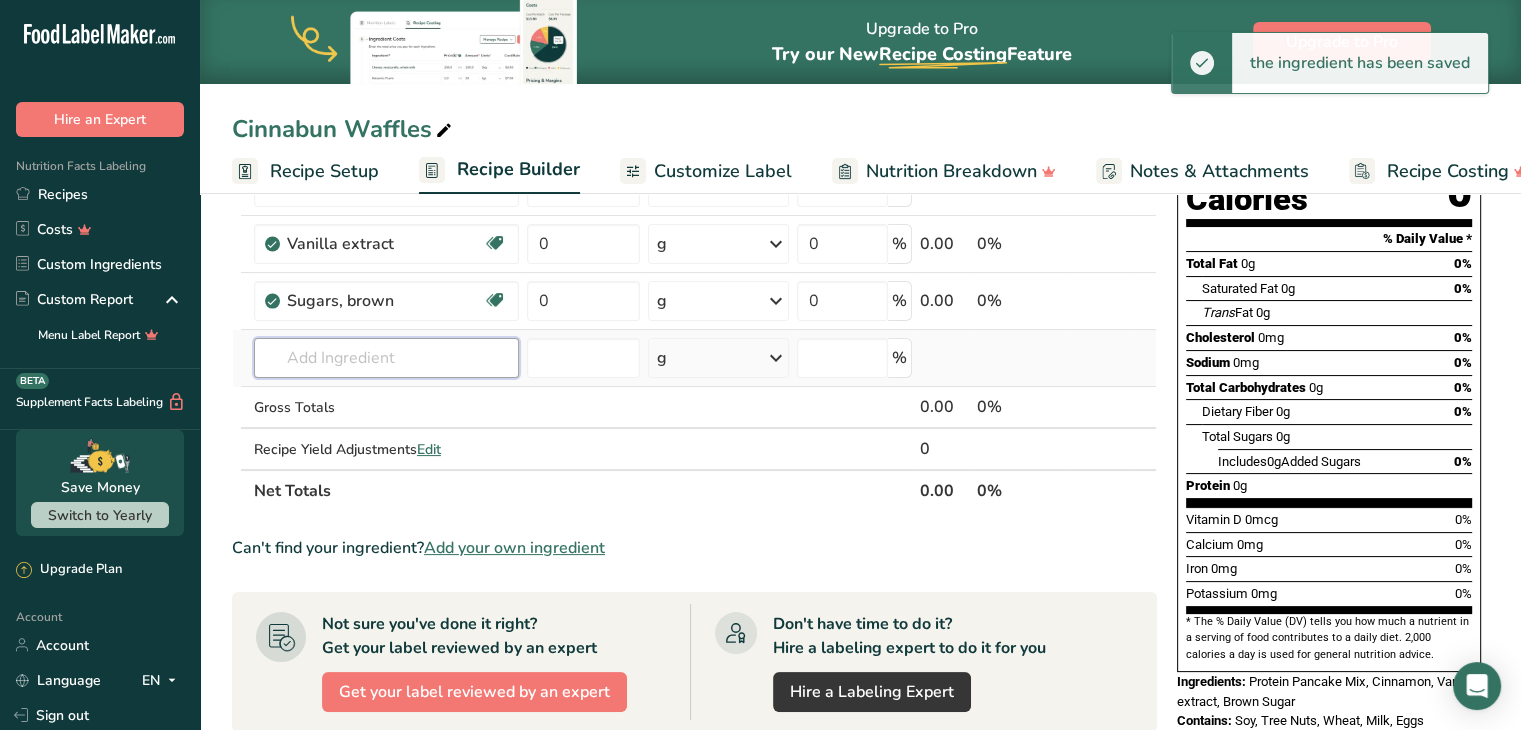click at bounding box center (386, 358) 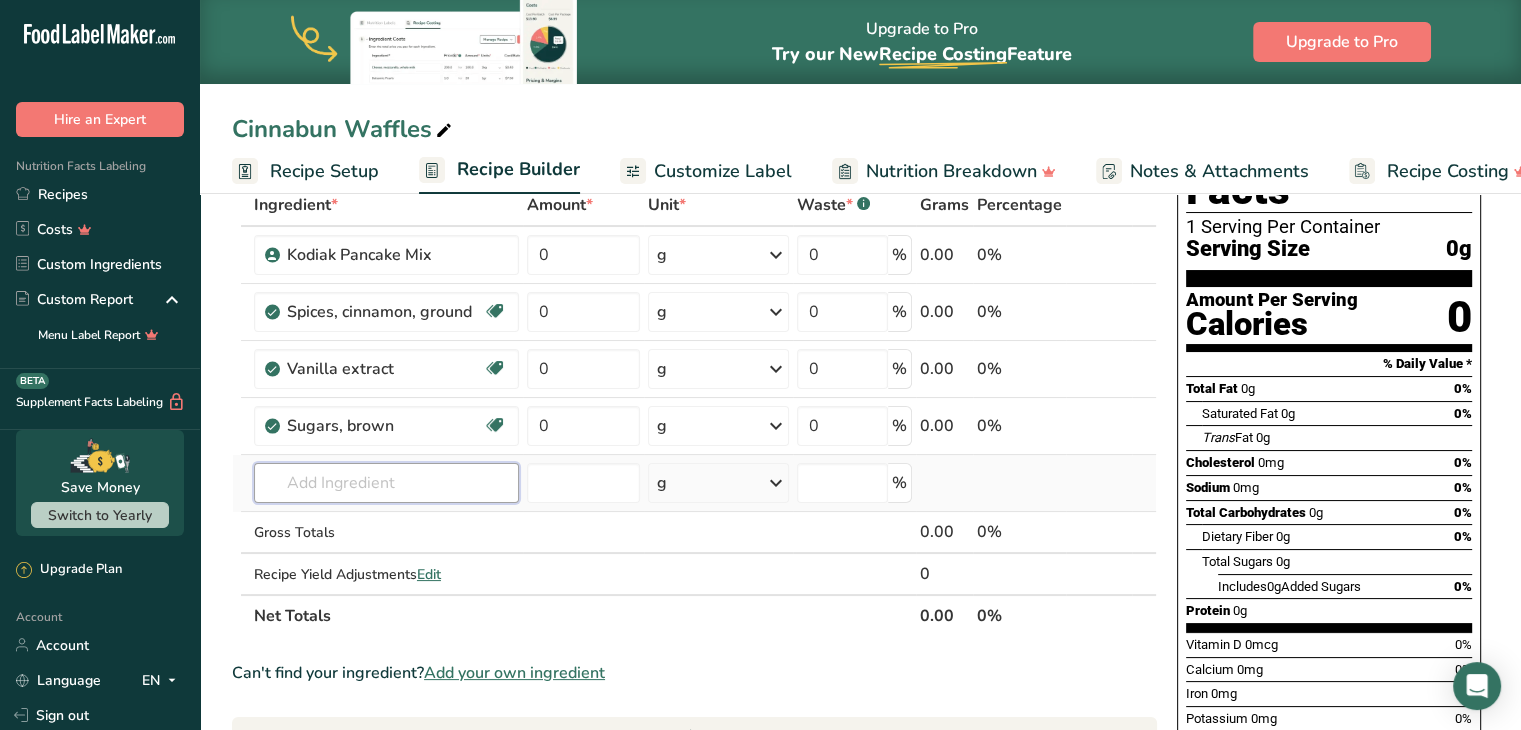 scroll, scrollTop: 114, scrollLeft: 0, axis: vertical 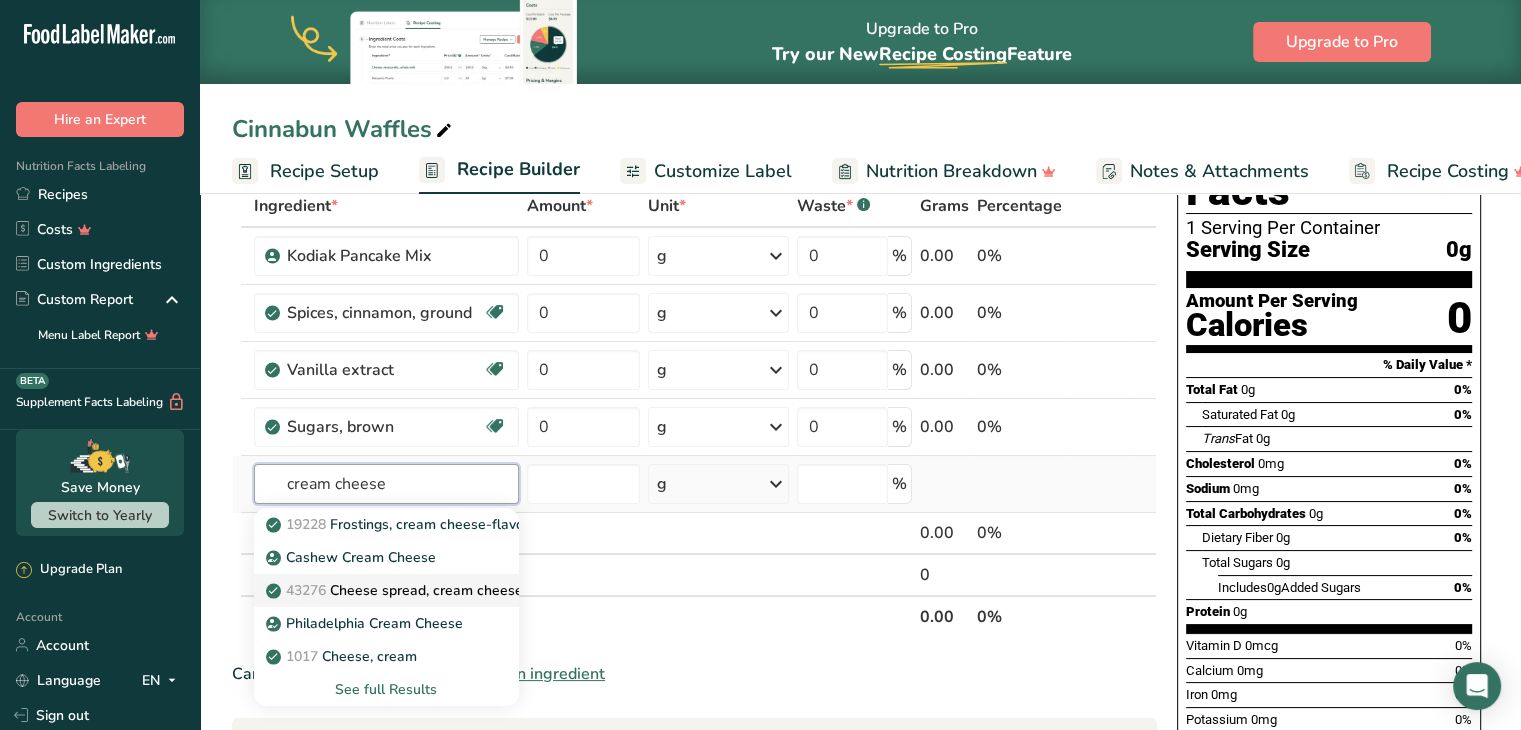 type on "cream cheese" 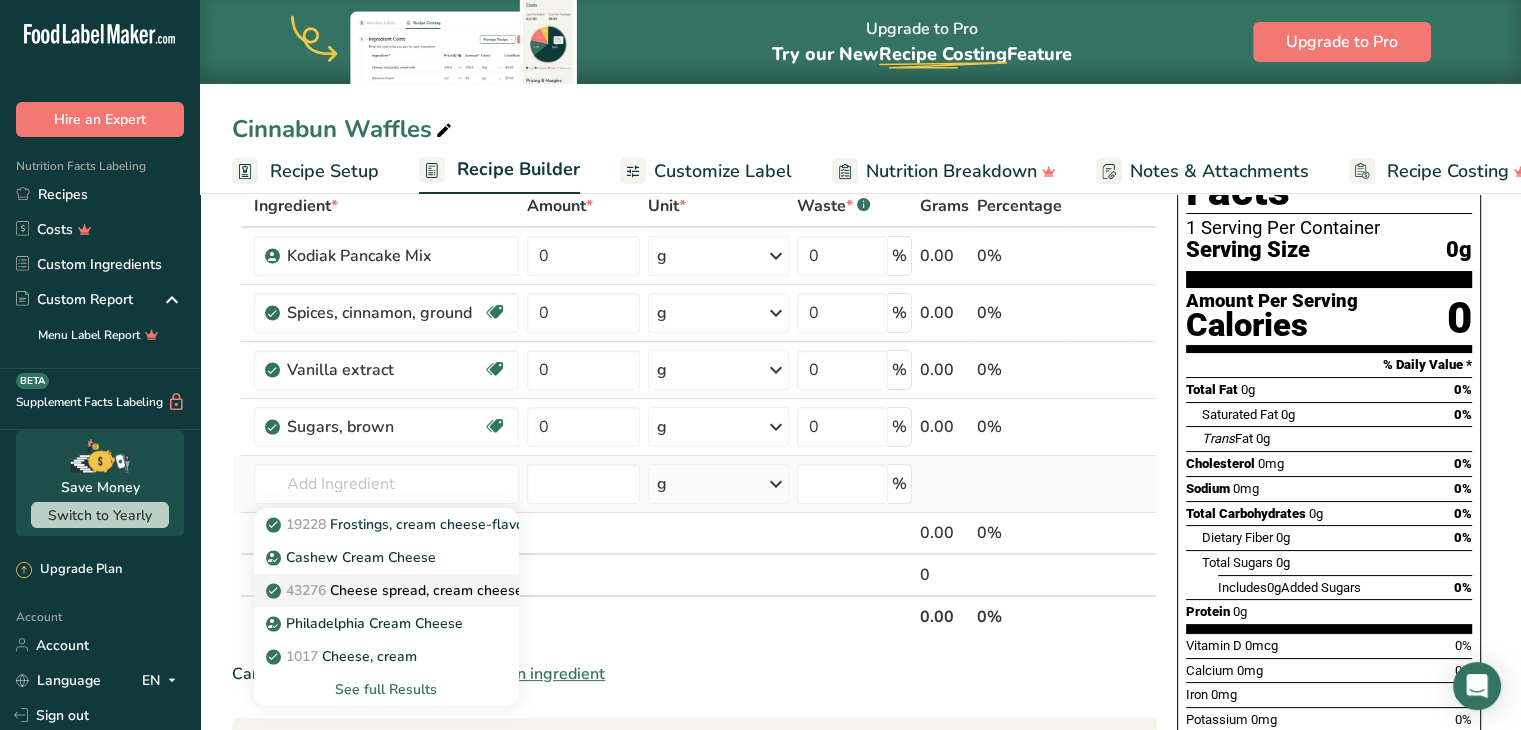 click on "43276
Cheese spread, cream cheese base" at bounding box center [414, 590] 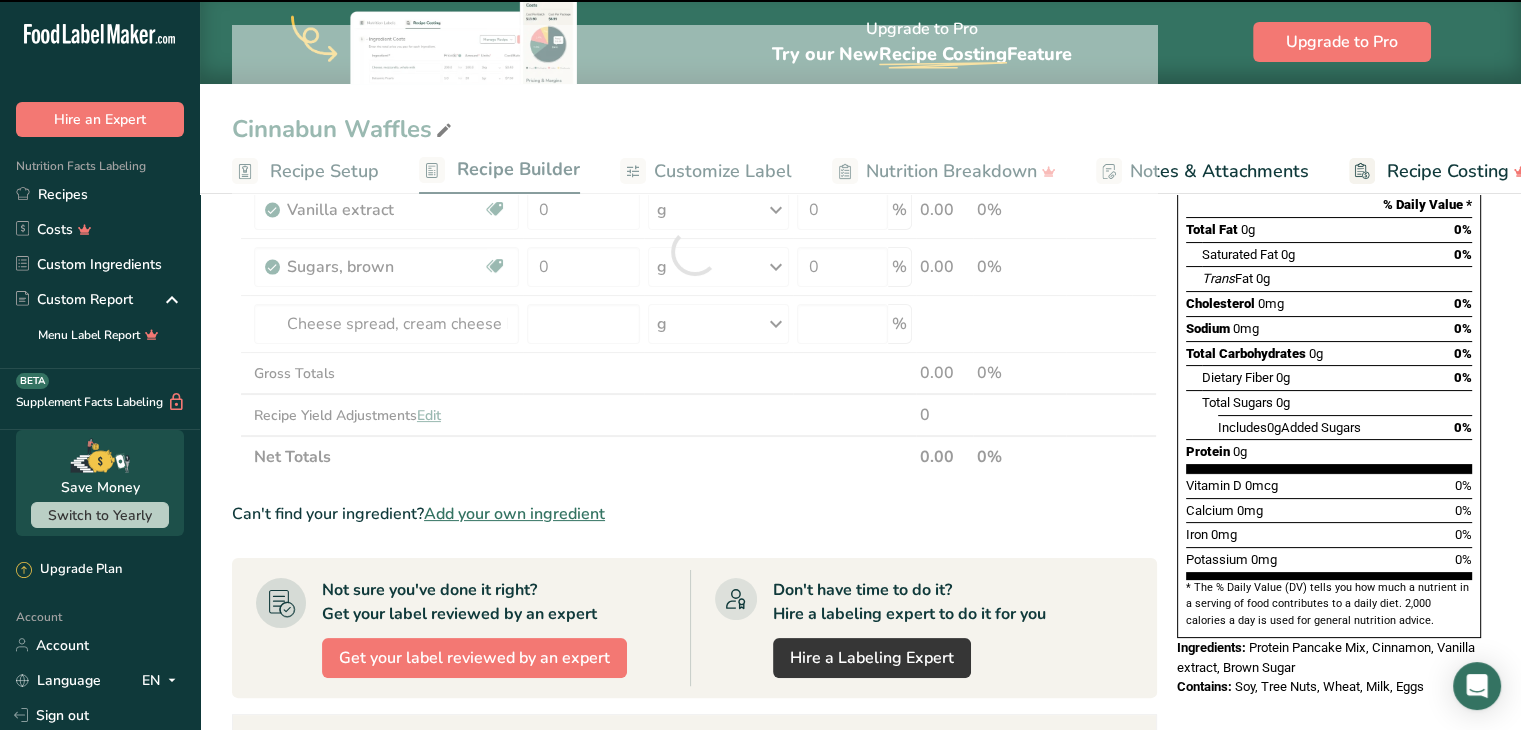 scroll, scrollTop: 278, scrollLeft: 0, axis: vertical 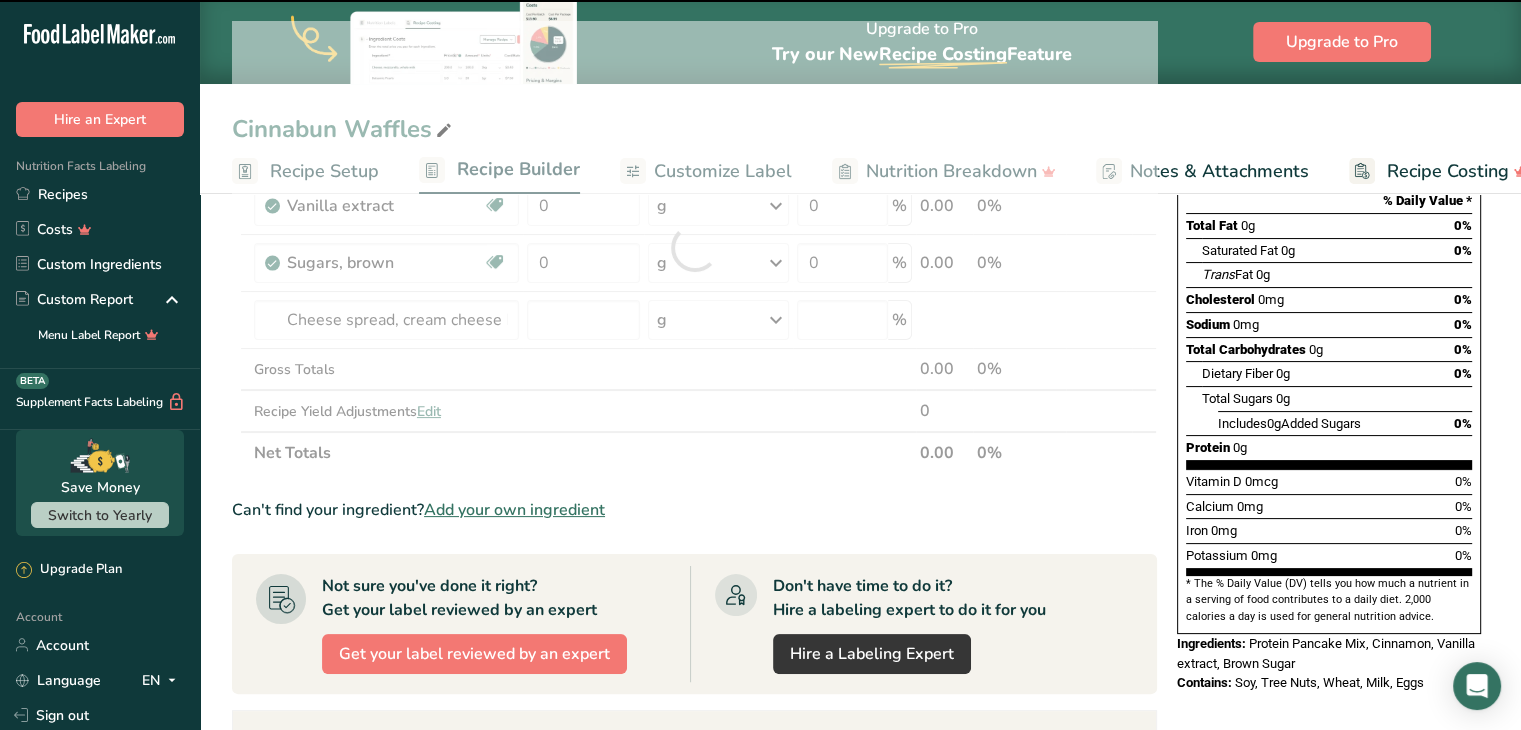 type on "0" 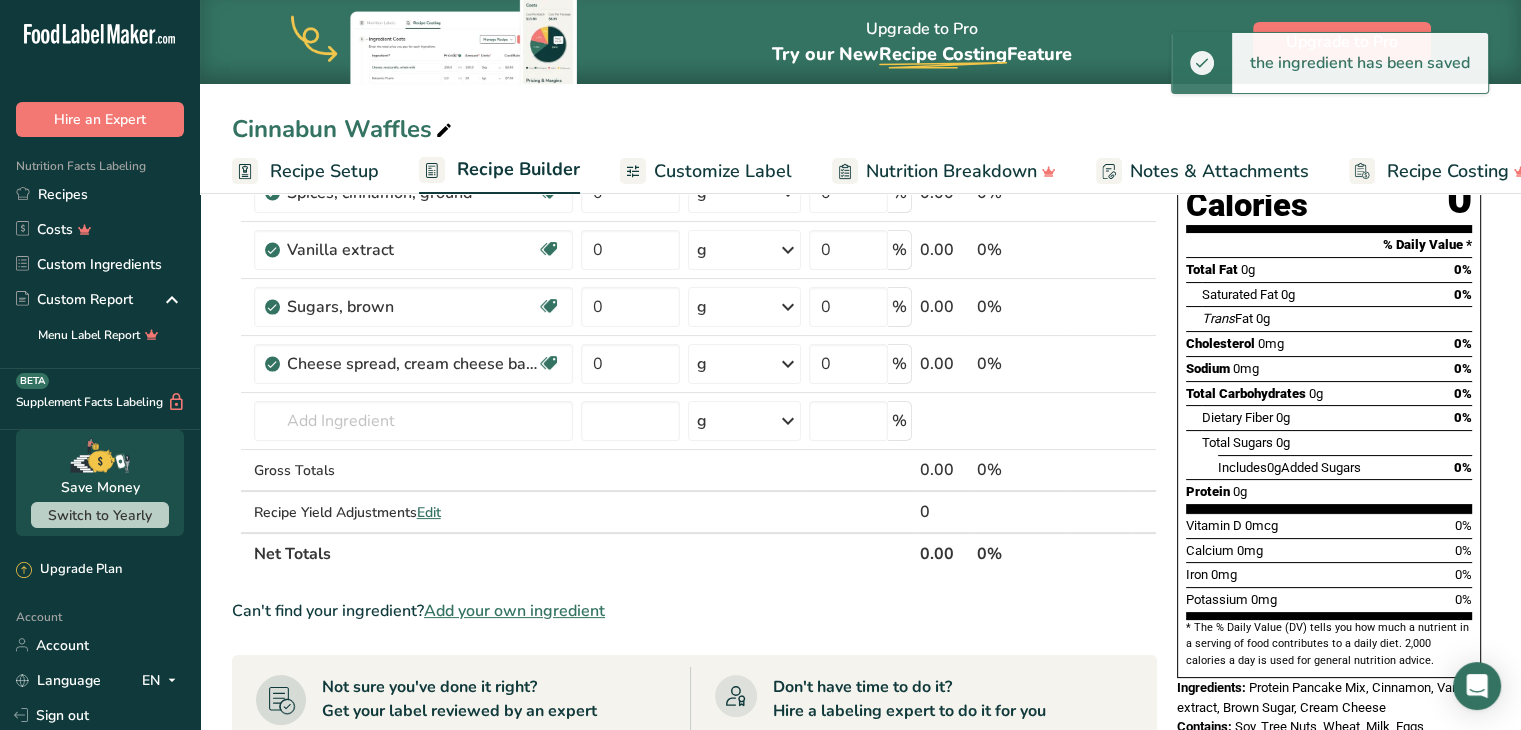 scroll, scrollTop: 230, scrollLeft: 0, axis: vertical 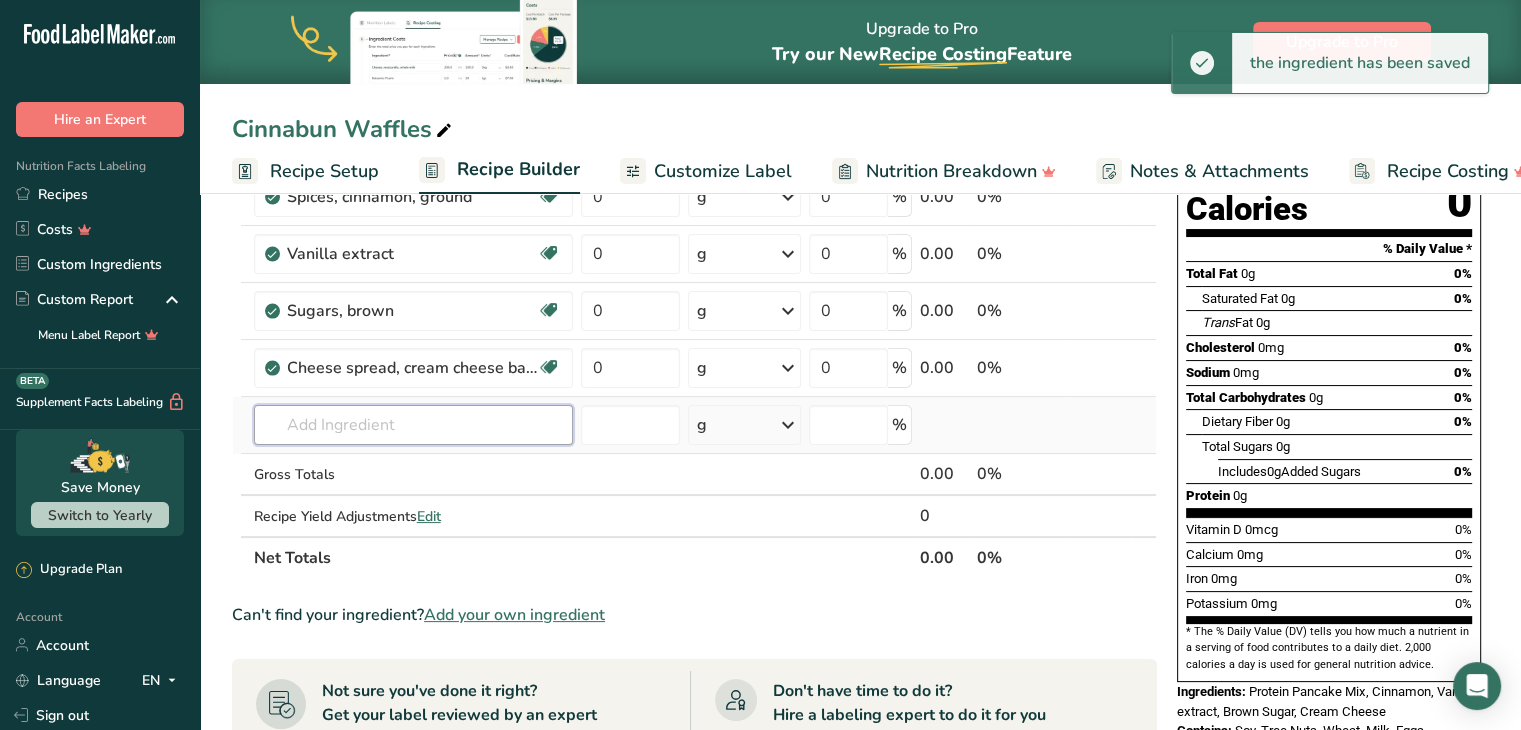 click at bounding box center [413, 425] 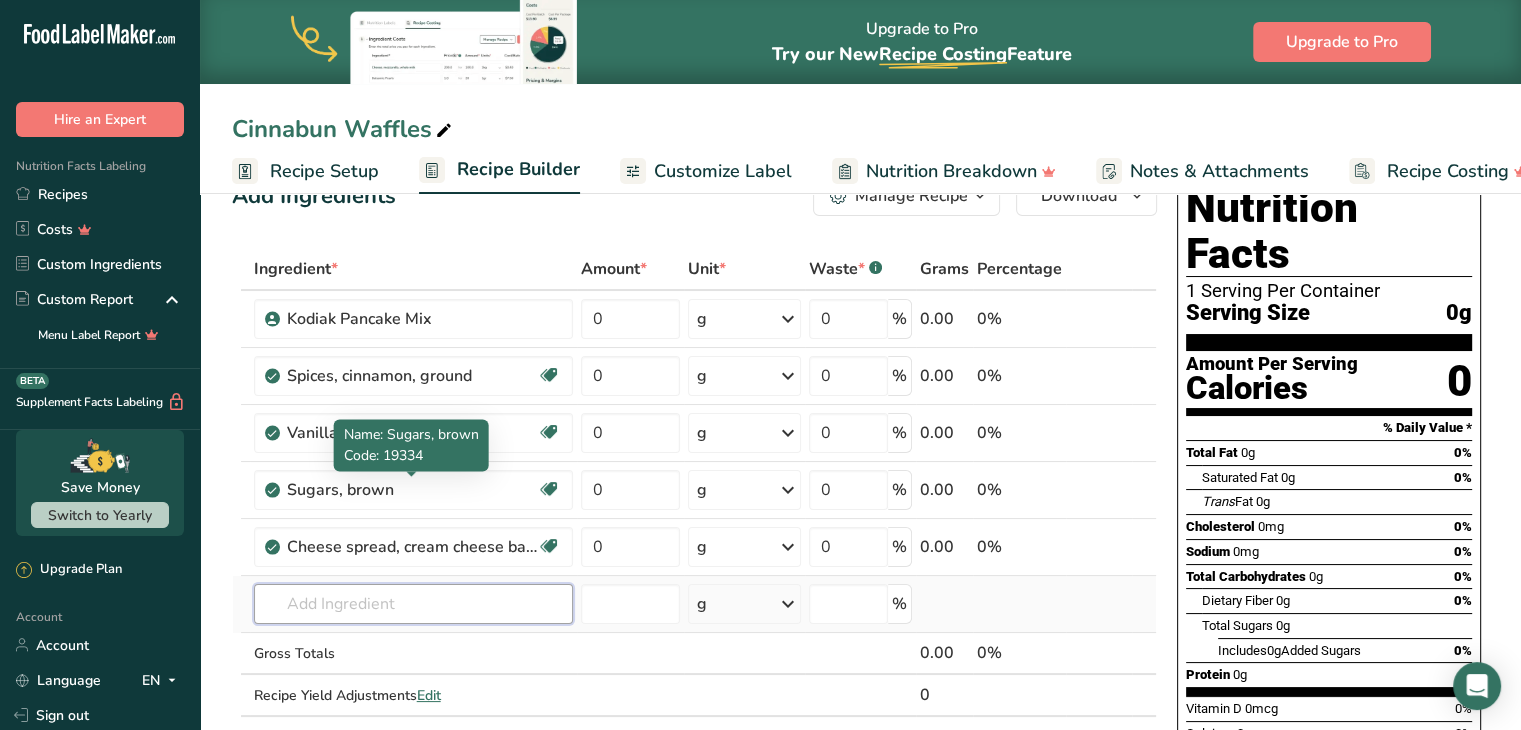 scroll, scrollTop: 50, scrollLeft: 0, axis: vertical 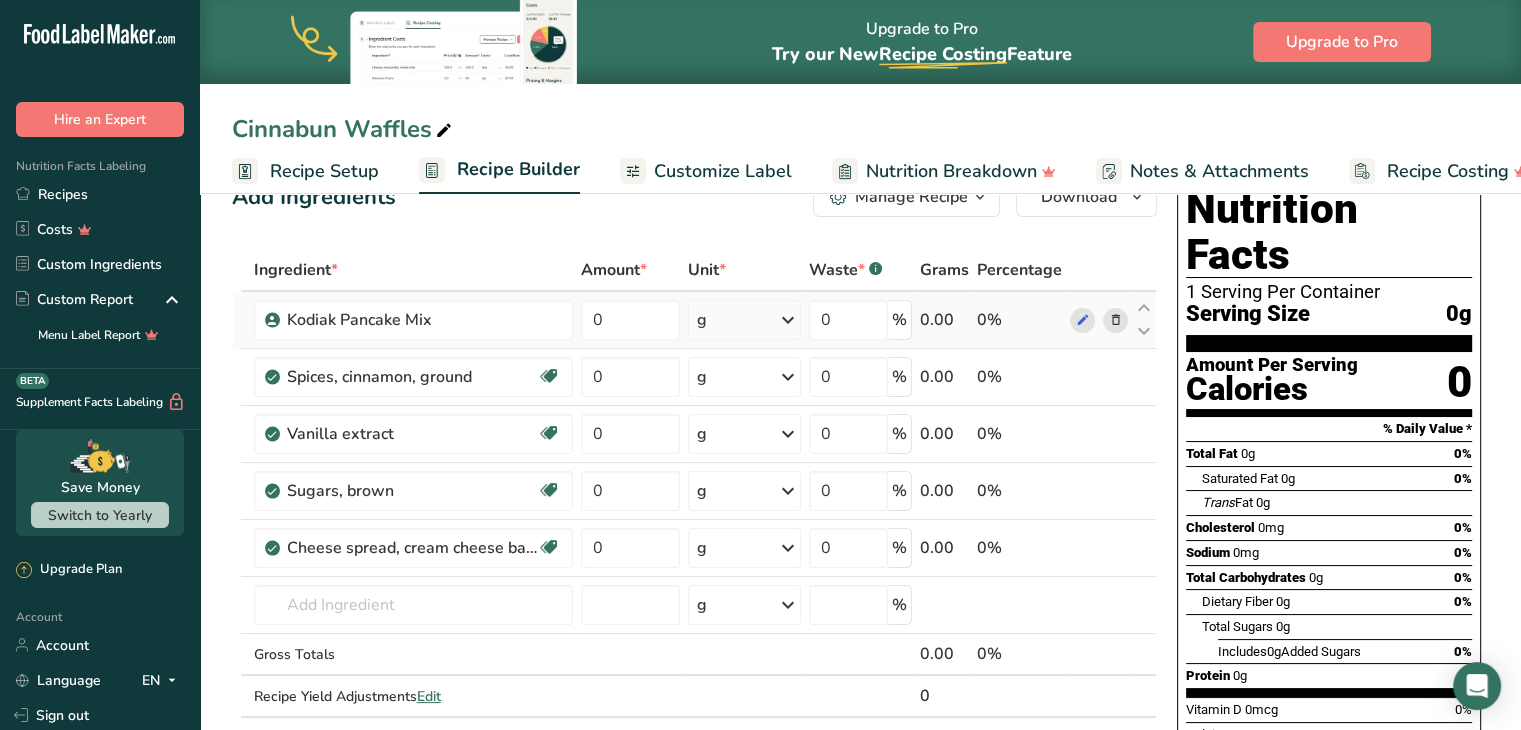 click at bounding box center [788, 320] 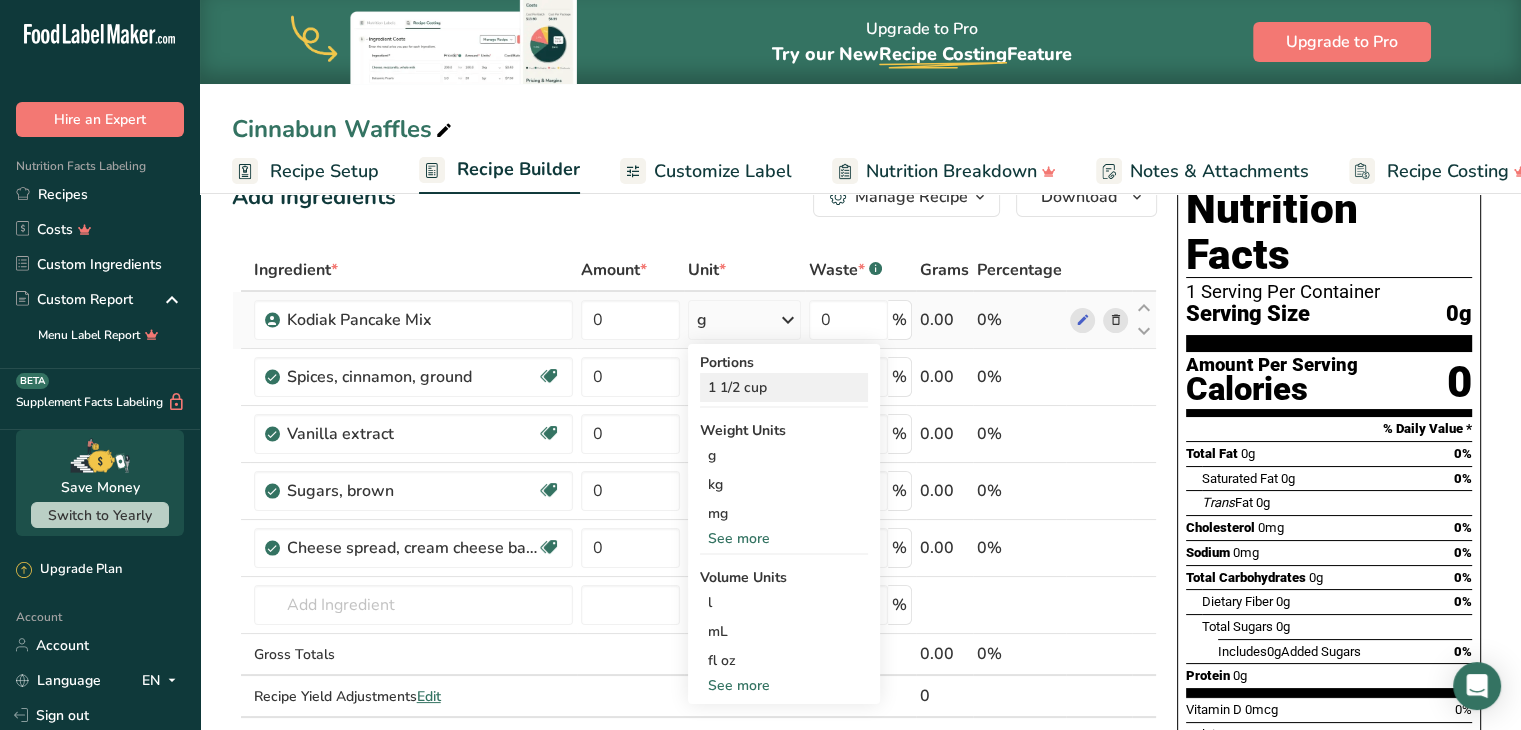 click on "1 1/2 cup" at bounding box center [784, 387] 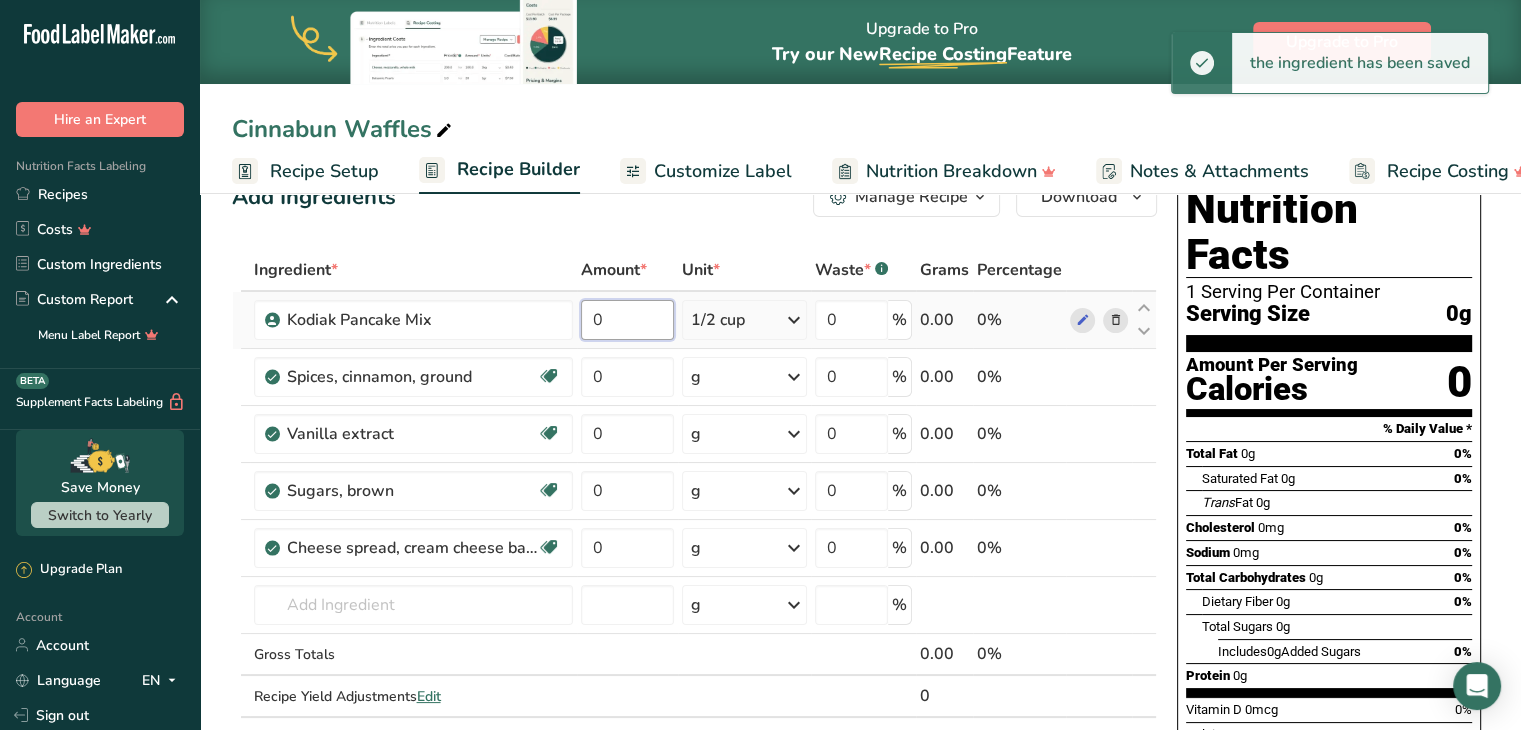 click on "0" at bounding box center (627, 320) 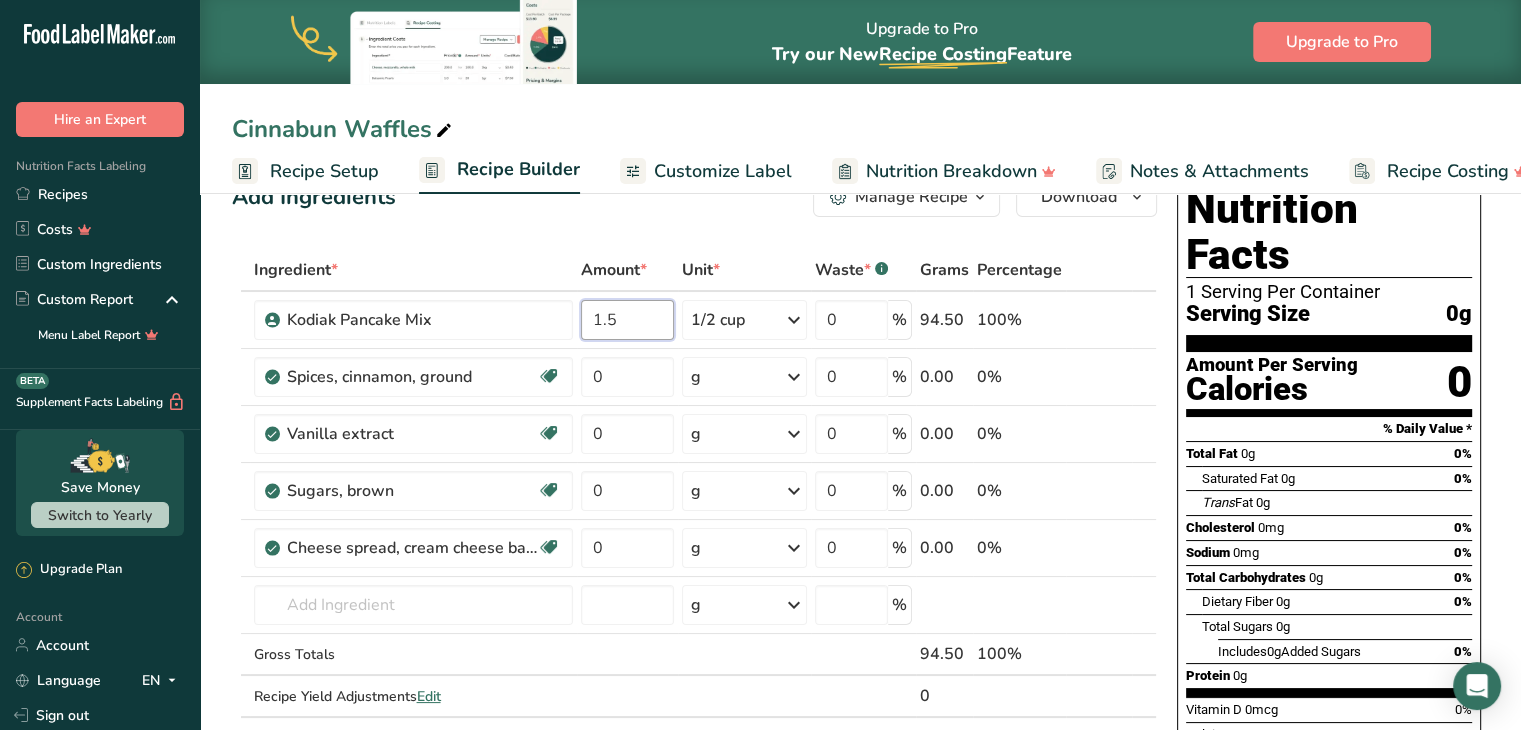 type on "1.5" 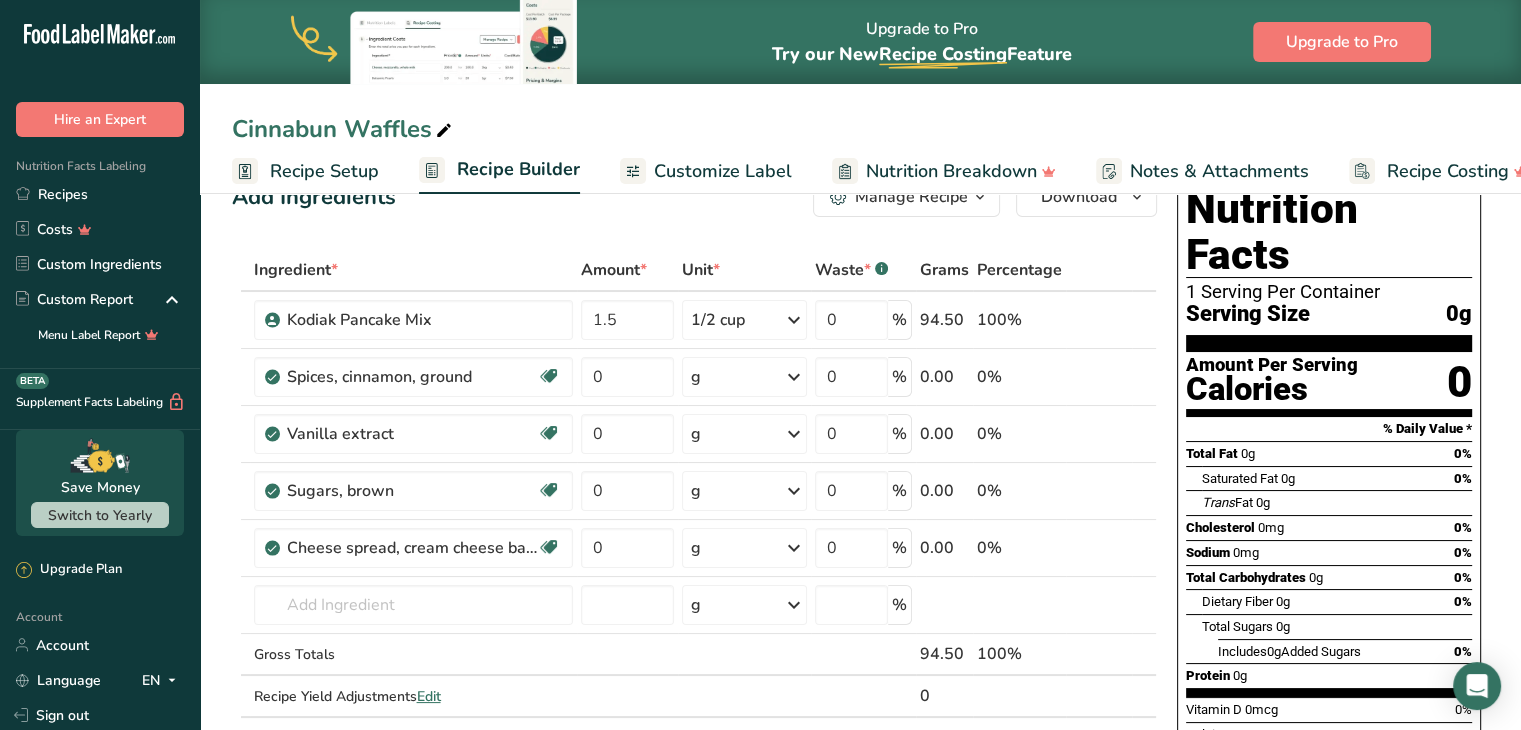 click on "Add Ingredients
Manage Recipe         Delete Recipe           Duplicate Recipe             Scale Recipe             Save as Sub-Recipe   .a-a{fill:#347362;}.b-a{fill:#fff;}                               Nutrition Breakdown                   Recipe Card
NEW
Amino Acids Pattern Report             Activity History
Download
Choose your preferred label style
Standard FDA label
Standard FDA label
The most common format for nutrition facts labels in compliance with the FDA's typeface, style and requirements
Tabular FDA label
A label format compliant with the FDA regulations presented in a tabular (horizontal) display.
Linear FDA label
A simple linear display for small sized packages.
Simplified FDA label" at bounding box center (700, 782) 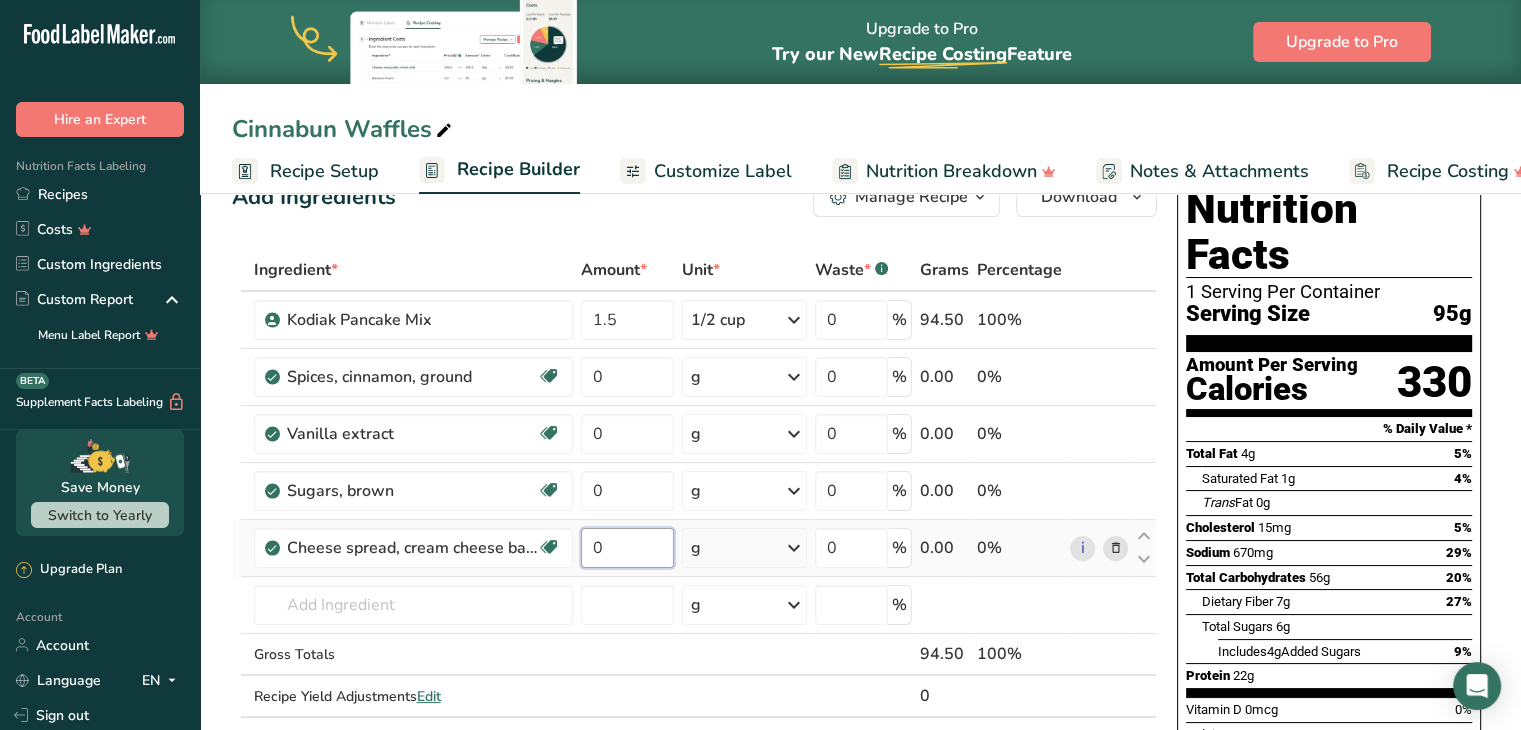 click on "0" at bounding box center [627, 548] 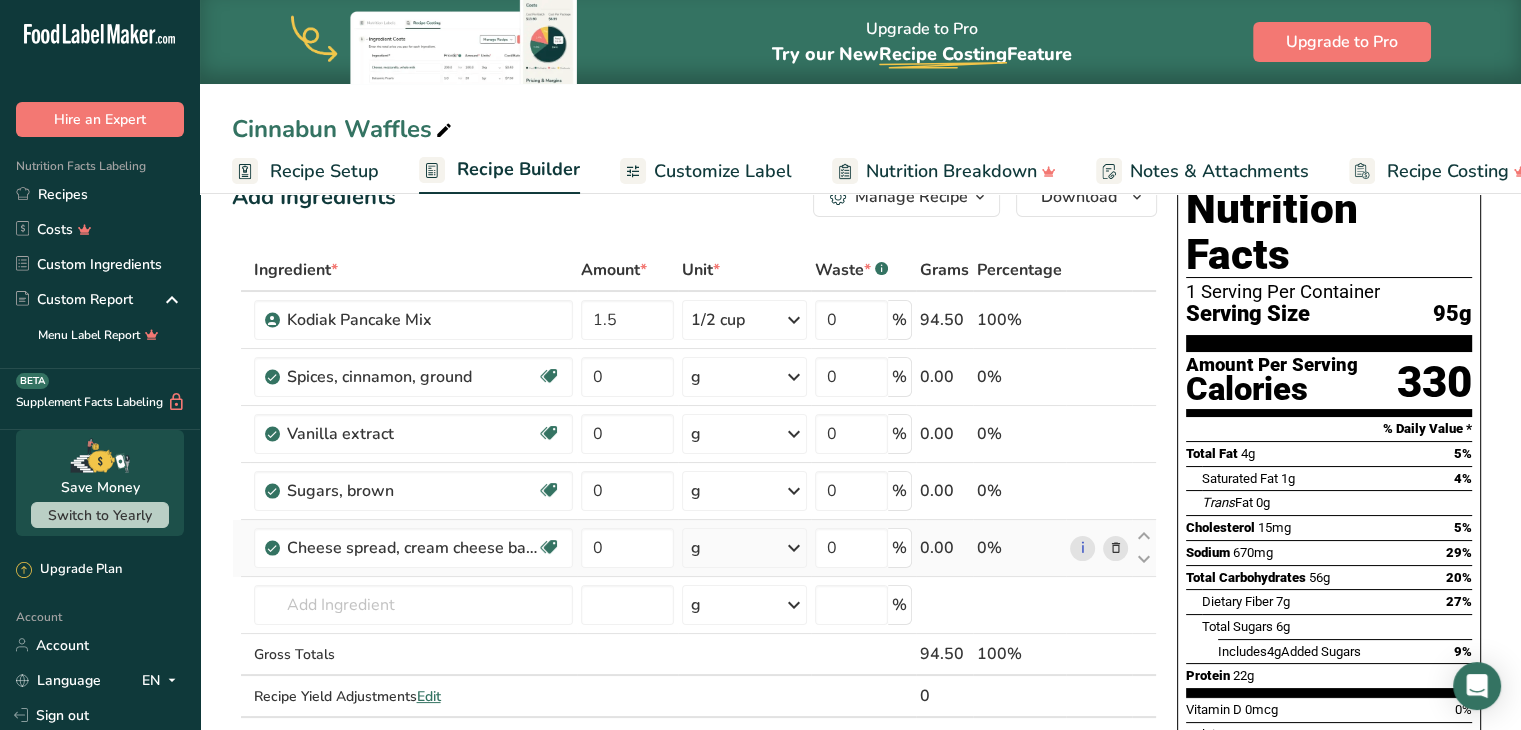 click on "Ingredient *
Amount *
Unit *
Waste *   .a-a{fill:#347362;}.b-a{fill:#fff;}          Grams
Percentage
Kodiak Pancake Mix
1.5
1/2 cup
Portions
1 1/2 cup
Weight Units
g
kg
mg
See more
Volume Units
l
mL
fl oz
See more
0
%
94.50
100%
Spices, cinnamon, ground
Source of Antioxidants
Dairy free
Gluten free
Vegan
Vegetarian
Soy free
0
g
Portions
1 teaspoon
Weight Units
g
kg
mg
See more" at bounding box center (694, 504) 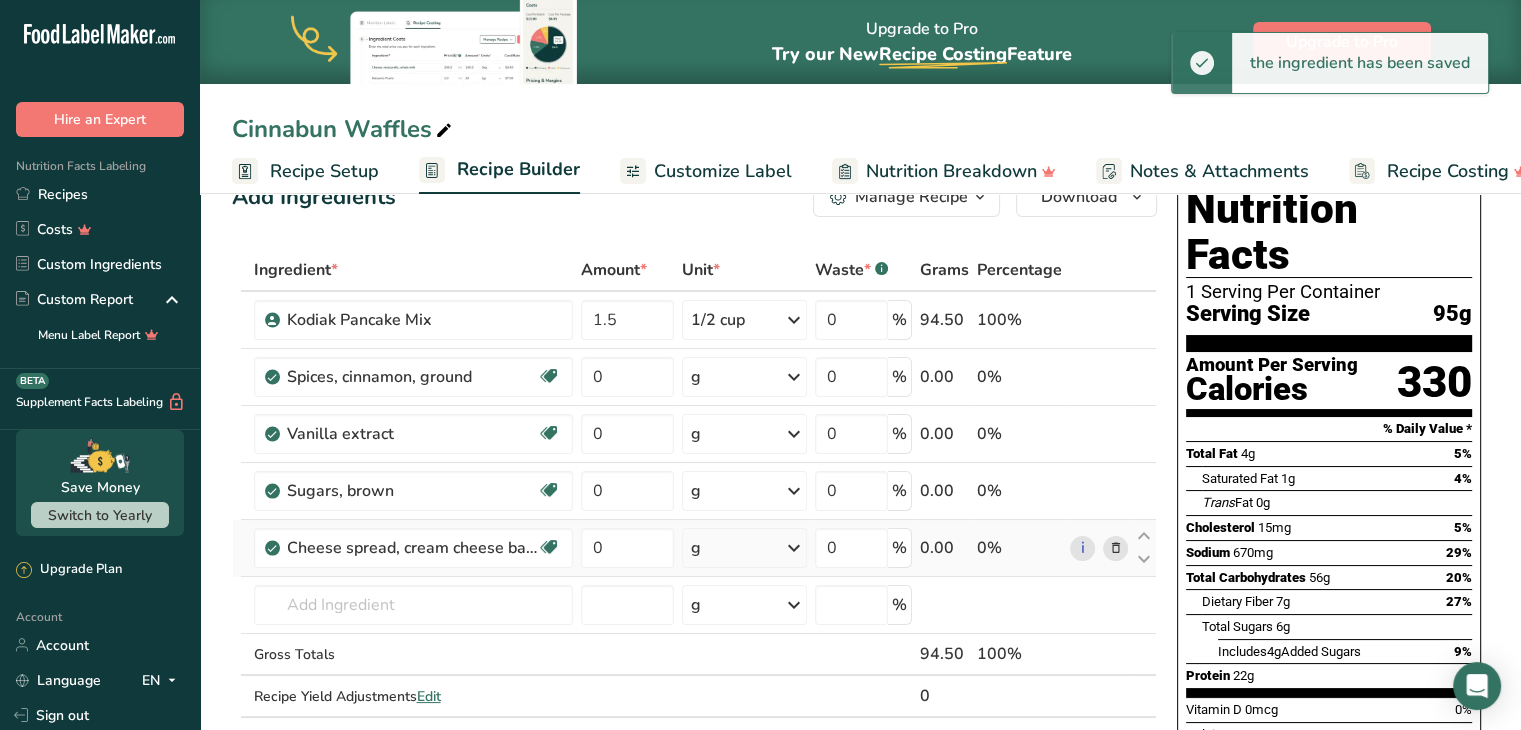click on "g" at bounding box center [744, 548] 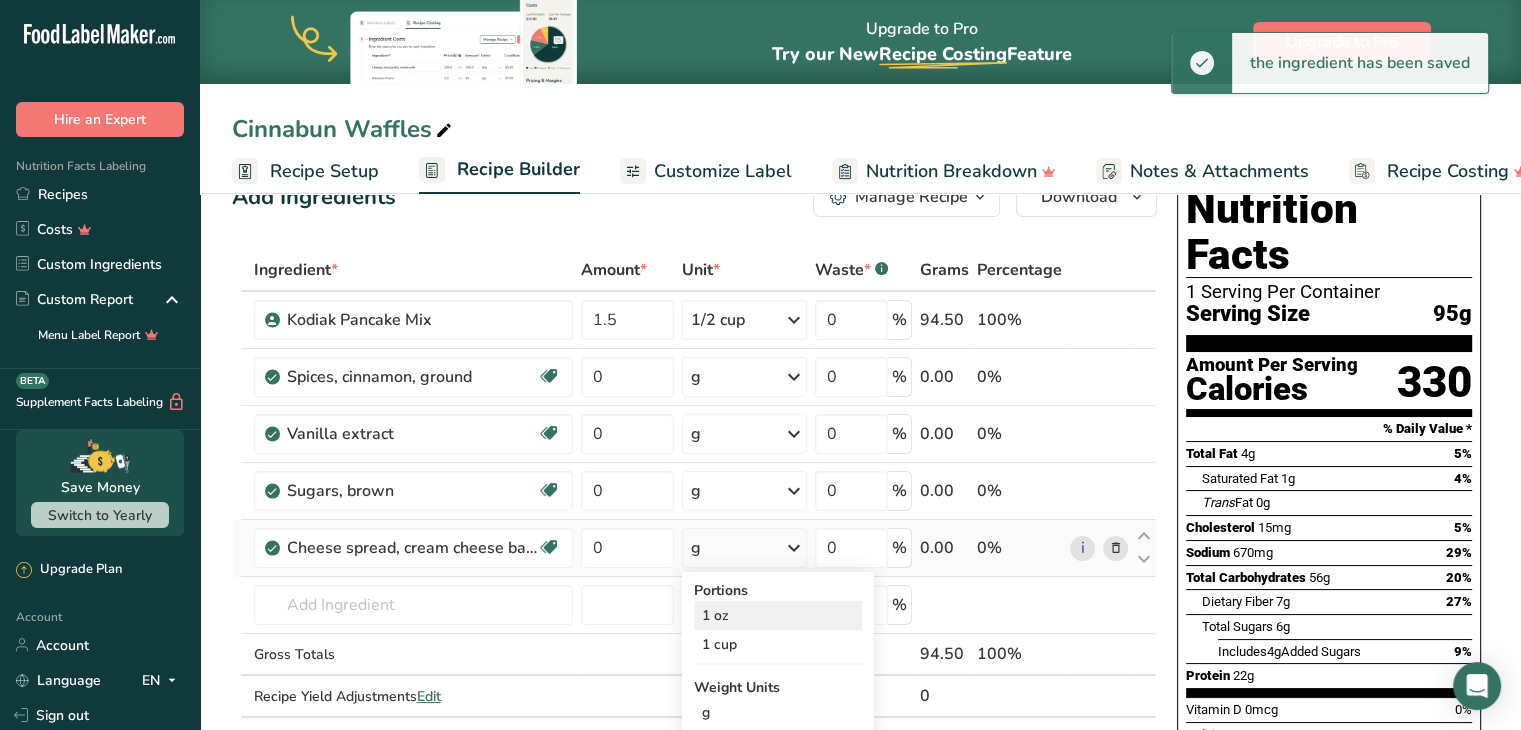 click on "1 oz" at bounding box center (778, 615) 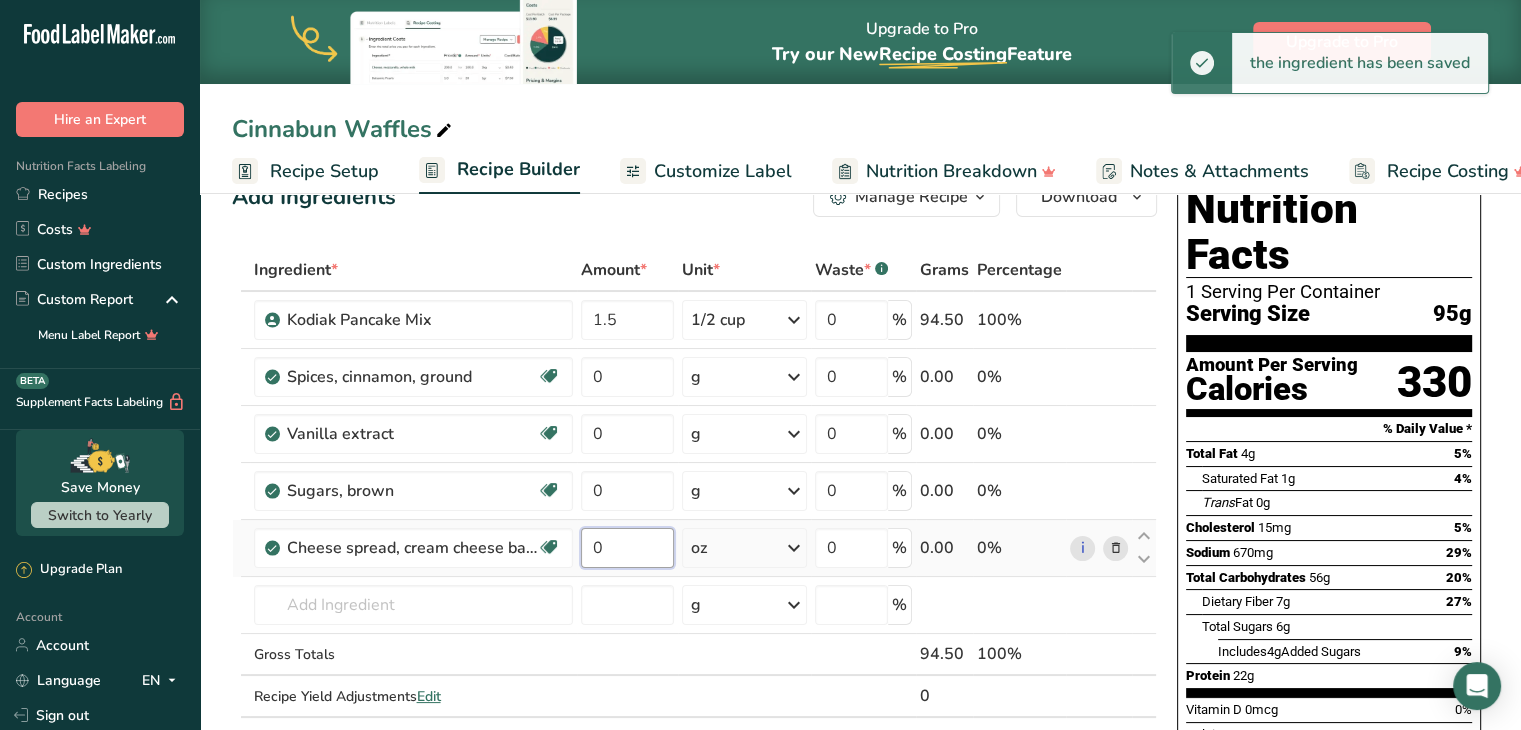 click on "0" at bounding box center [627, 548] 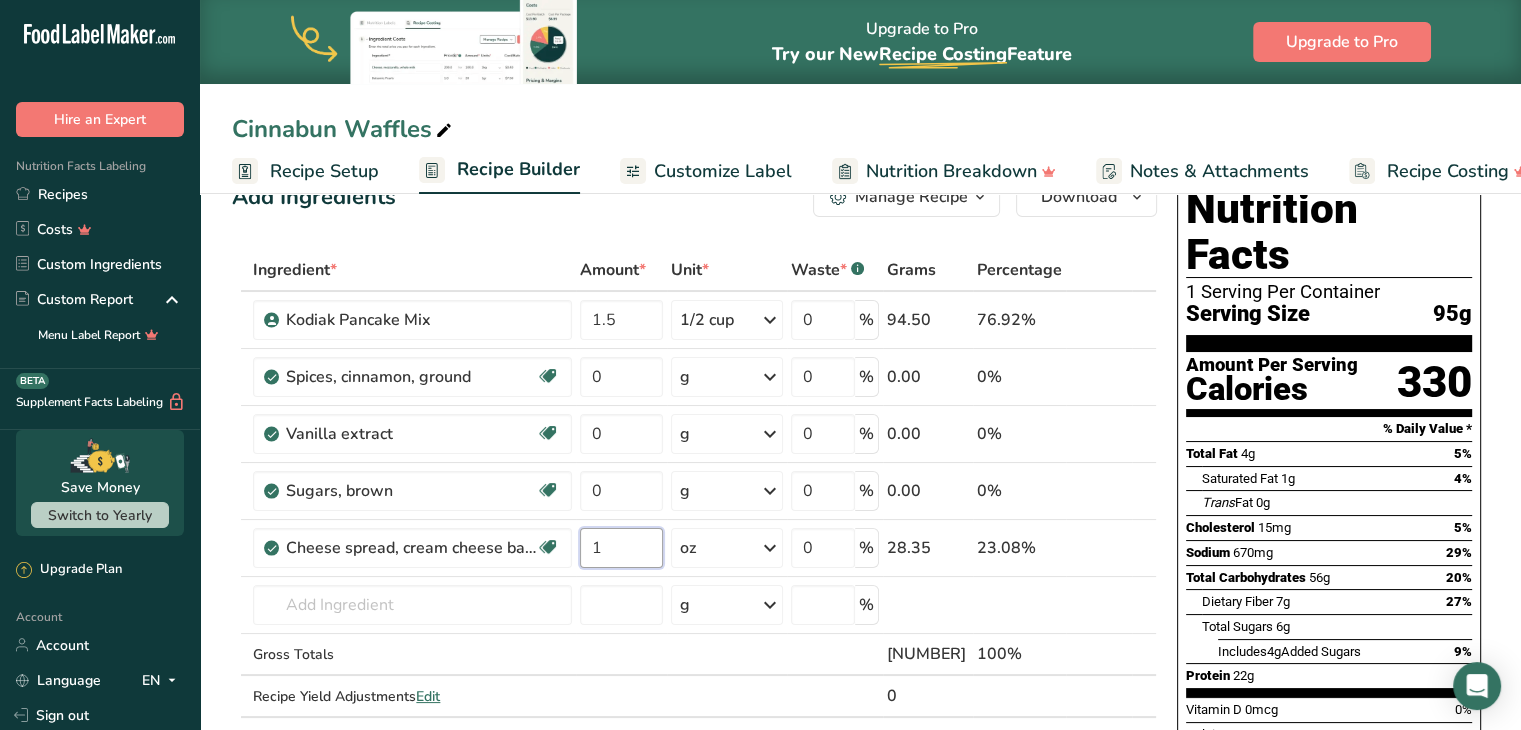 type on "1" 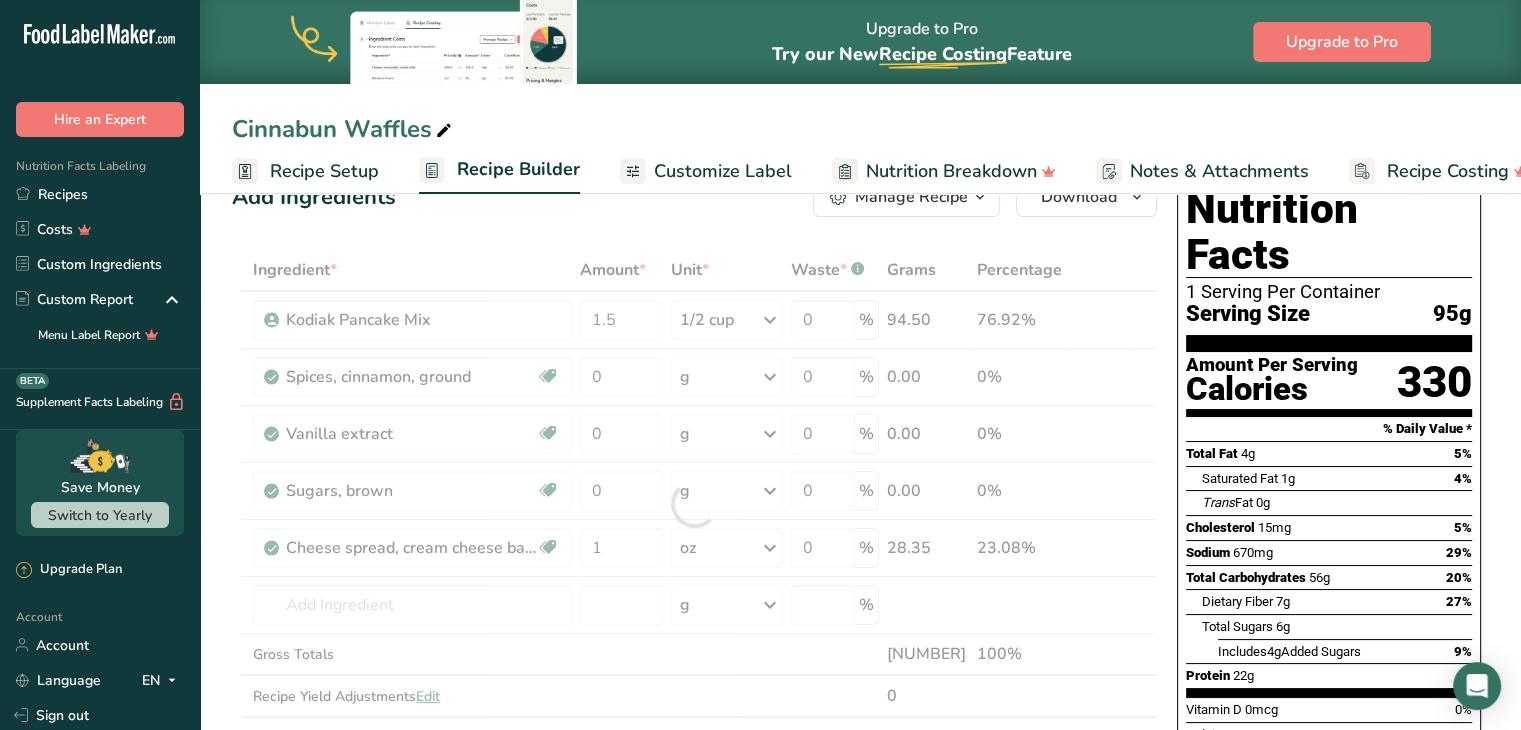 click on "Cinnabun Waffles" at bounding box center [860, 129] 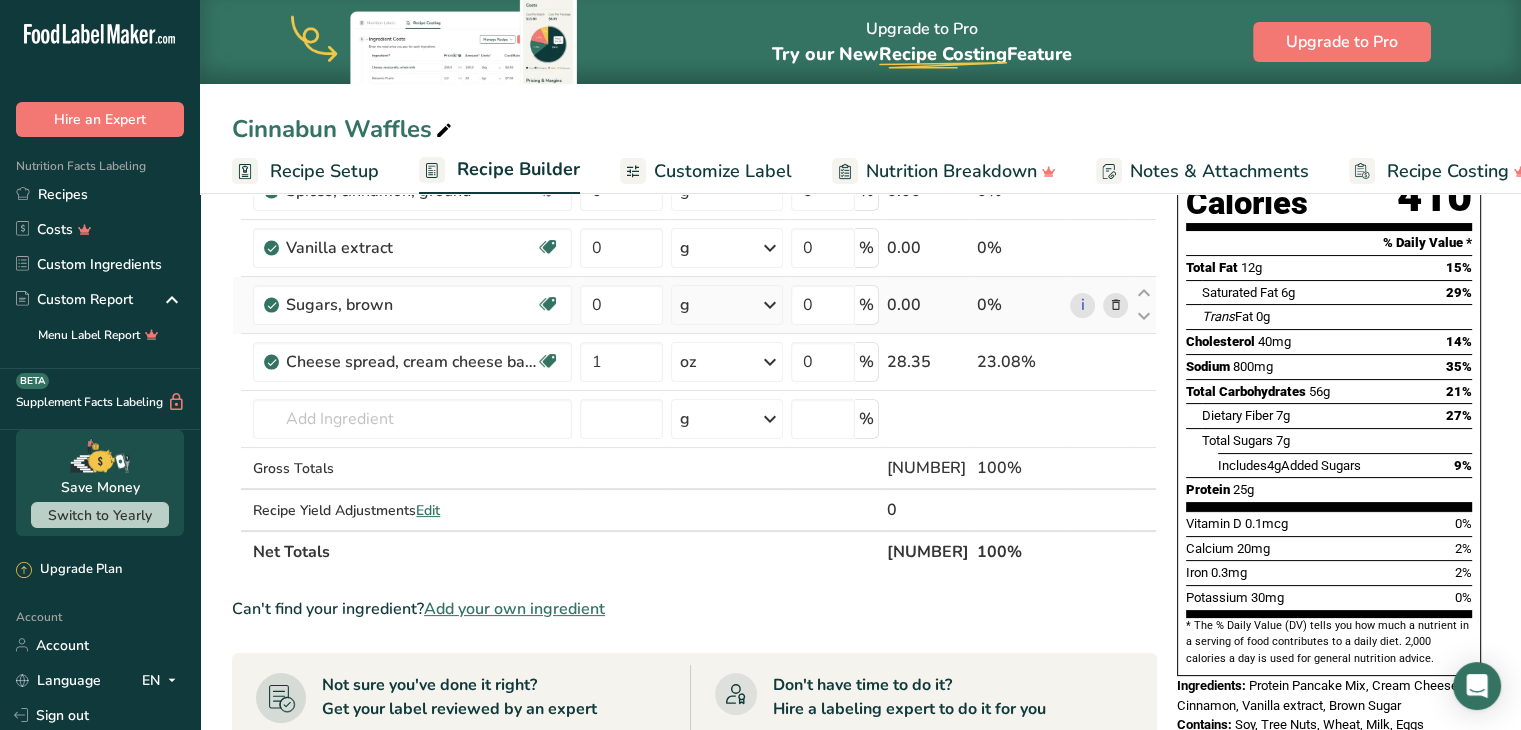 scroll, scrollTop: 236, scrollLeft: 0, axis: vertical 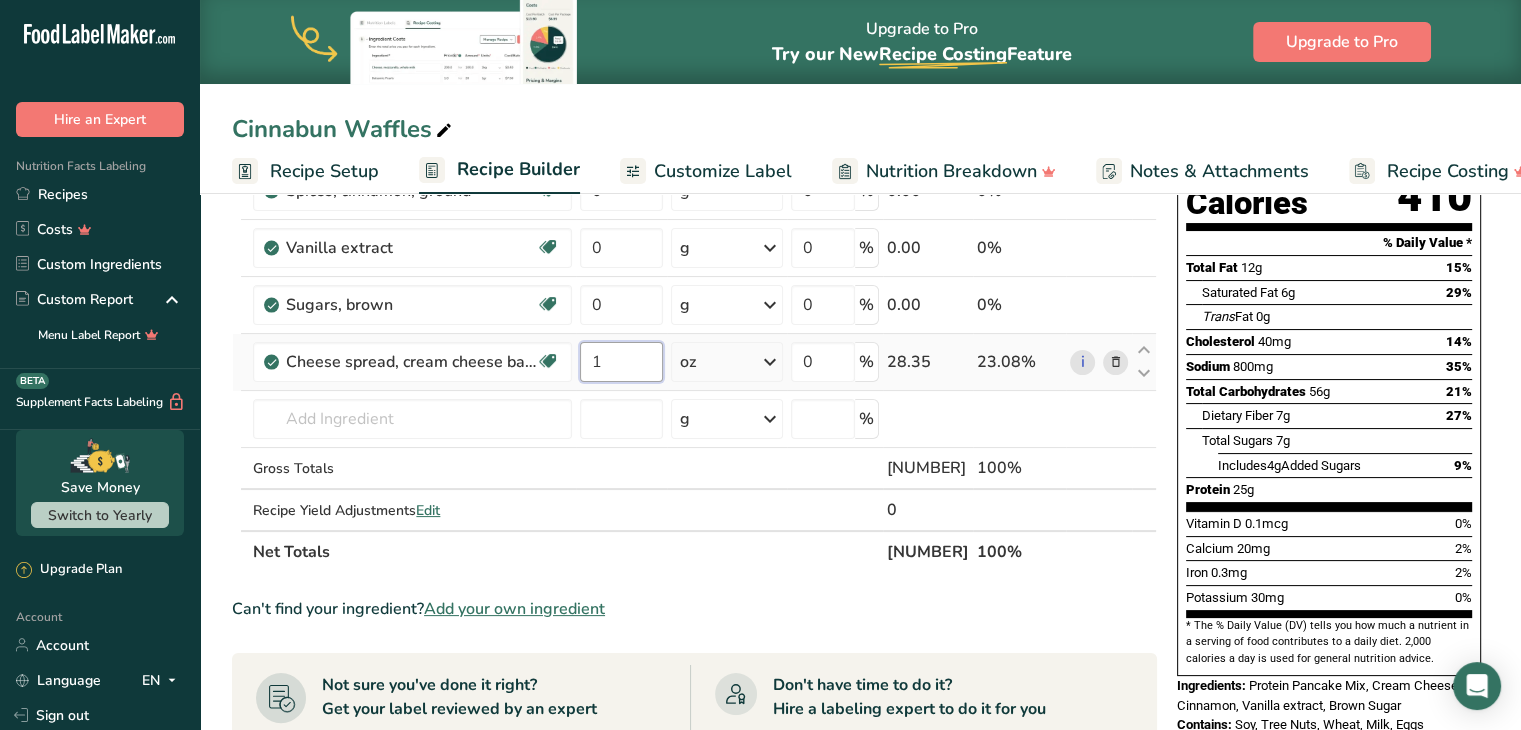 click on "1" at bounding box center (621, 362) 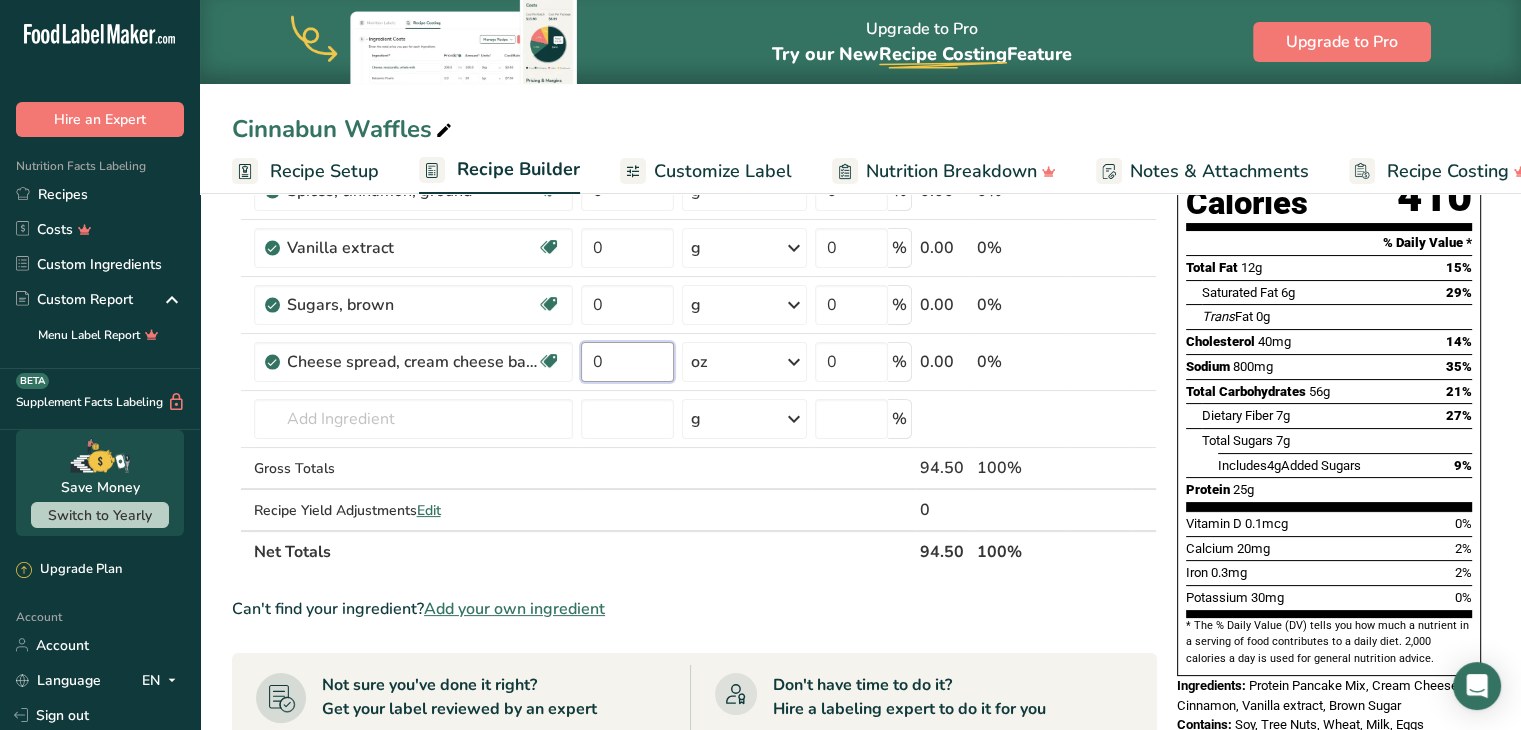 type on "1" 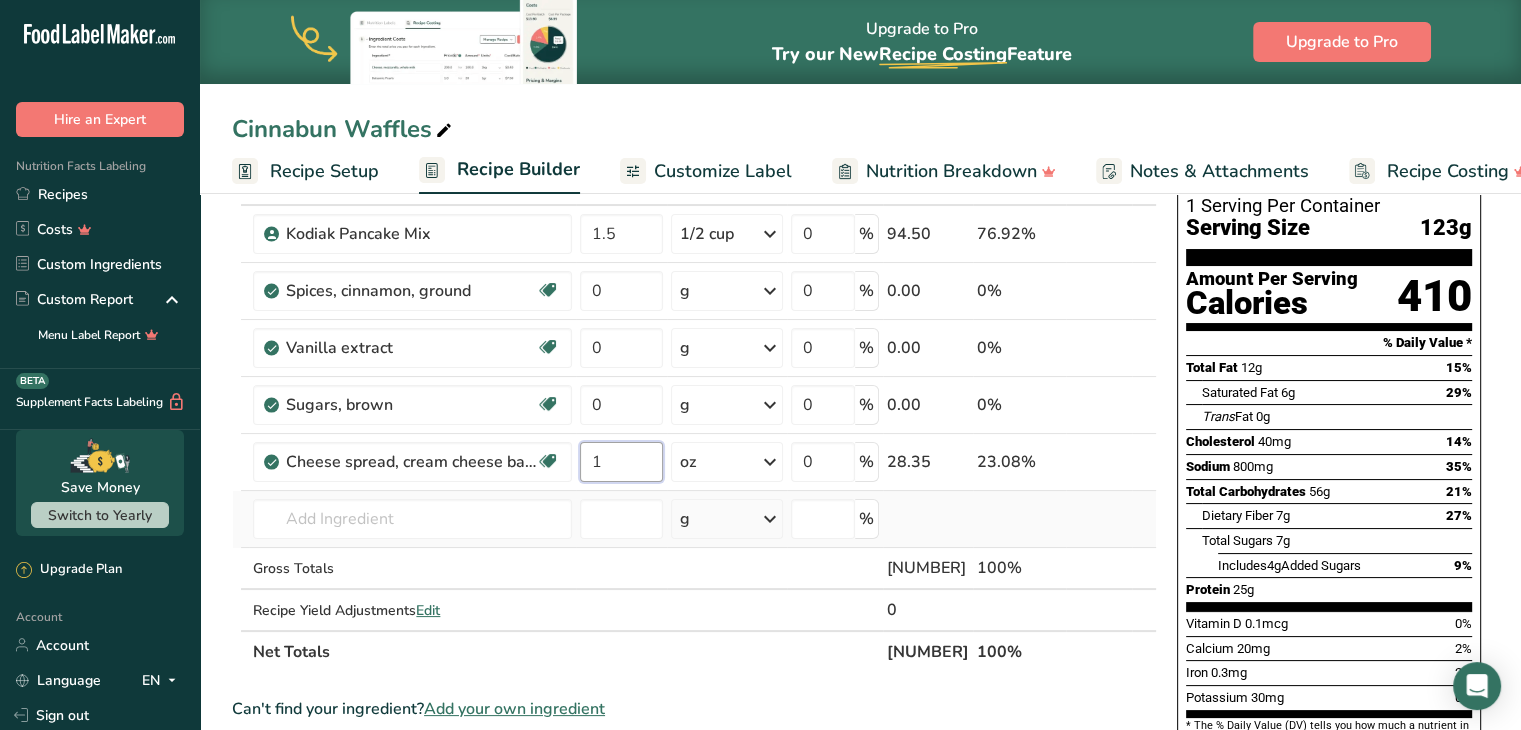 scroll, scrollTop: 135, scrollLeft: 0, axis: vertical 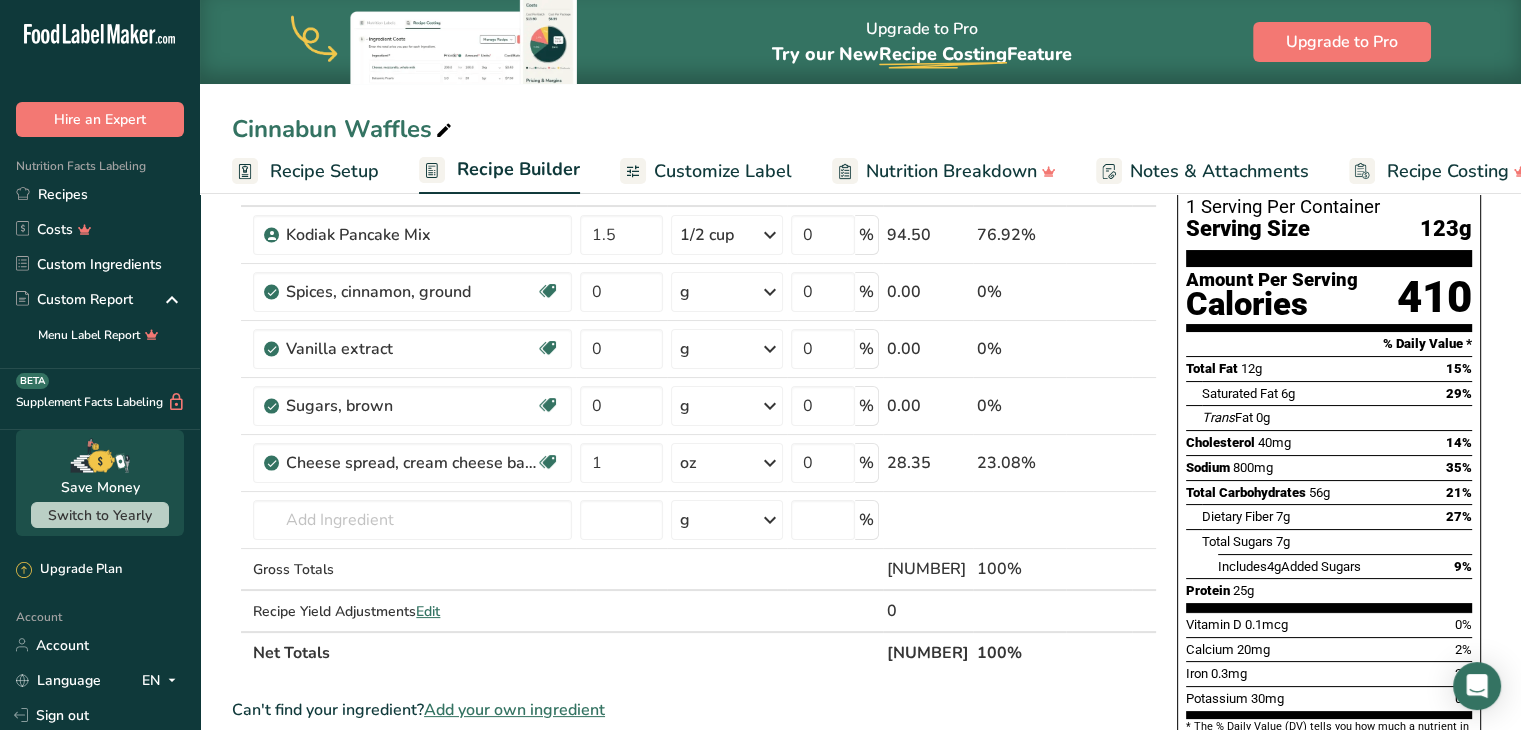 click on "Add Ingredients
Manage Recipe         Delete Recipe           Duplicate Recipe             Scale Recipe             Save as Sub-Recipe   .a-a{fill:#347362;}.b-a{fill:#fff;}                               Nutrition Breakdown                   Recipe Card
NEW
Amino Acids Pattern Report             Activity History
Download
Choose your preferred label style
Standard FDA label
Standard FDA label
The most common format for nutrition facts labels in compliance with the FDA's typeface, style and requirements
Tabular FDA label
A label format compliant with the FDA regulations presented in a tabular (horizontal) display.
Linear FDA label
A simple linear display for small sized packages.
Simplified FDA label" at bounding box center [700, 697] 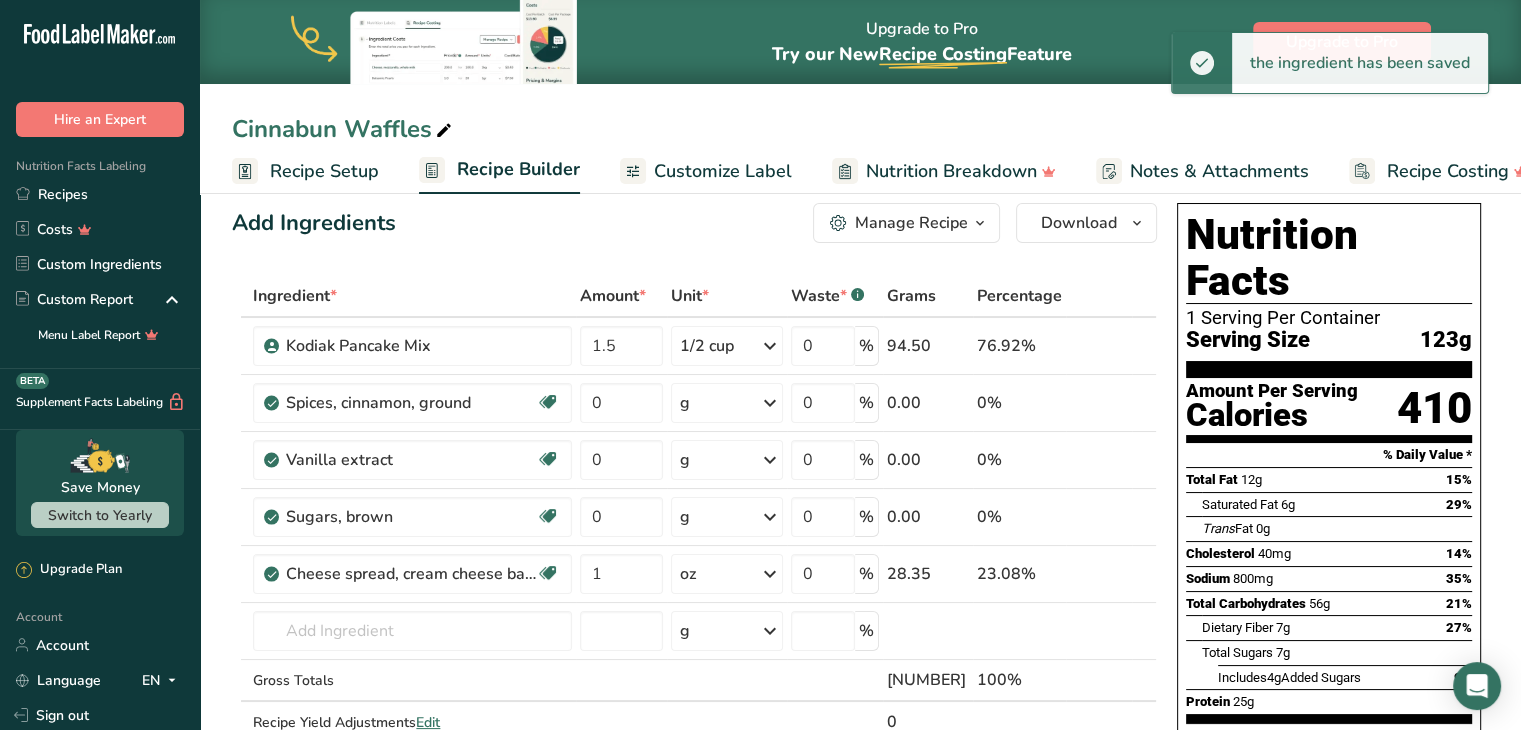 scroll, scrollTop: 20, scrollLeft: 0, axis: vertical 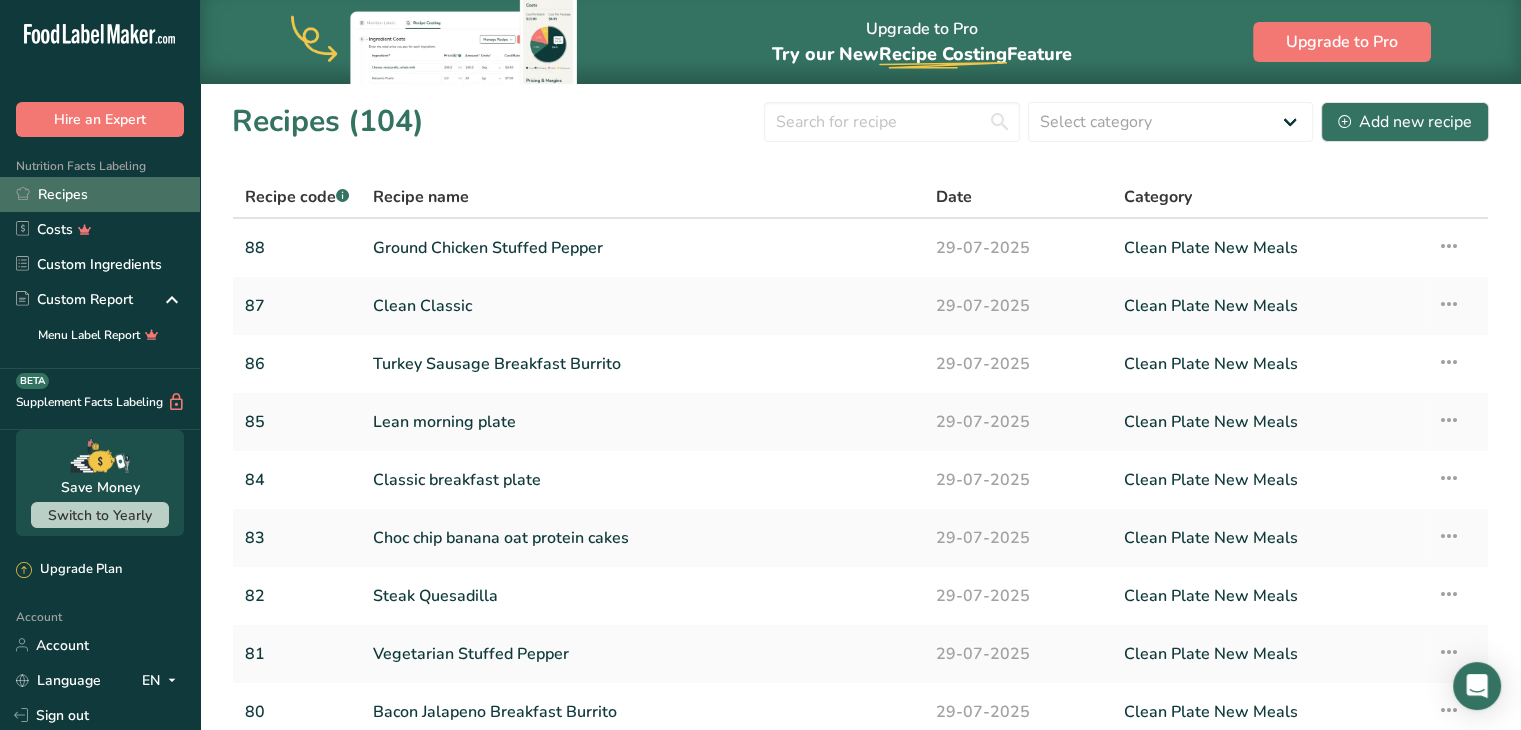 click on "Recipes" at bounding box center [100, 194] 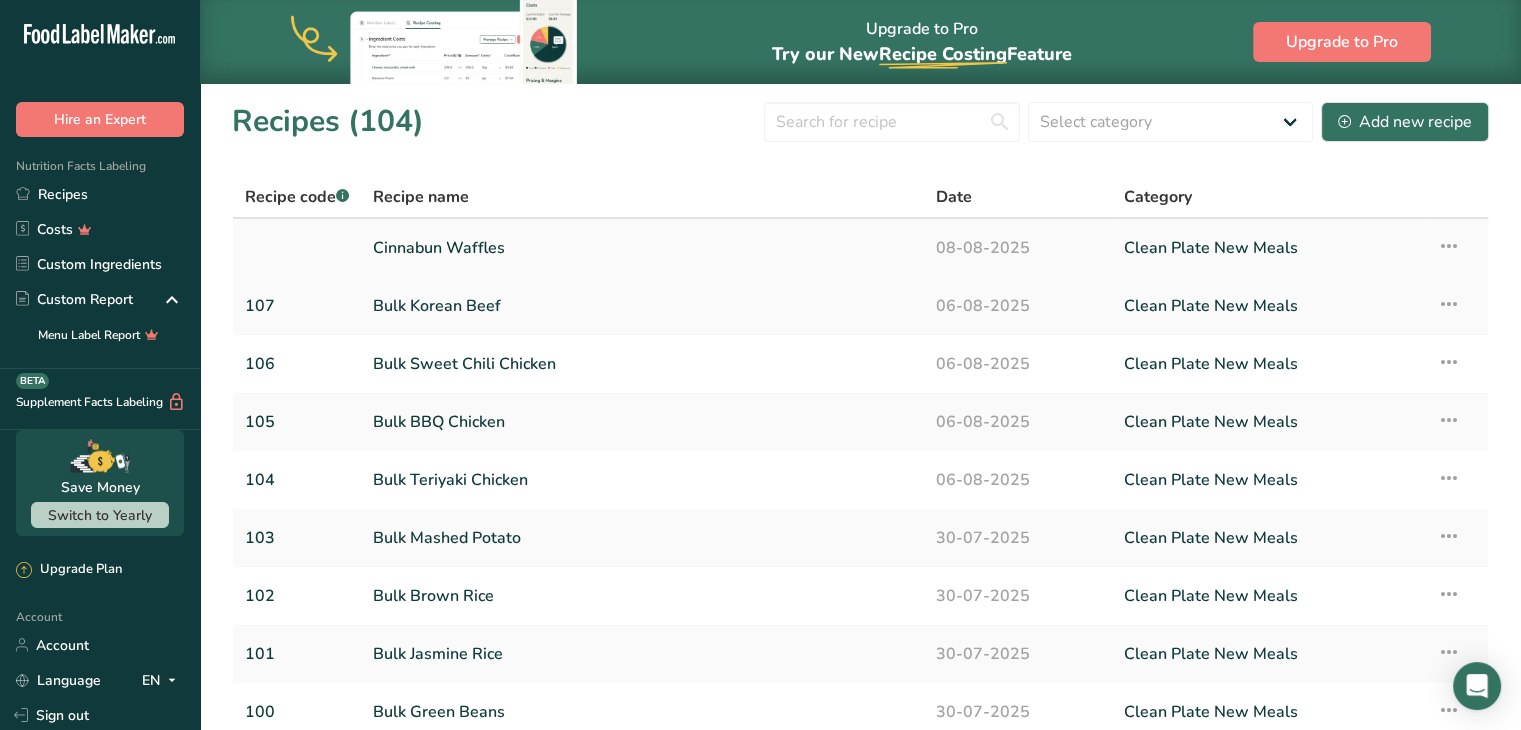 click on "Cinnabun Waffles" at bounding box center (642, 248) 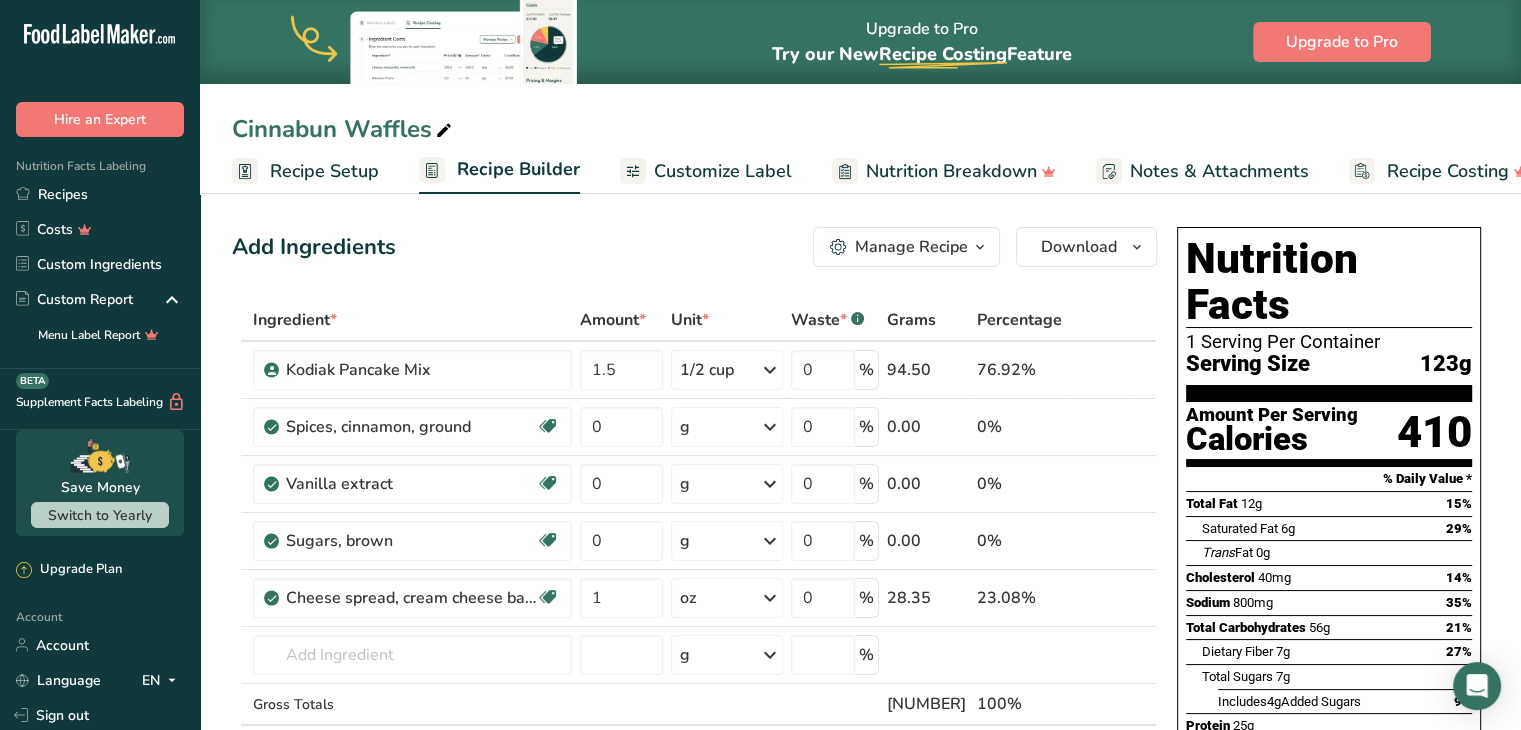 click on "Recipe Setup" at bounding box center (324, 171) 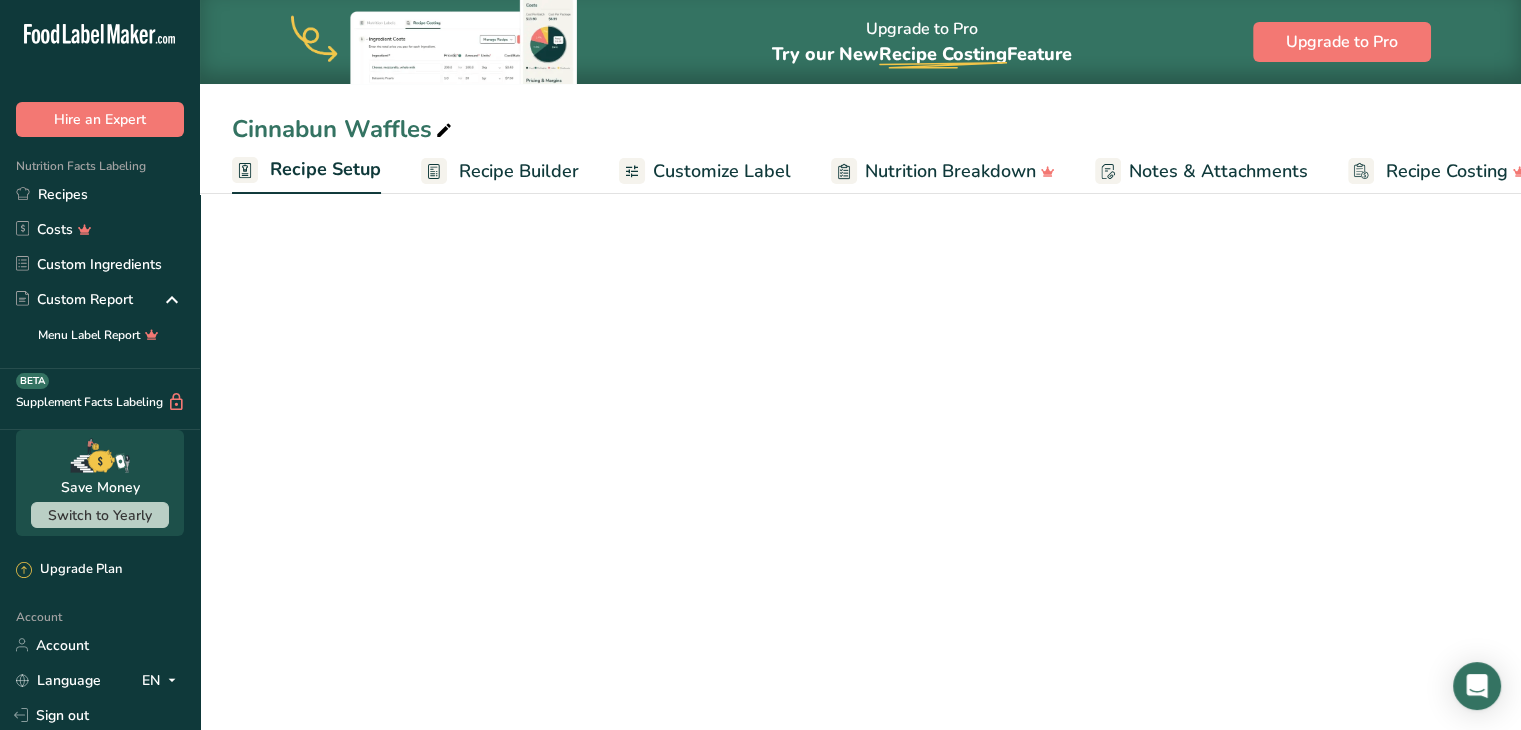 scroll, scrollTop: 0, scrollLeft: 7, axis: horizontal 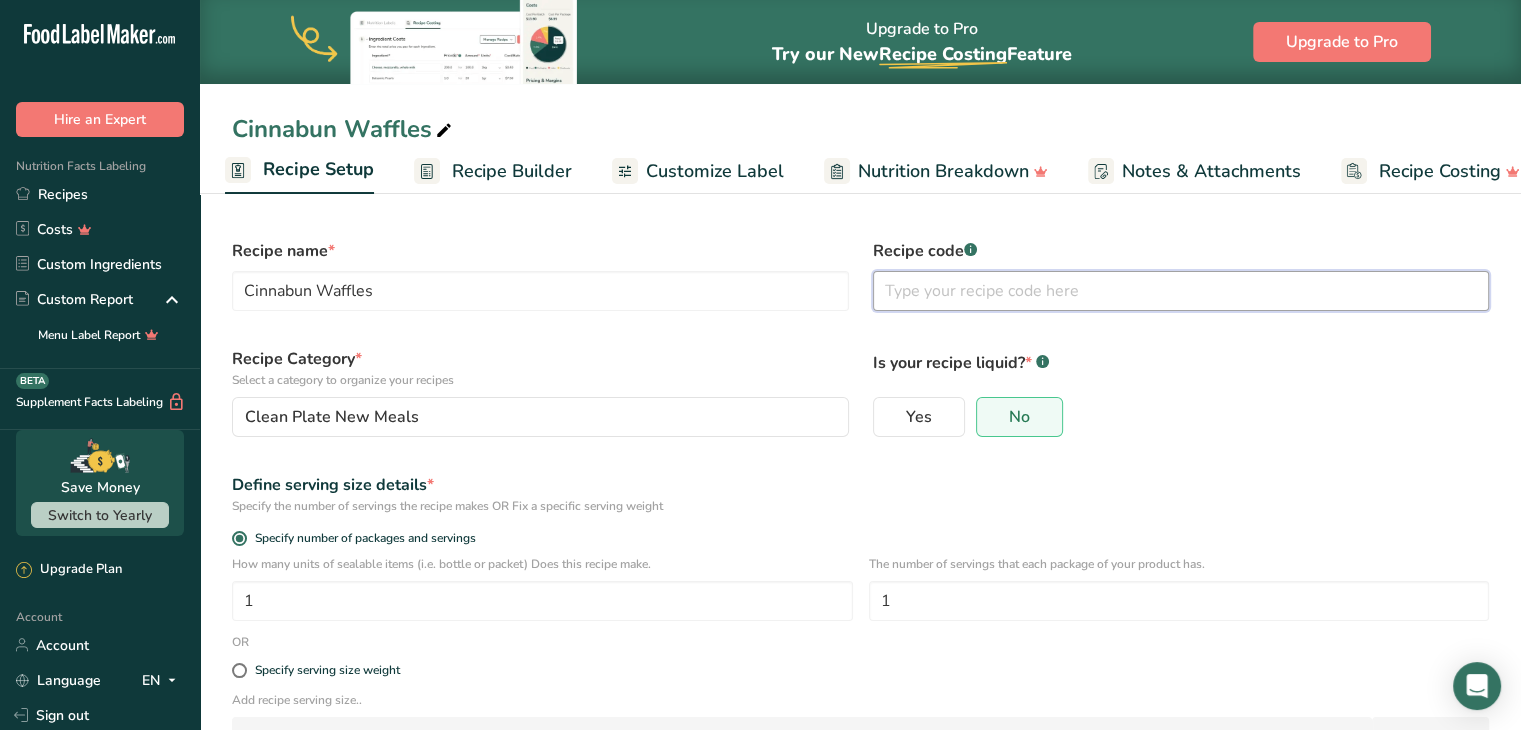 click at bounding box center [1181, 291] 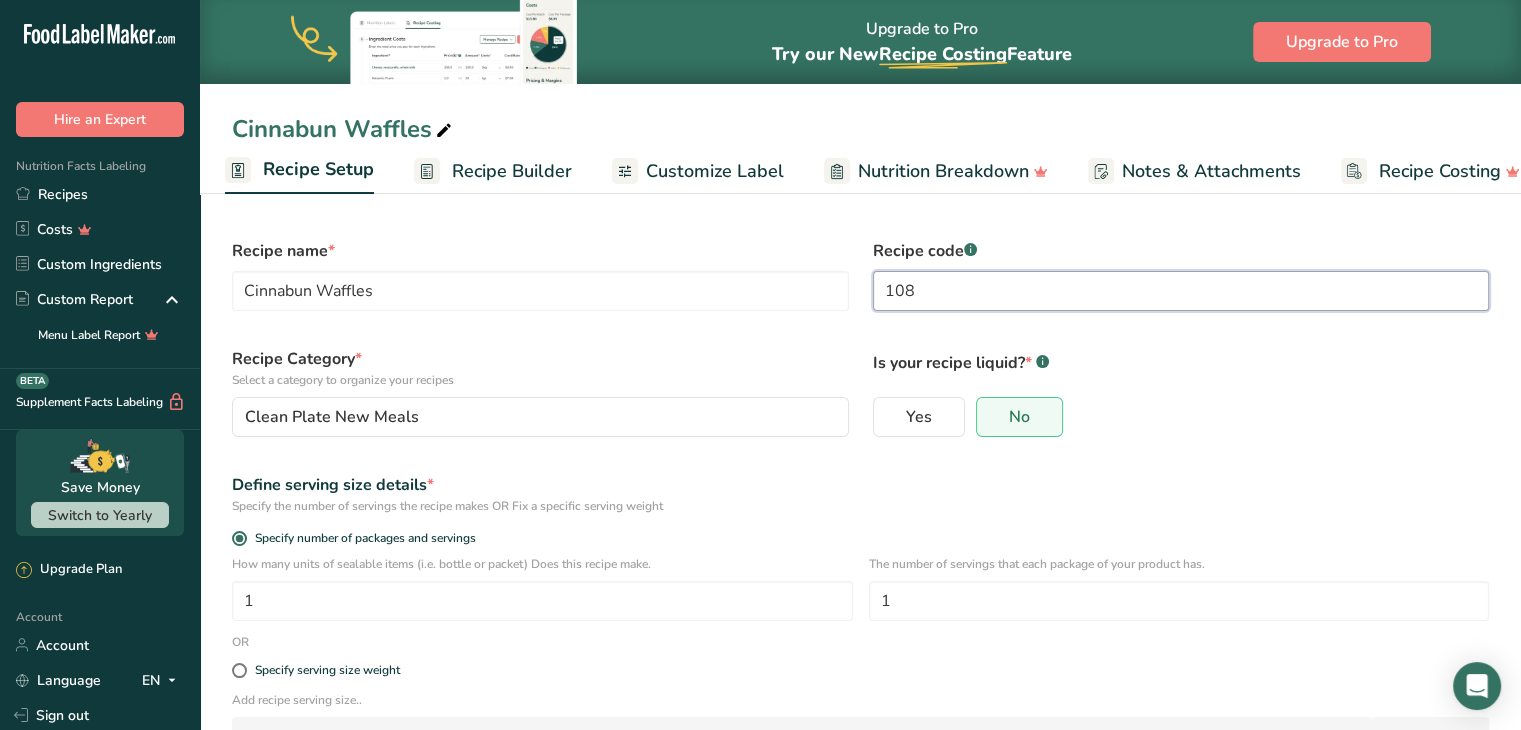 scroll, scrollTop: 144, scrollLeft: 0, axis: vertical 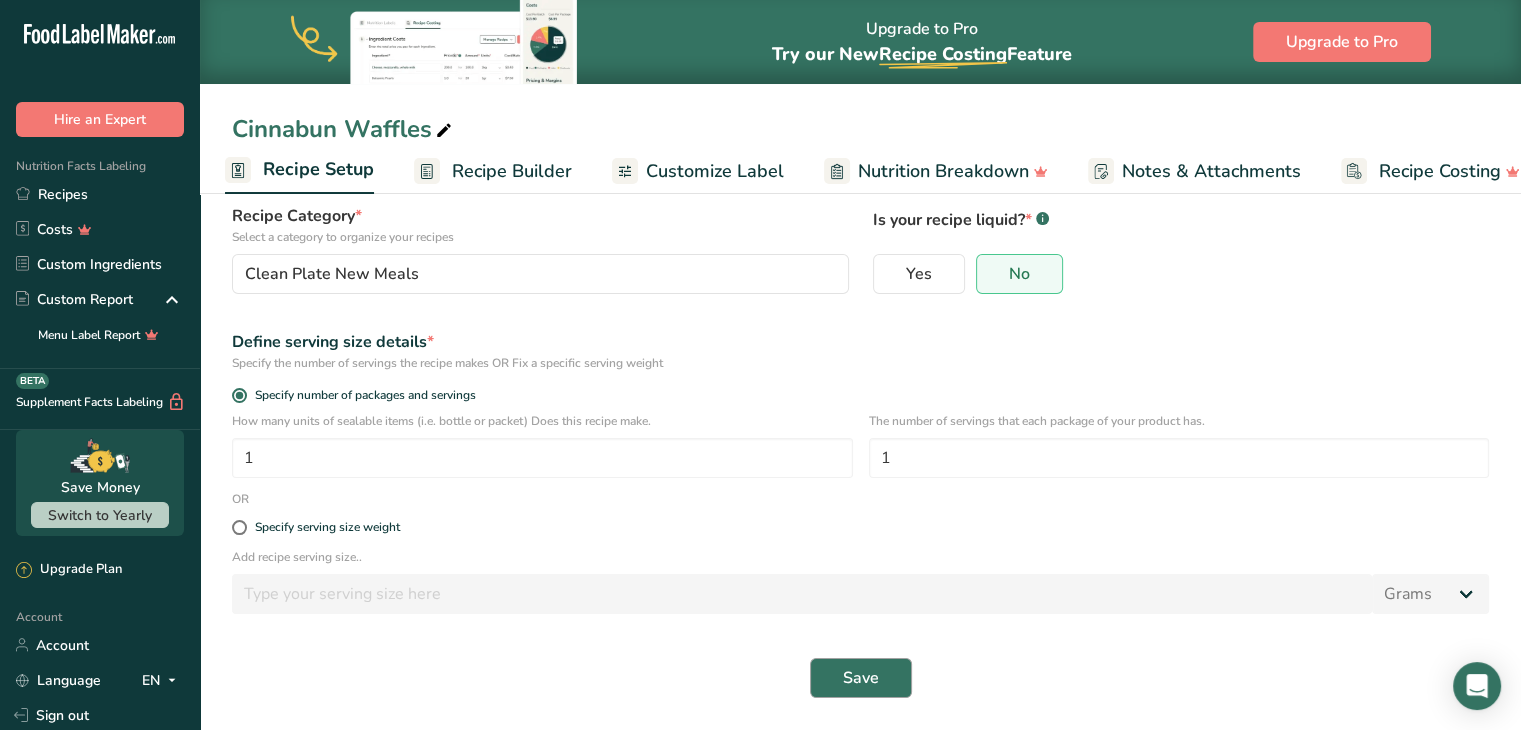 type on "108" 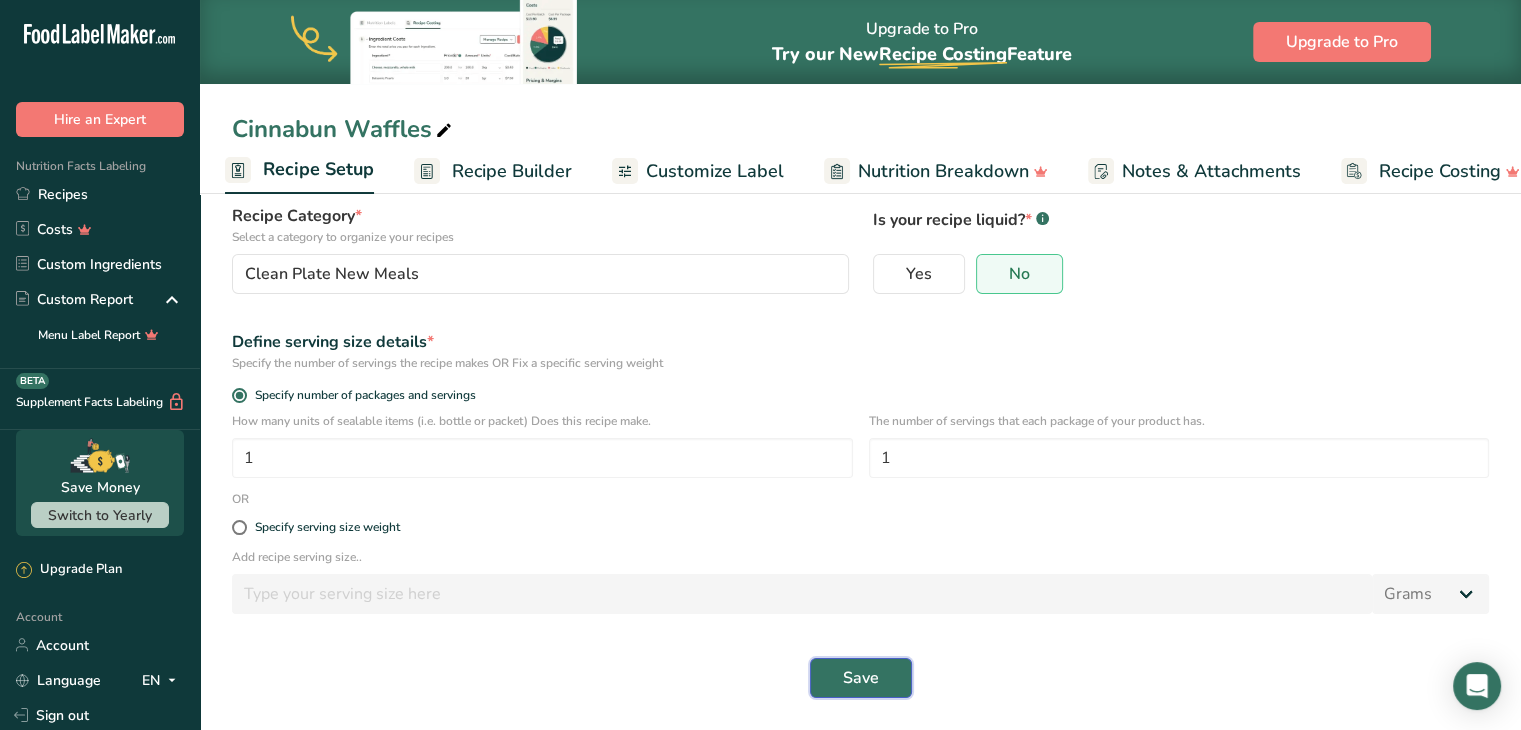 click on "Save" at bounding box center (861, 678) 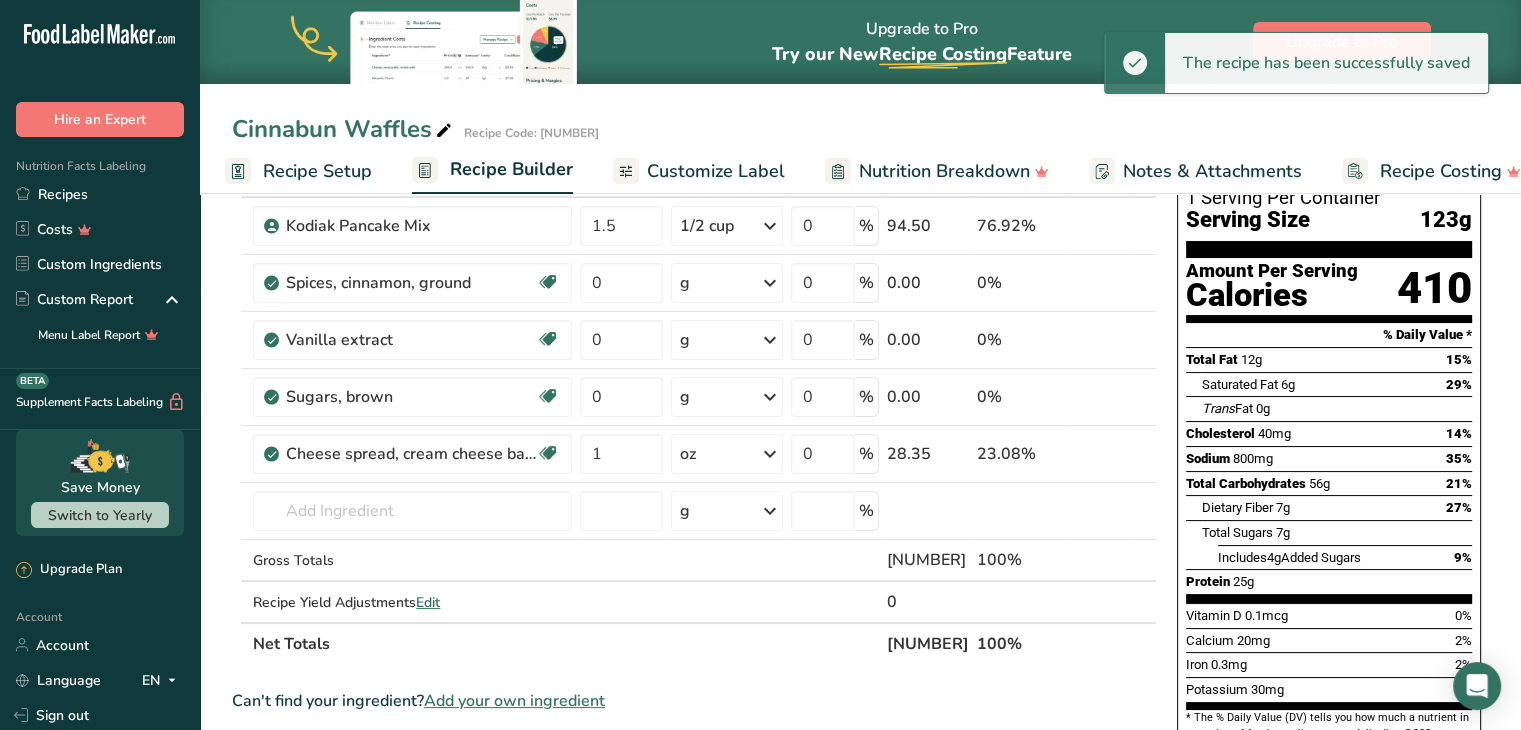 scroll, scrollTop: 0, scrollLeft: 0, axis: both 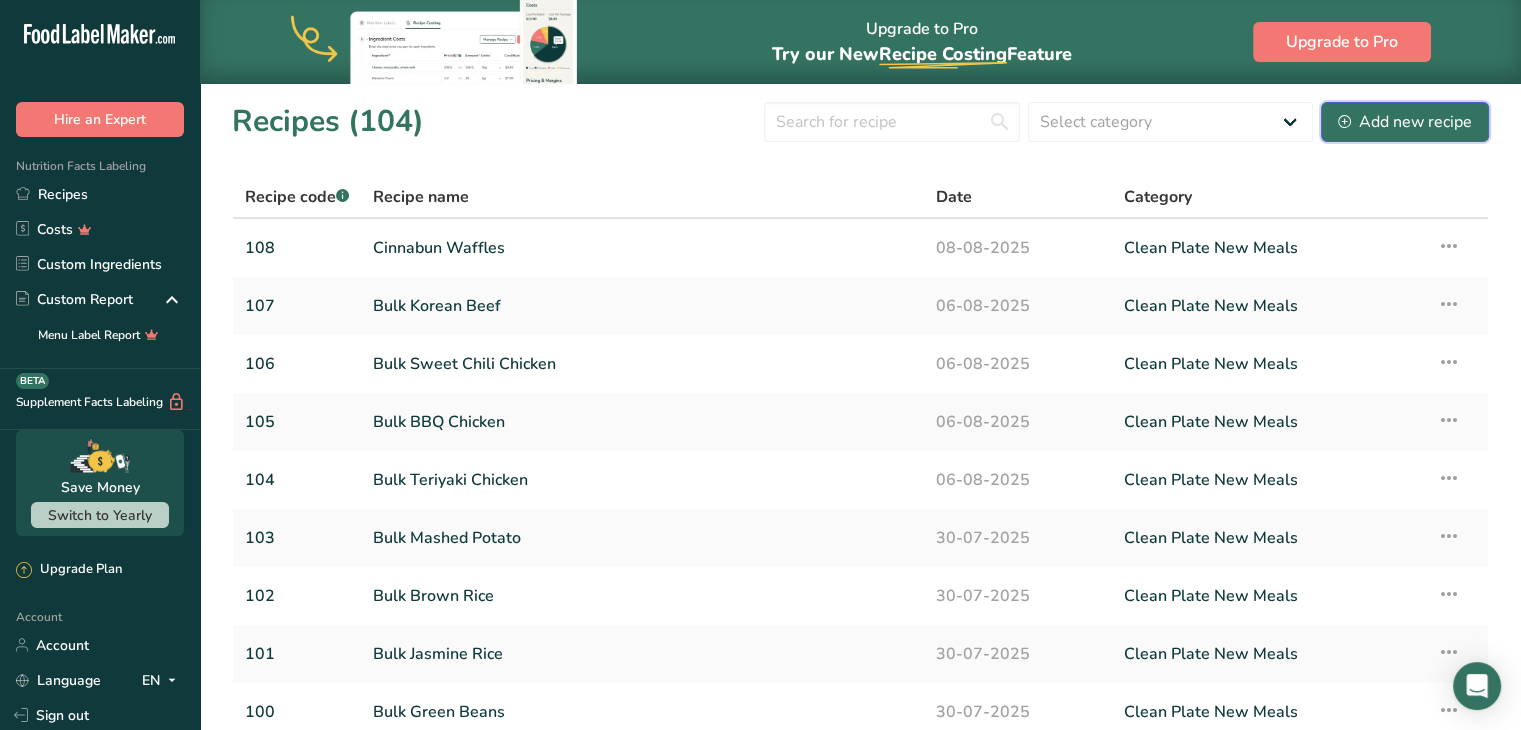 click on "Add new recipe" at bounding box center [1405, 122] 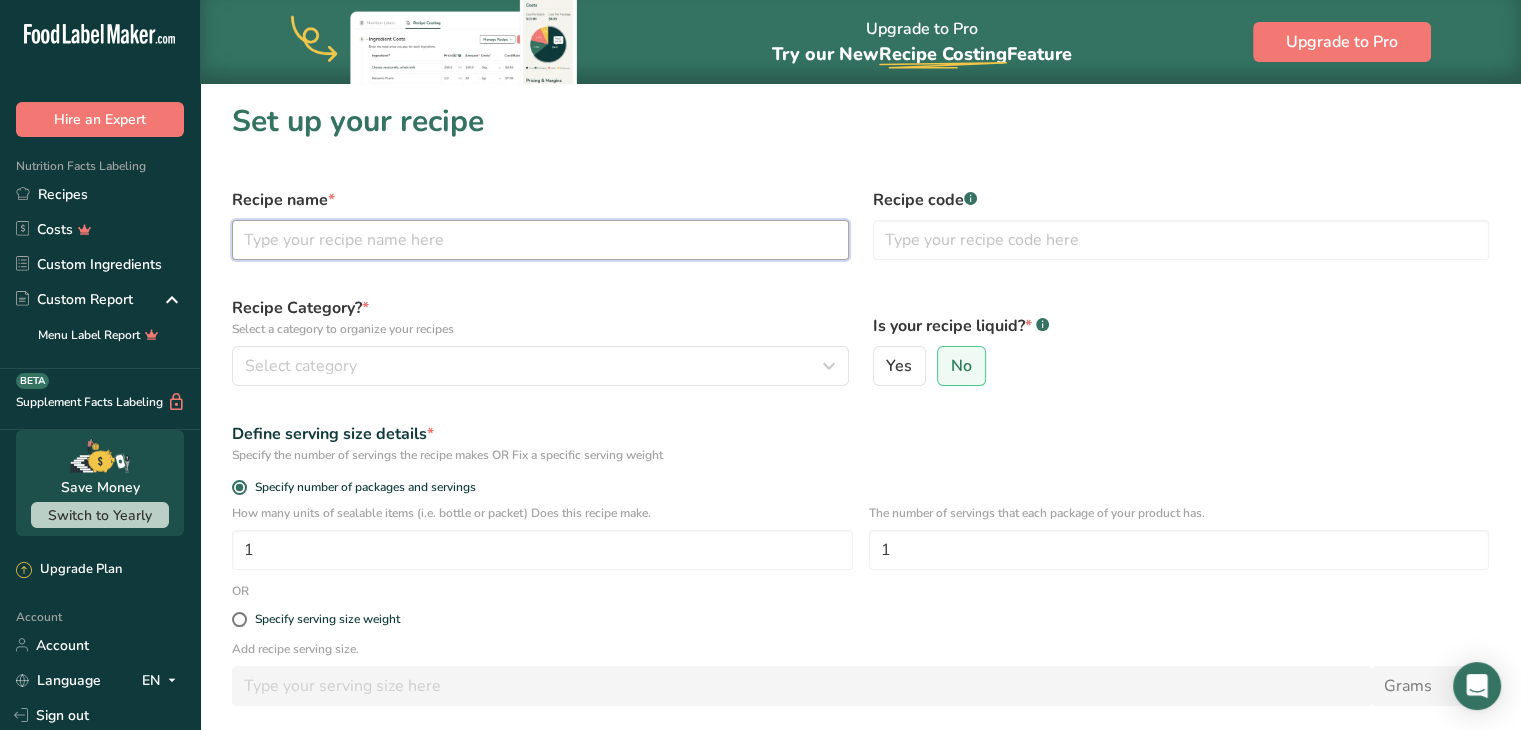 click at bounding box center [540, 240] 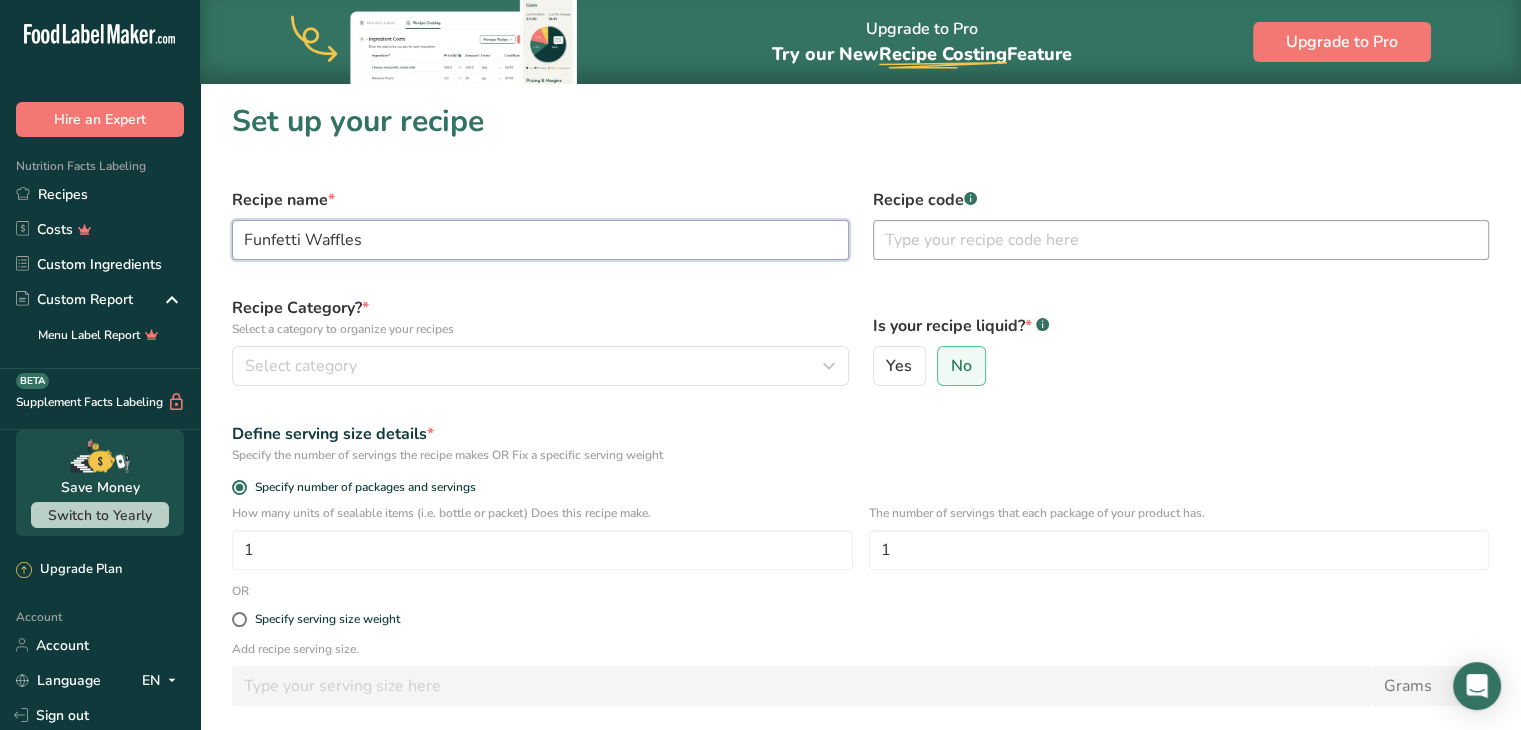type on "Funfetti Waffles" 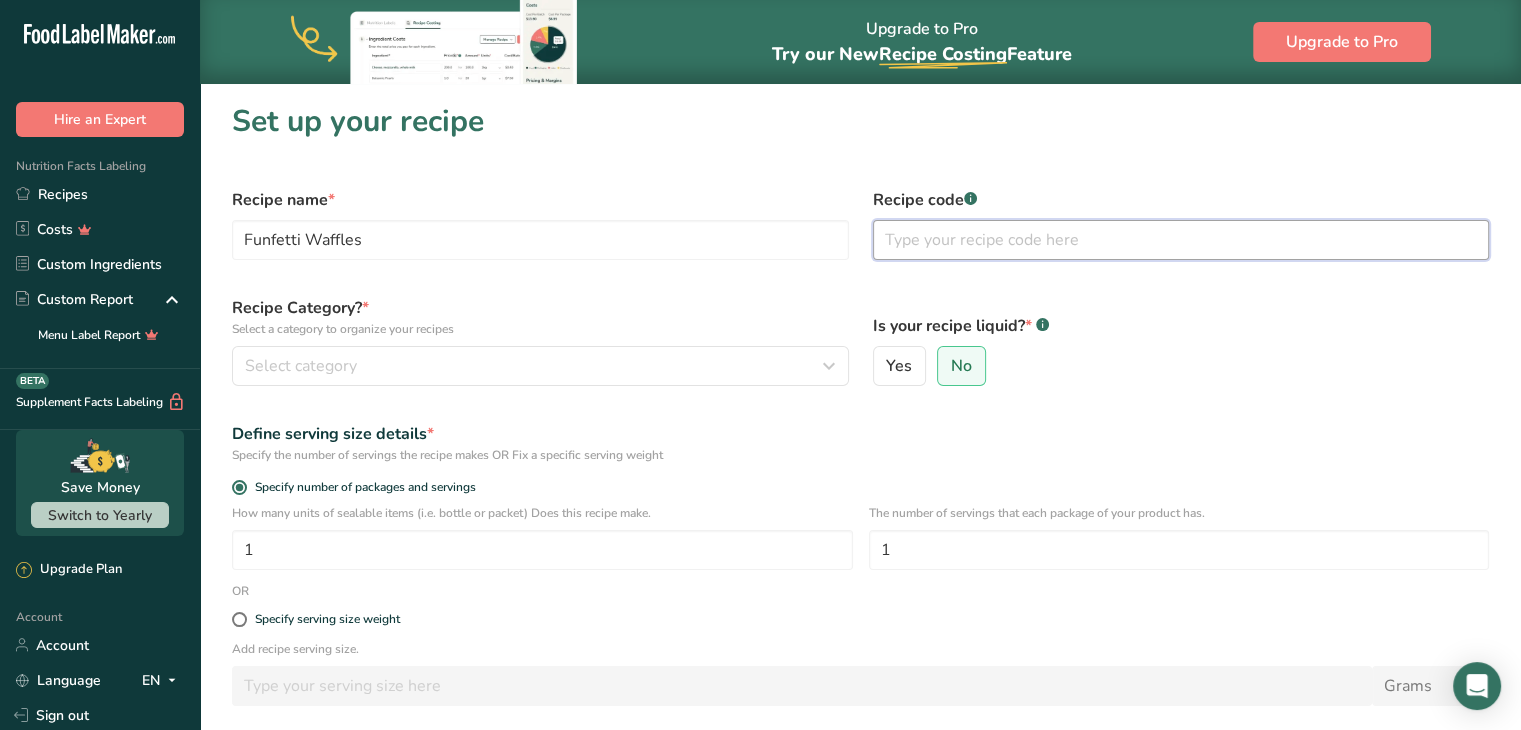 click at bounding box center (1181, 240) 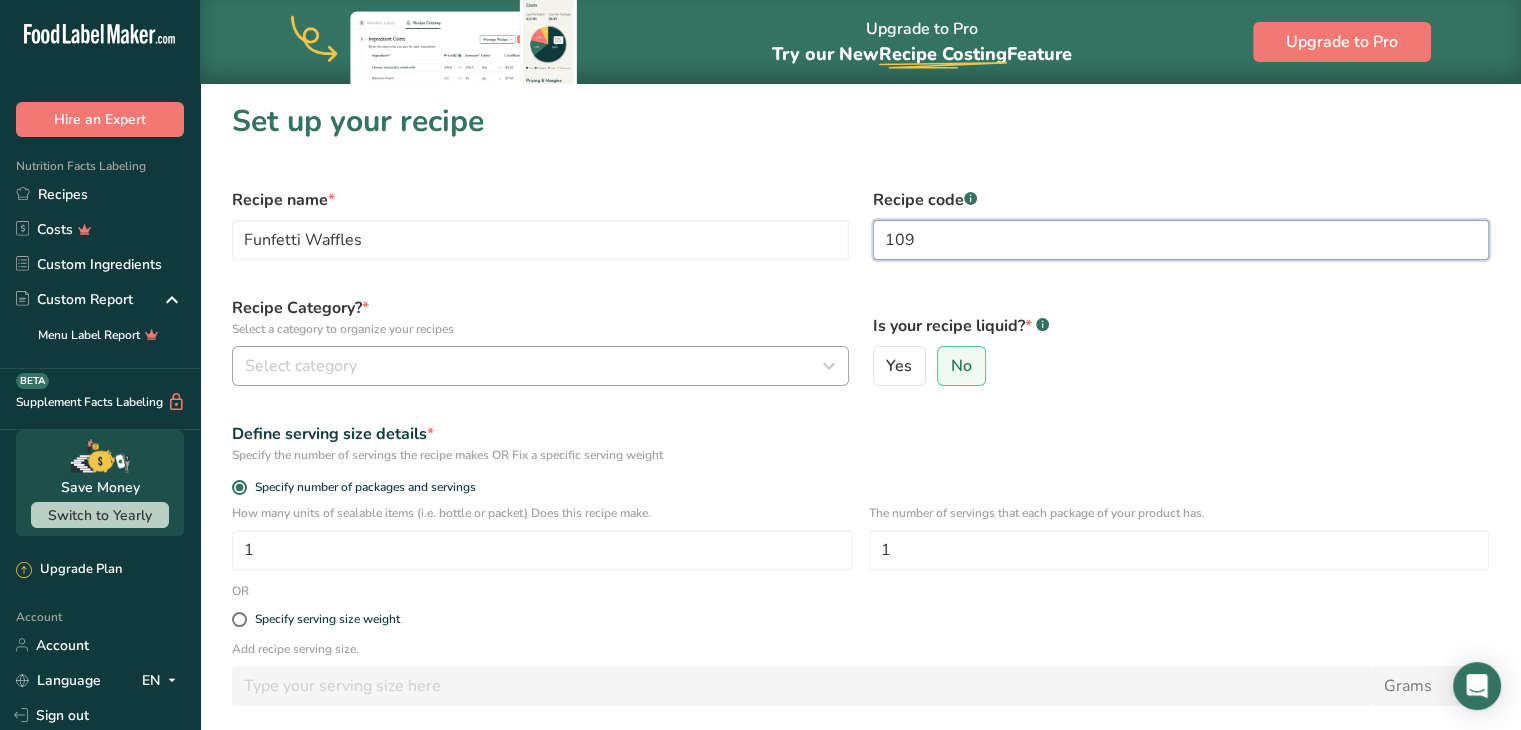 type on "109" 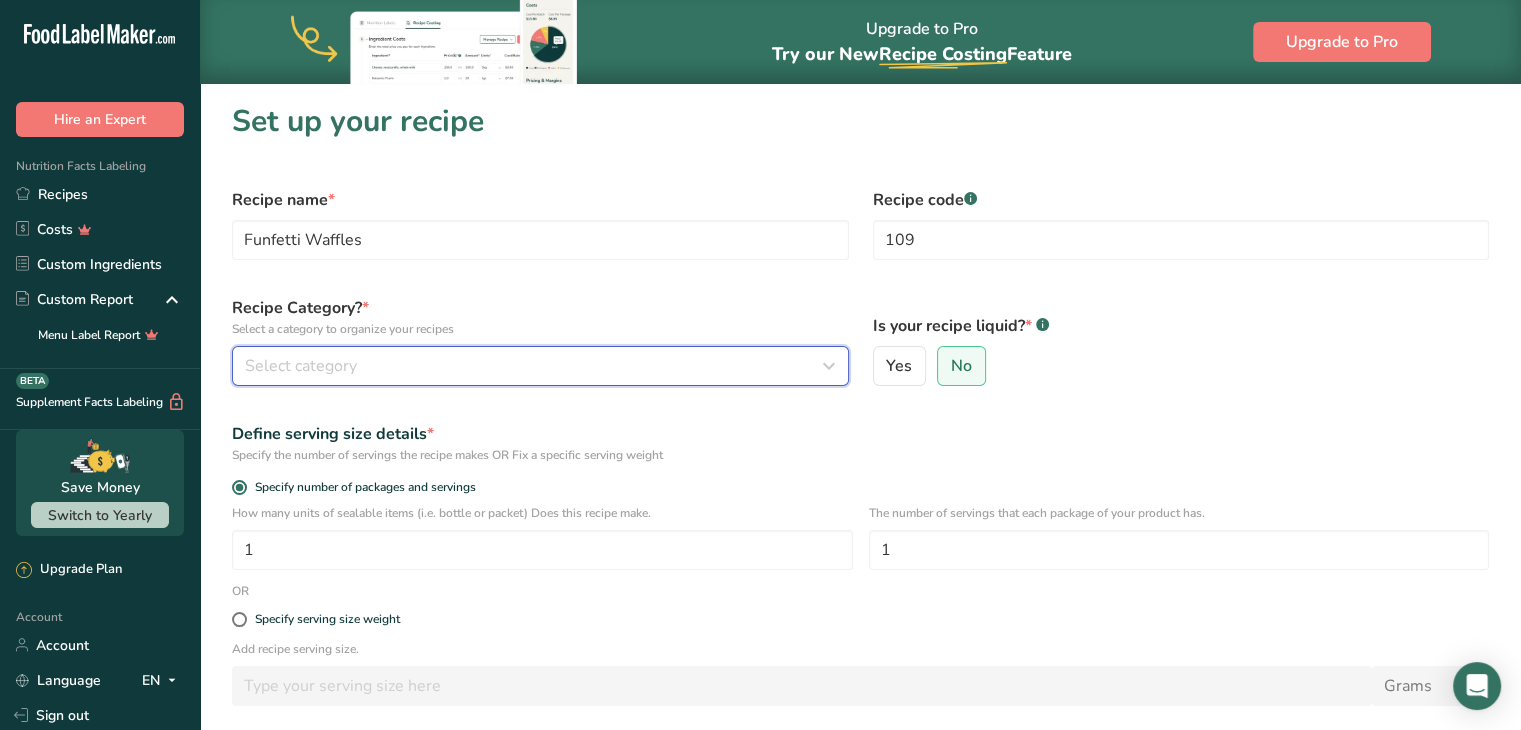 click on "Select category" at bounding box center [540, 366] 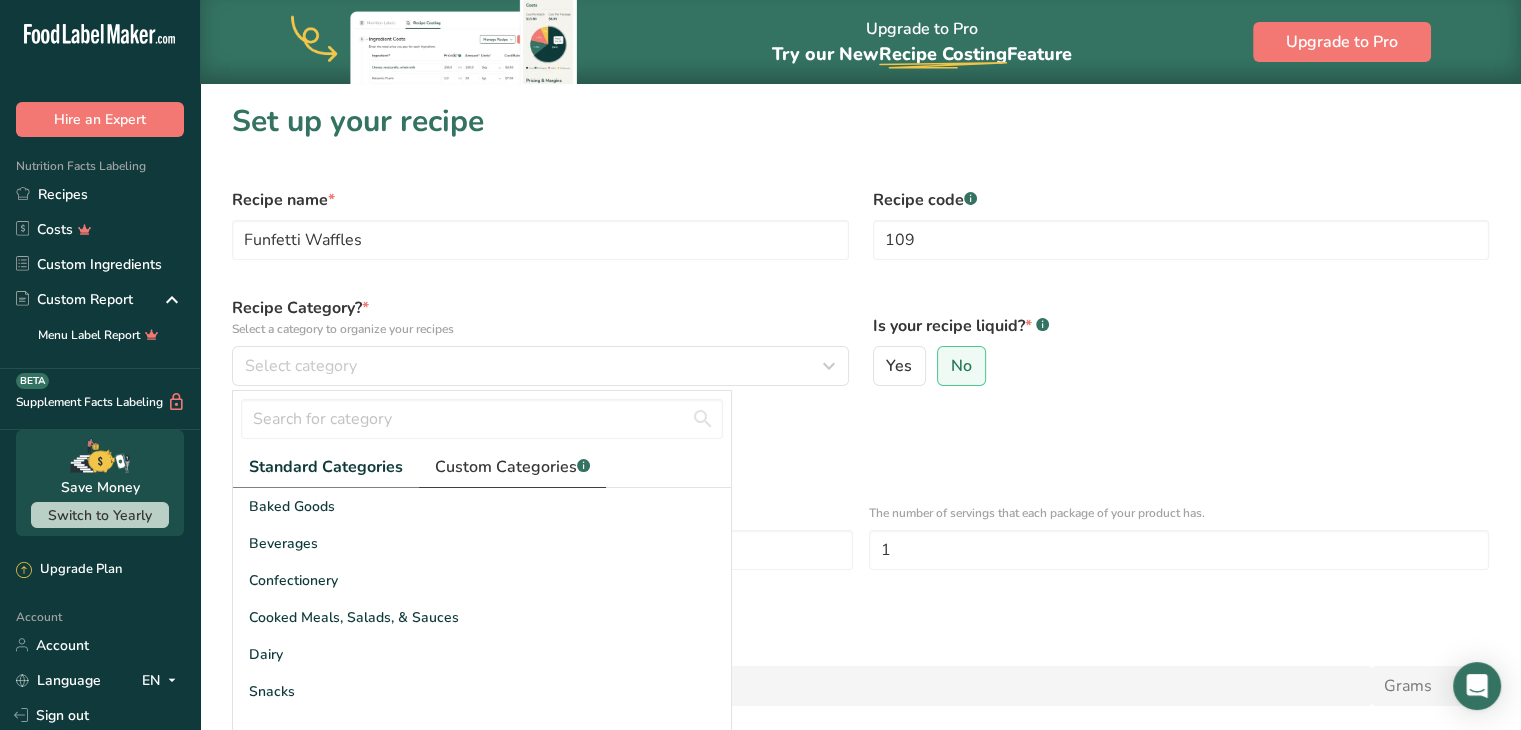 click on "Custom Categories
.a-a{fill:#347362;}.b-a{fill:#fff;}" at bounding box center (512, 467) 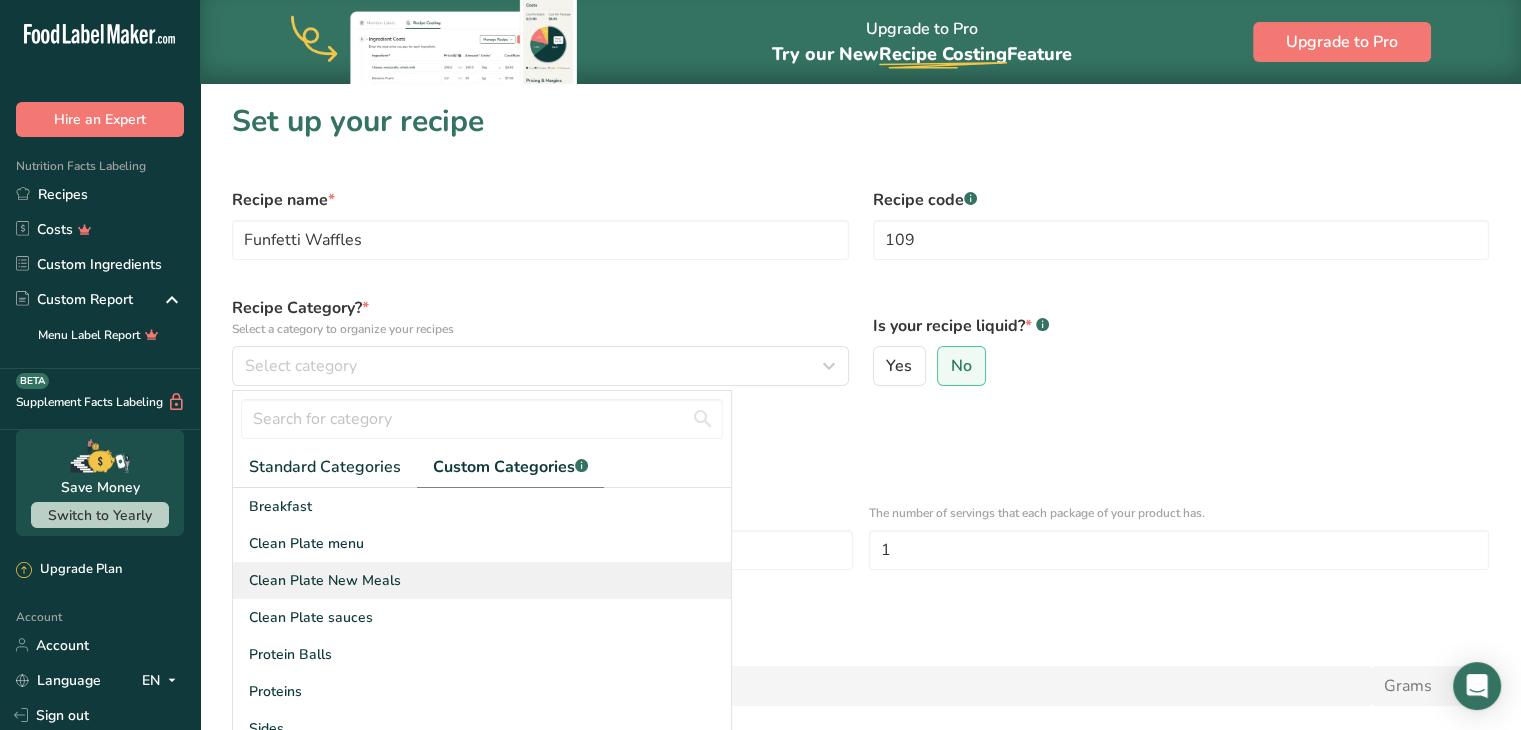 click on "Clean Plate New Meals" at bounding box center (482, 580) 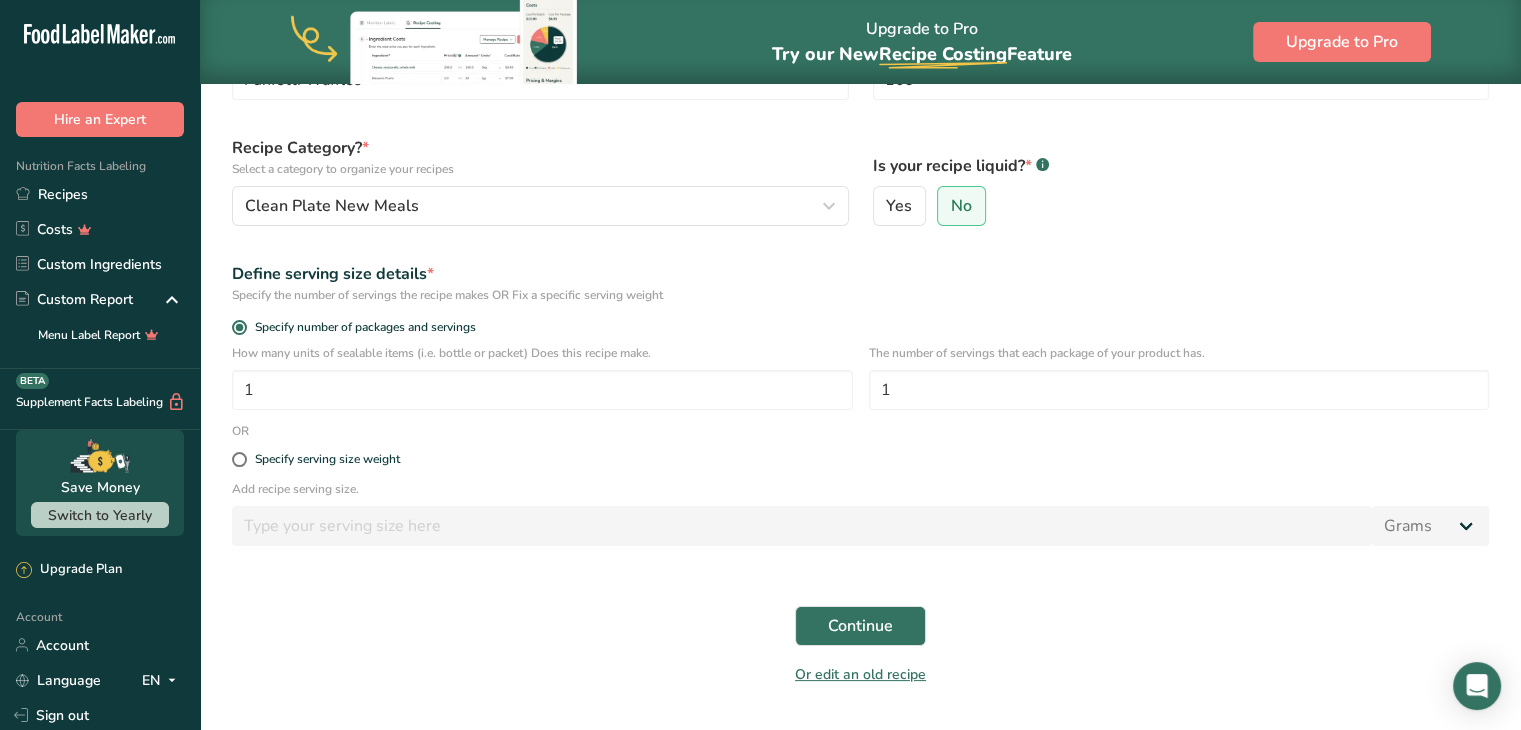 scroll, scrollTop: 163, scrollLeft: 0, axis: vertical 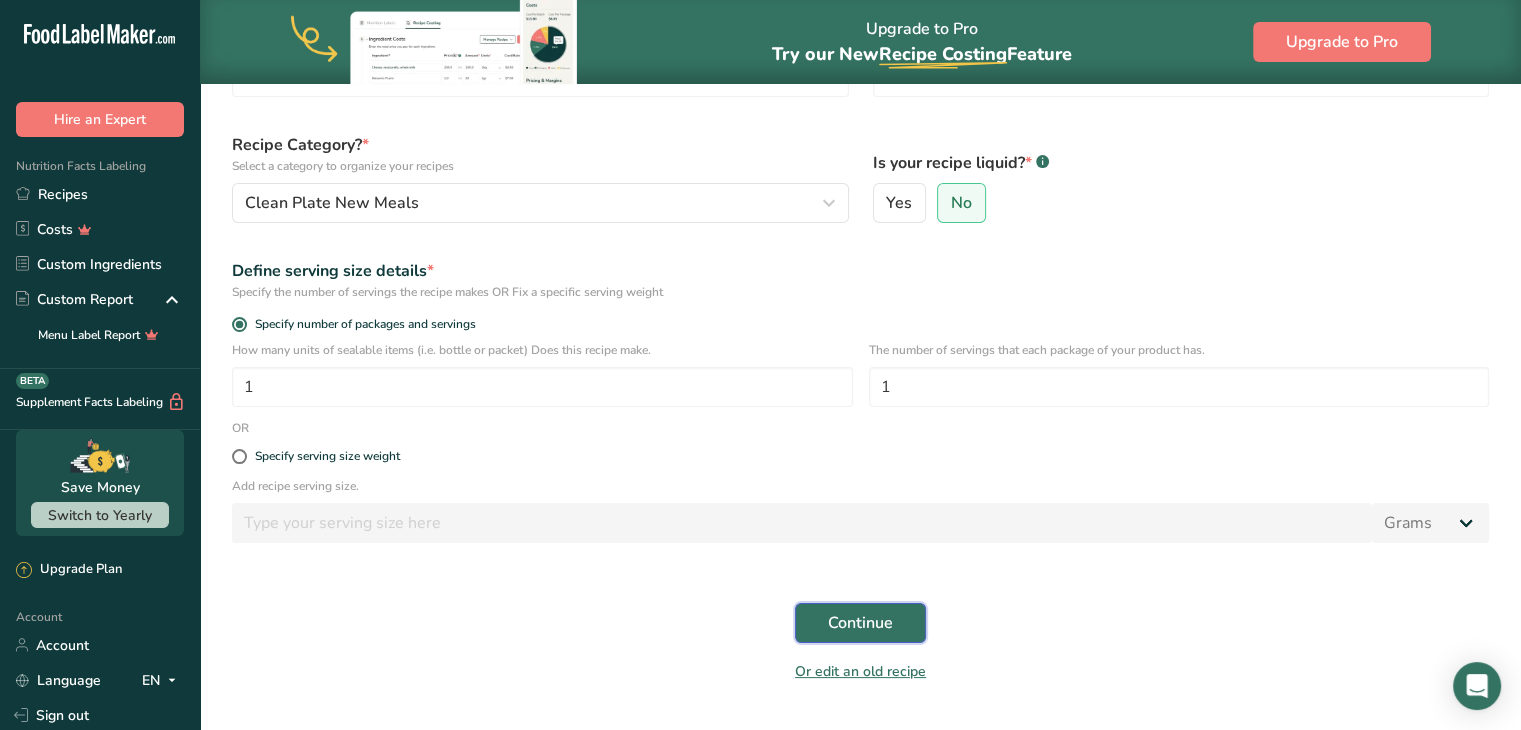 click on "Continue" at bounding box center (860, 623) 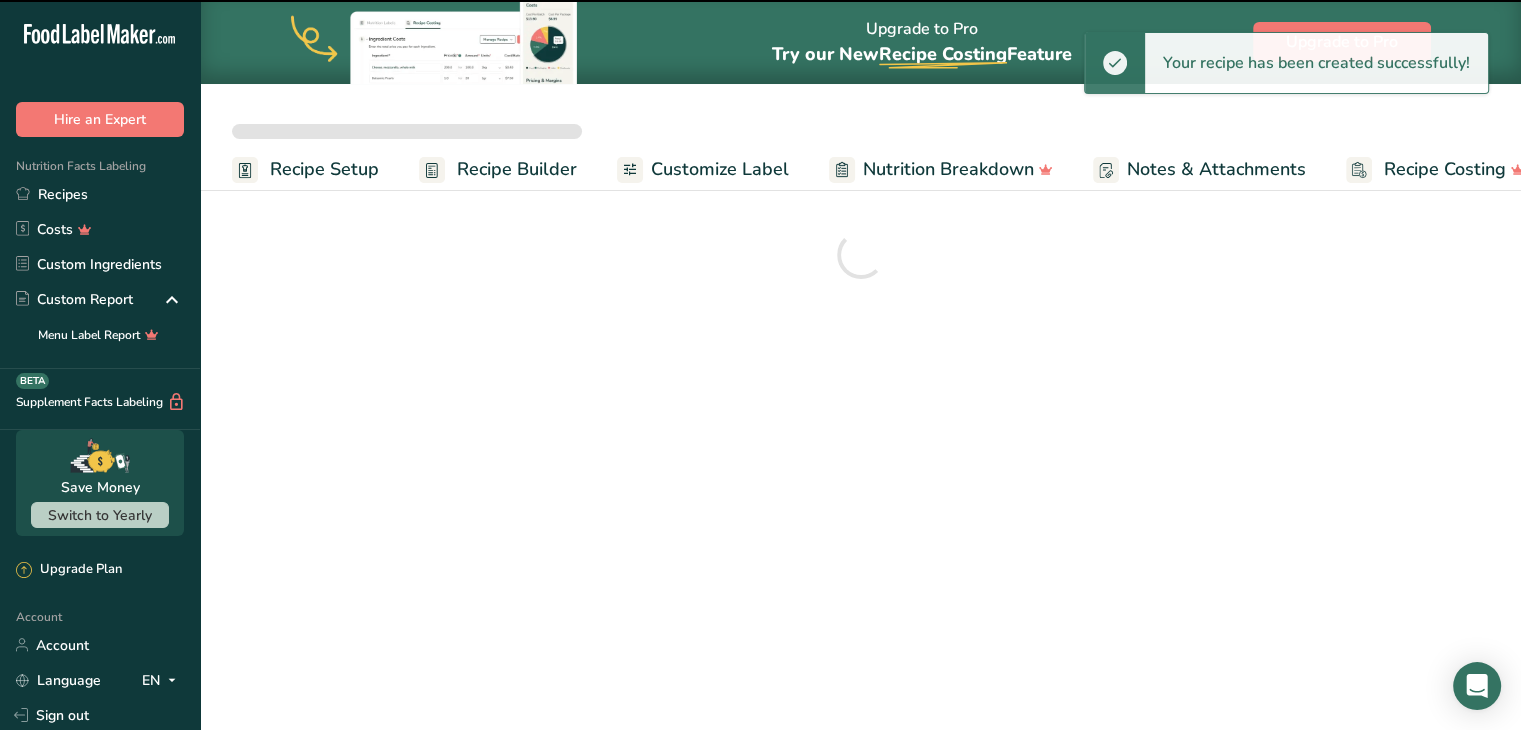 scroll, scrollTop: 0, scrollLeft: 0, axis: both 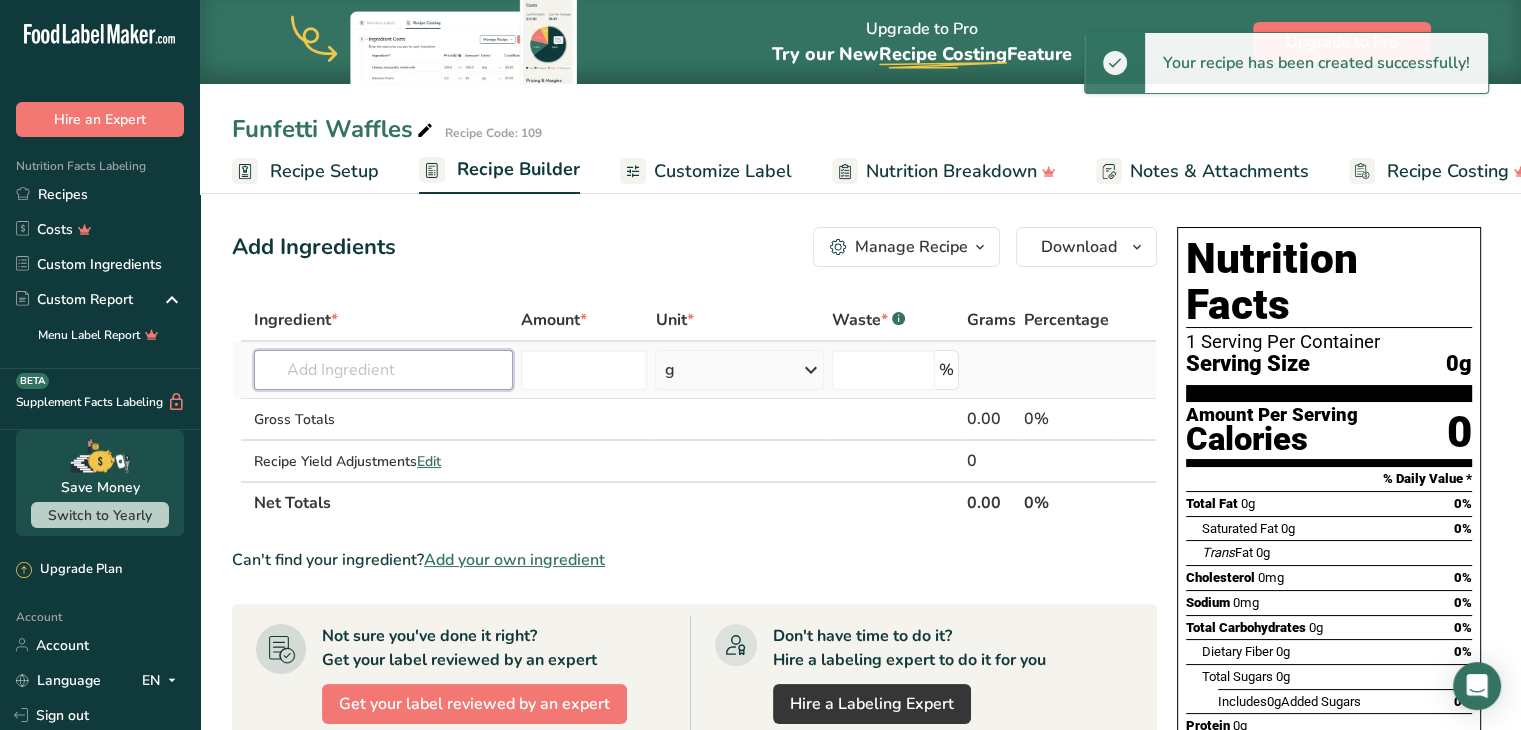 click at bounding box center (383, 370) 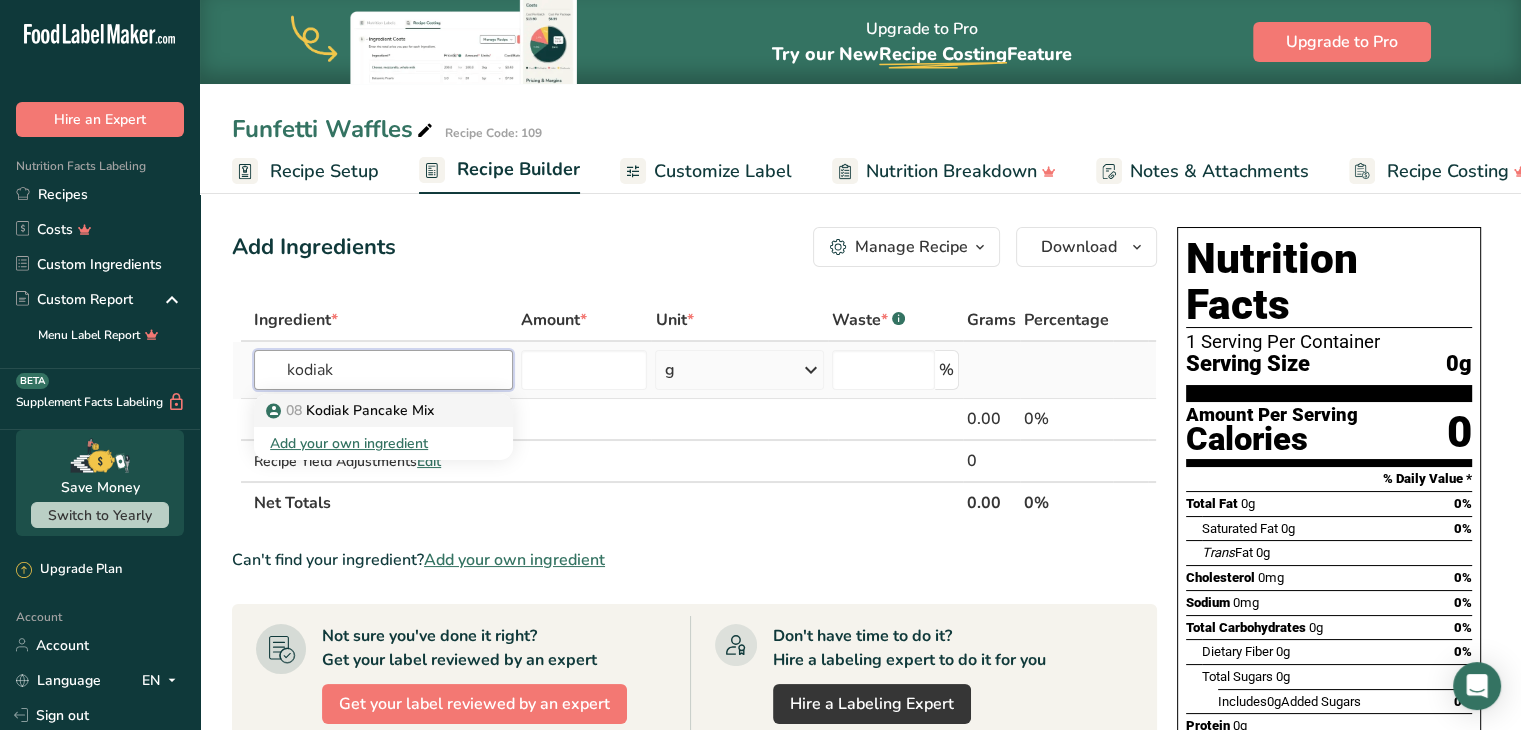 type on "kodiak" 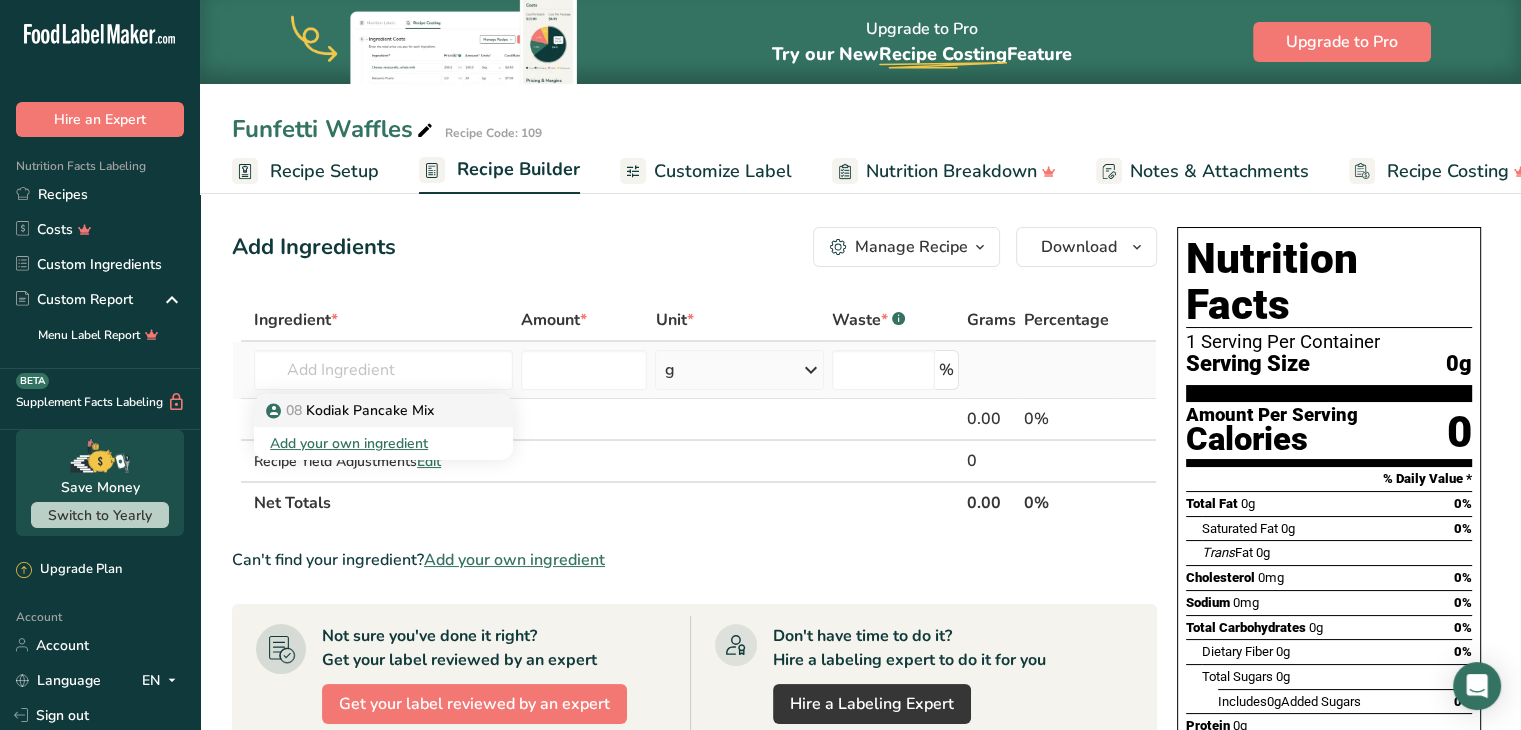 click on "08
Kodiak Pancake Mix" at bounding box center [352, 410] 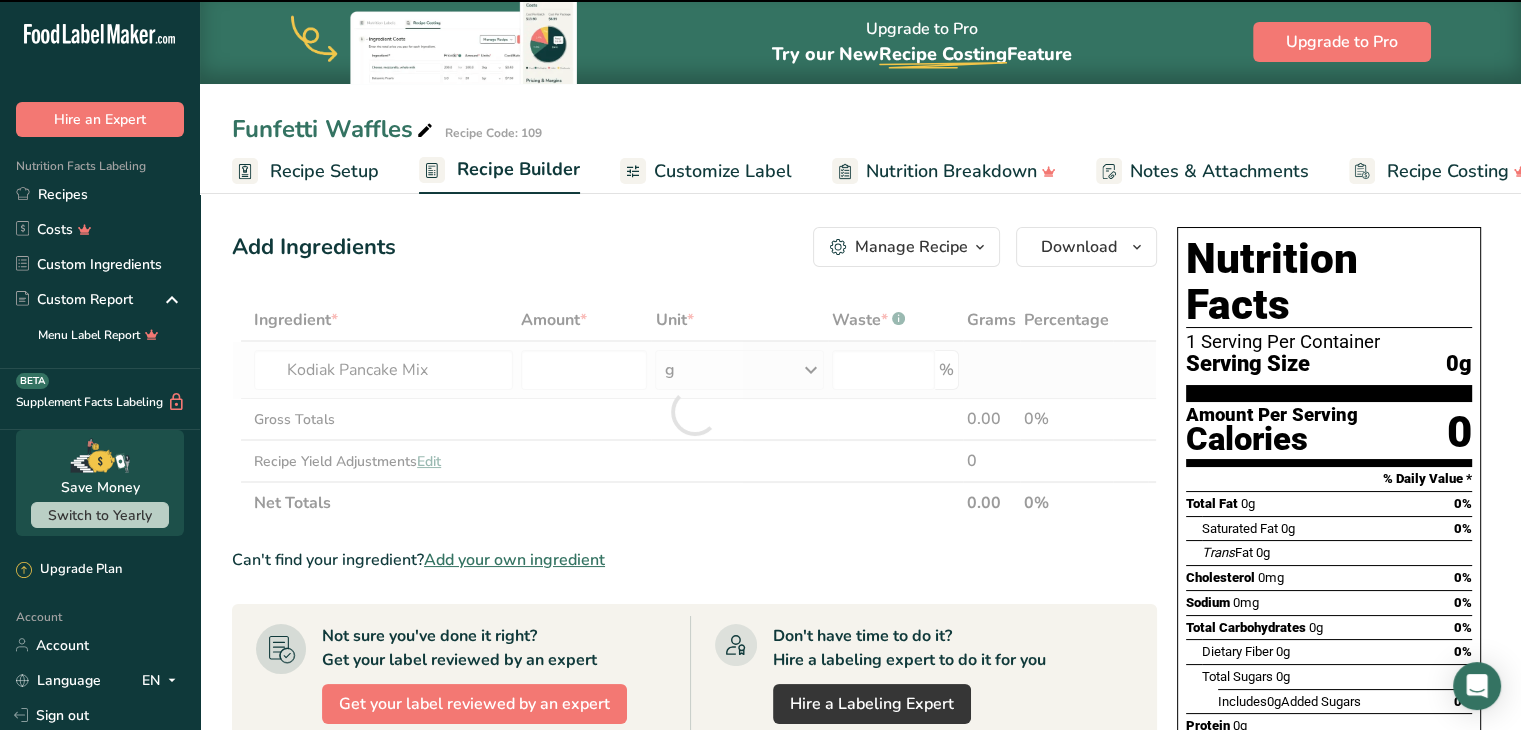 type on "0" 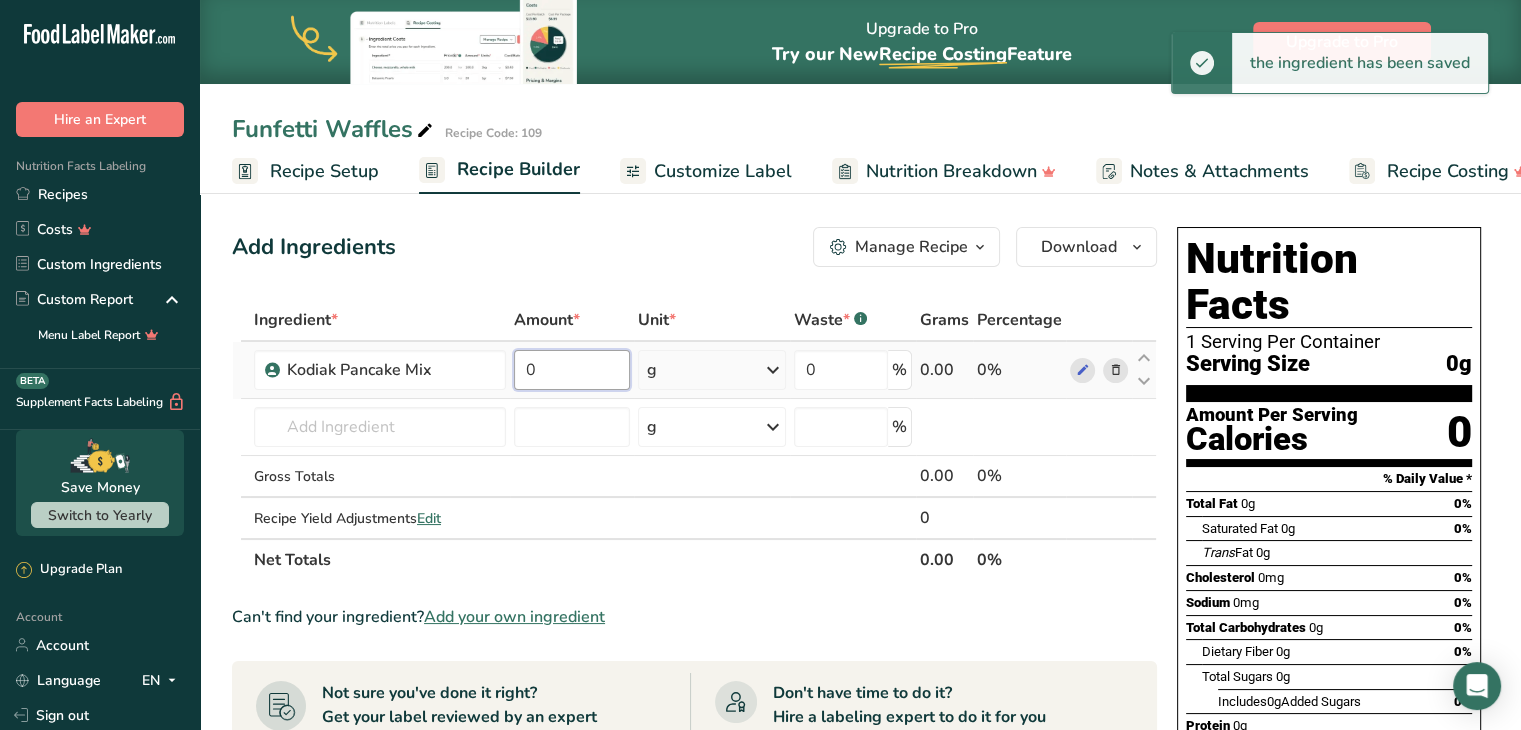 click on "0" at bounding box center (572, 370) 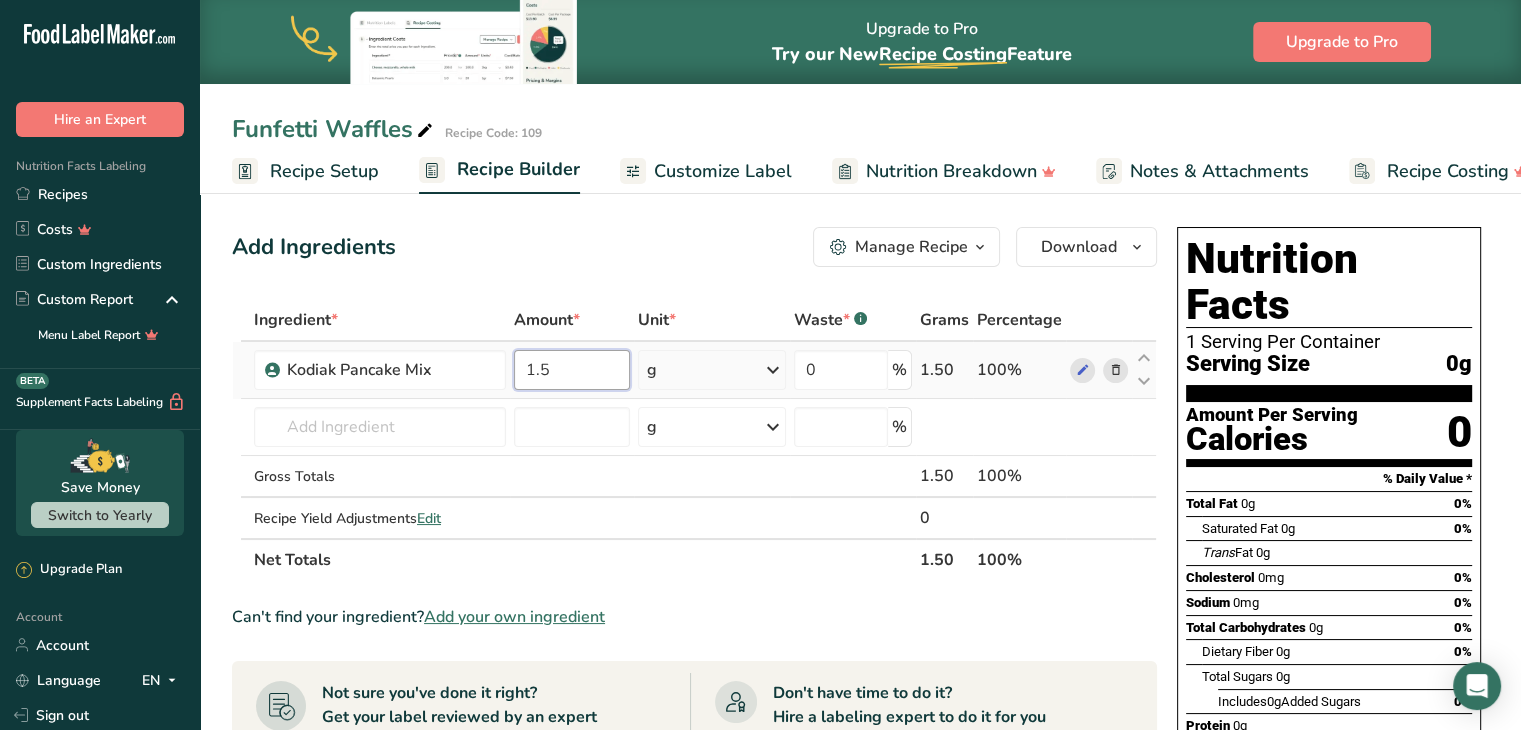 type on "1.5" 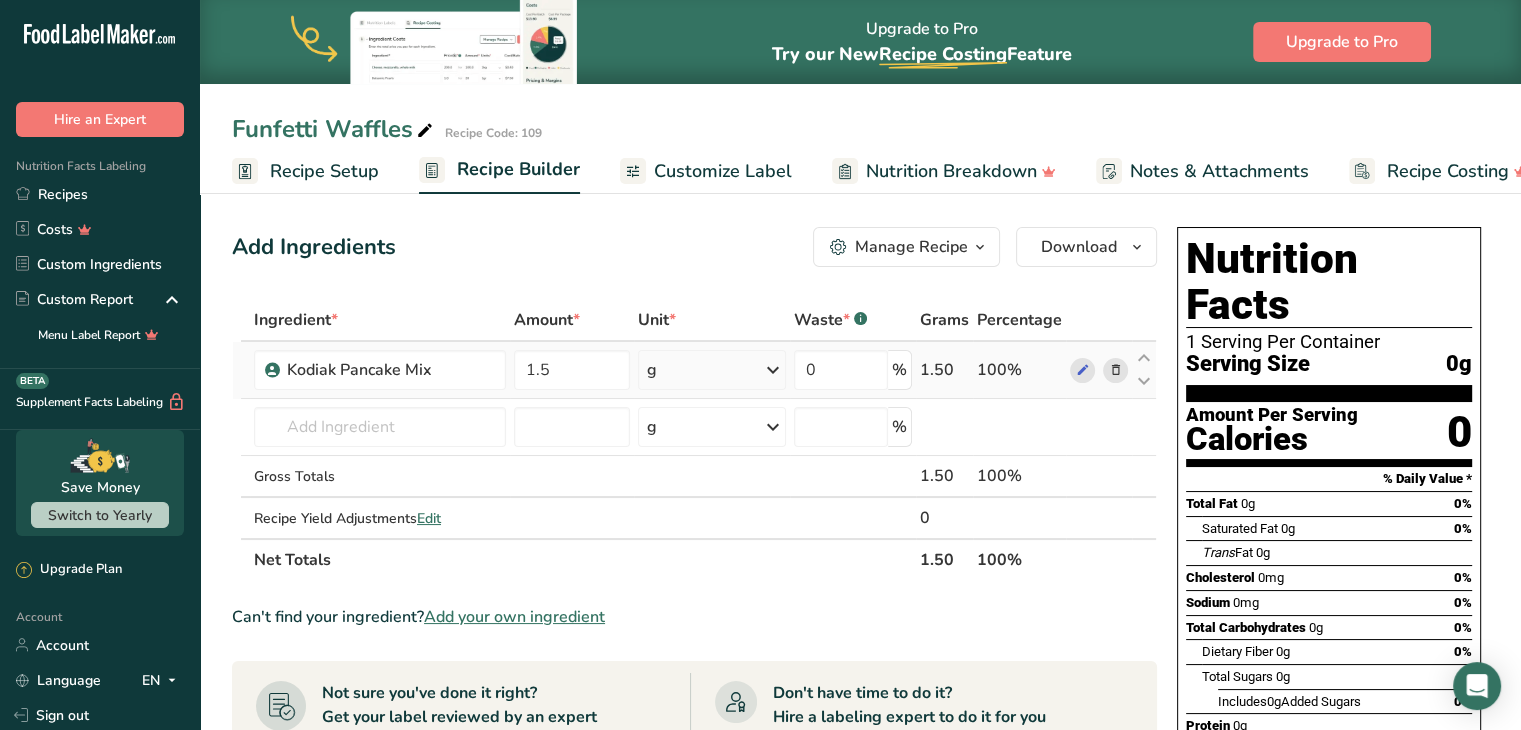 click on "Ingredient *
Amount *
Unit *
Waste *   .a-a{fill:#347362;}.b-a{fill:#fff;}          Grams
Percentage
Kodiak Pancake Mix
1.5
g
Portions
1 1/2 cup
Weight Units
g
kg
mg
See more
Volume Units
l
mL
fl oz
See more
0
%
1.50
100%
08
Kodiak Pancake Mix
Add your own ingredient
g
Weight Units
g
kg
mg
See more
Volume Units
l
mL
fl oz
See more
%" at bounding box center [694, 440] 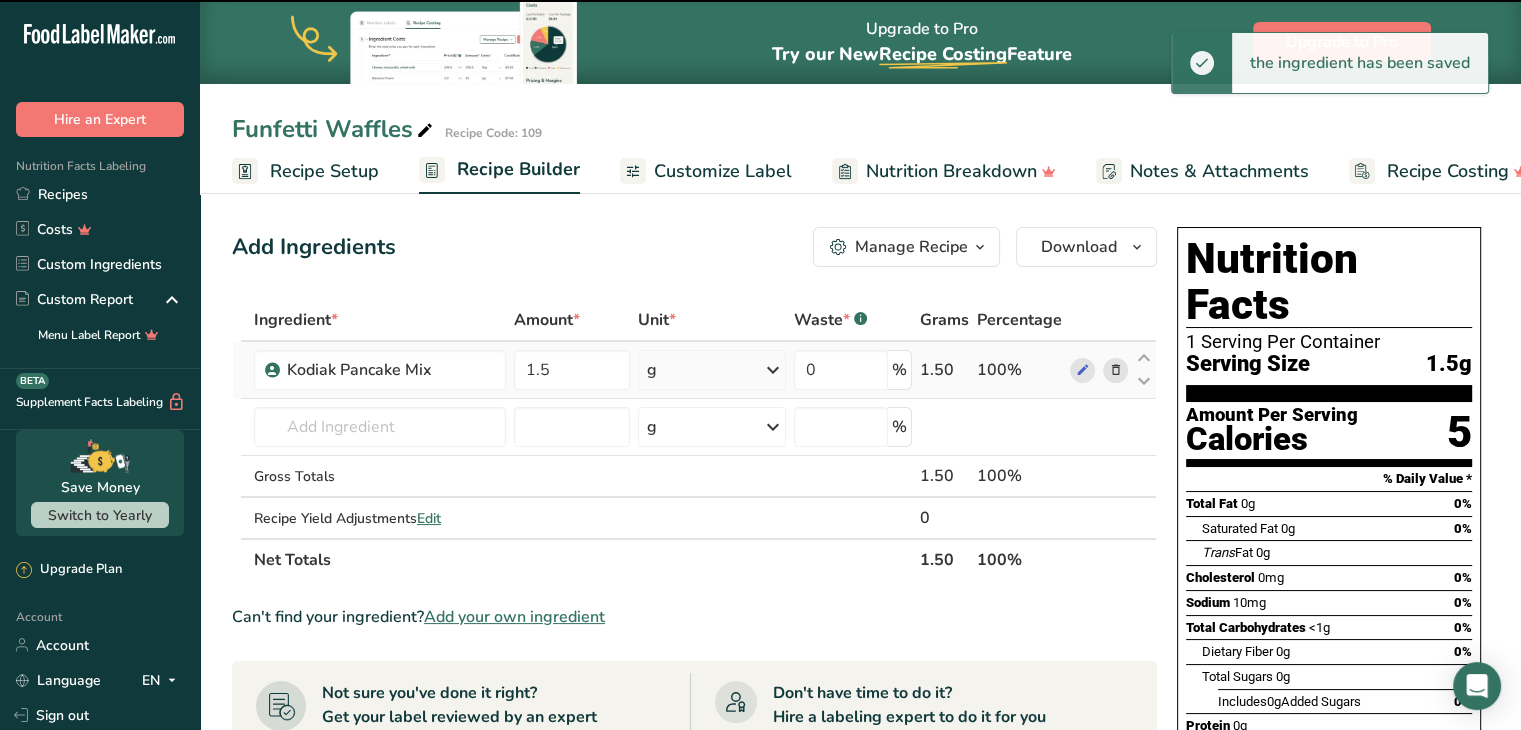 click on "g" at bounding box center [712, 370] 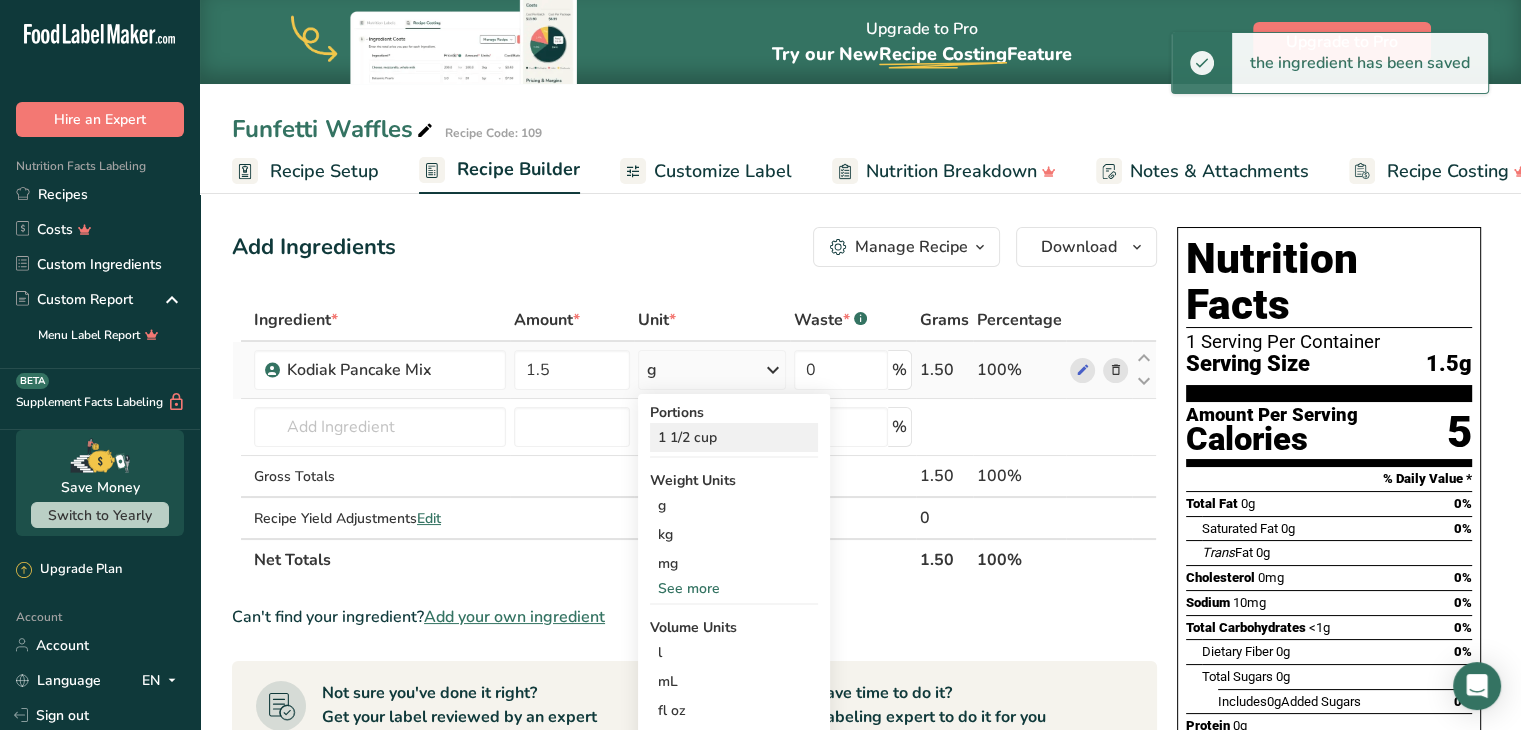 click on "1 1/2 cup" at bounding box center [734, 437] 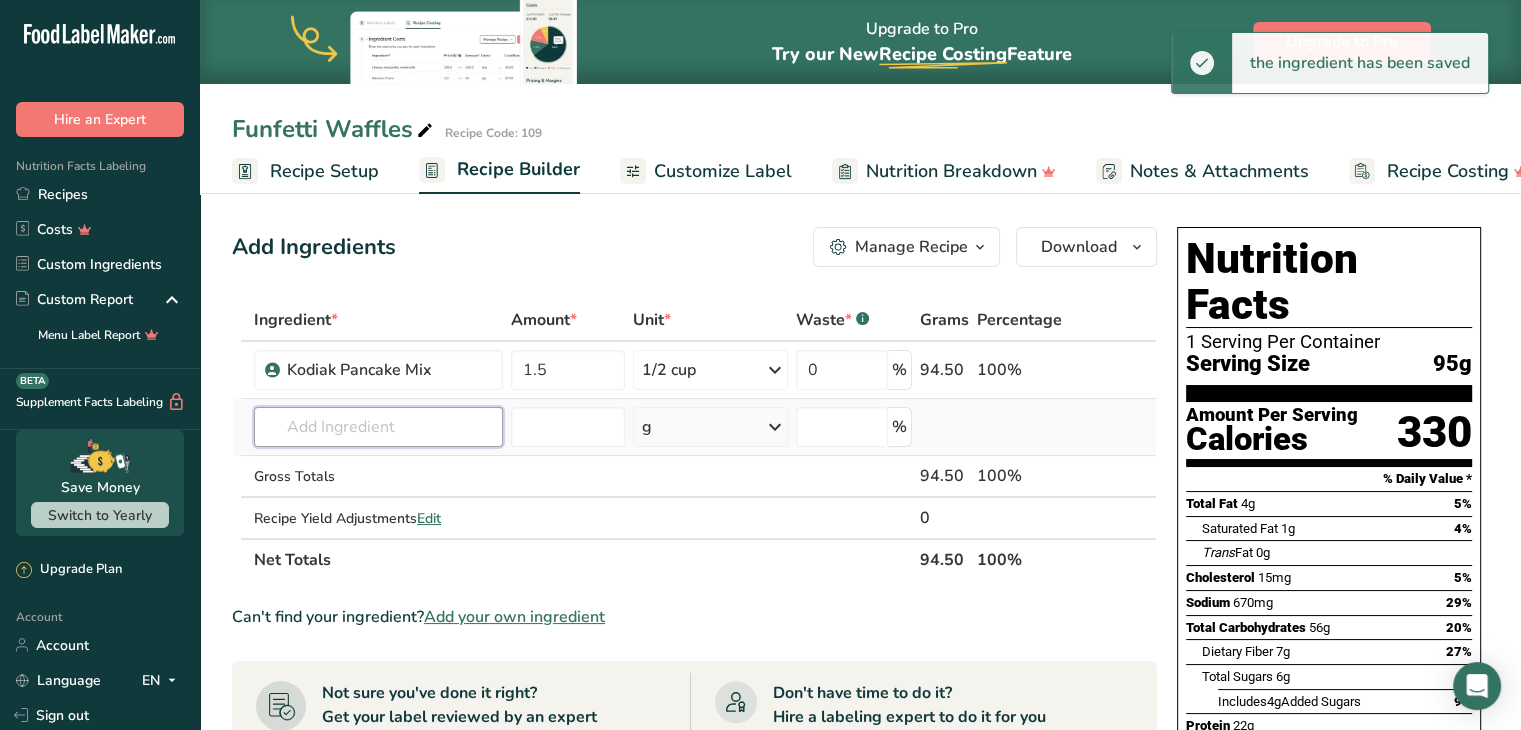 click at bounding box center [378, 427] 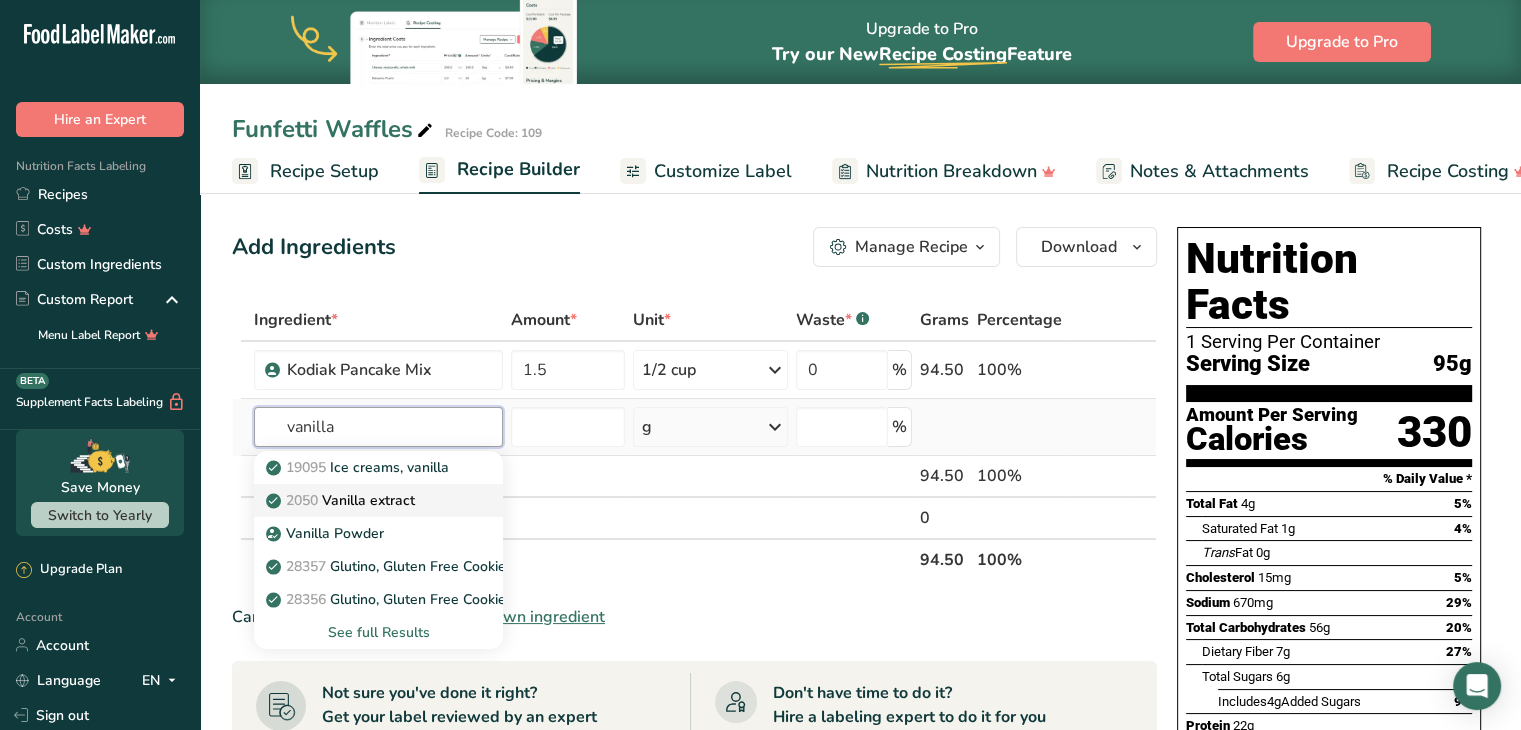 type on "vanilla" 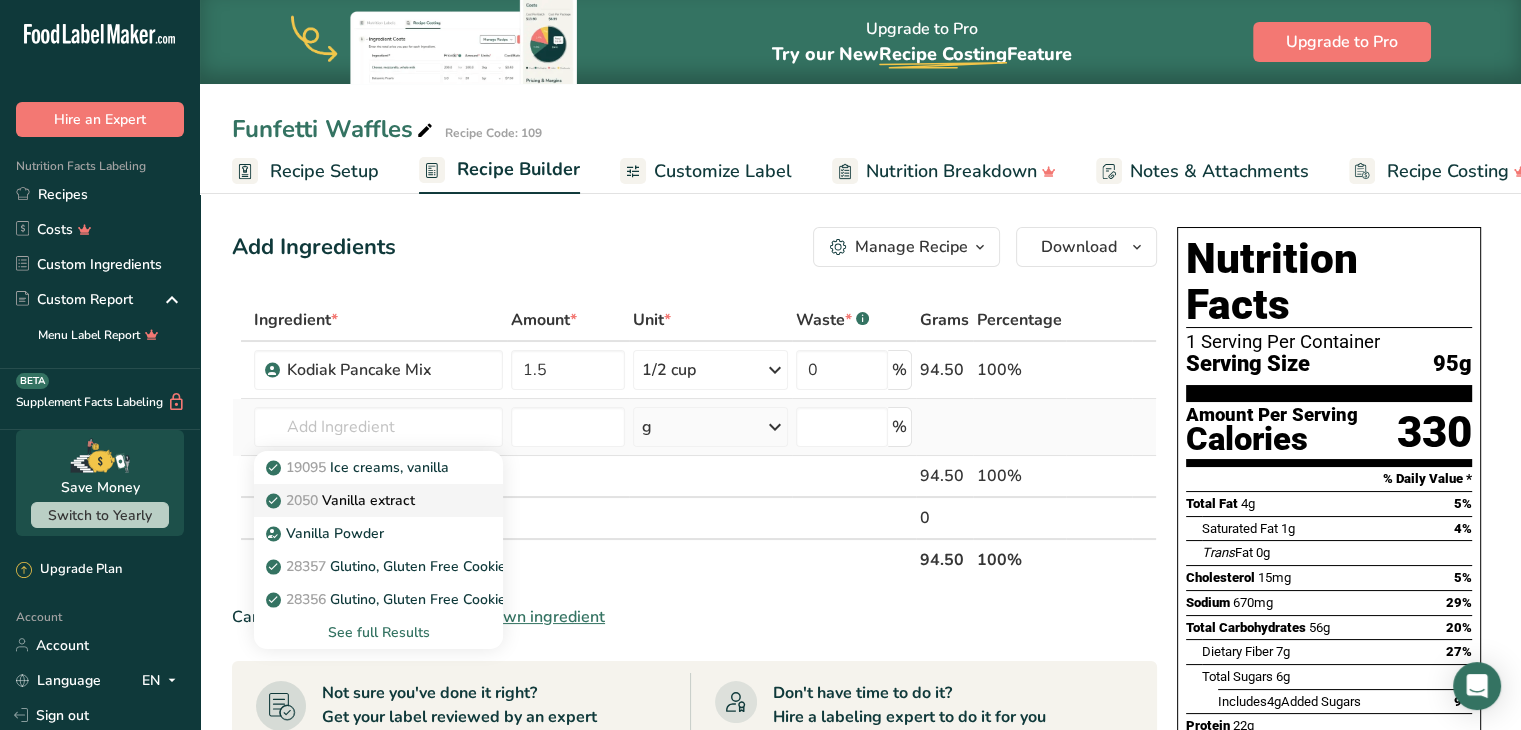 click on "2050
Vanilla extract" at bounding box center [342, 500] 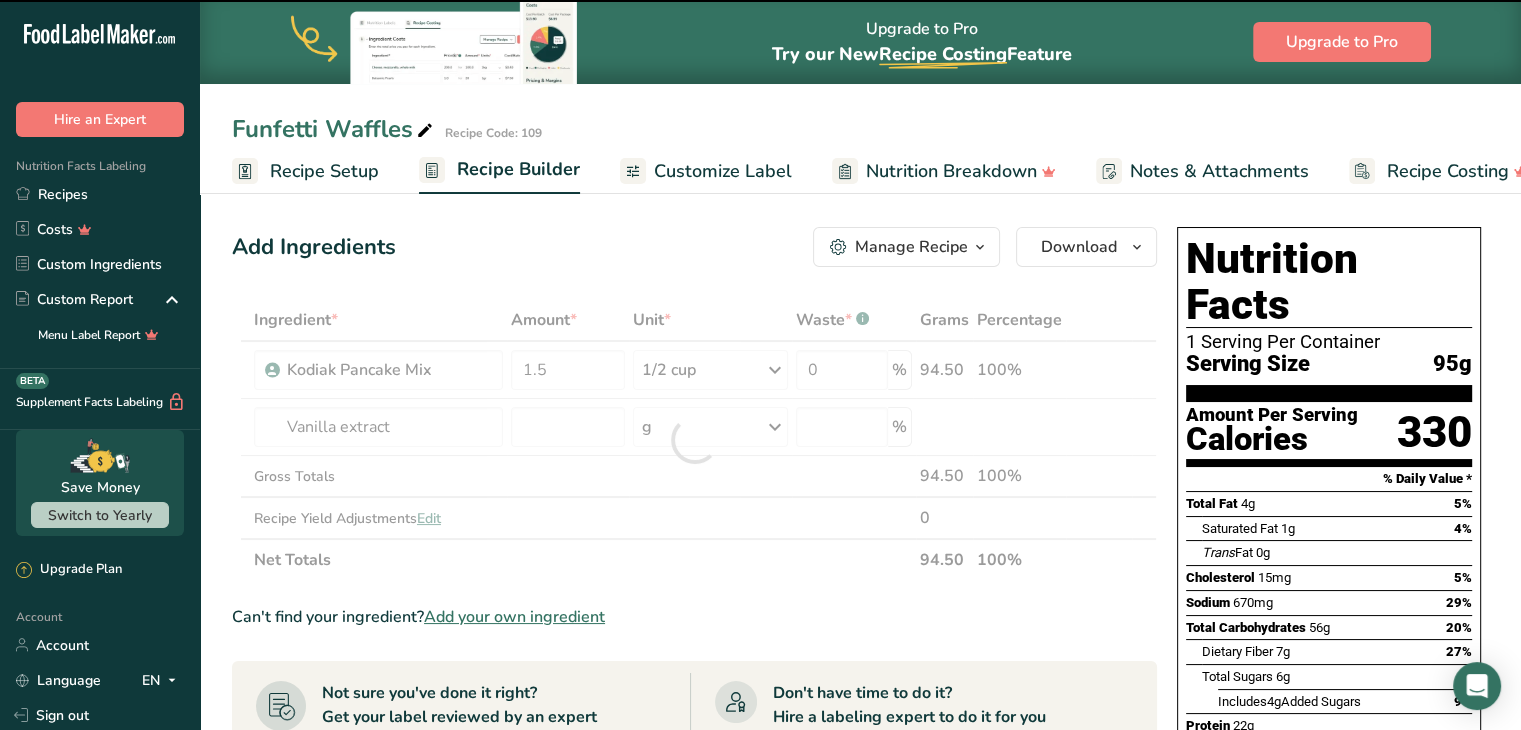 type on "0" 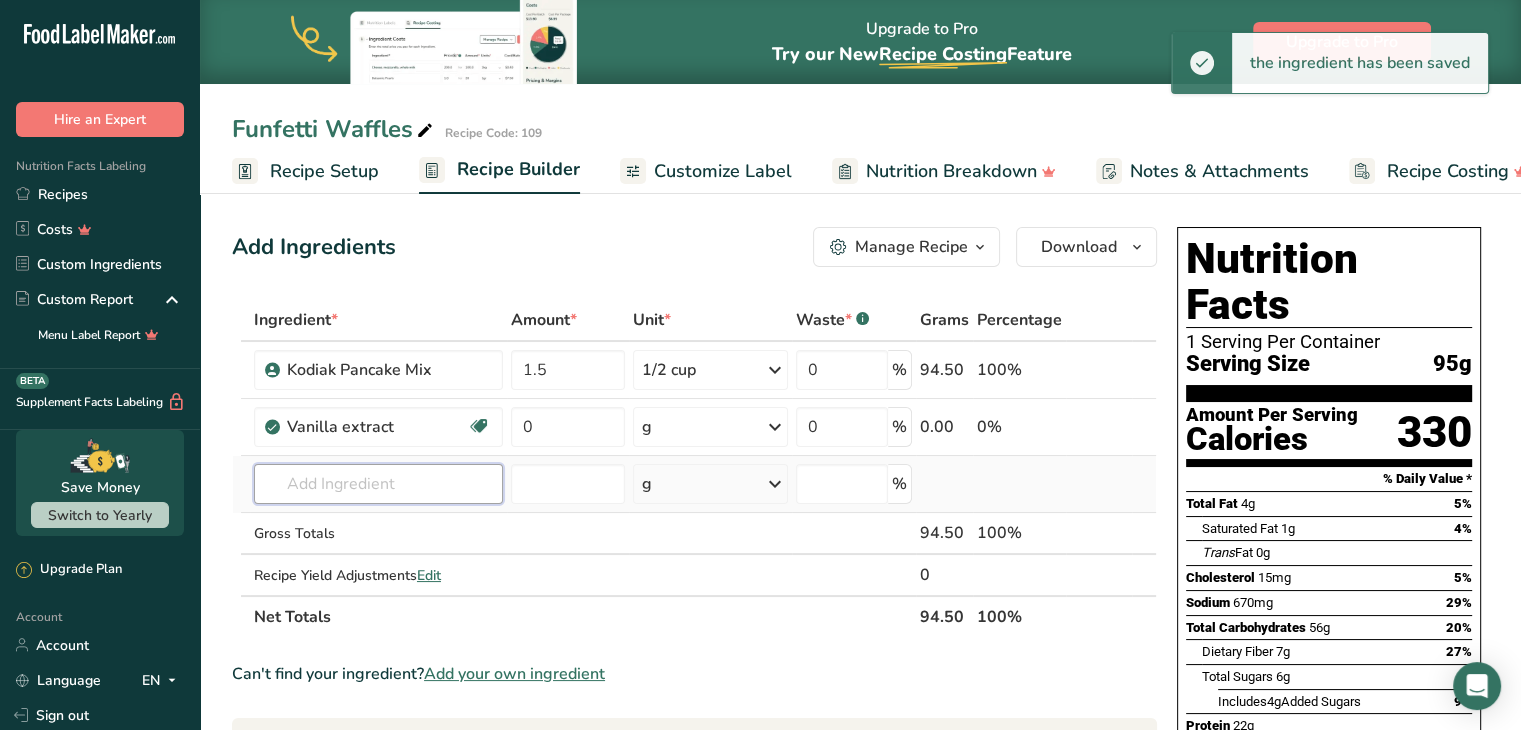 click at bounding box center [378, 484] 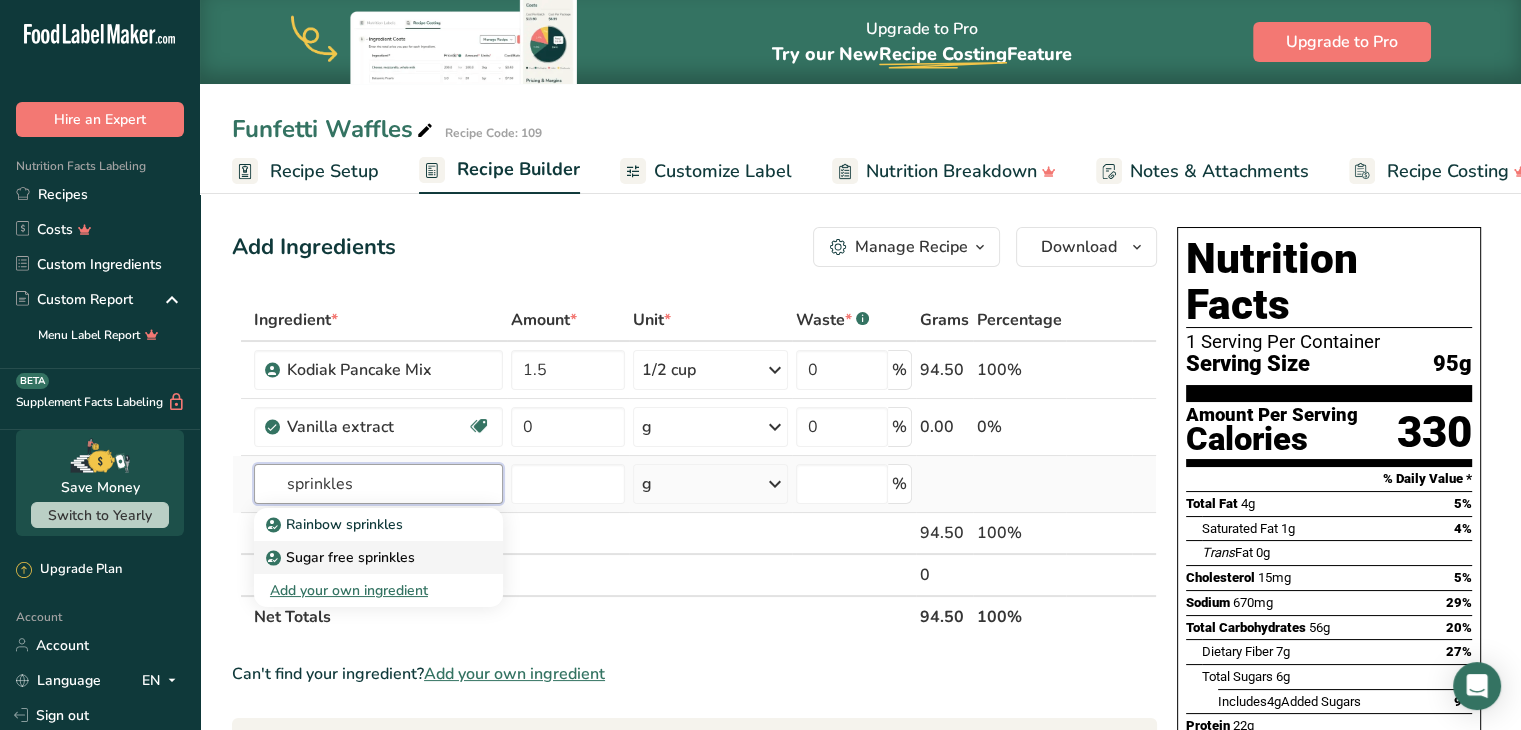 type on "sprinkles" 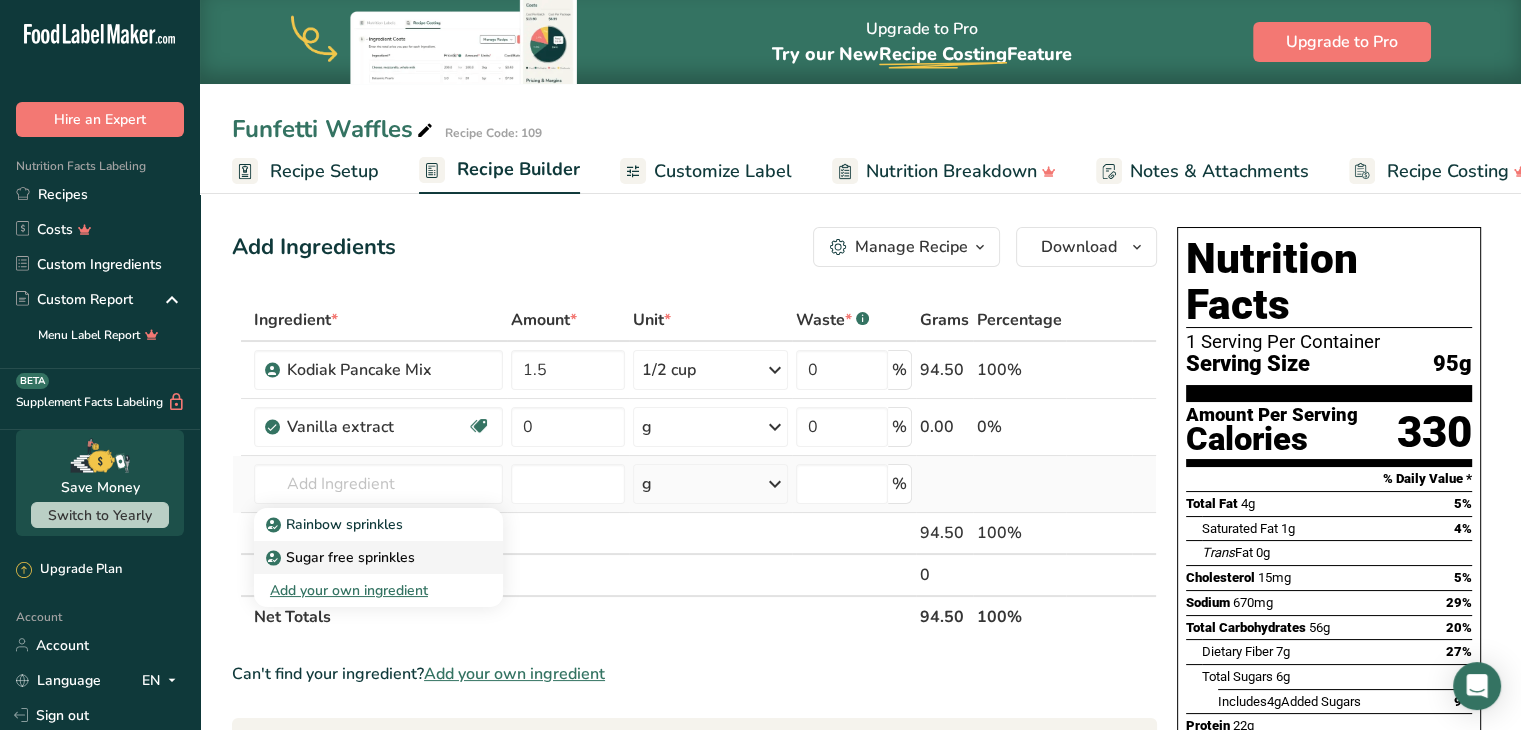 click on "Sugar free sprinkles" at bounding box center (342, 557) 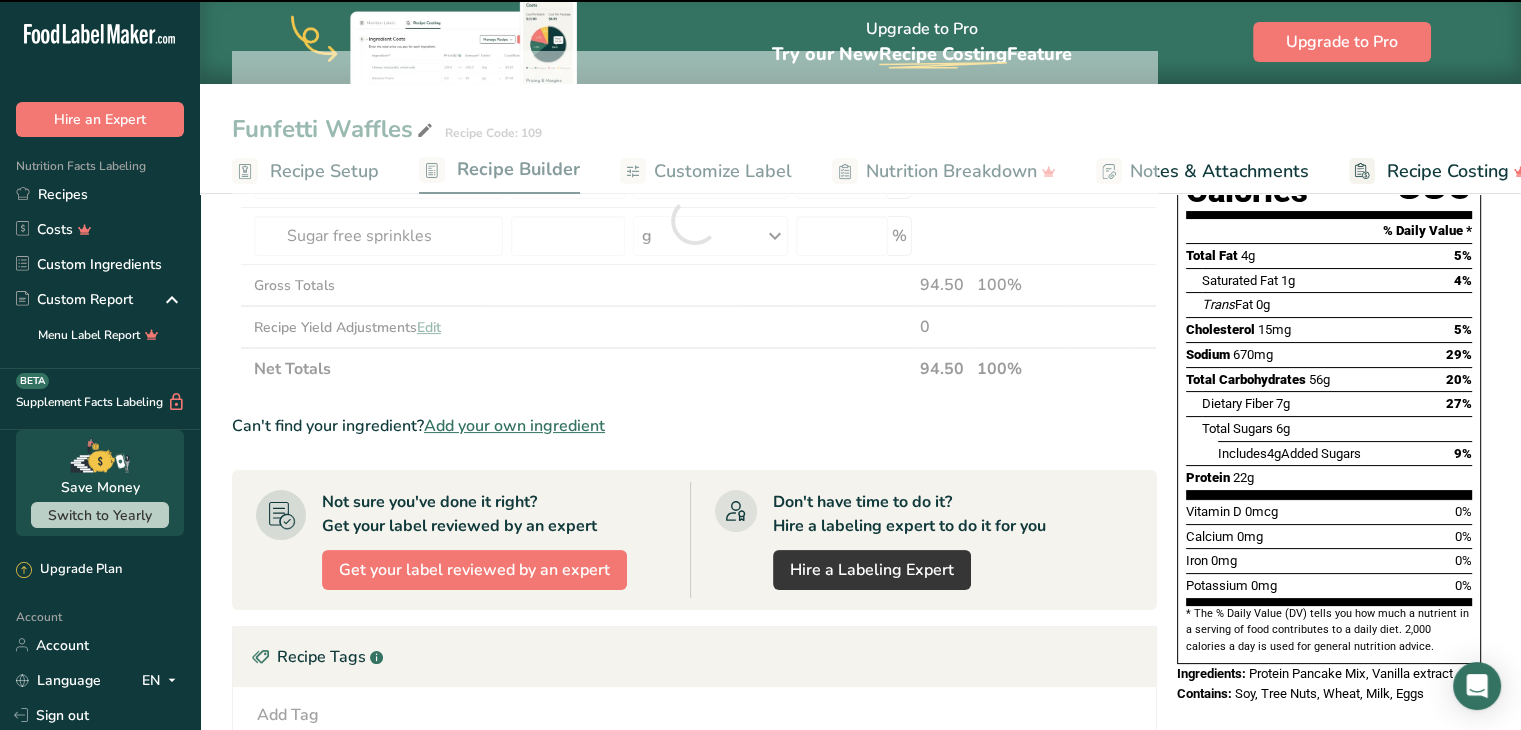 type on "0" 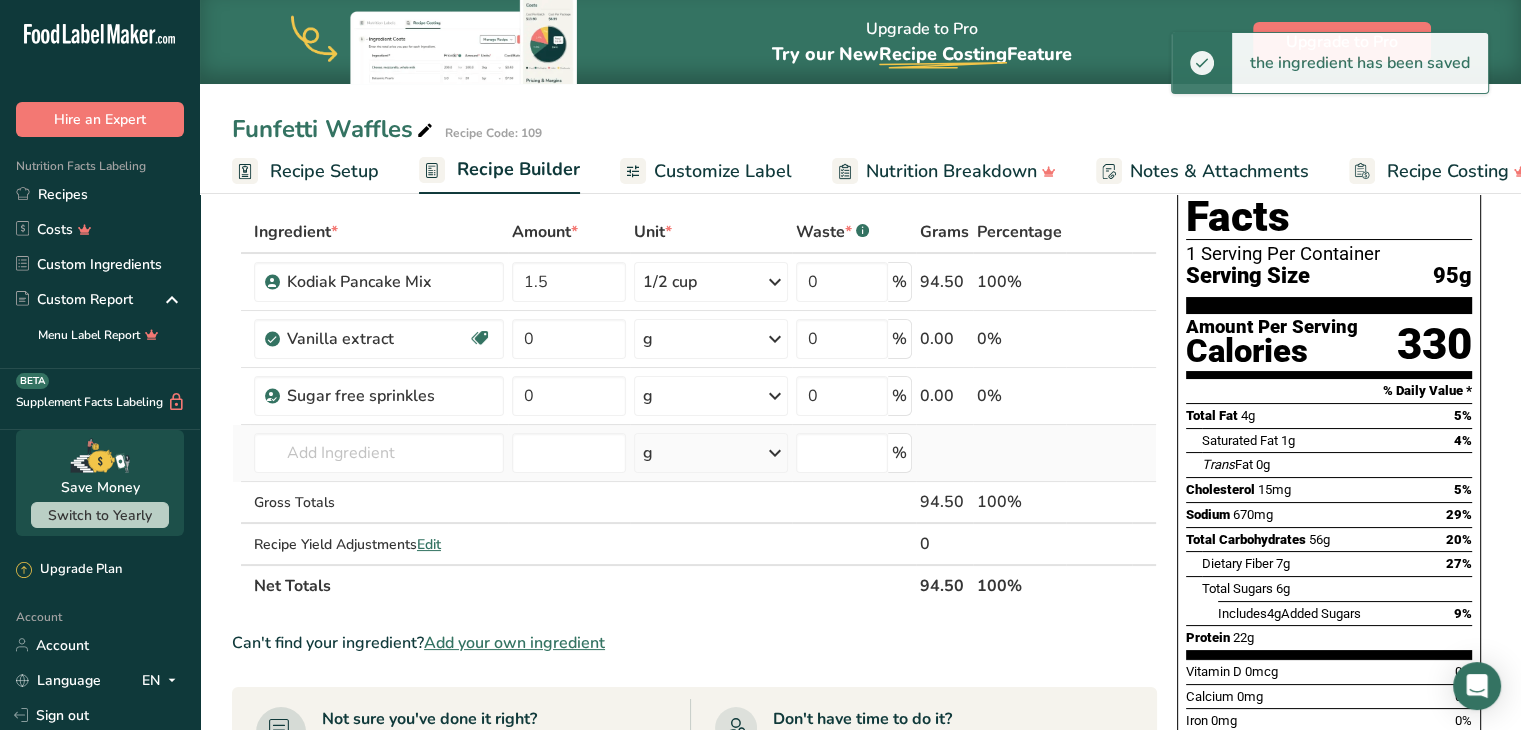scroll, scrollTop: 88, scrollLeft: 0, axis: vertical 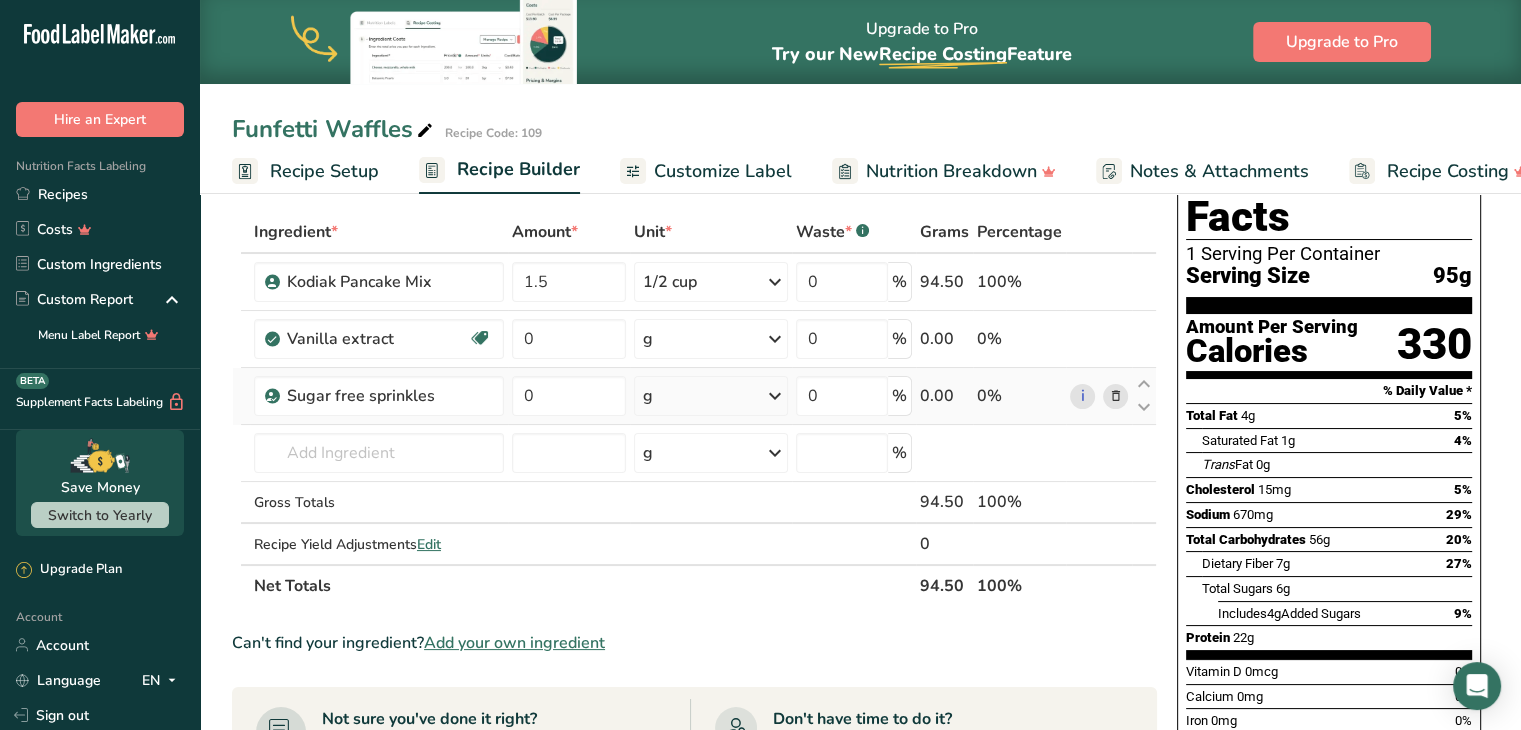 click at bounding box center [1115, 396] 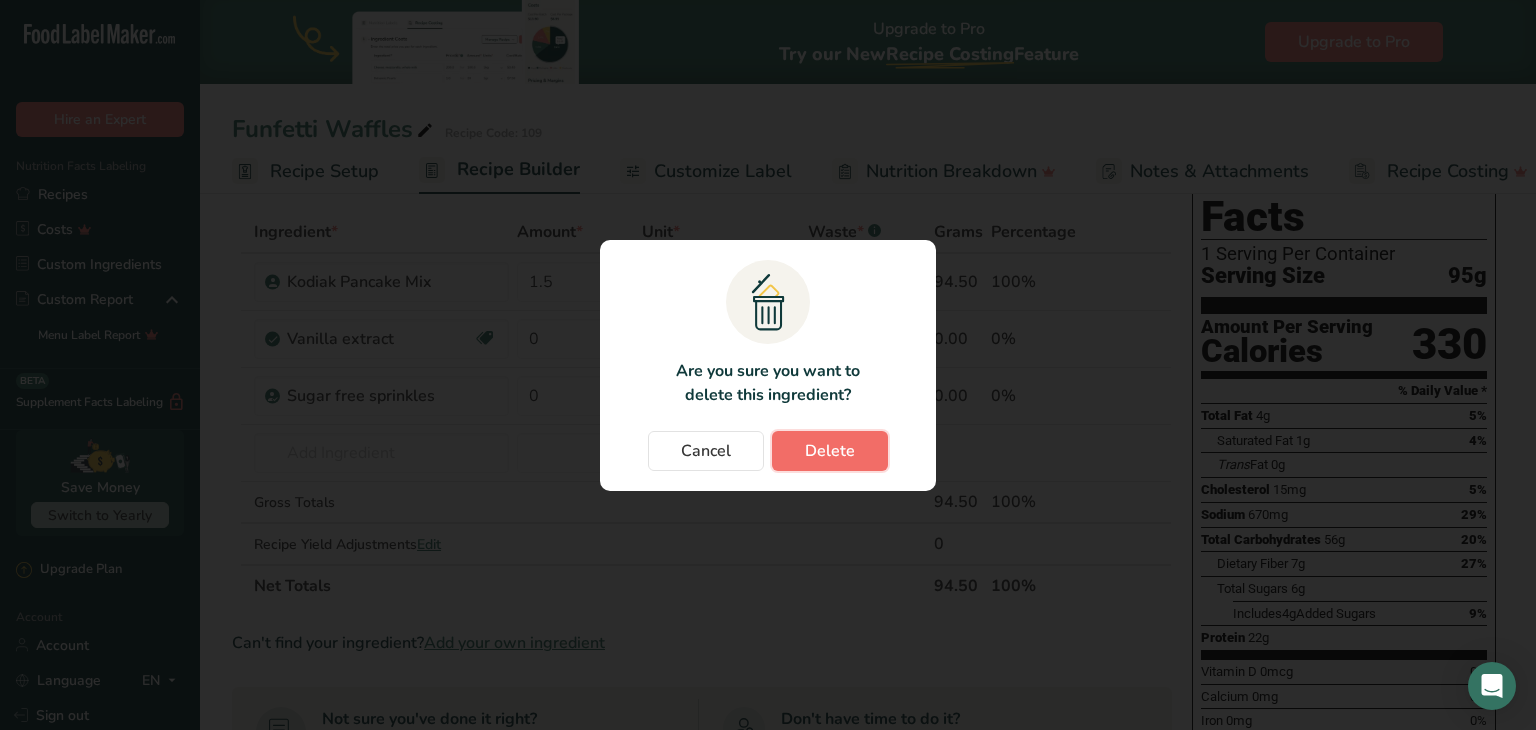 click on "Delete" at bounding box center (830, 451) 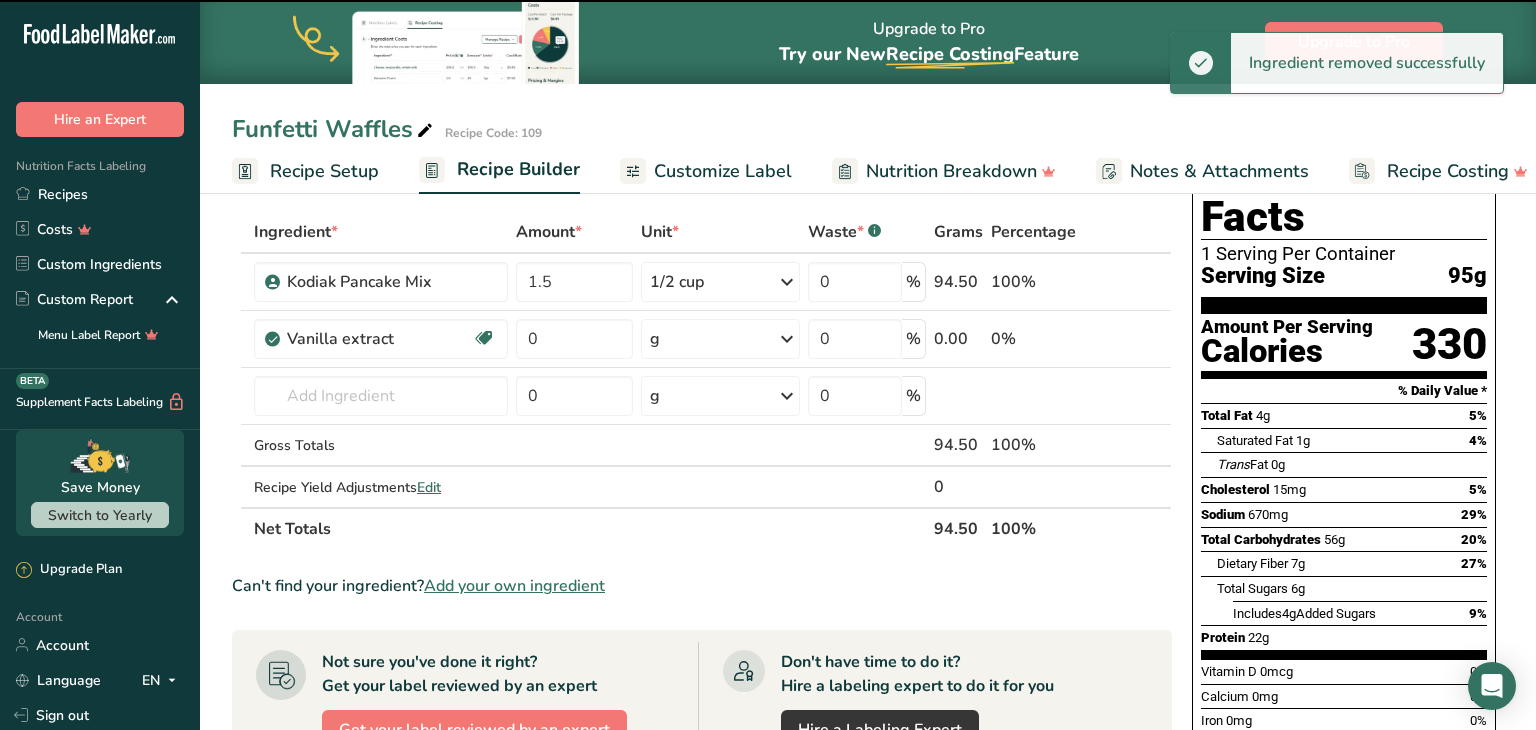type 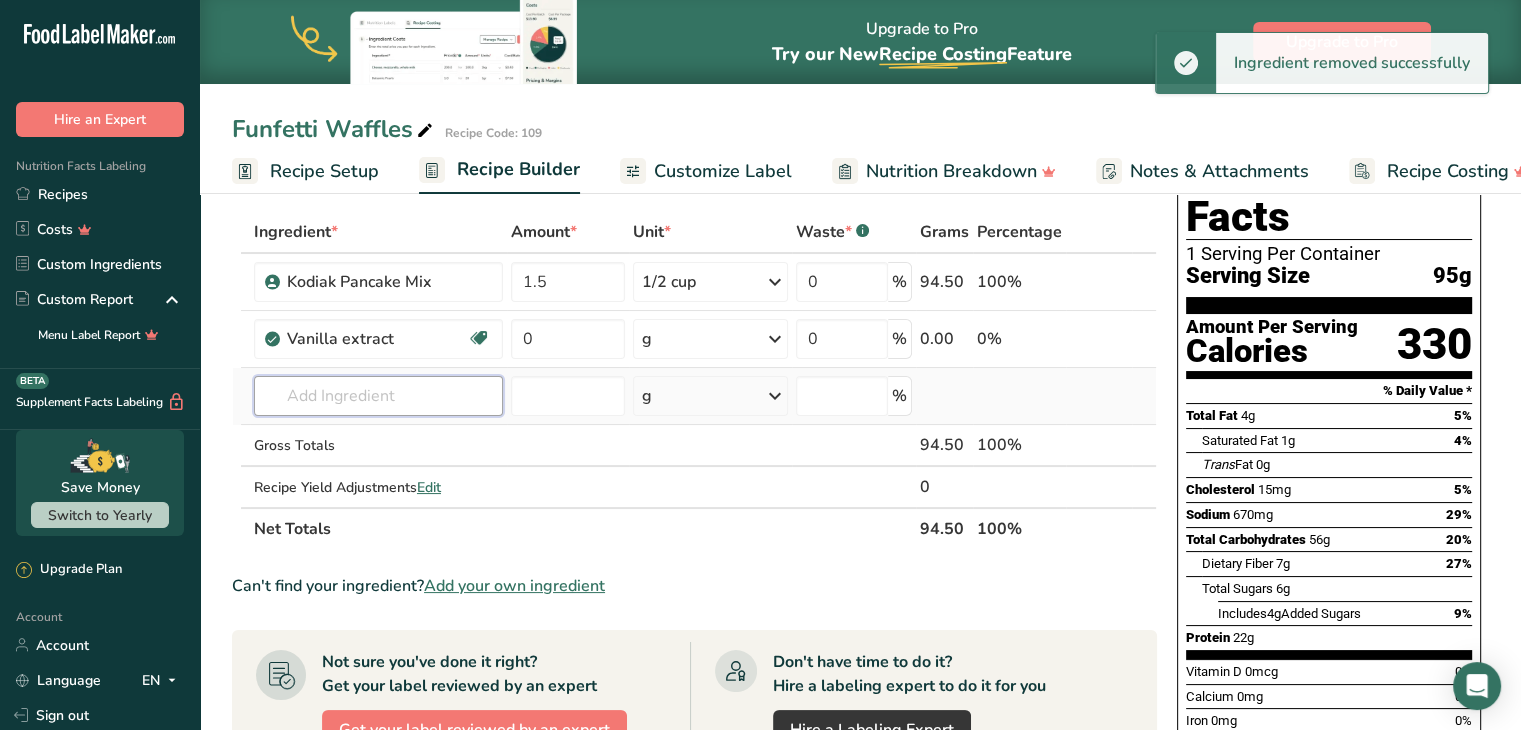 click at bounding box center (378, 396) 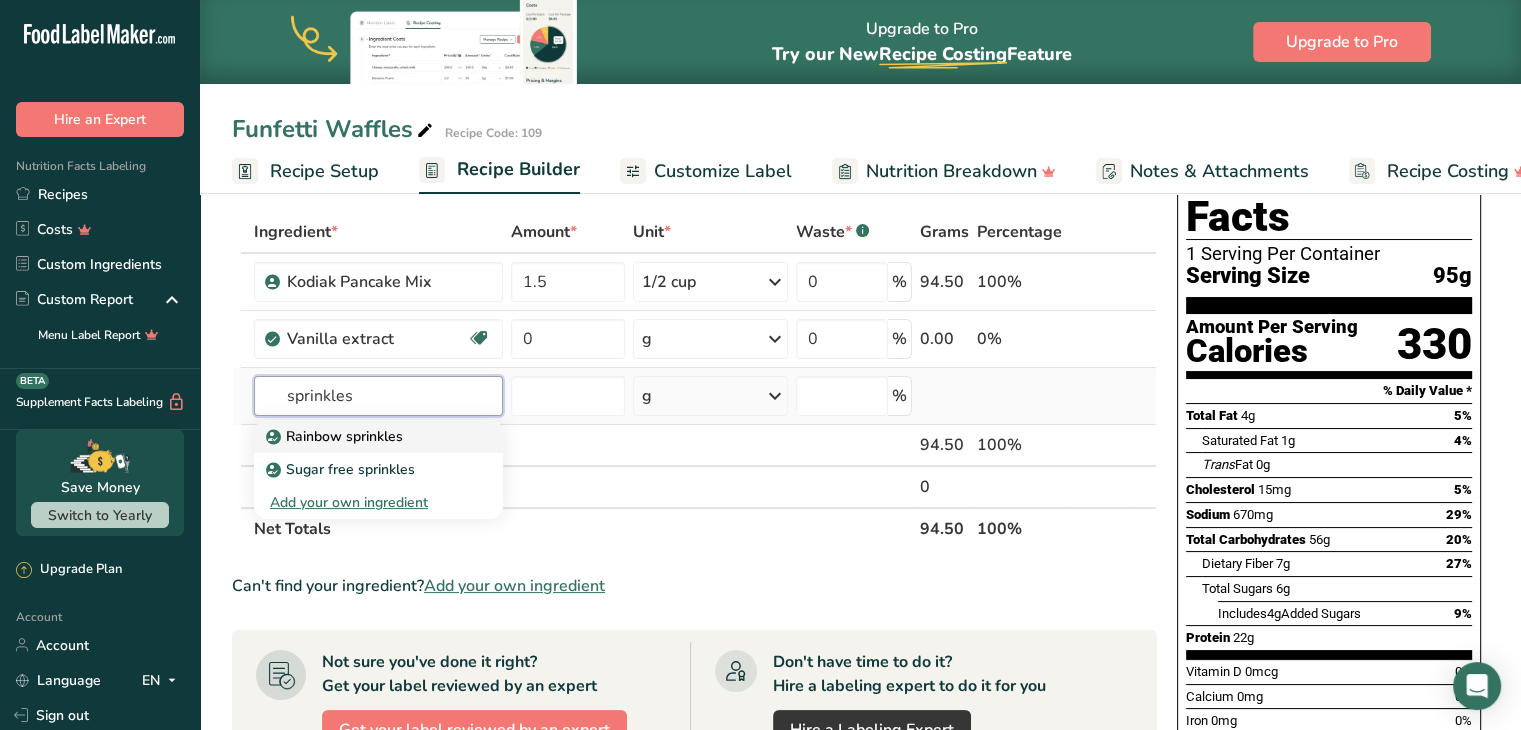 type on "sprinkles" 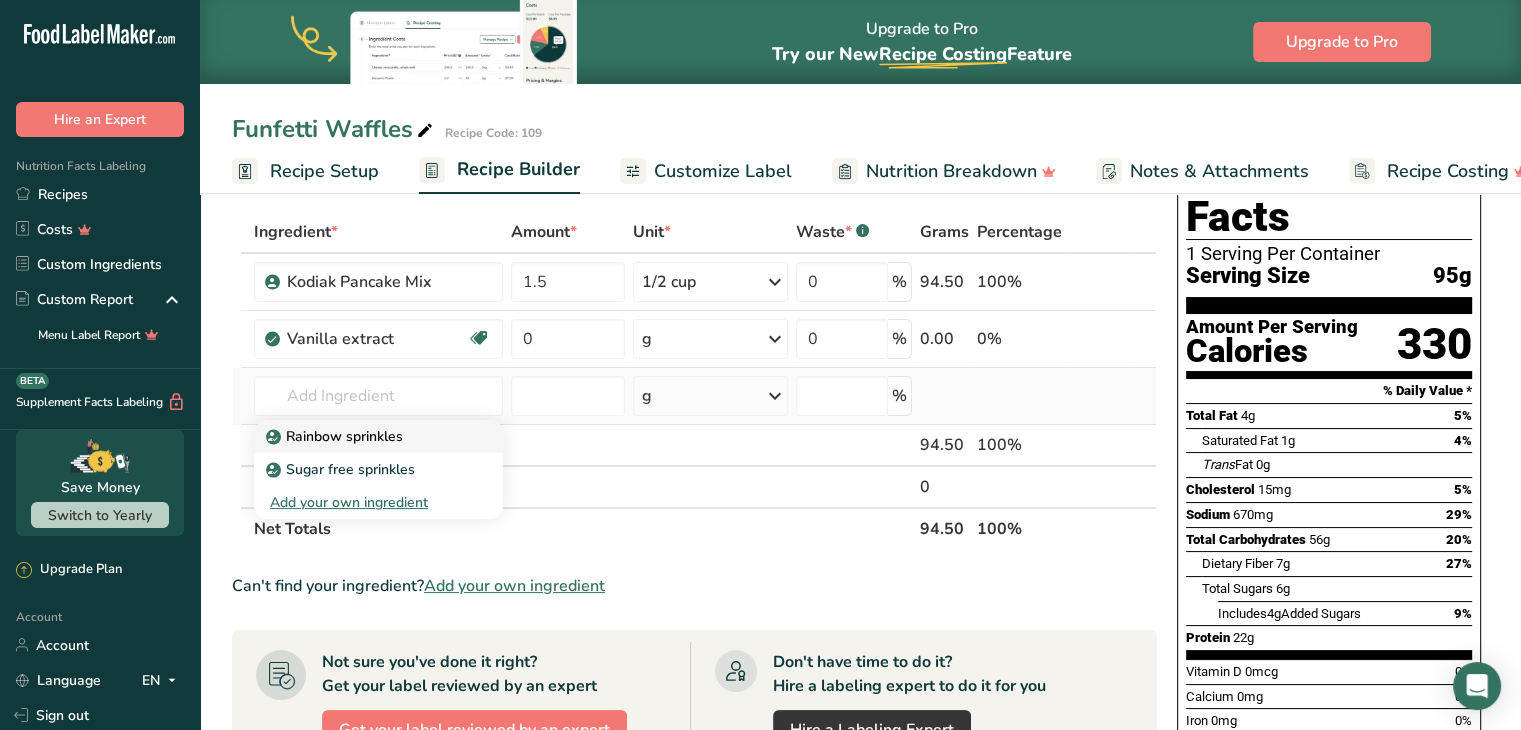 click on "Rainbow sprinkles" at bounding box center (336, 436) 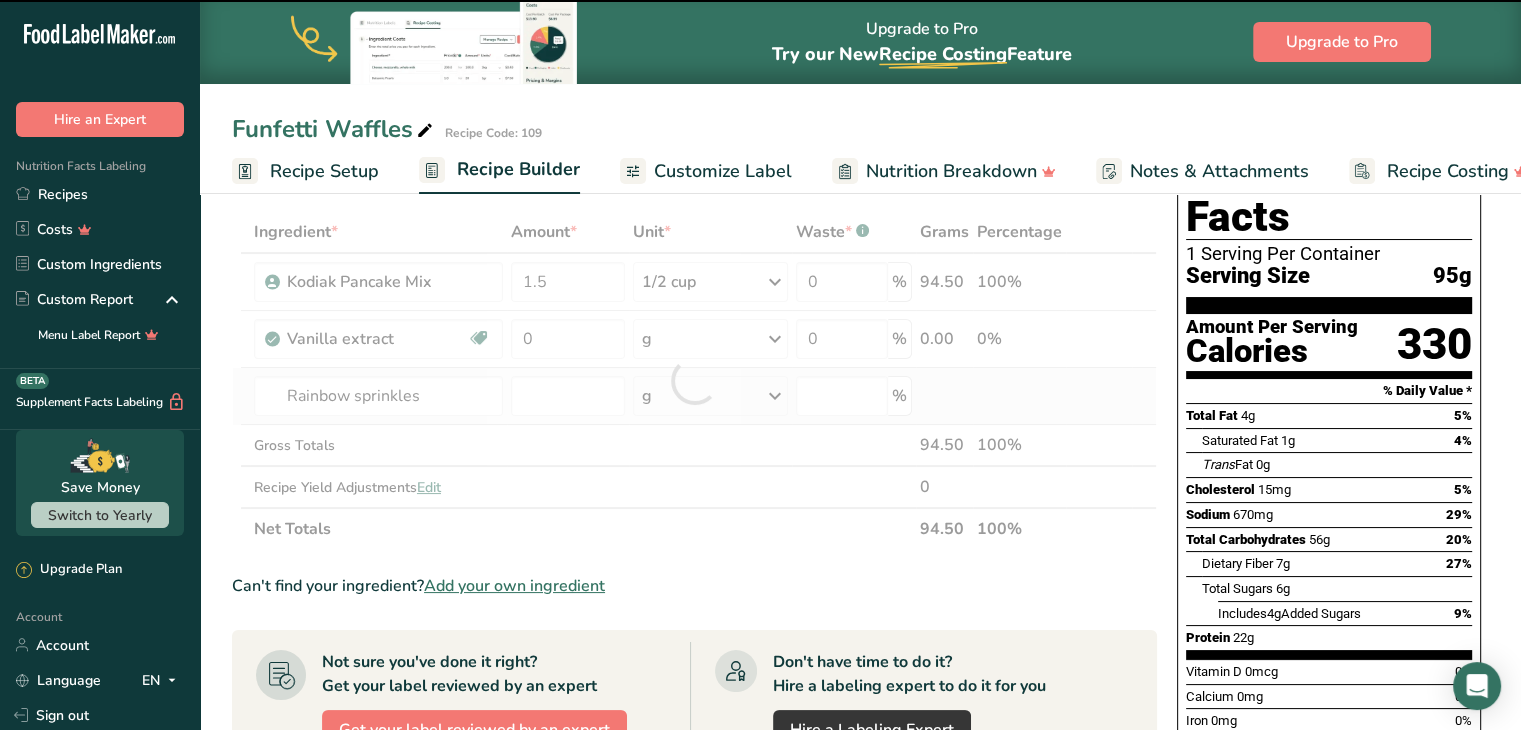 type on "0" 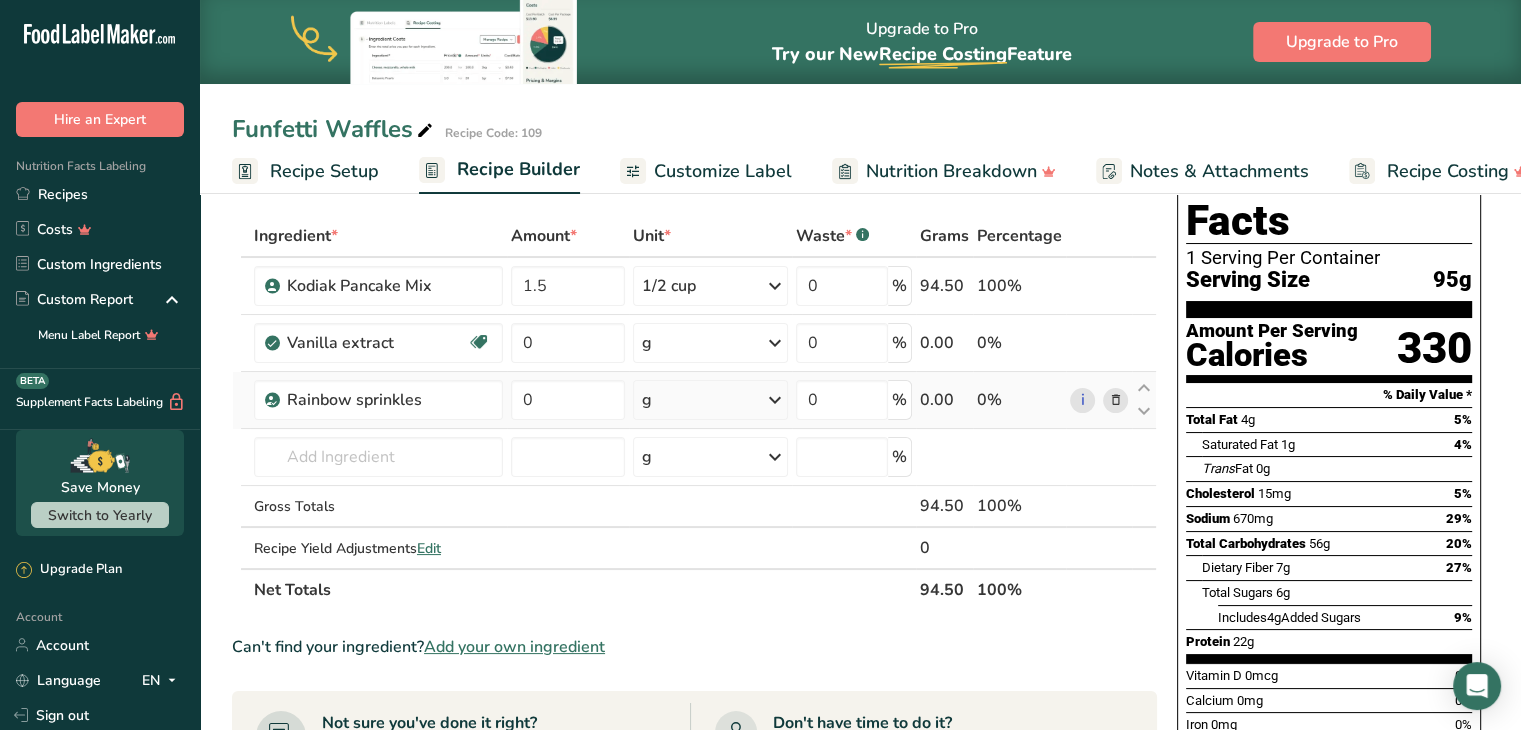 scroll, scrollTop: 76, scrollLeft: 0, axis: vertical 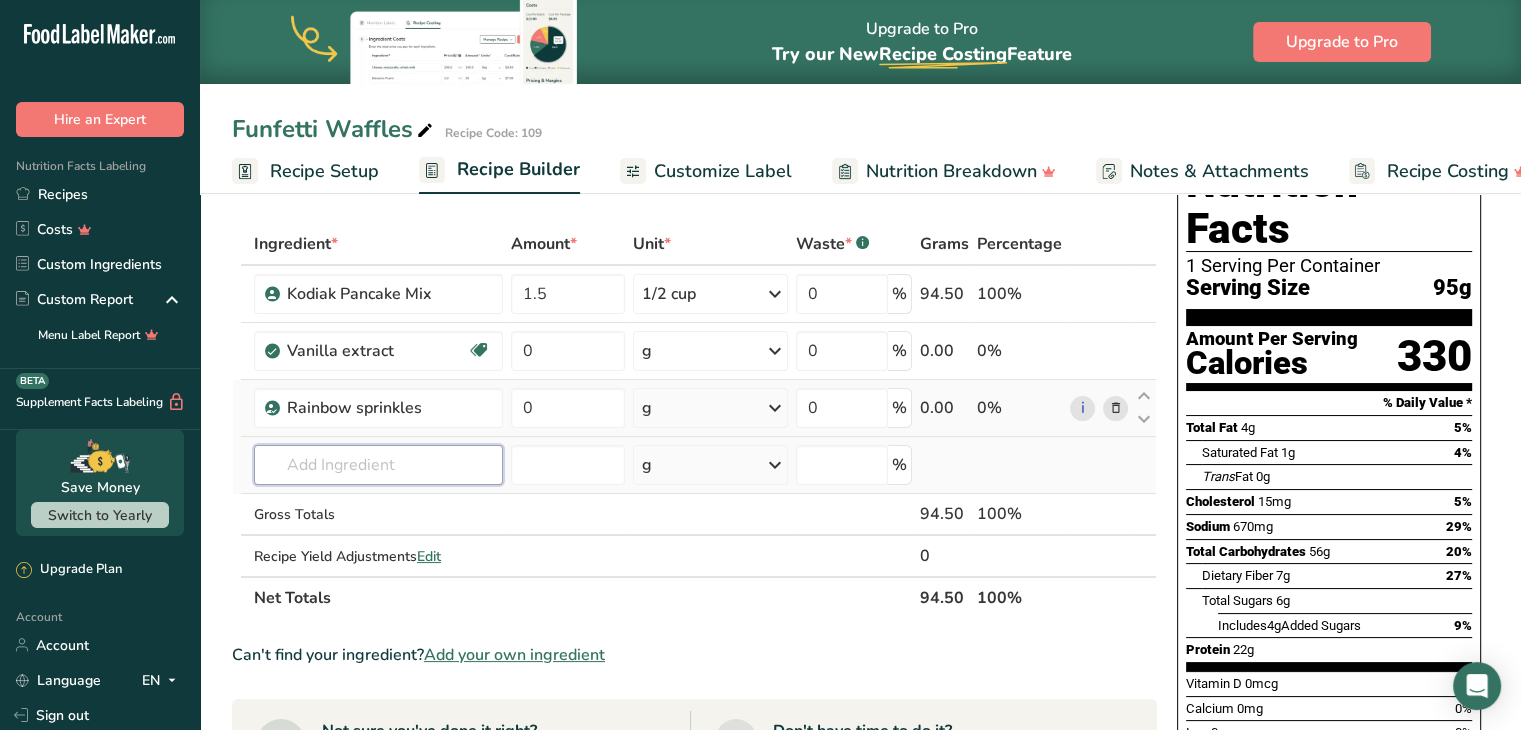 click at bounding box center [378, 465] 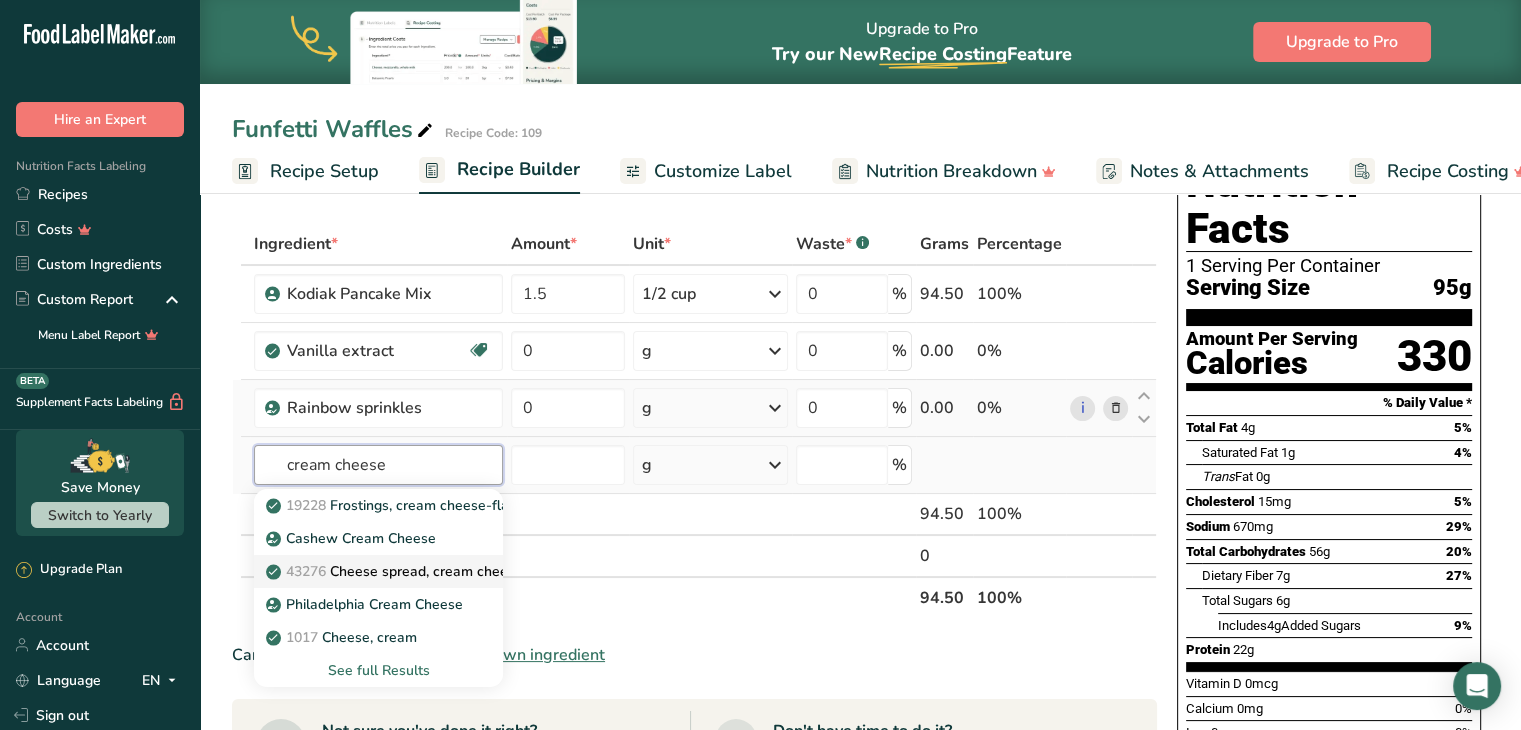 type on "cream cheese" 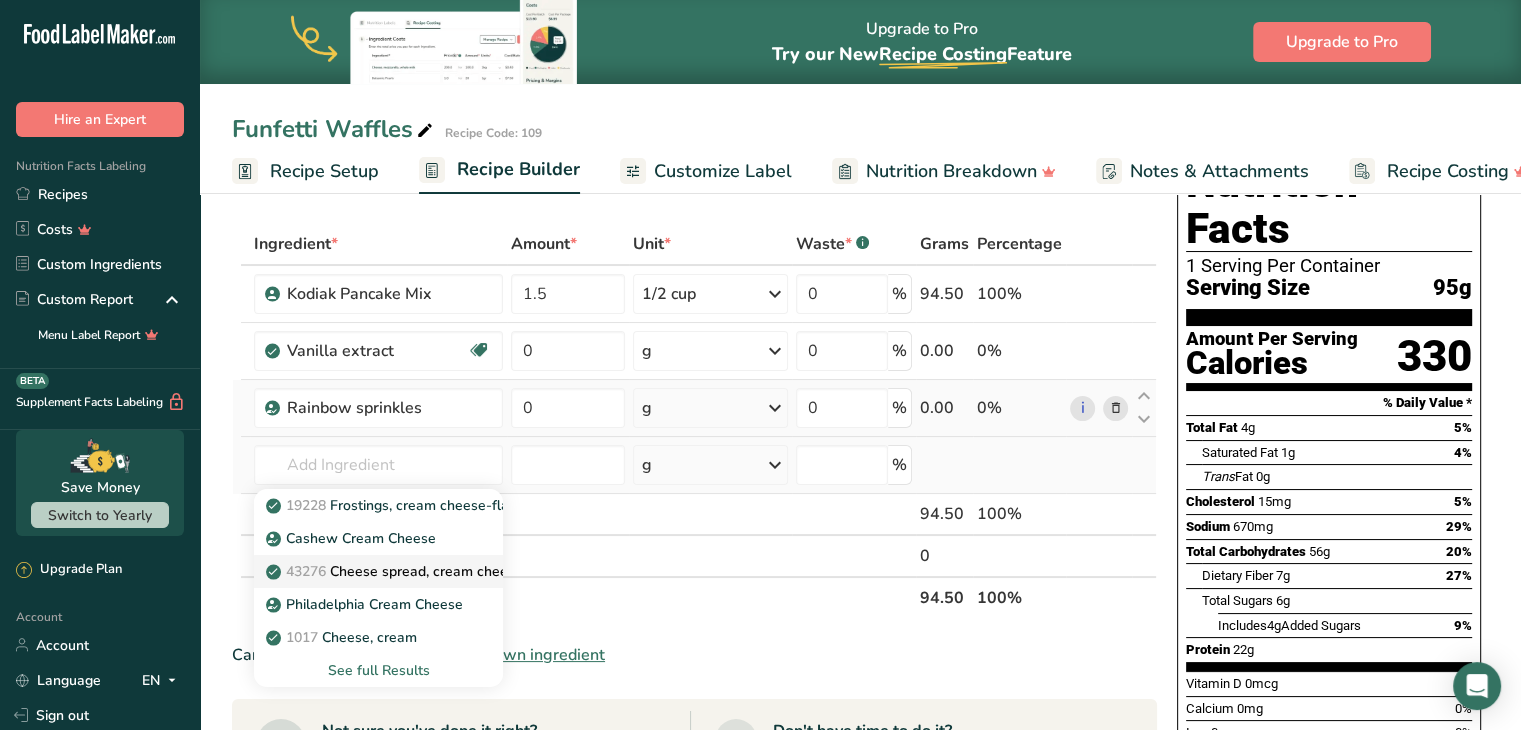 click on "43276
Cheese spread, cream cheese base" at bounding box center (414, 571) 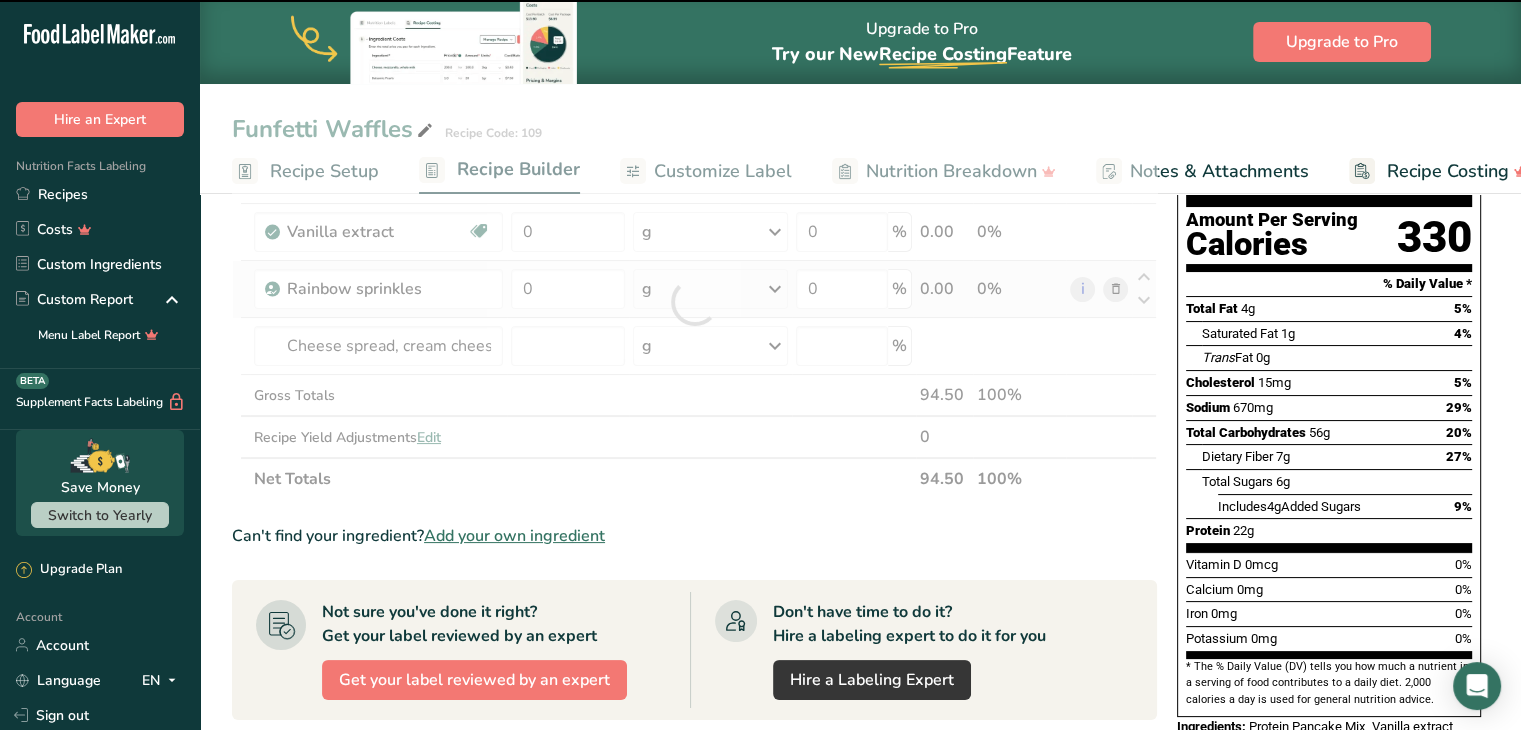 type on "0" 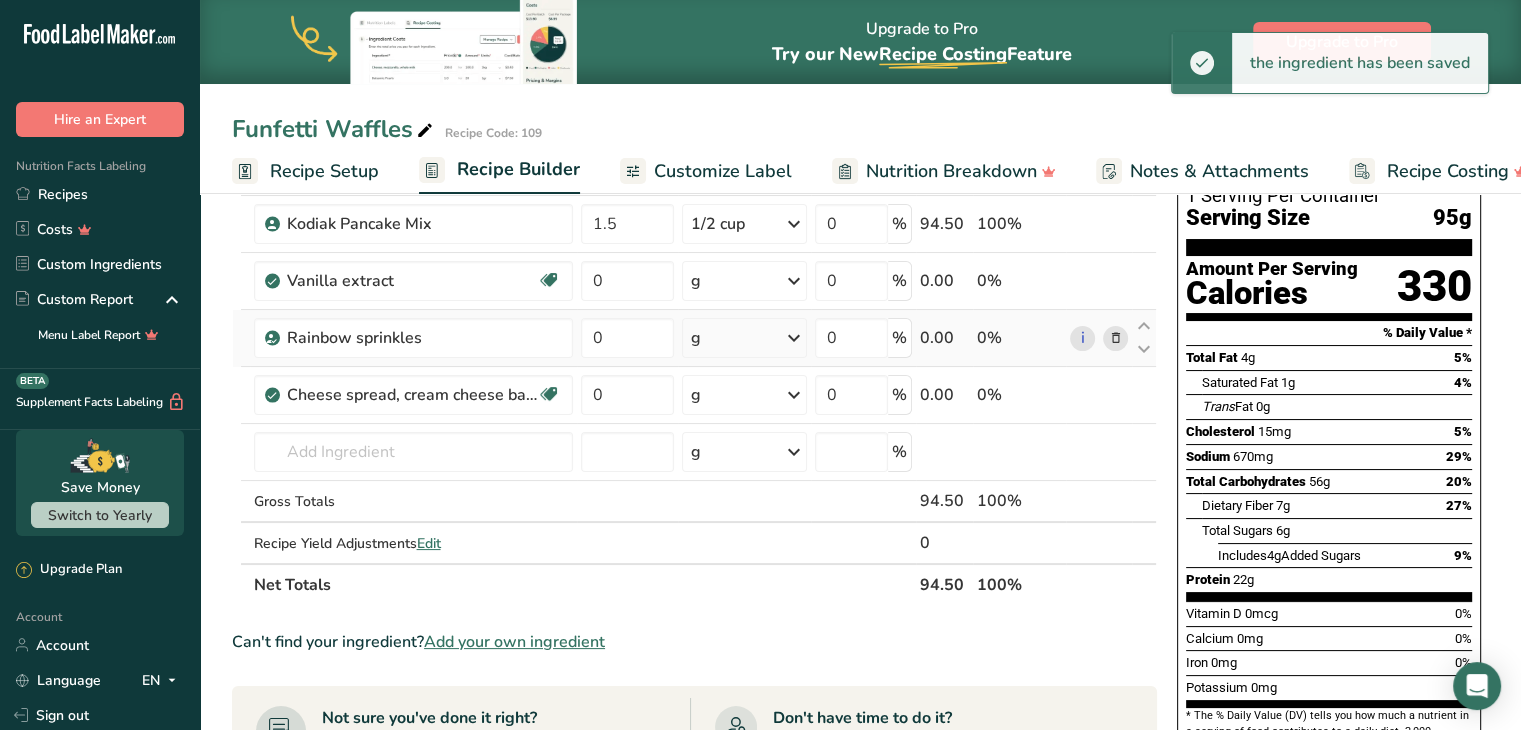 scroll, scrollTop: 139, scrollLeft: 0, axis: vertical 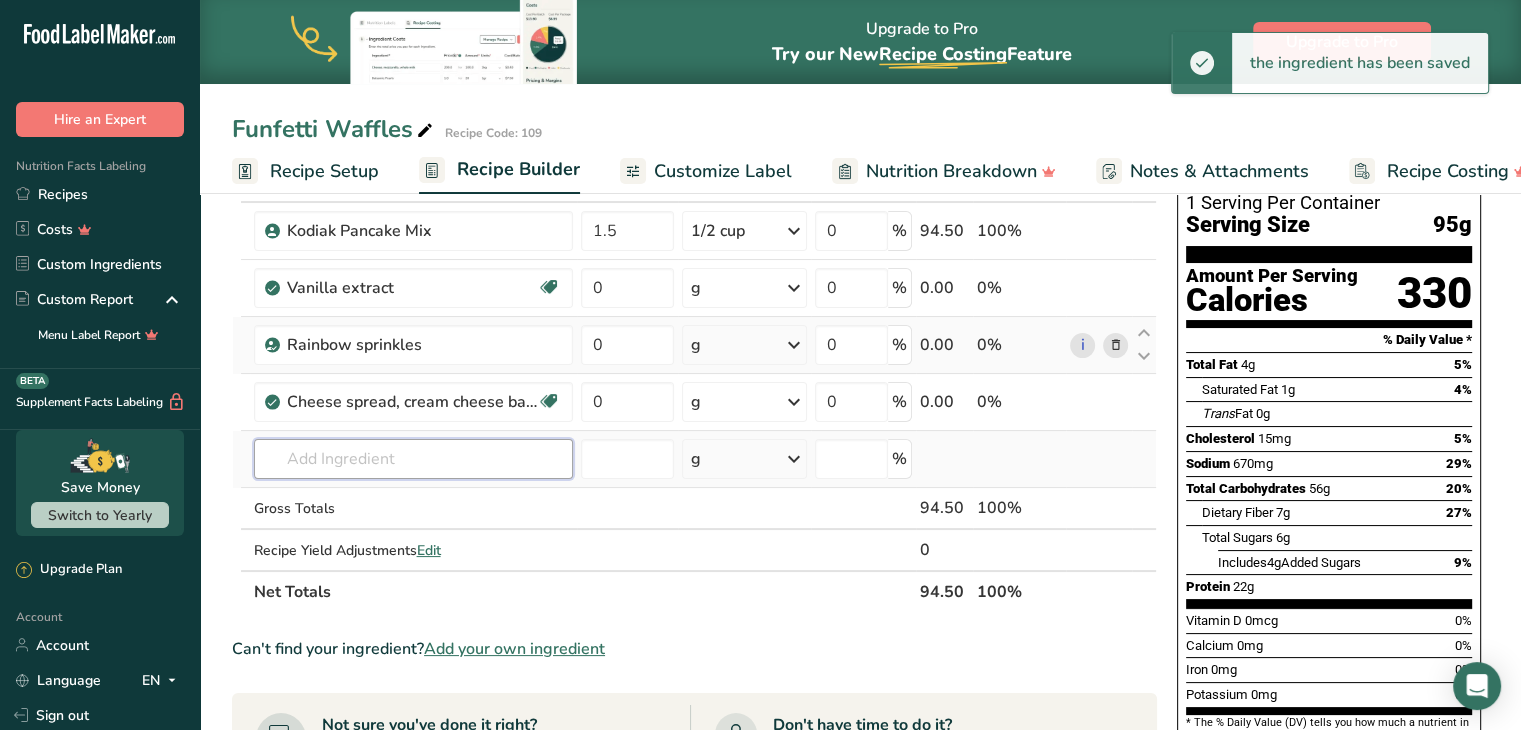 click at bounding box center (413, 459) 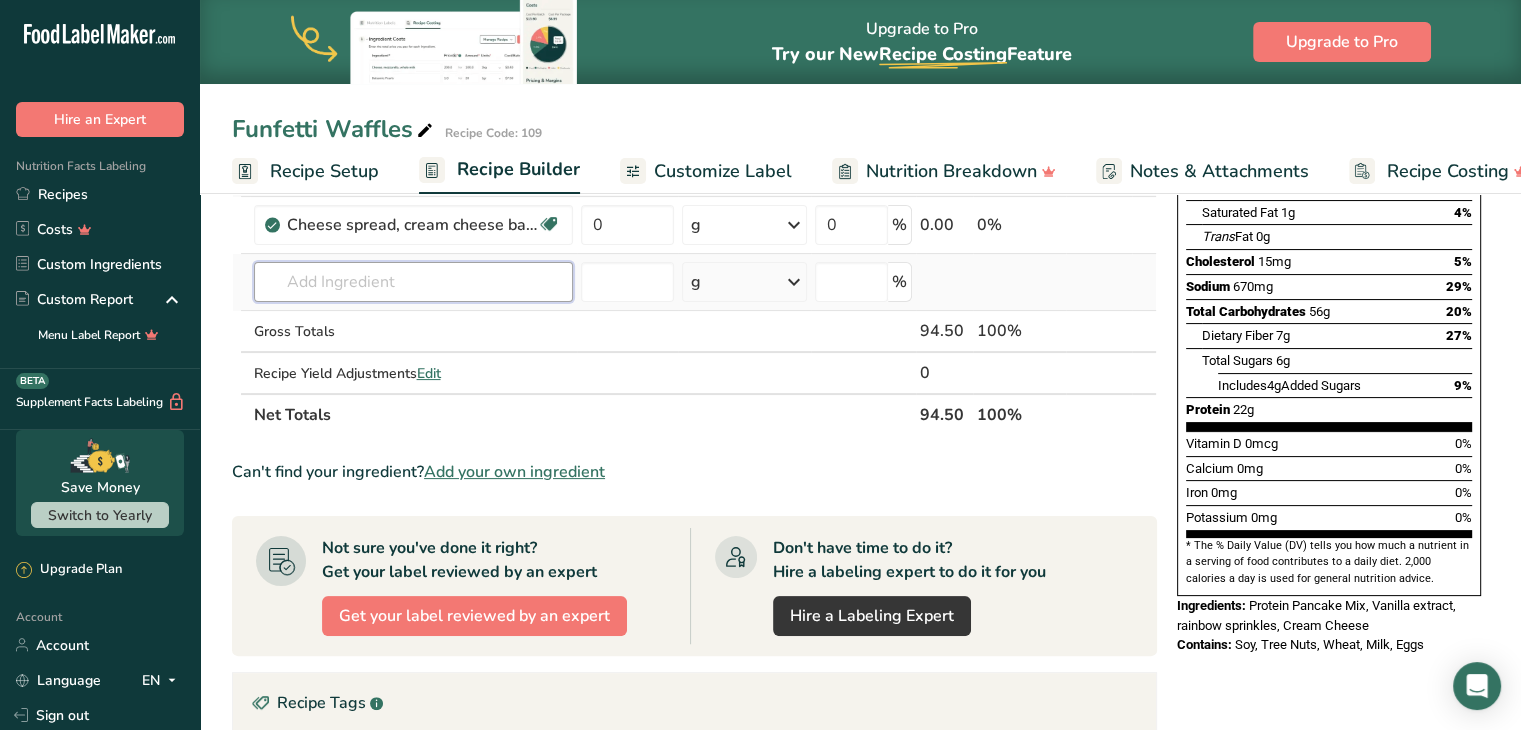 scroll, scrollTop: 316, scrollLeft: 0, axis: vertical 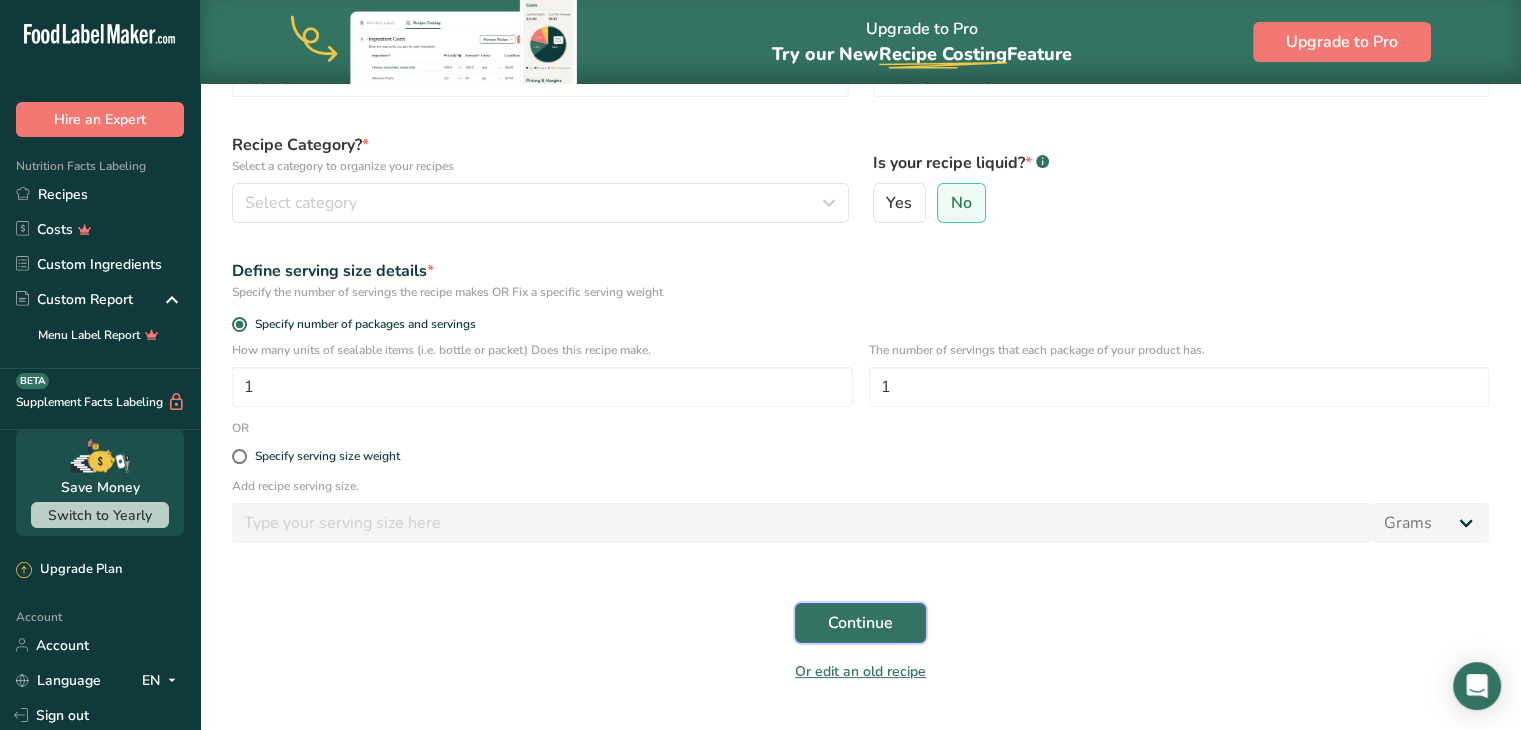 click on "Continue" at bounding box center [860, 623] 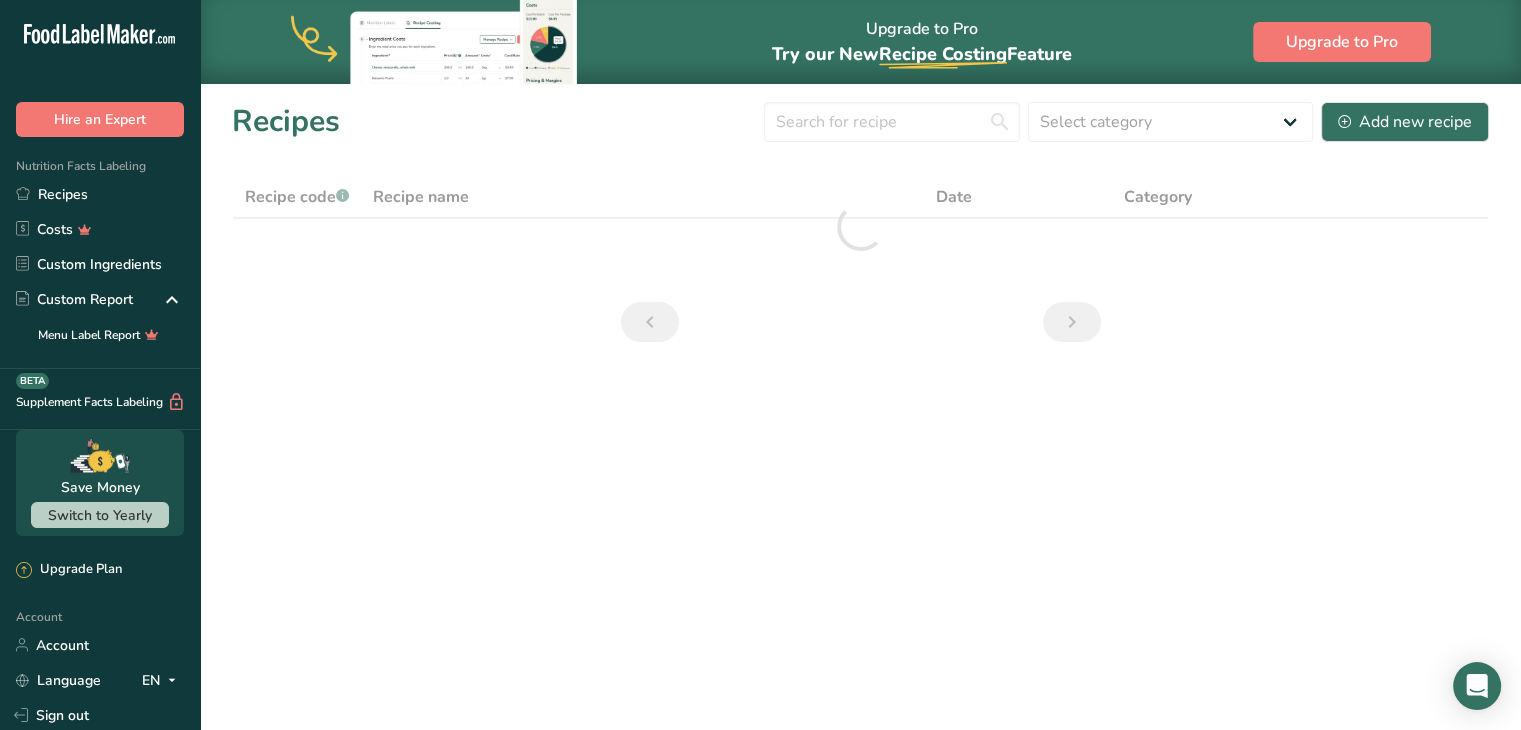scroll, scrollTop: 0, scrollLeft: 0, axis: both 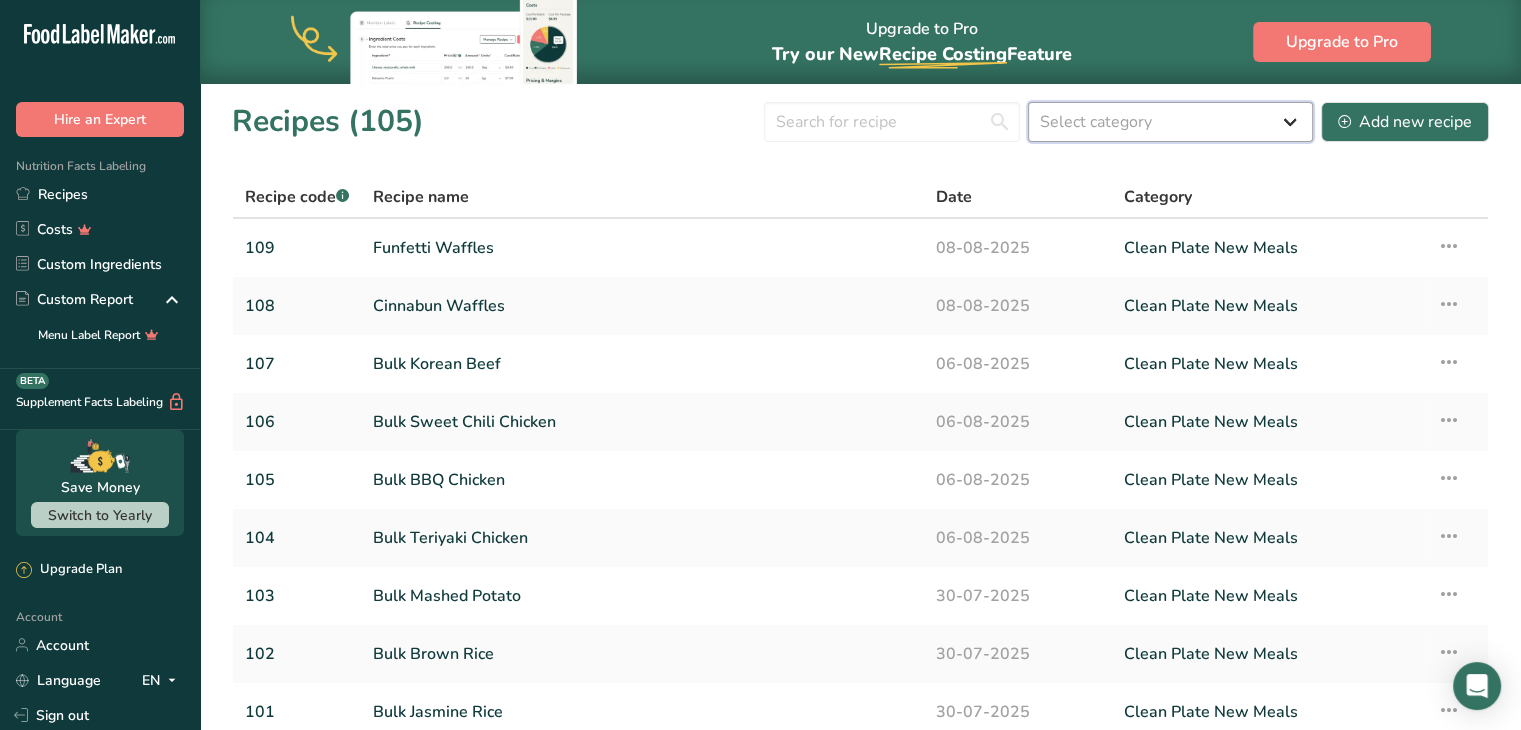 click on "Select category
All
Baked Goods
Beverages
Breakfast
Clean Plate menu
Clean Plate New Meals
Clean Plate sauces
Confectionery
Cooked Meals, Salads, & Sauces
Dairy
Protein Balls
Proteins
Sides
Snacks" at bounding box center (1170, 122) 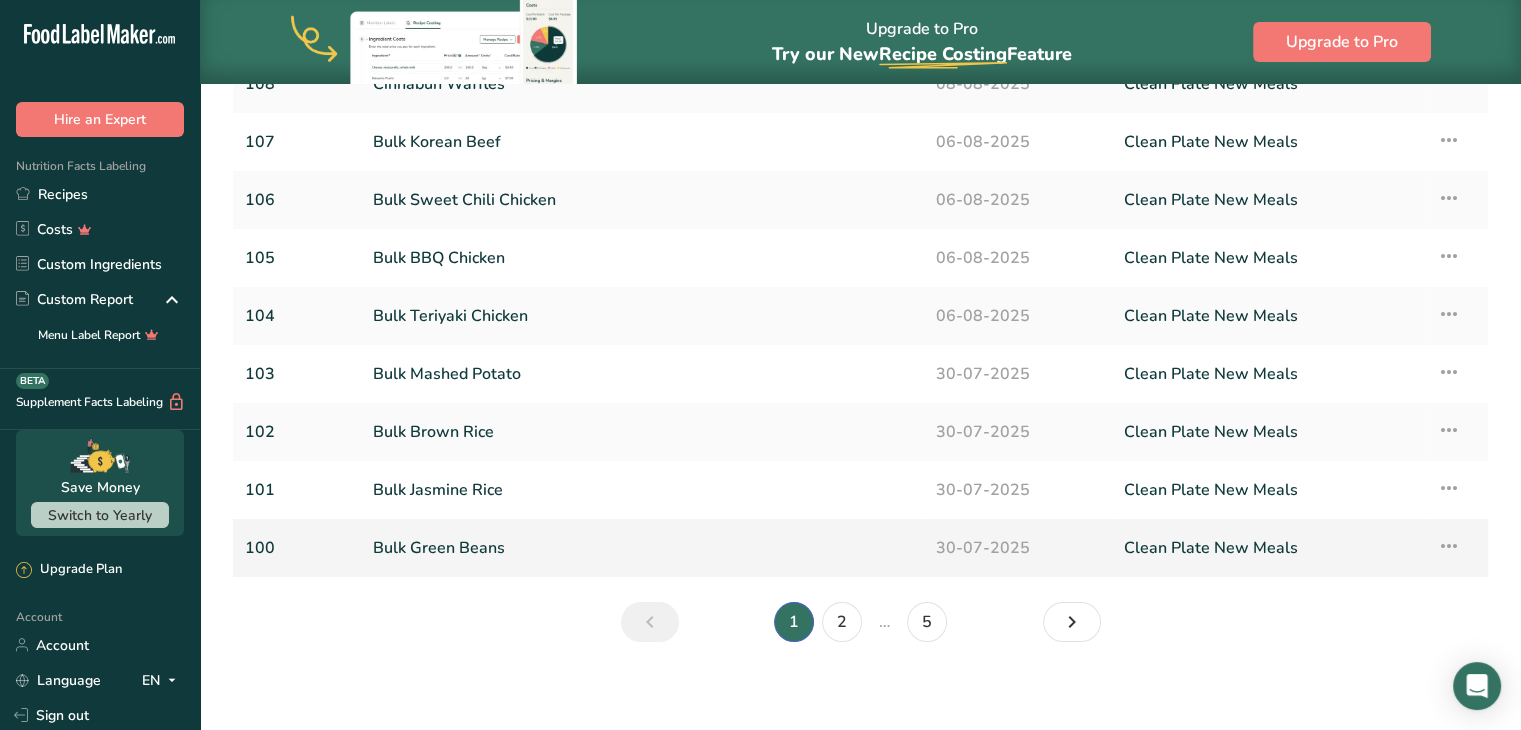 scroll, scrollTop: 229, scrollLeft: 0, axis: vertical 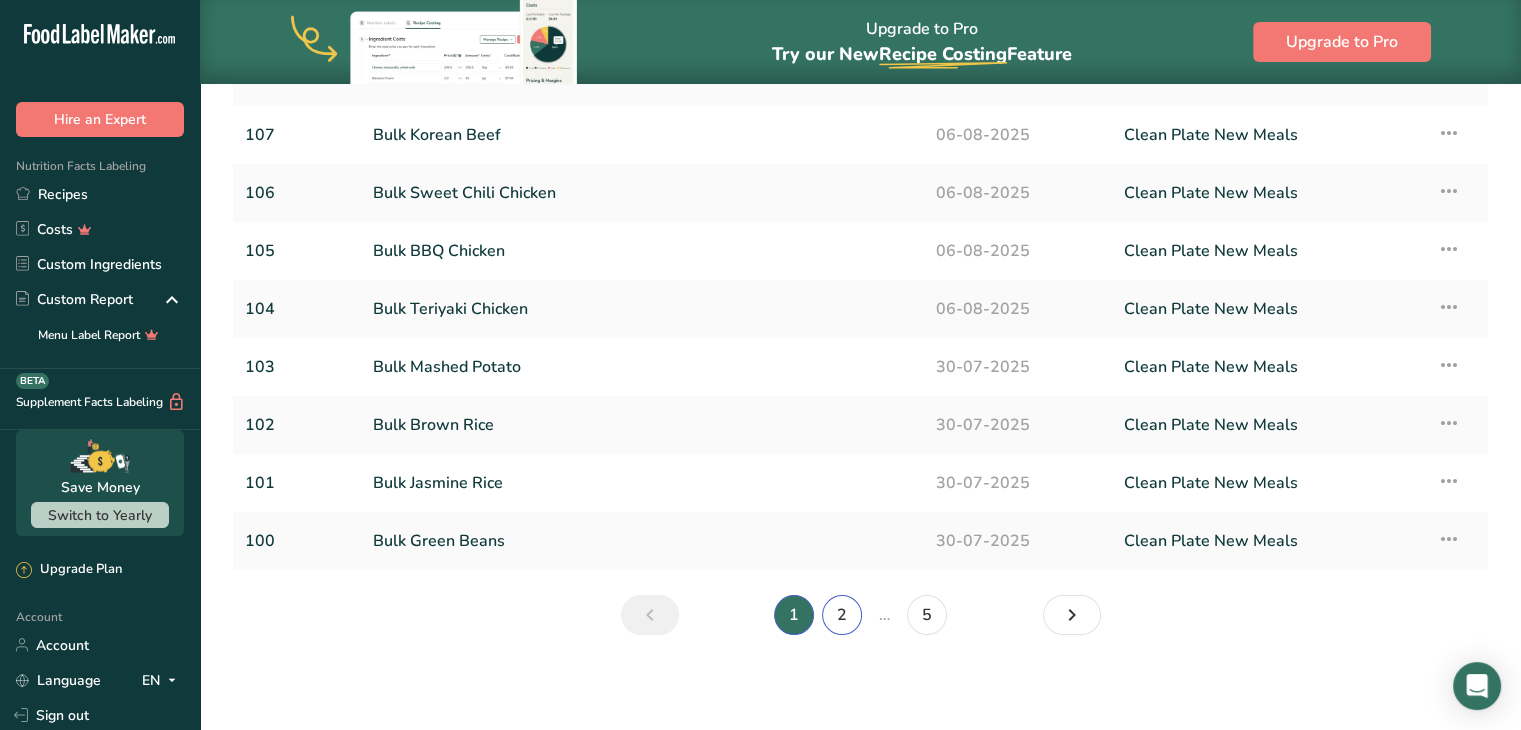 click on "2" at bounding box center (842, 615) 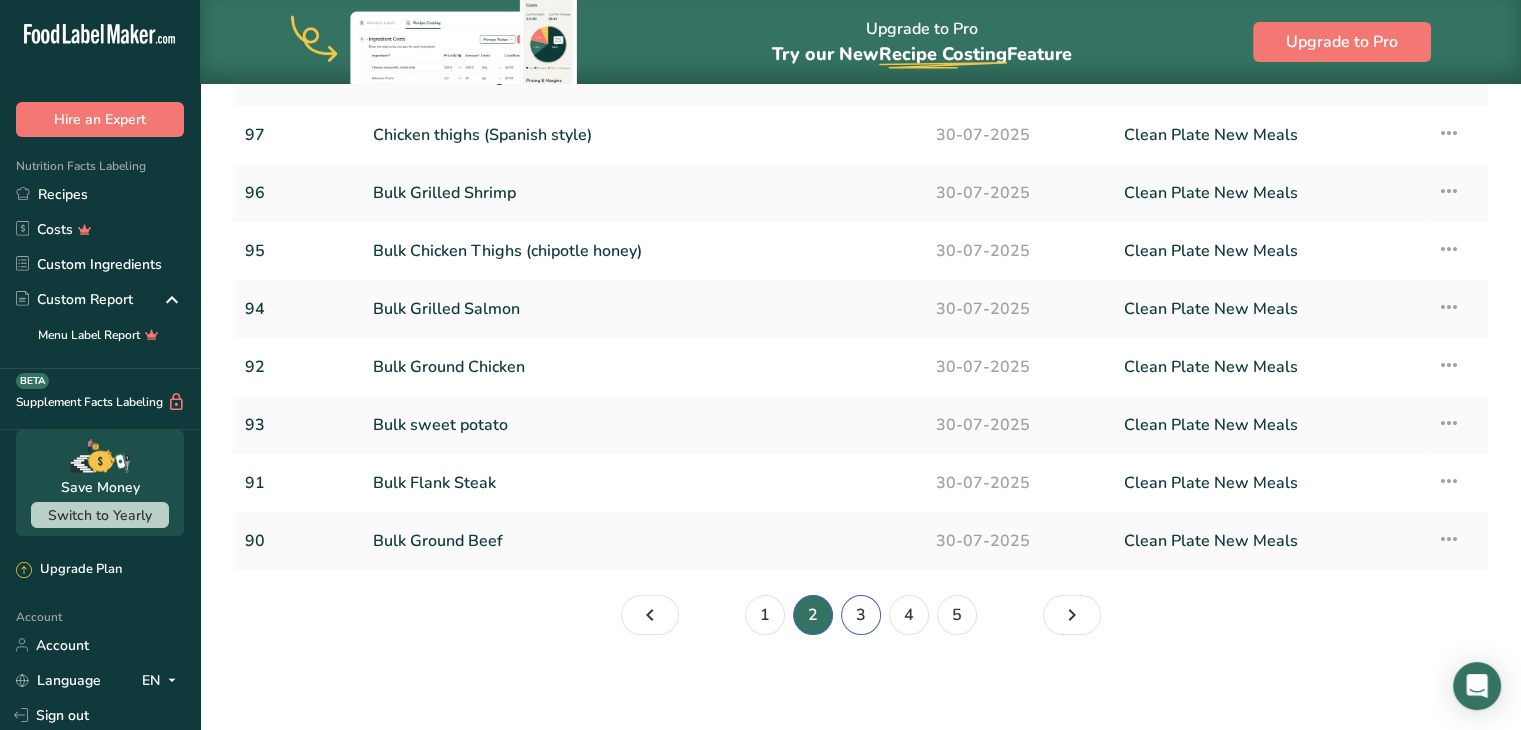 click on "3" at bounding box center [861, 615] 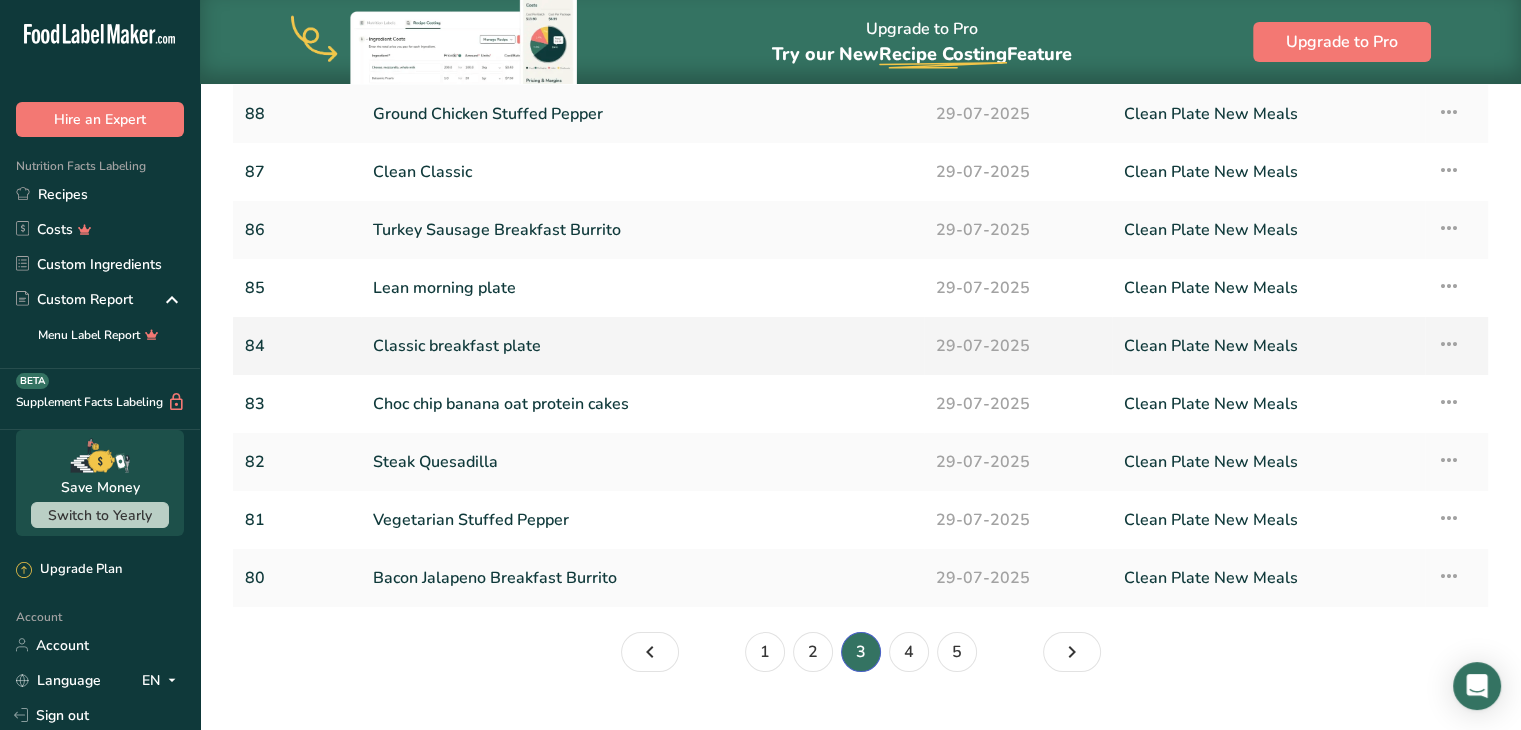 scroll, scrollTop: 193, scrollLeft: 0, axis: vertical 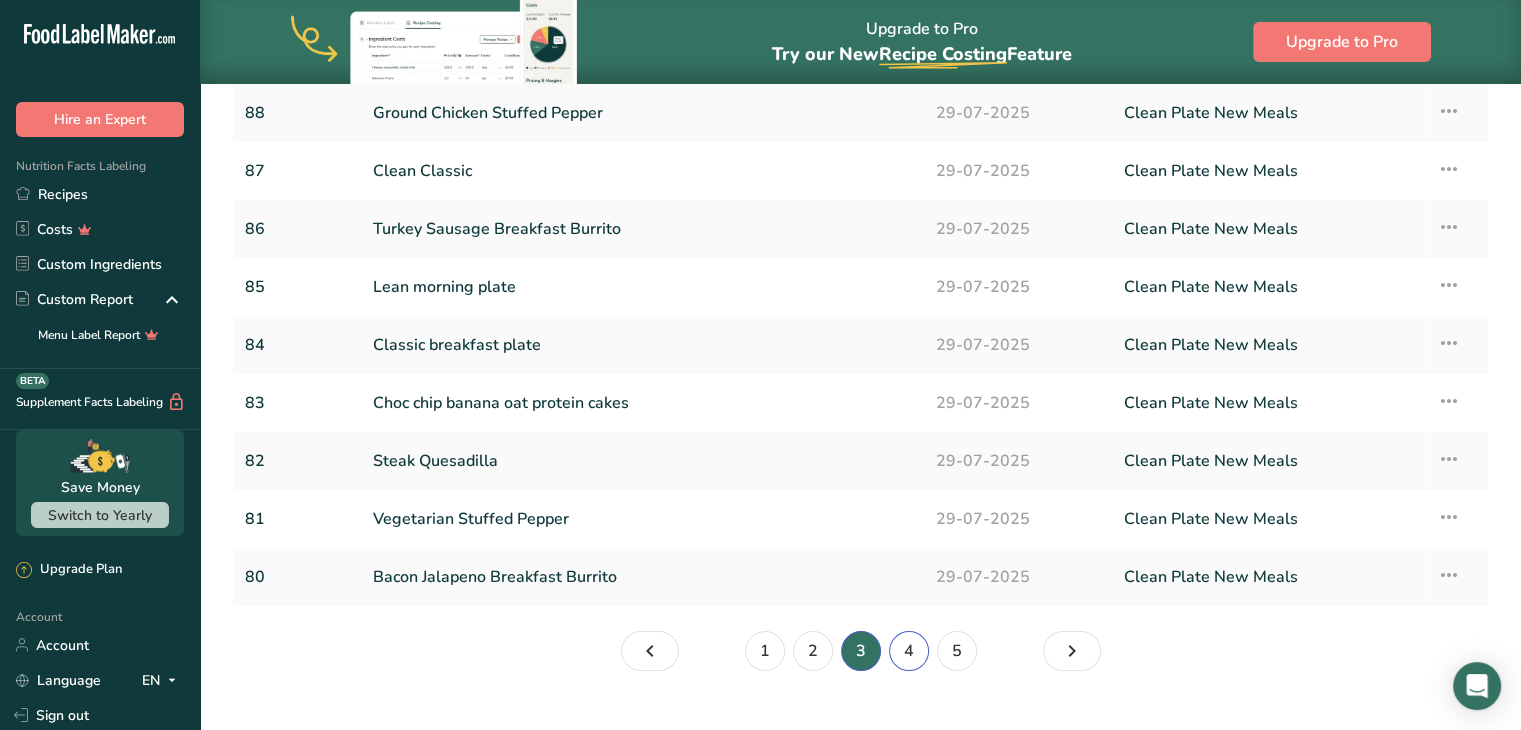click on "4" at bounding box center (909, 651) 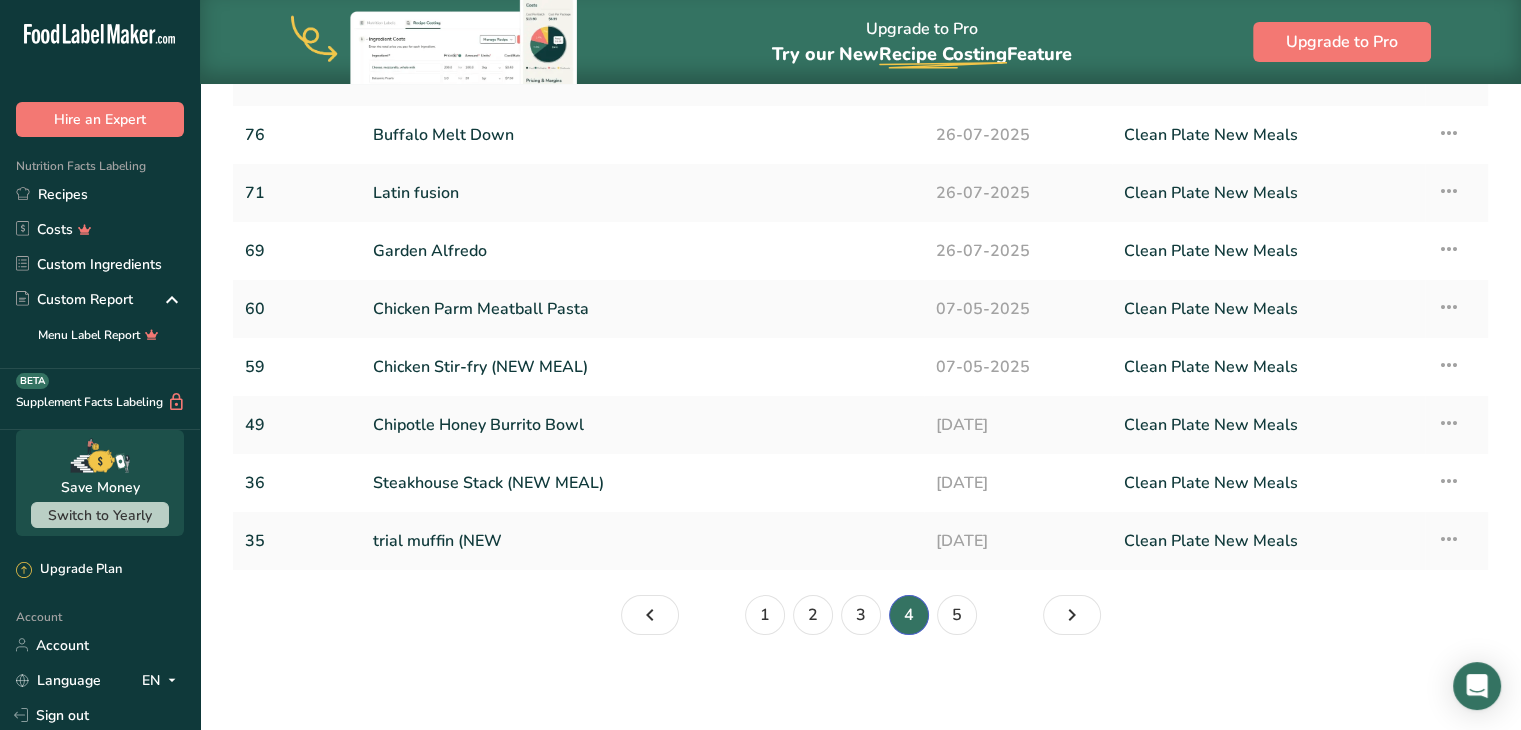 scroll, scrollTop: 228, scrollLeft: 0, axis: vertical 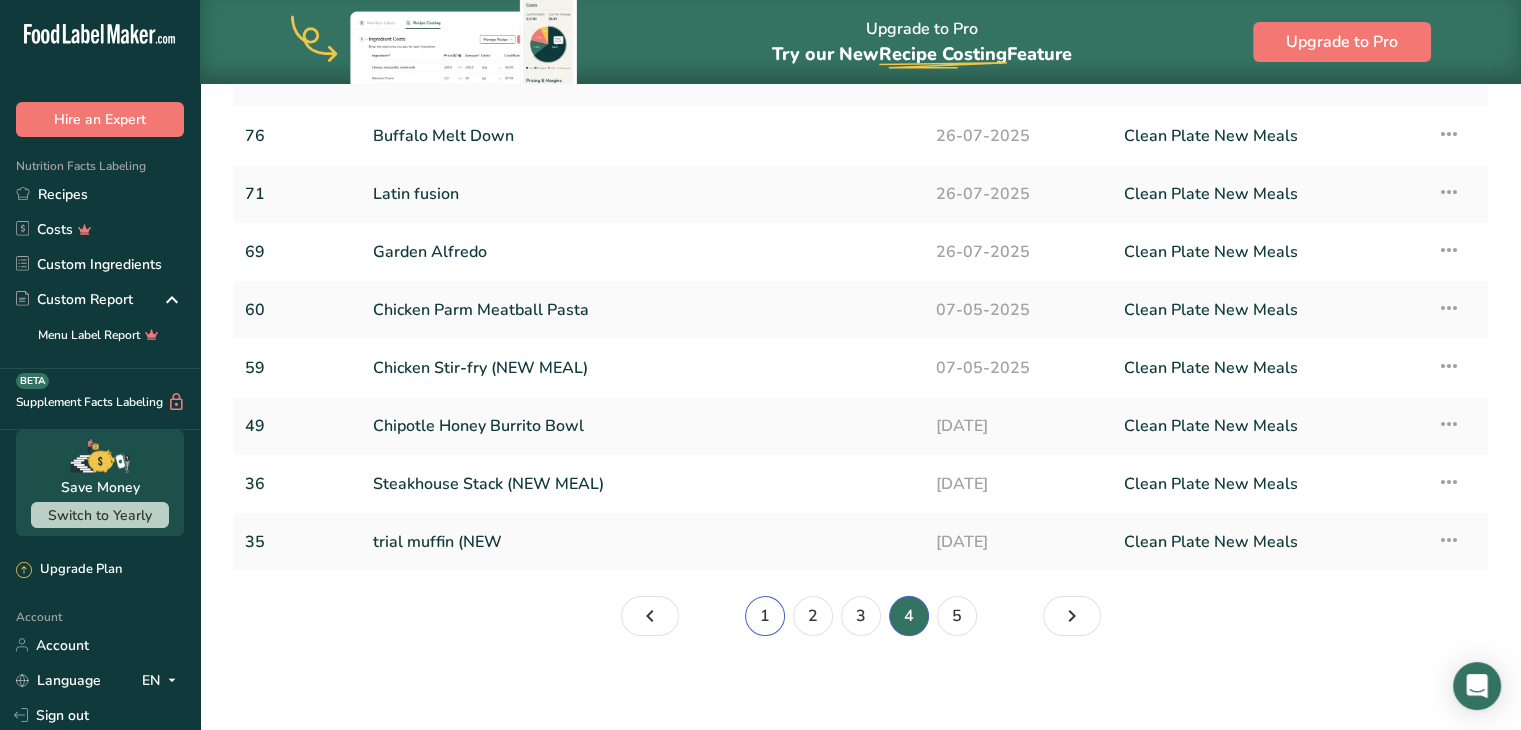 click on "1" at bounding box center (765, 616) 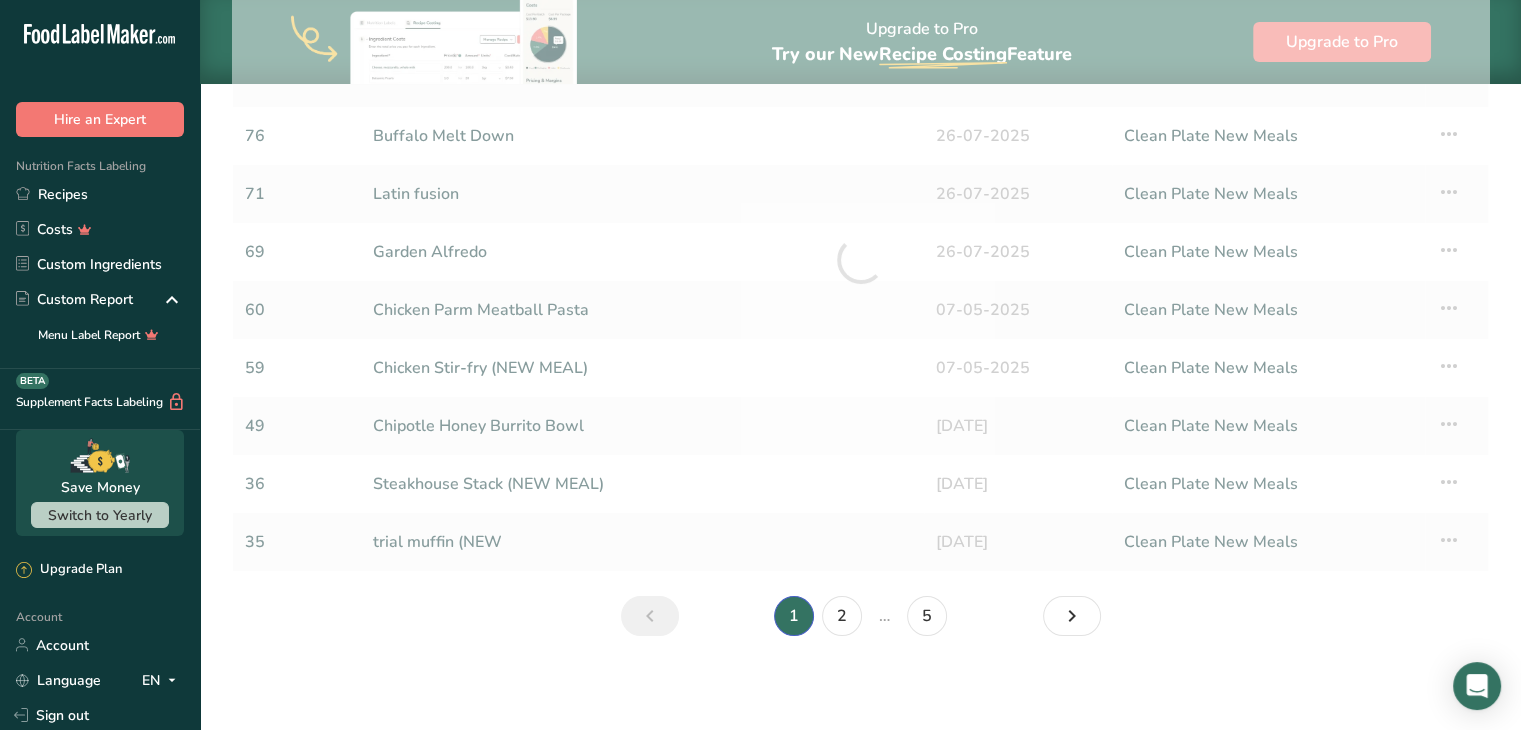 scroll, scrollTop: 0, scrollLeft: 0, axis: both 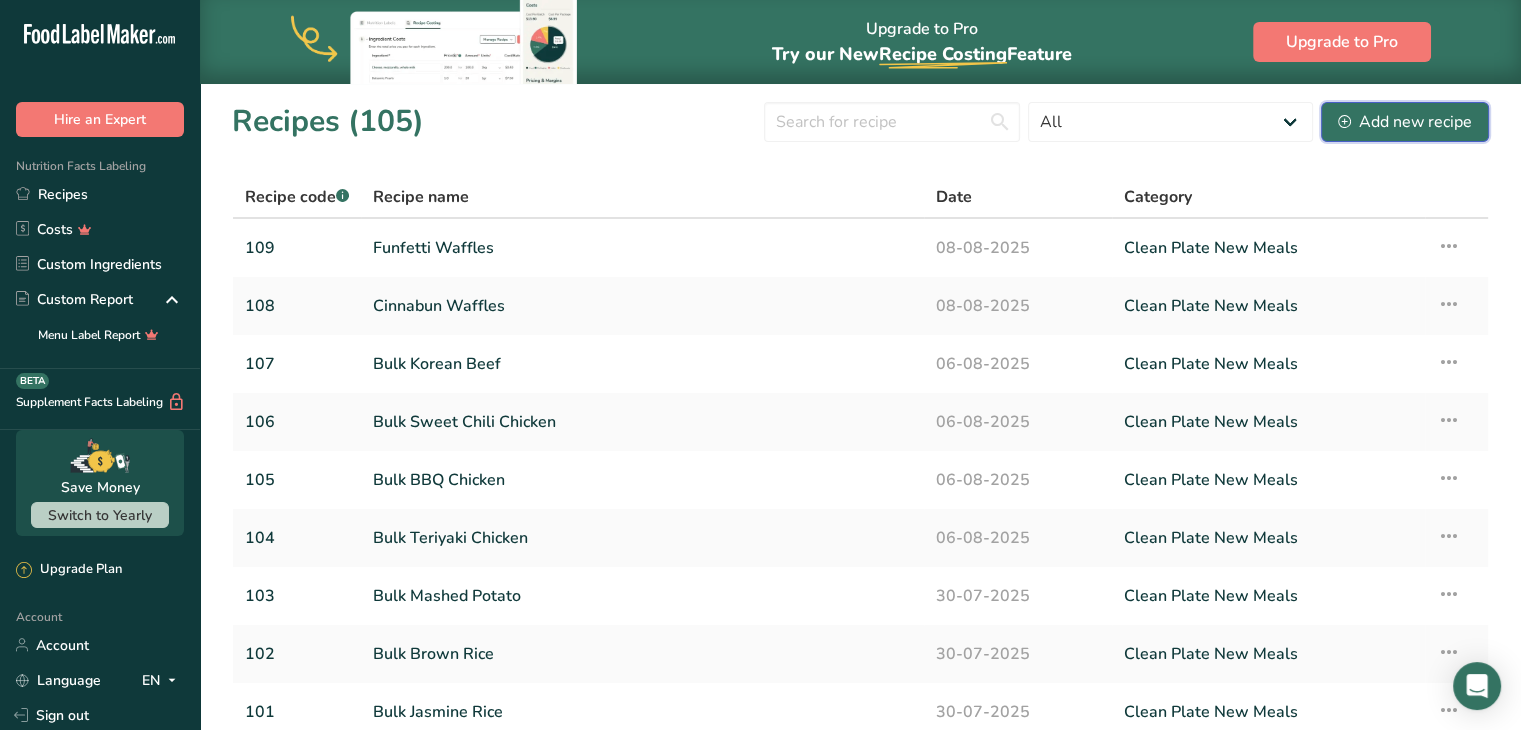 click on "Add new recipe" at bounding box center [1405, 122] 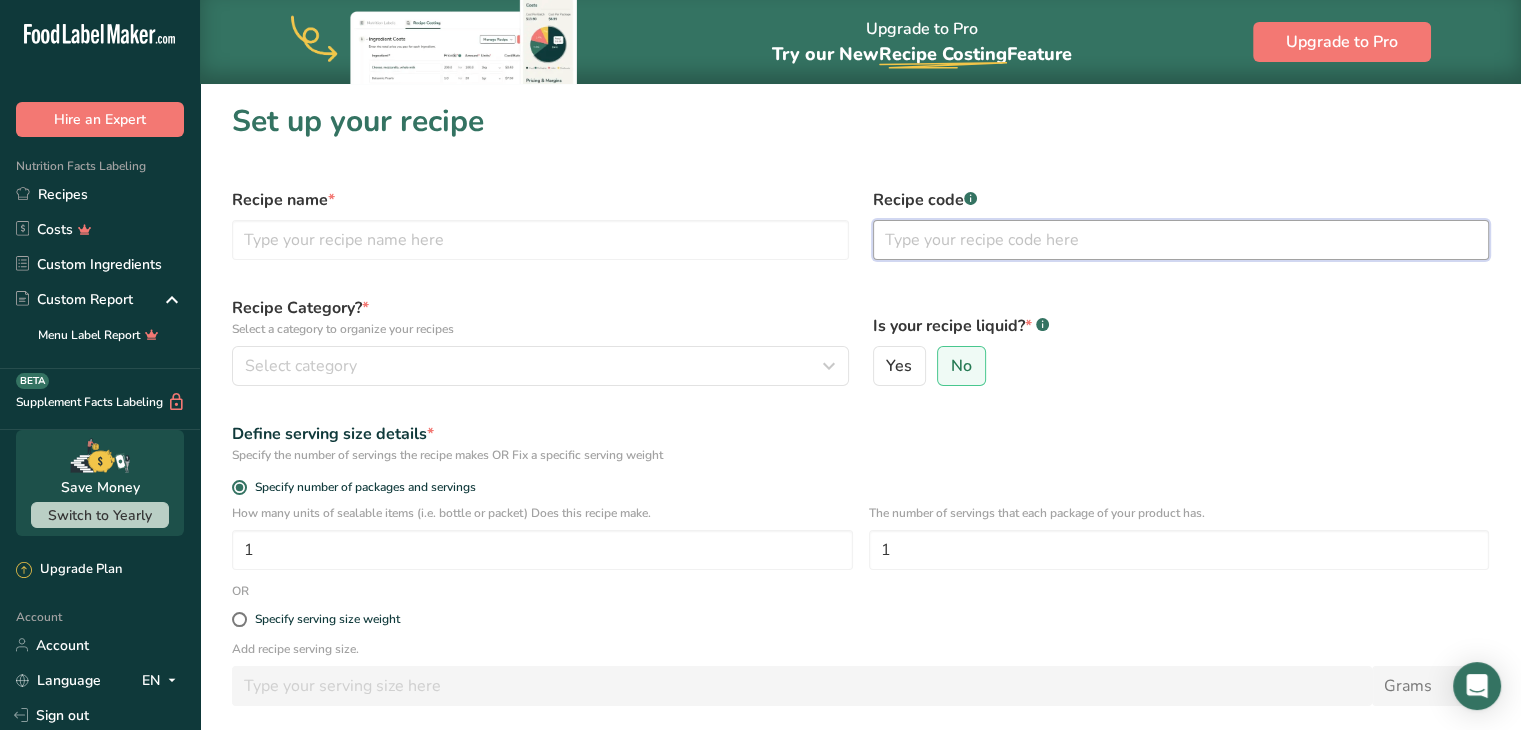 click at bounding box center (1181, 240) 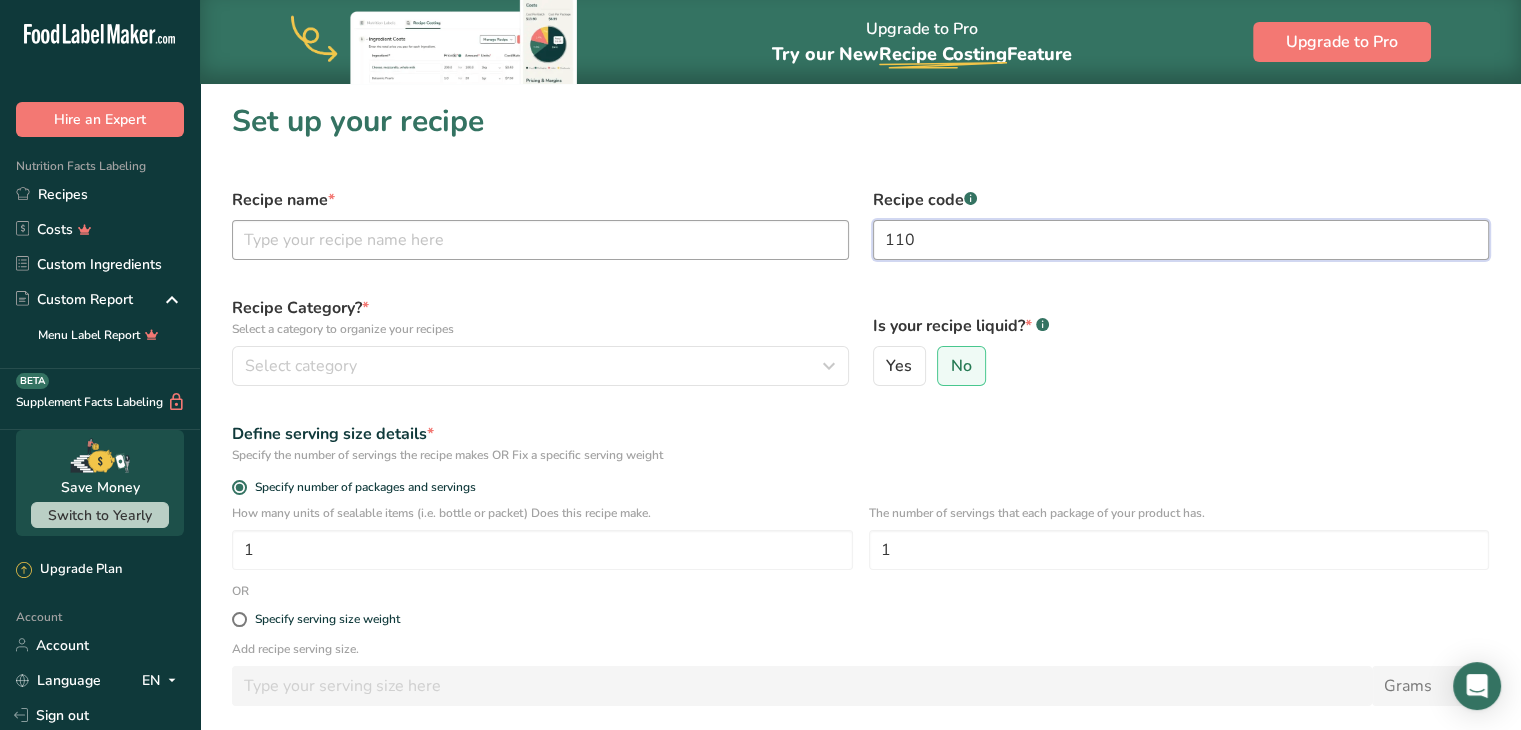 type on "110" 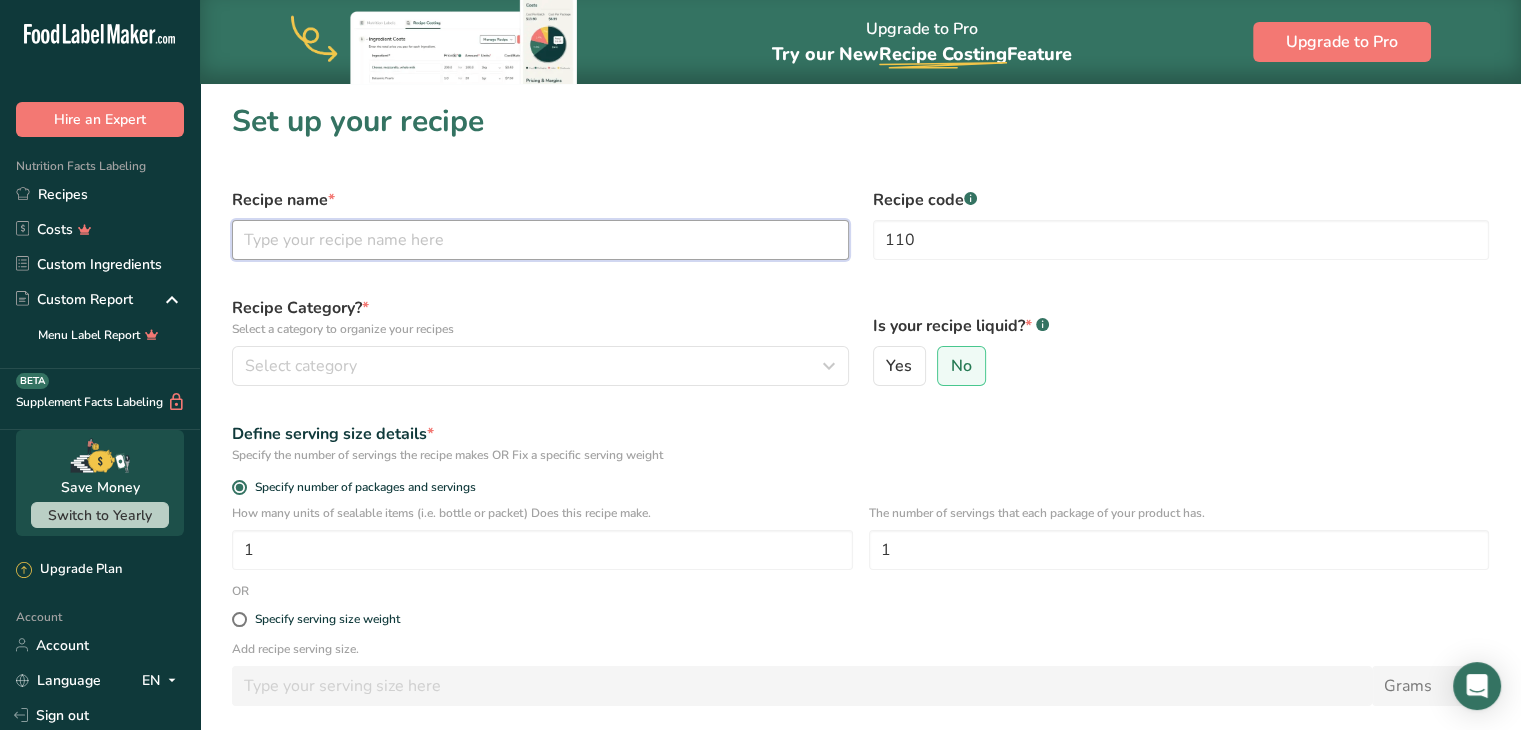 click at bounding box center (540, 240) 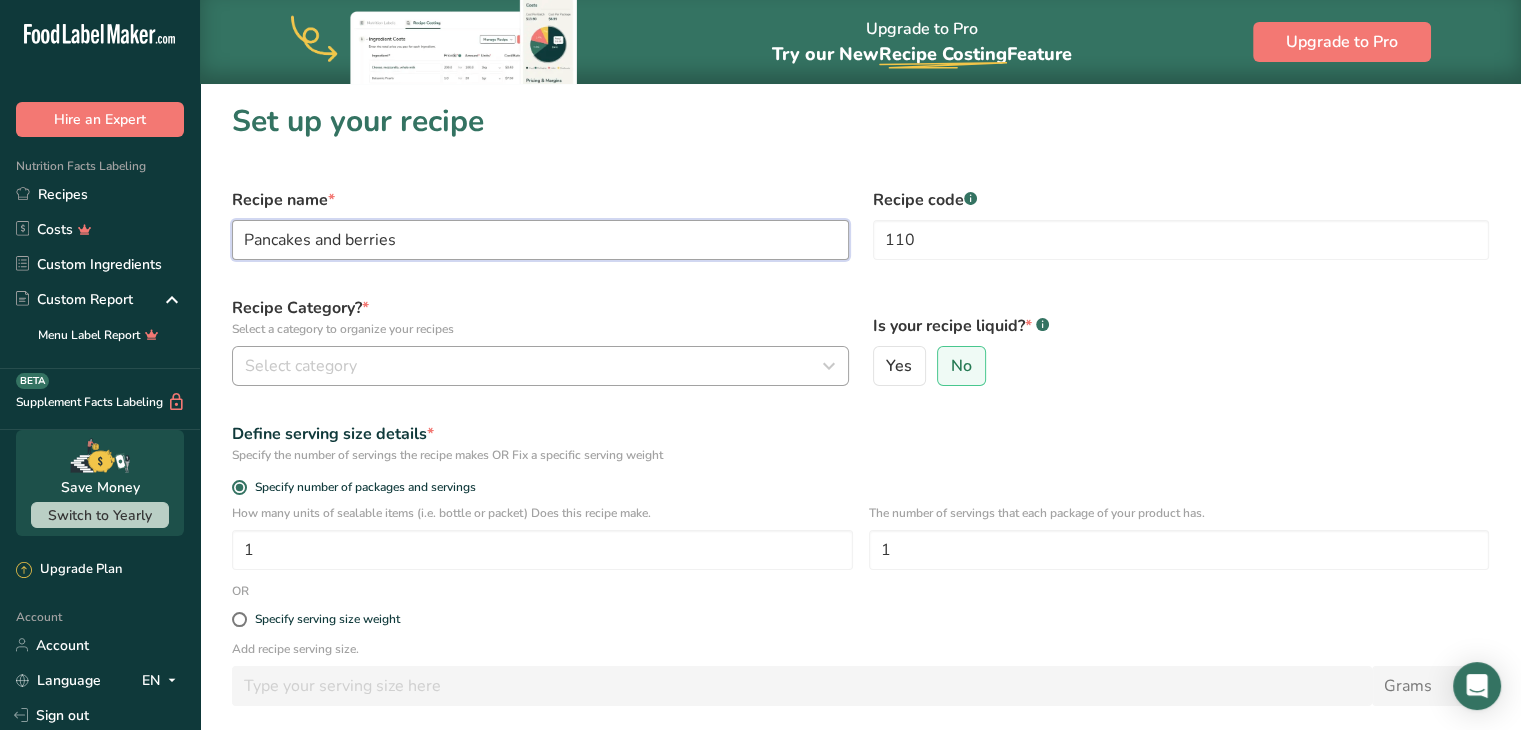 type on "Pancakes and berries" 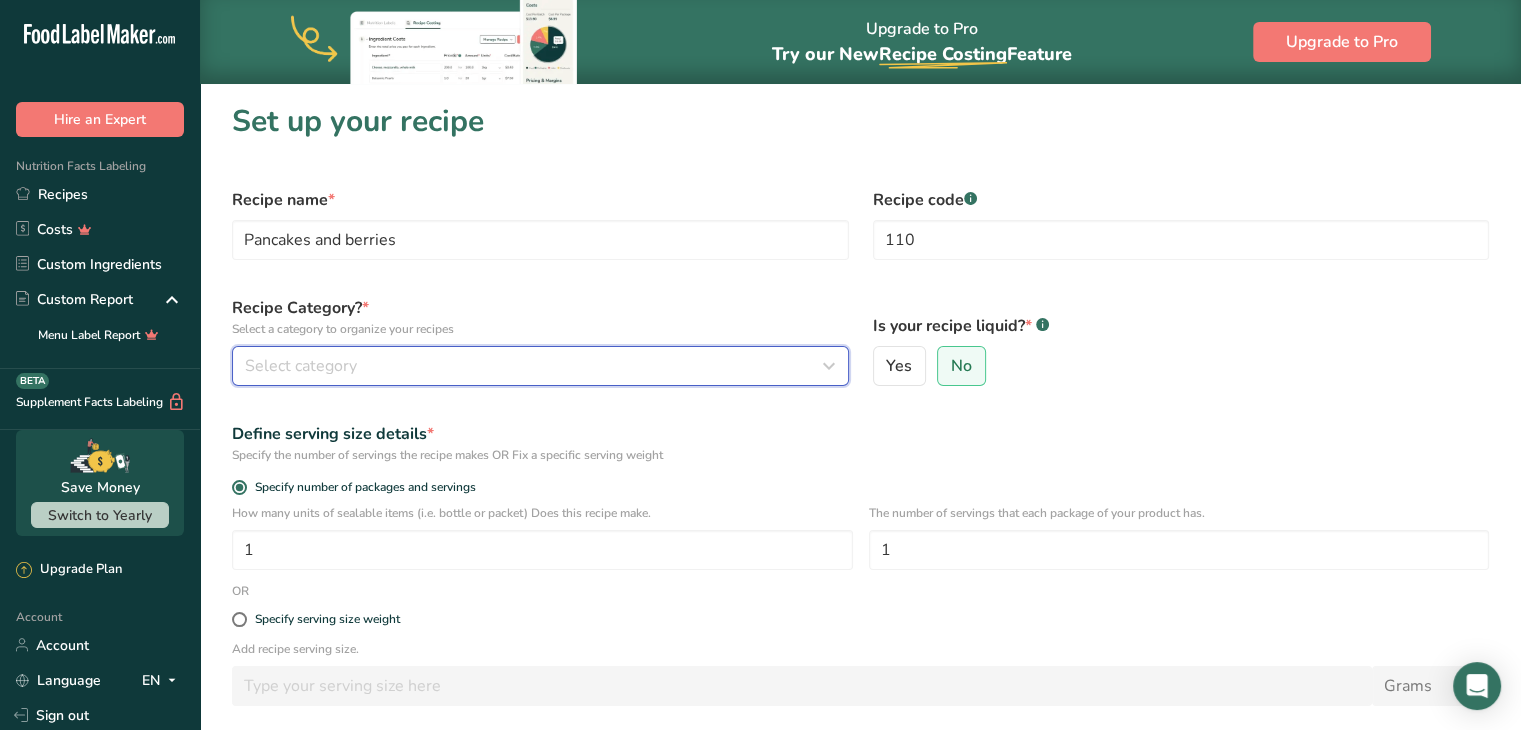 click on "Select category" at bounding box center [534, 366] 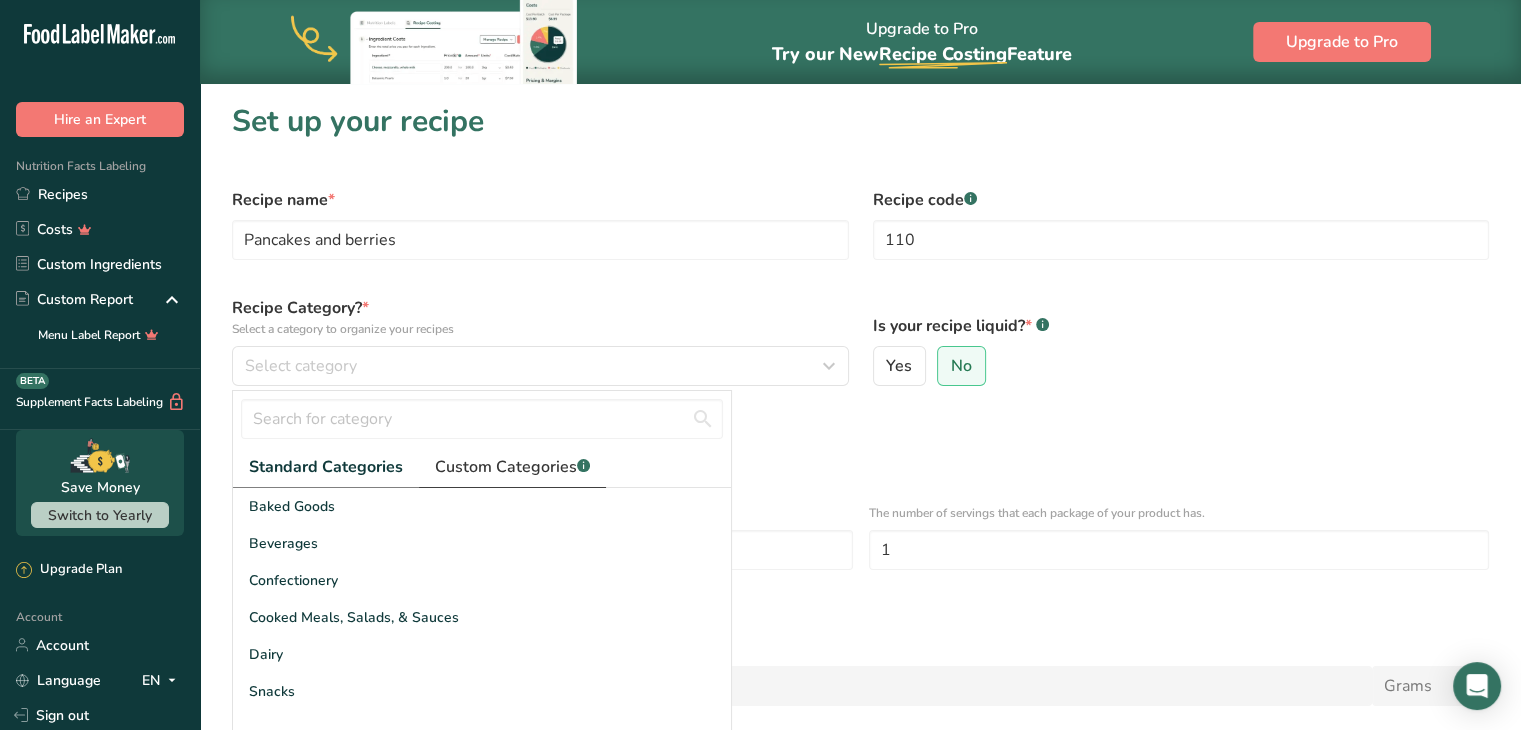 click on "Custom Categories
.a-a{fill:#347362;}.b-a{fill:#fff;}" at bounding box center (512, 467) 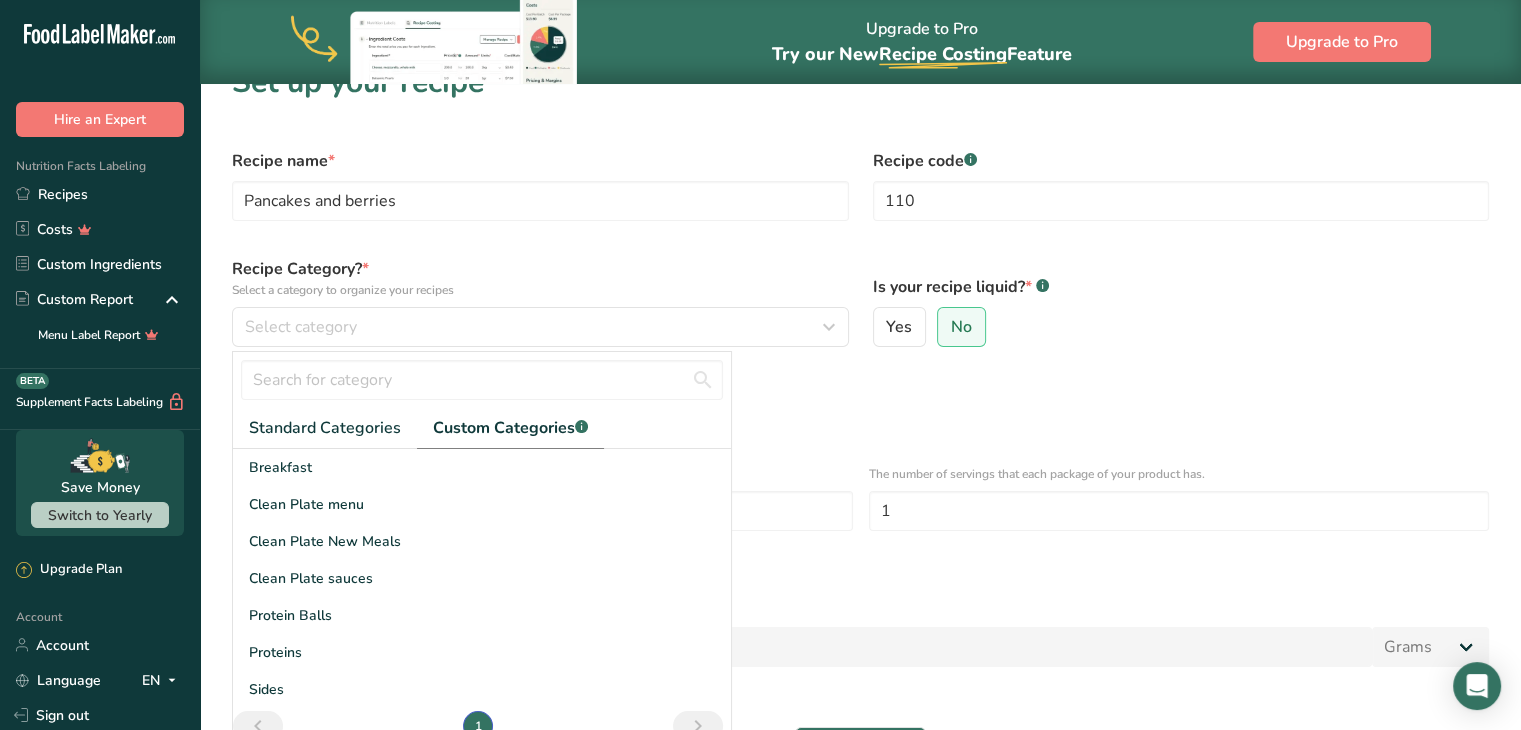 scroll, scrollTop: 46, scrollLeft: 0, axis: vertical 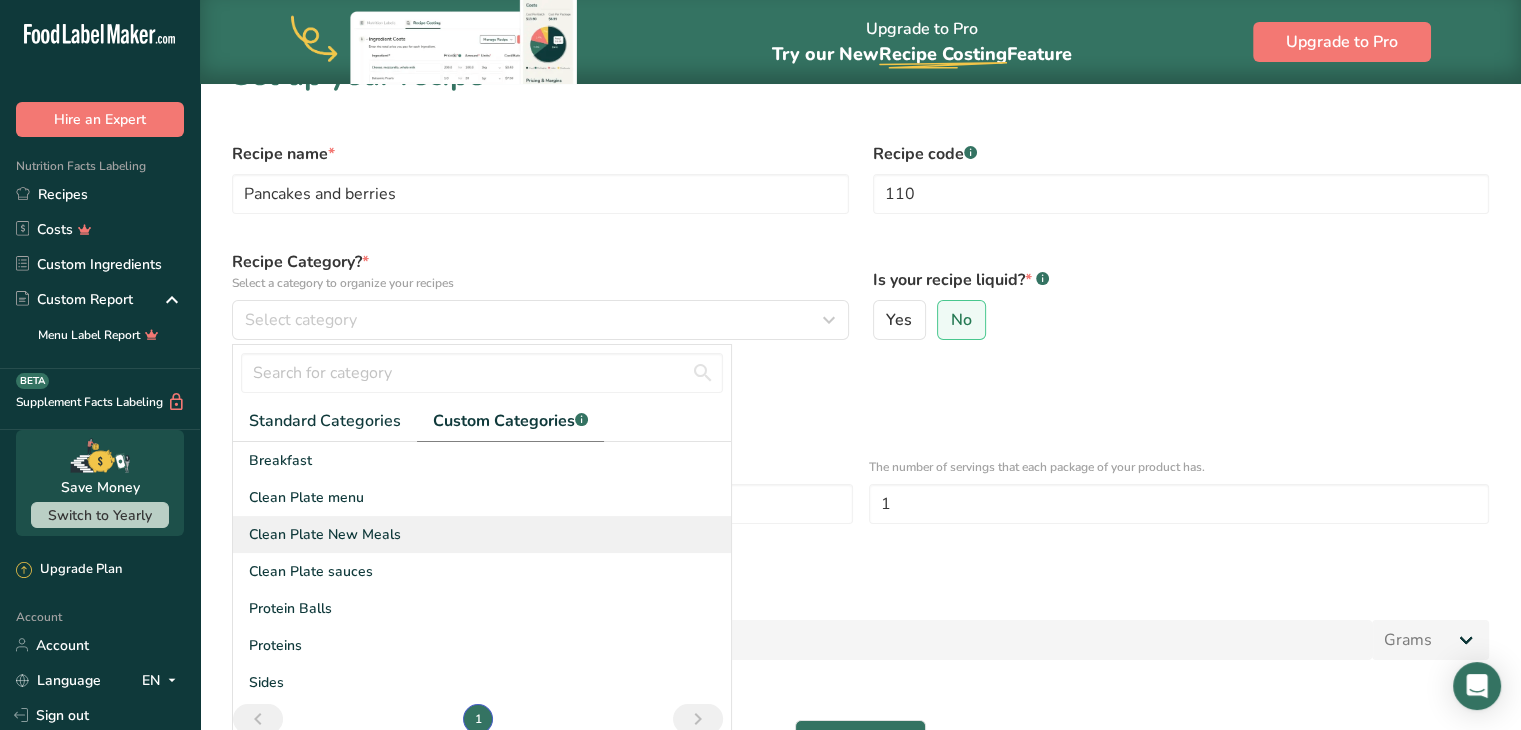 click on "Clean Plate New Meals" at bounding box center [482, 534] 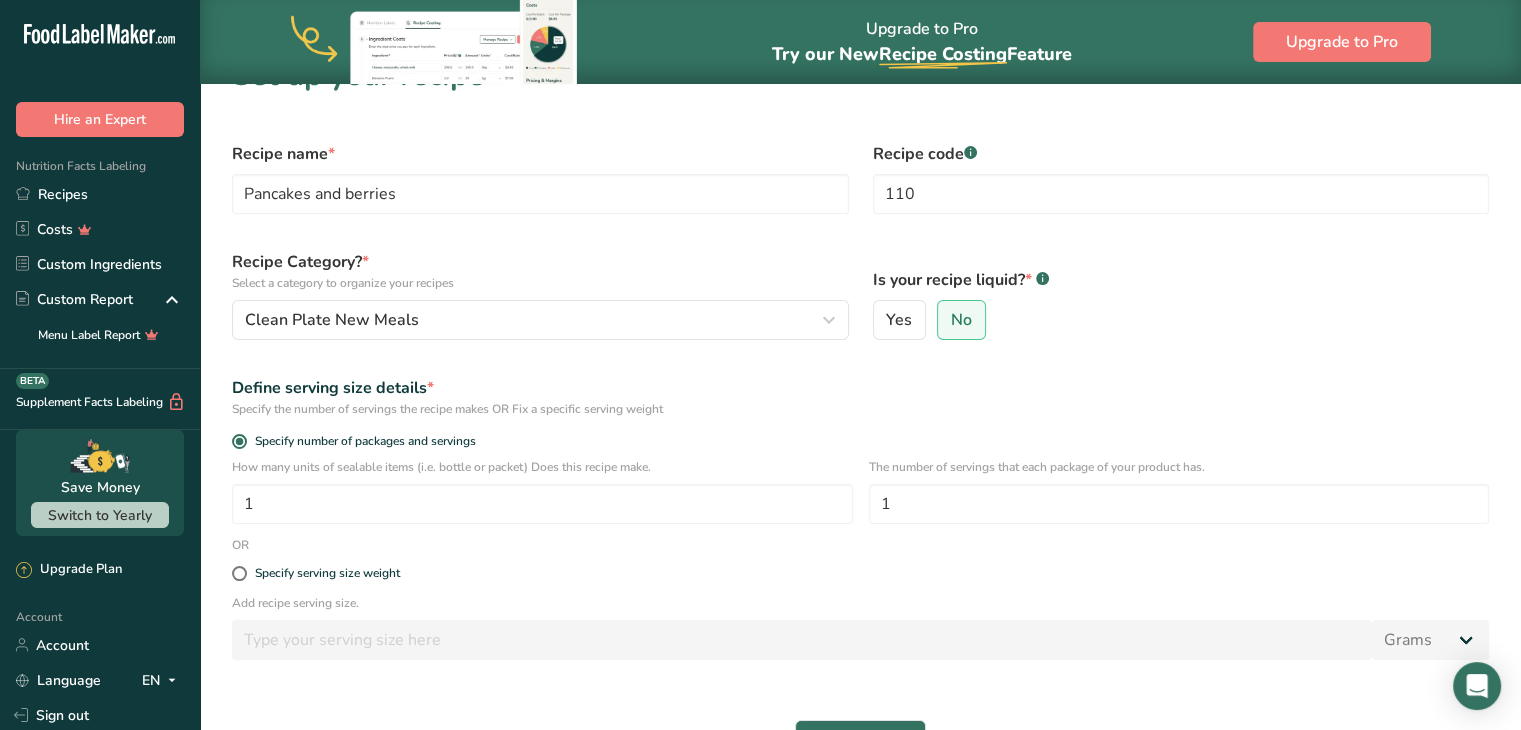scroll, scrollTop: 212, scrollLeft: 0, axis: vertical 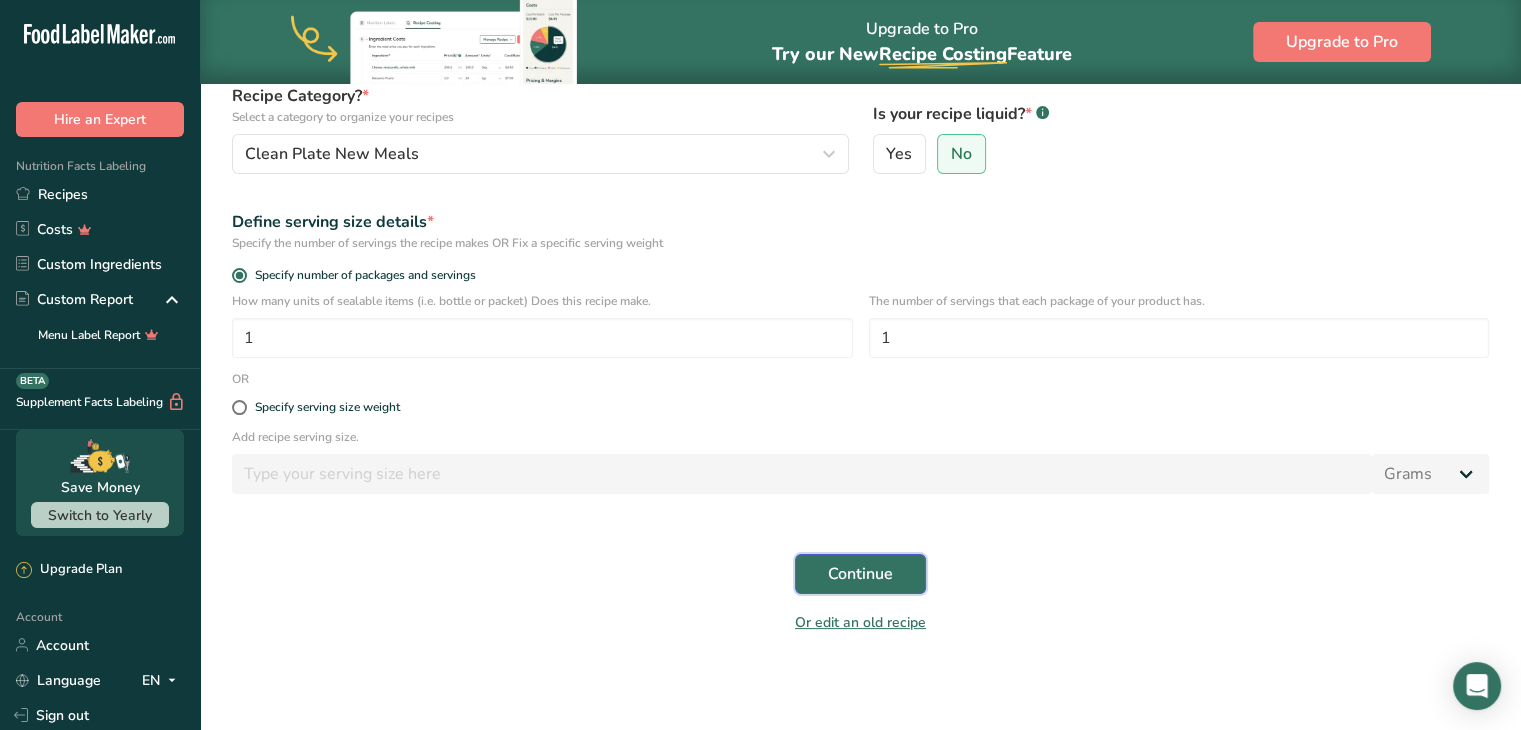 click on "Continue" at bounding box center (860, 574) 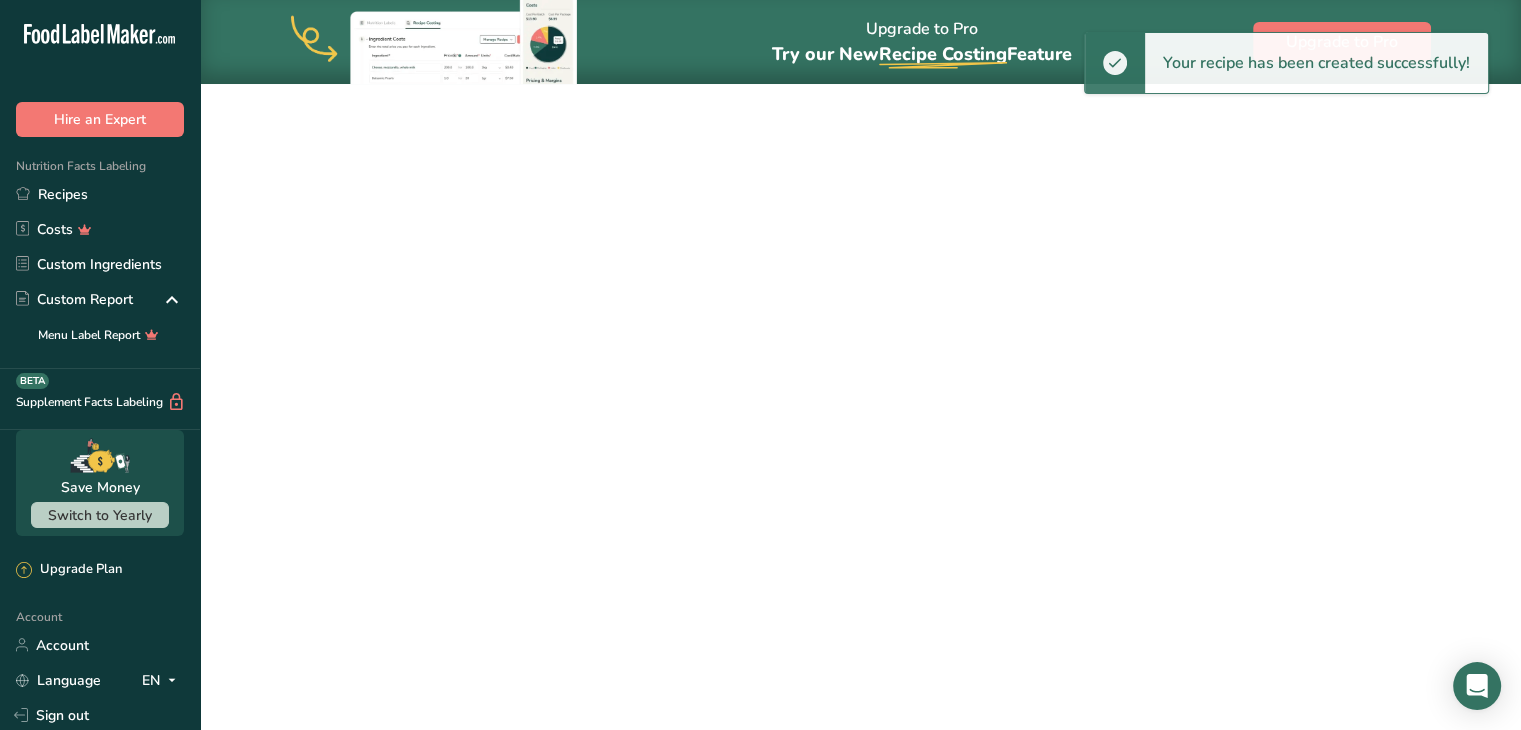 scroll, scrollTop: 0, scrollLeft: 0, axis: both 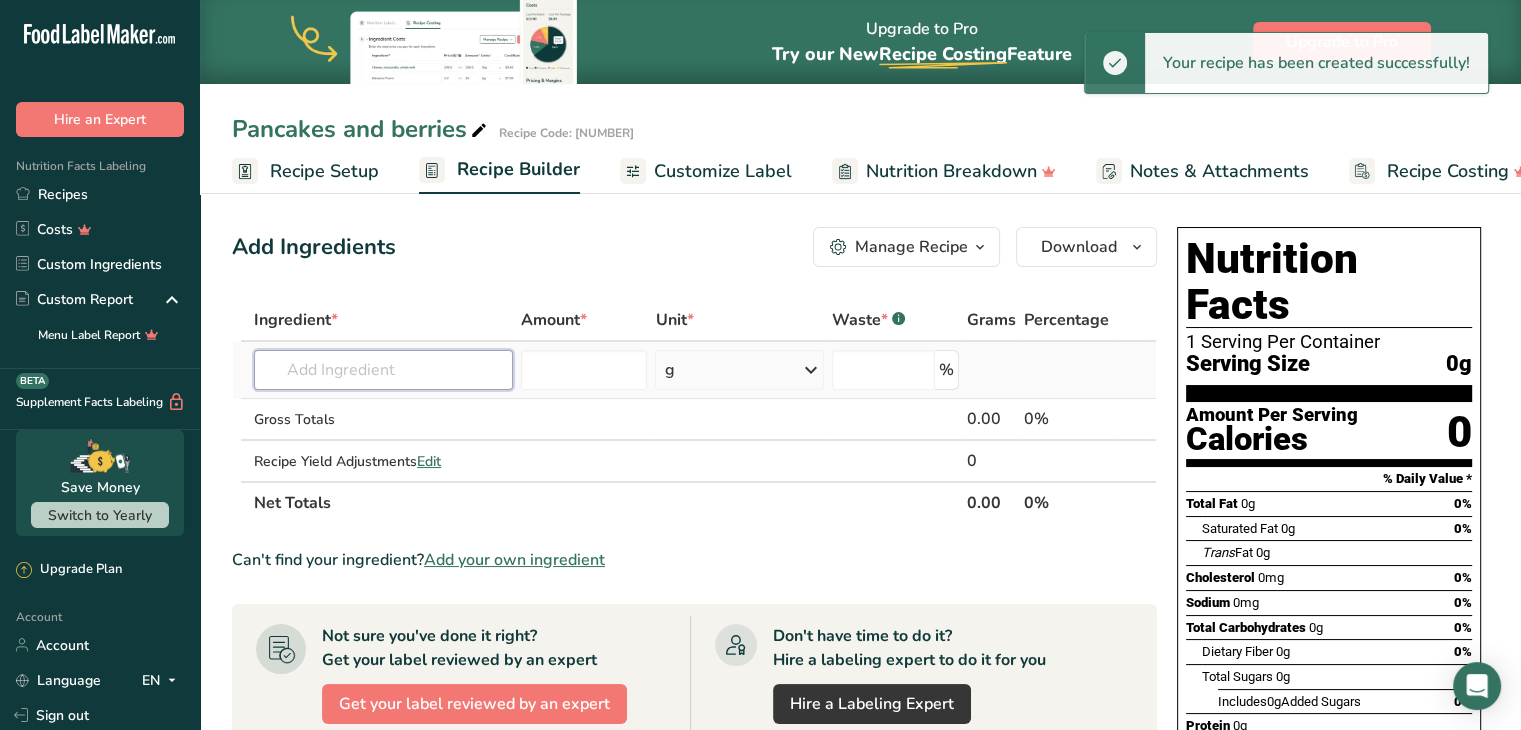 click at bounding box center (383, 370) 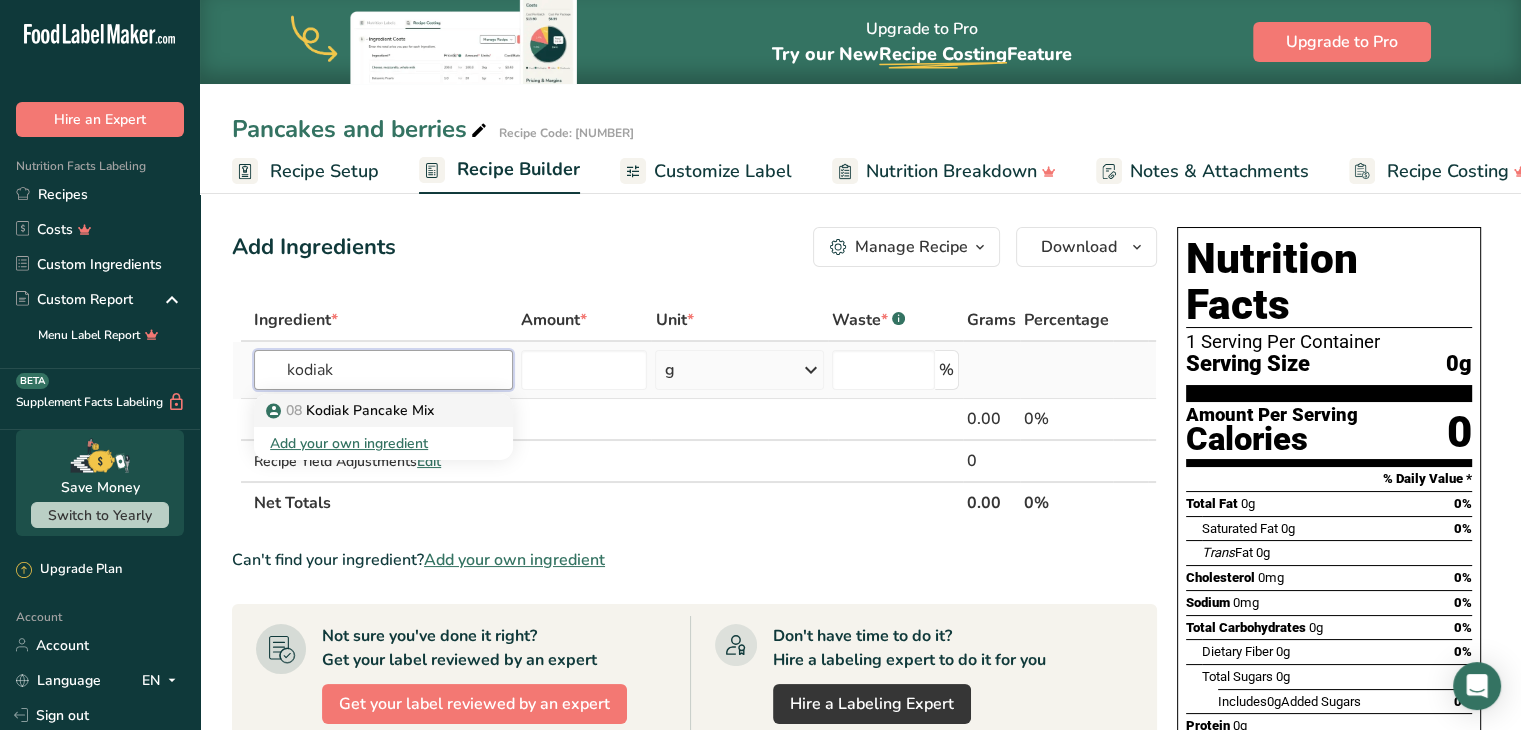 type on "kodiak" 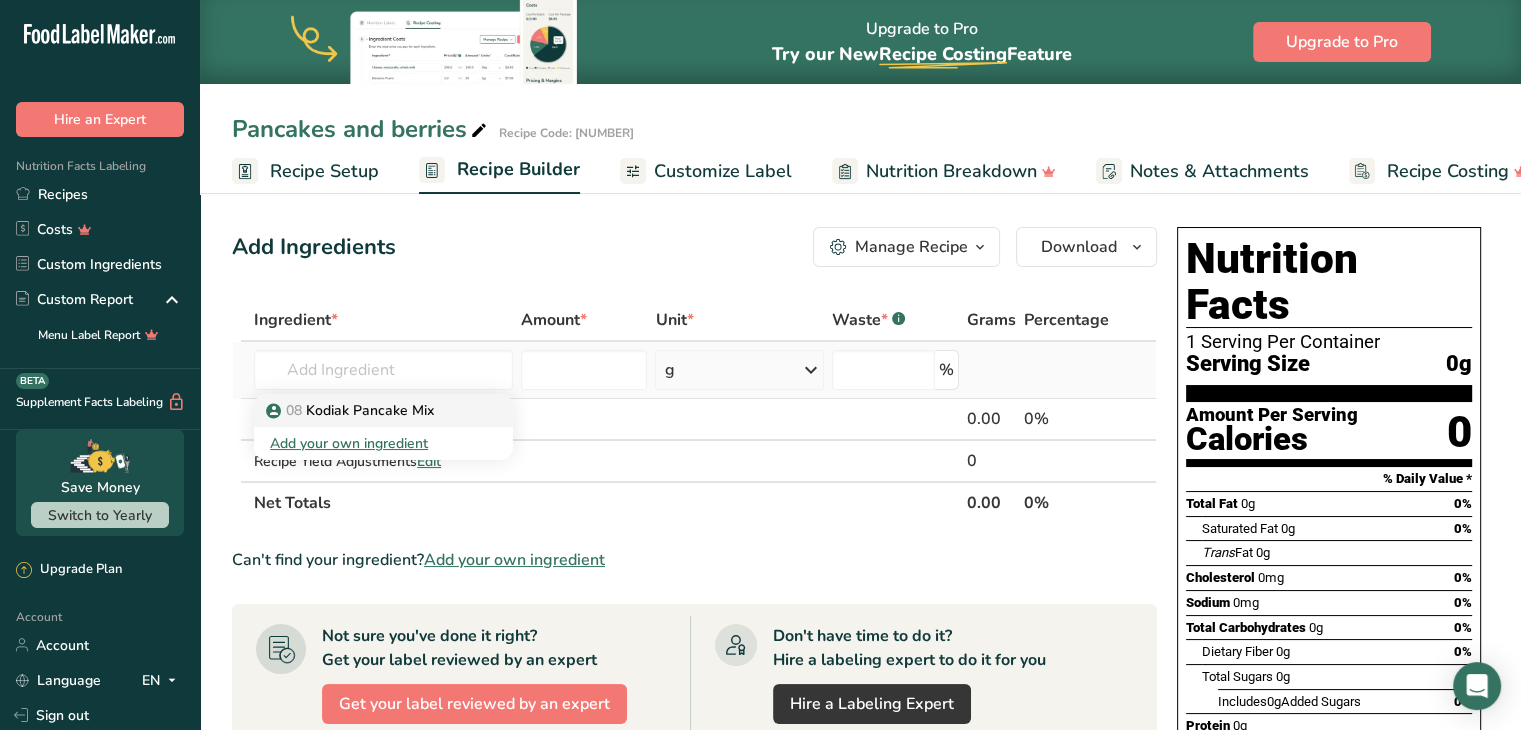 click on "08
Kodiak Pancake Mix" at bounding box center [352, 410] 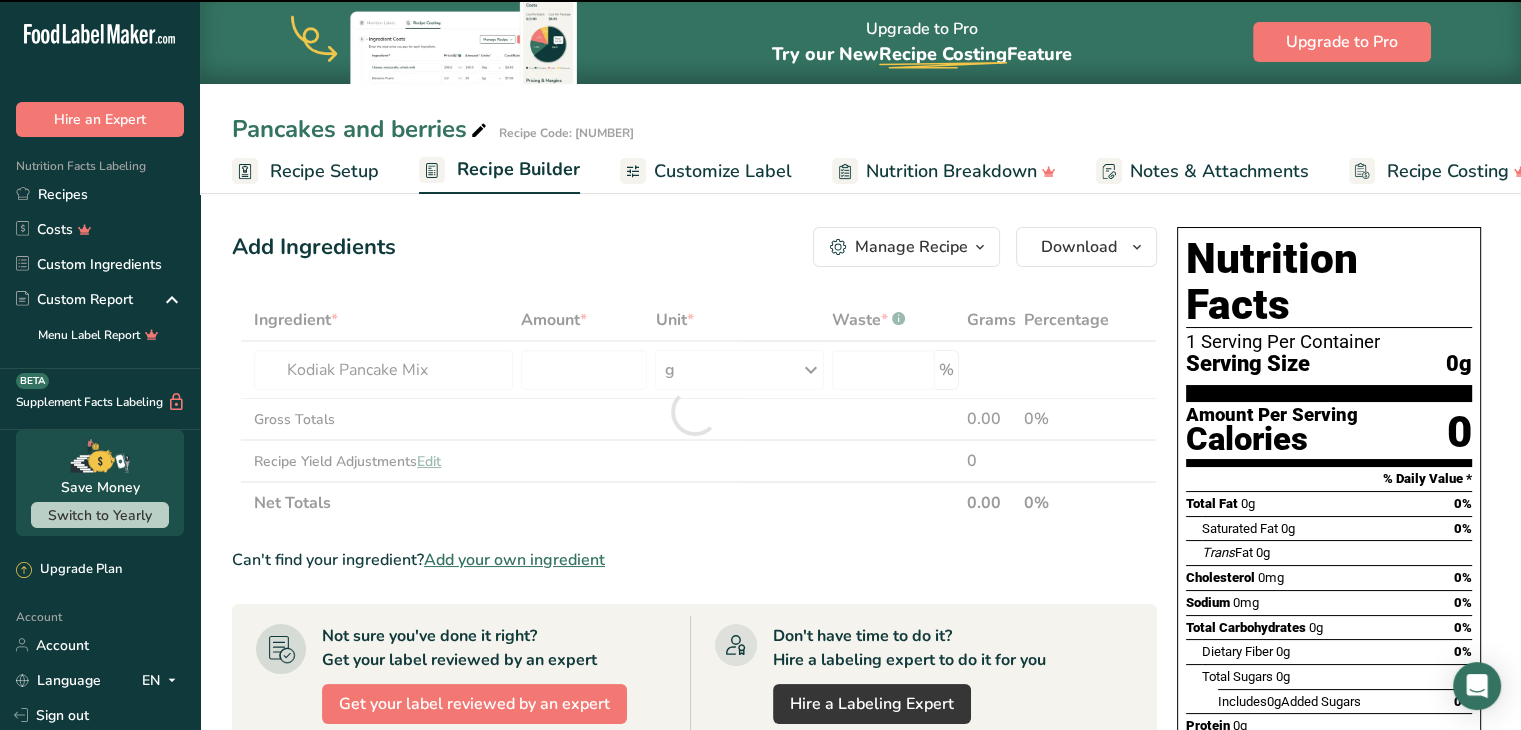 type on "0" 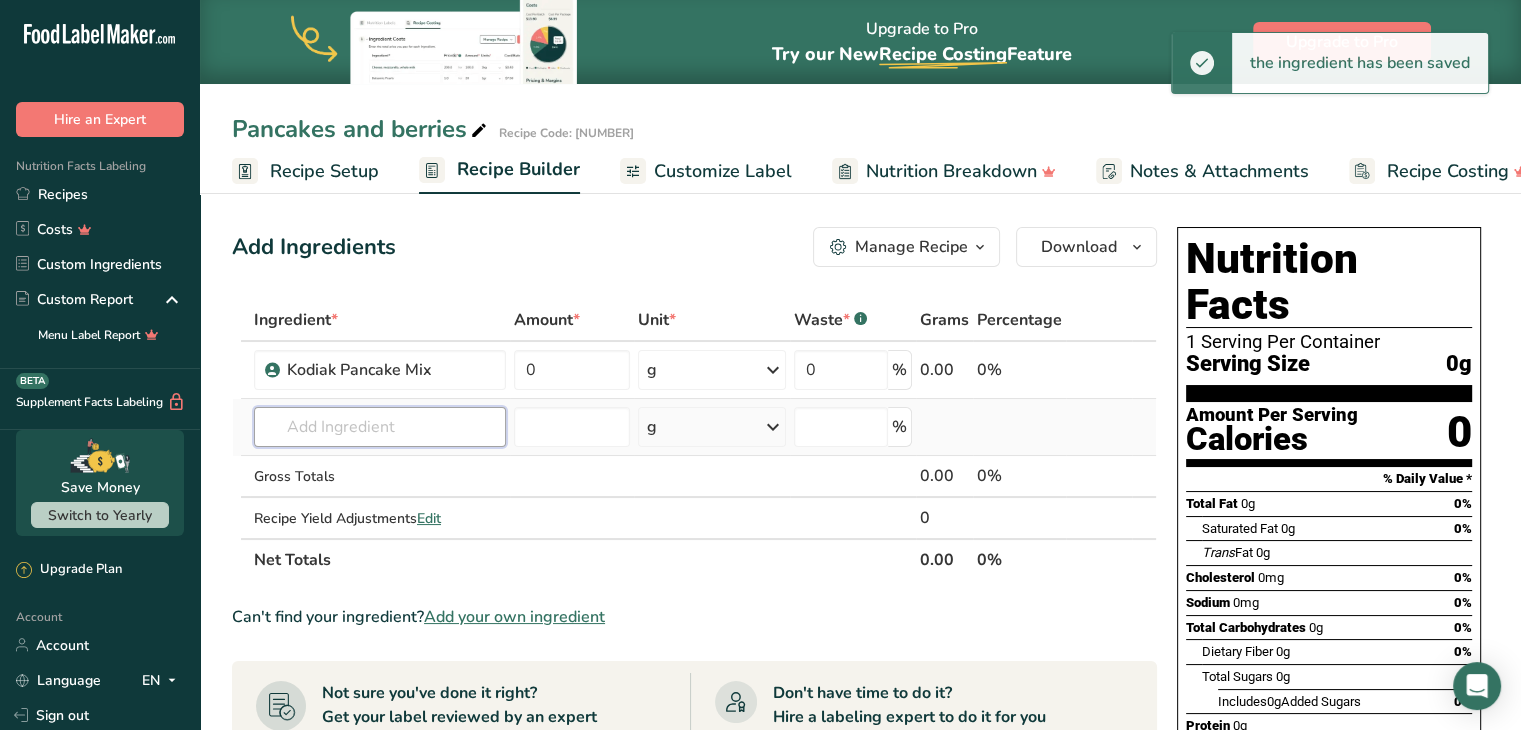 click at bounding box center (380, 427) 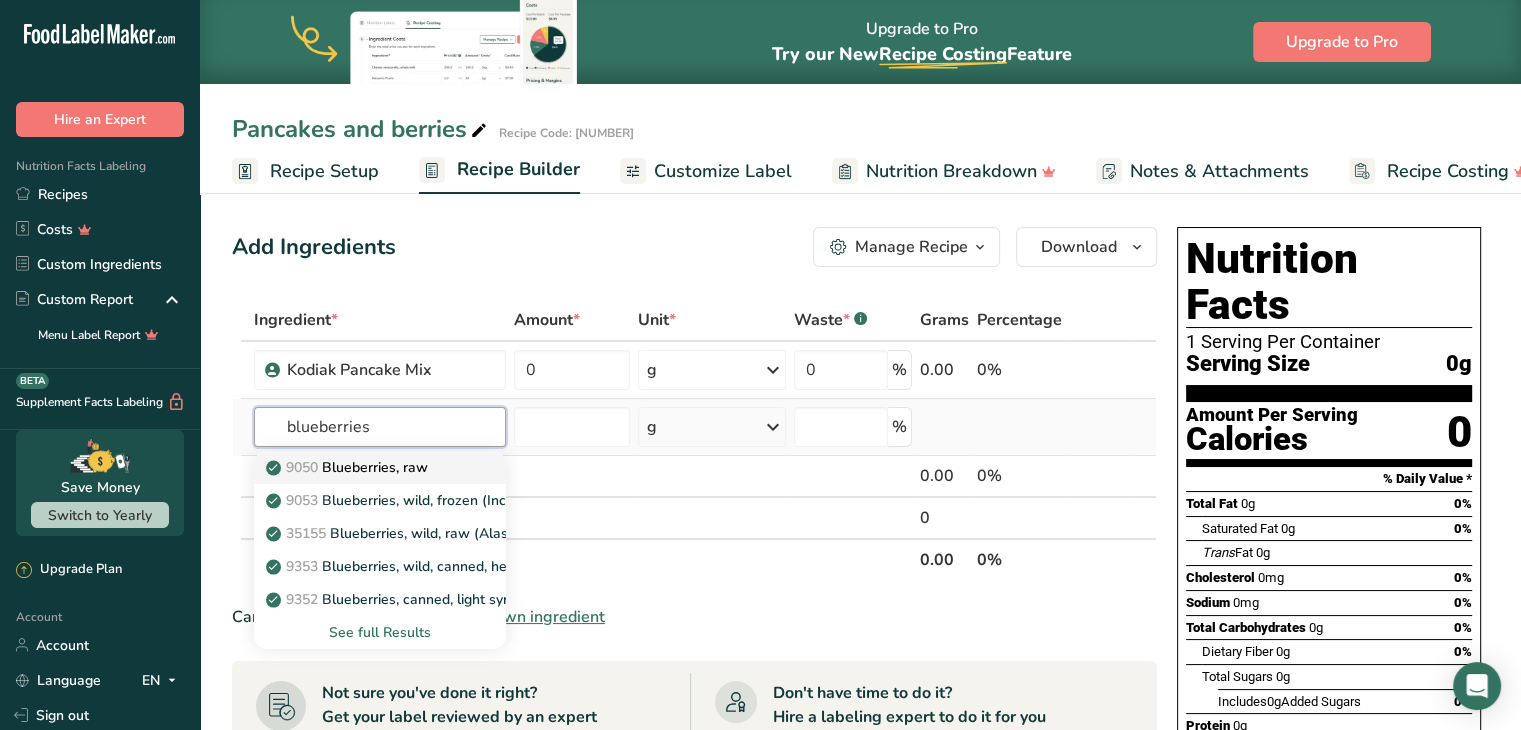type on "blueberries" 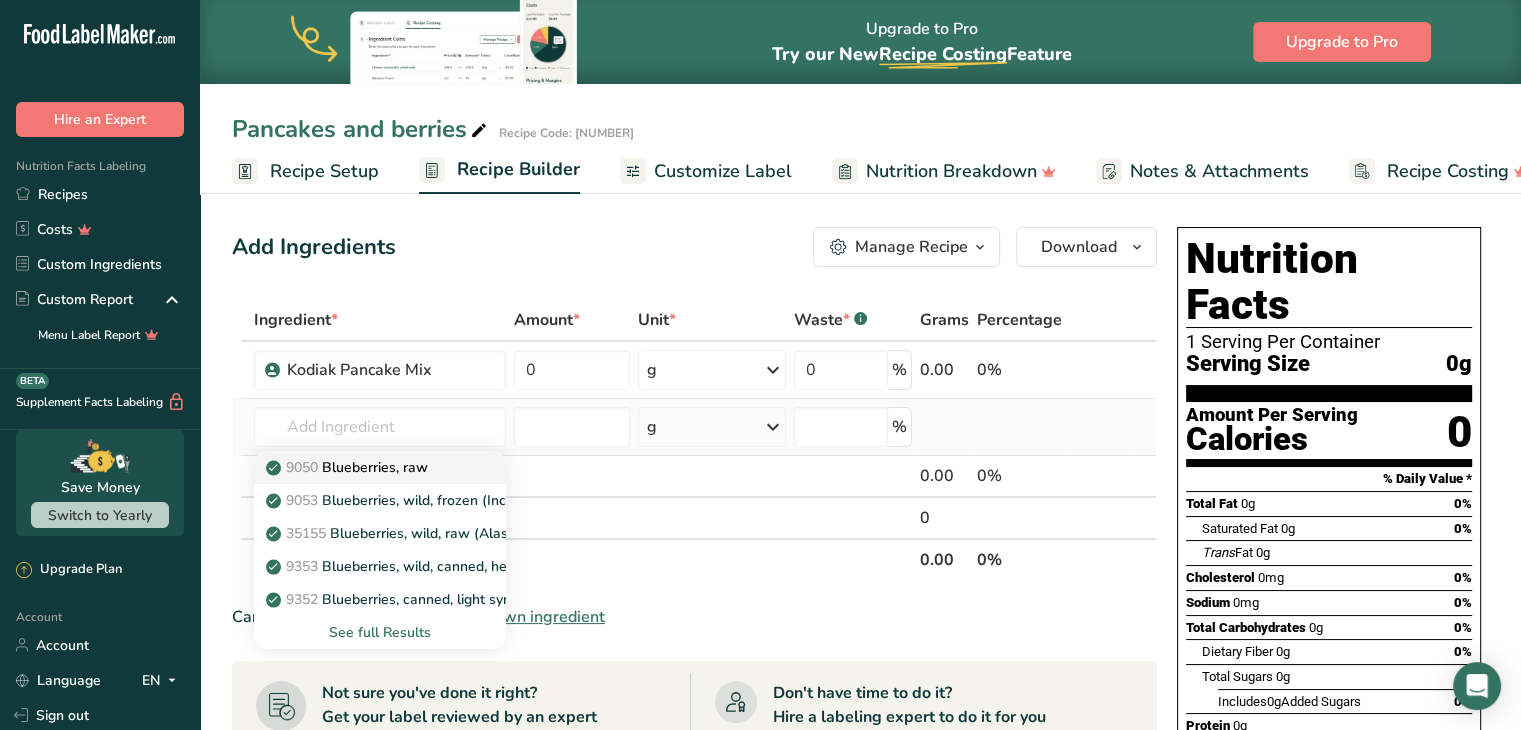 click on "9050
Blueberries, raw" at bounding box center (349, 467) 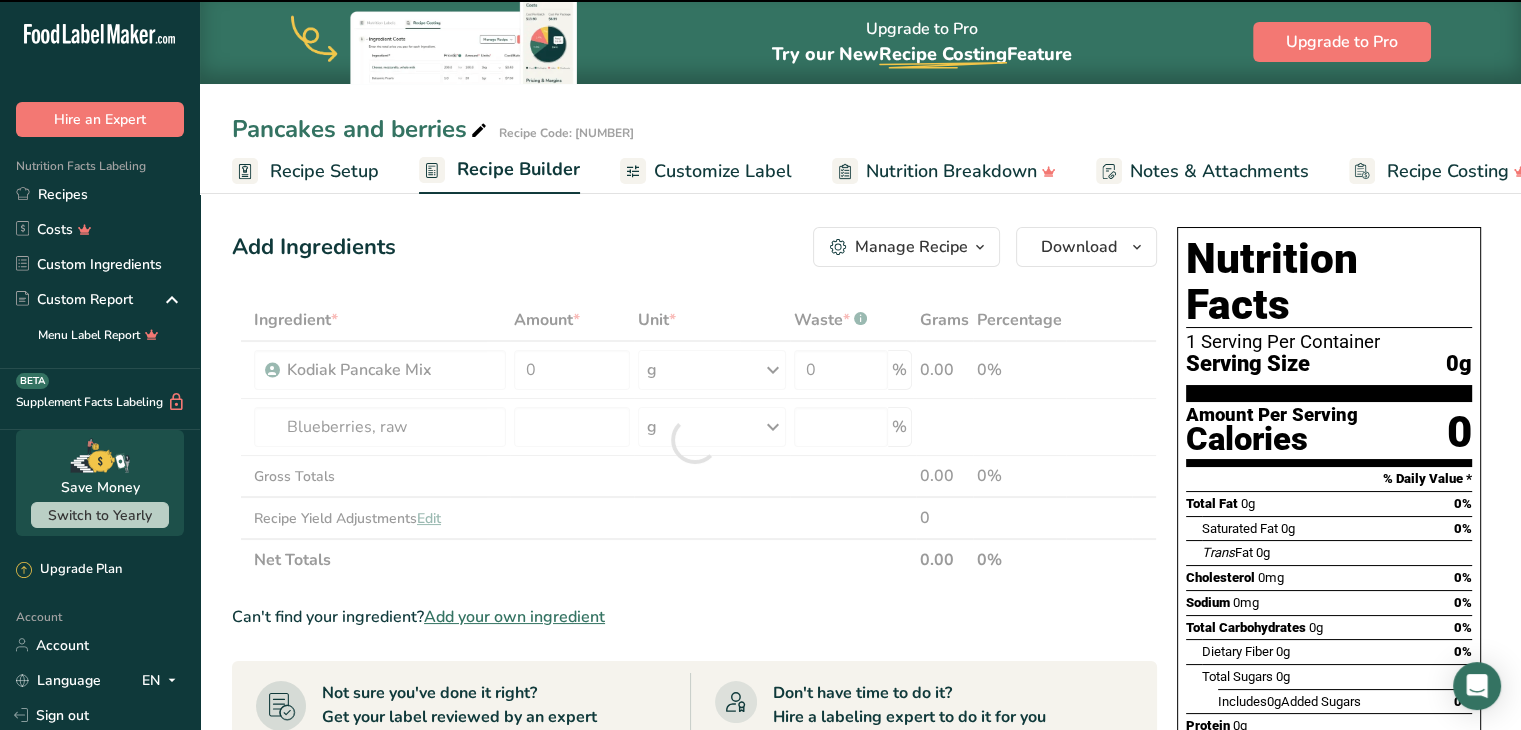 type on "0" 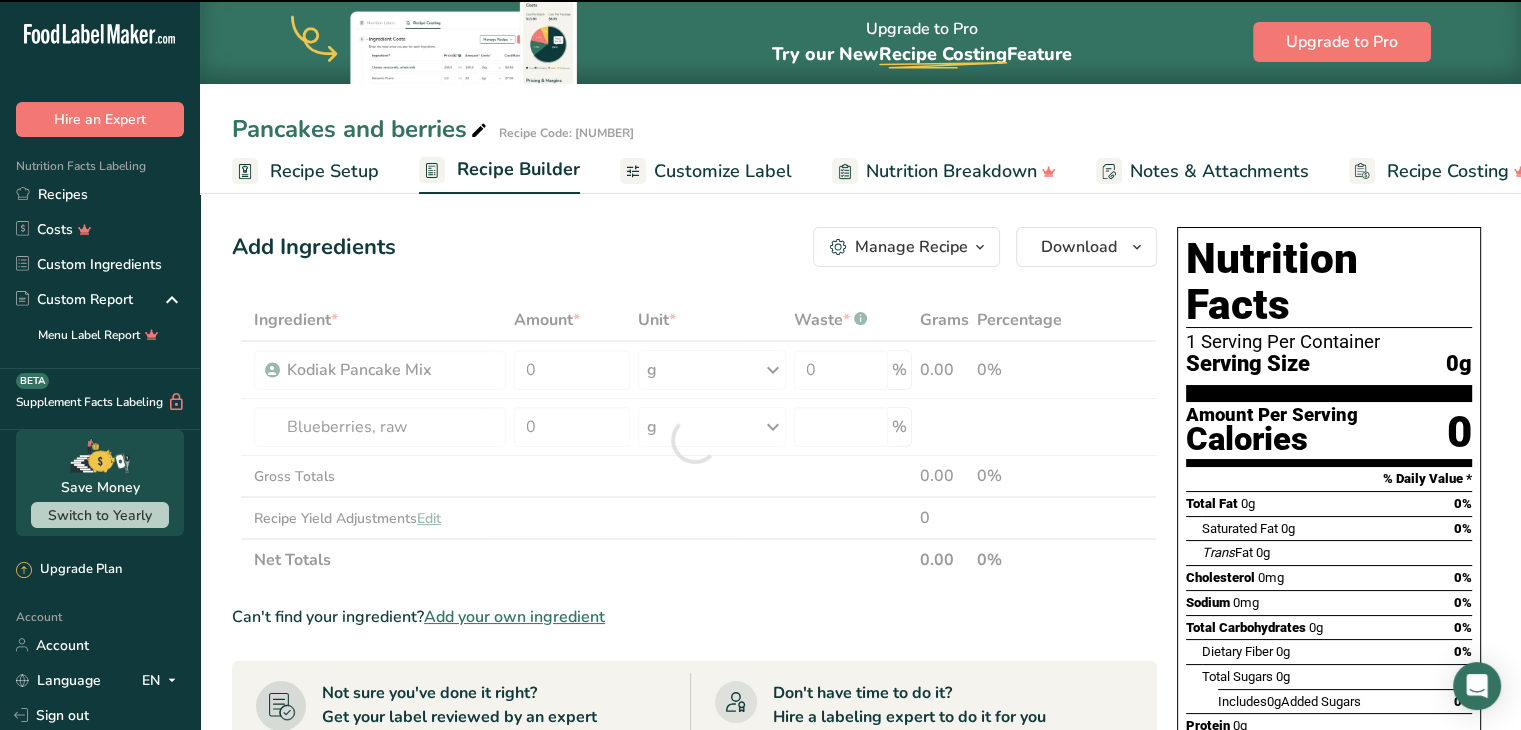 type on "0" 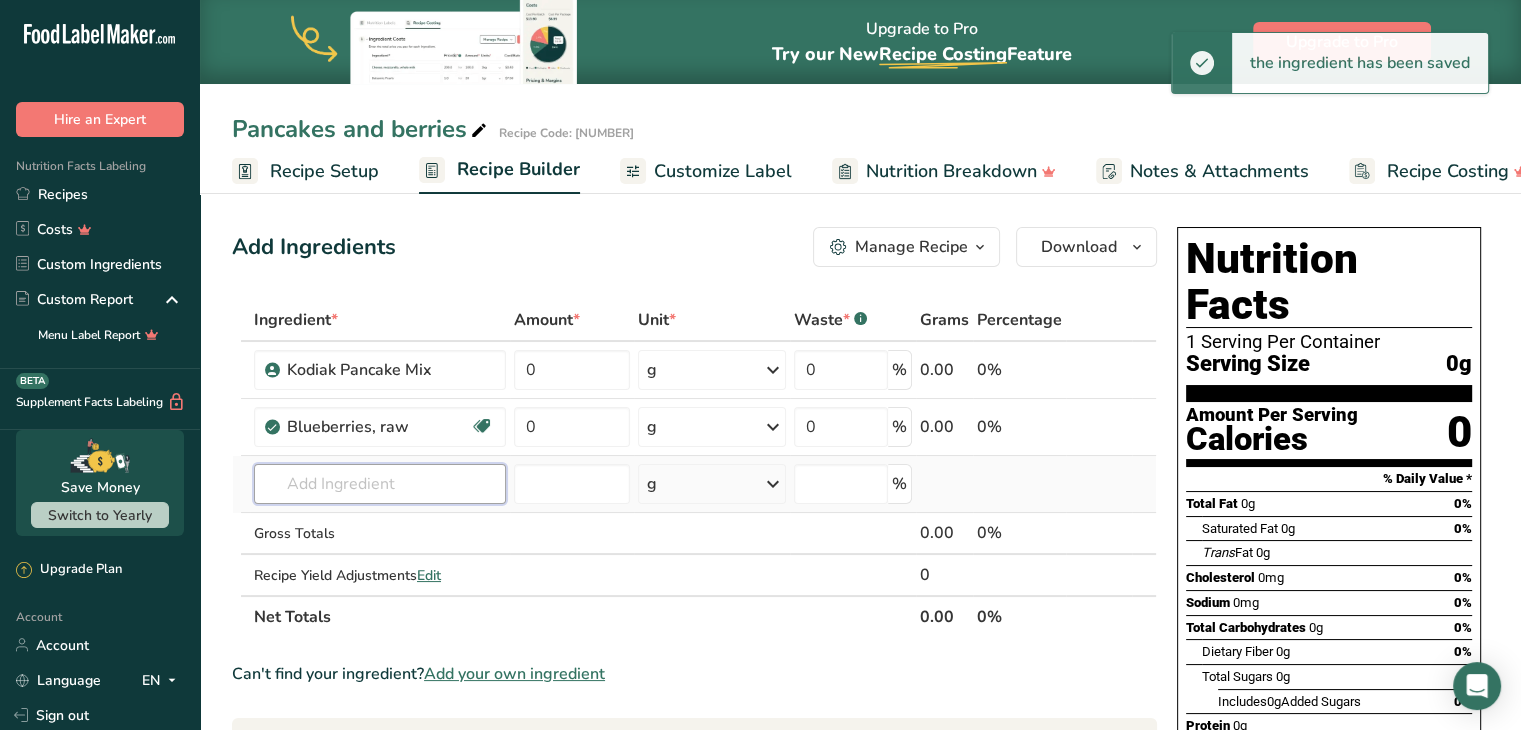 click at bounding box center (380, 484) 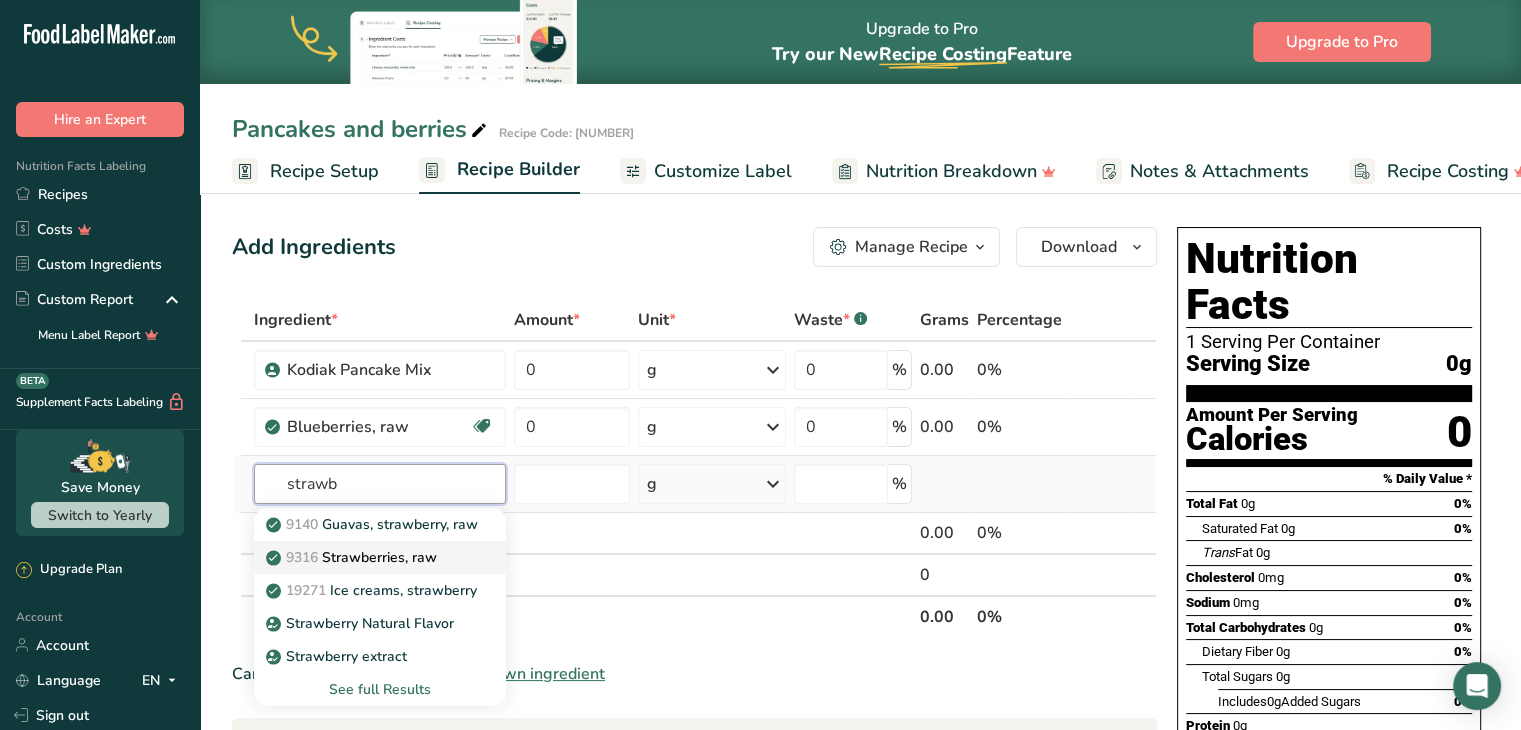type on "strawb" 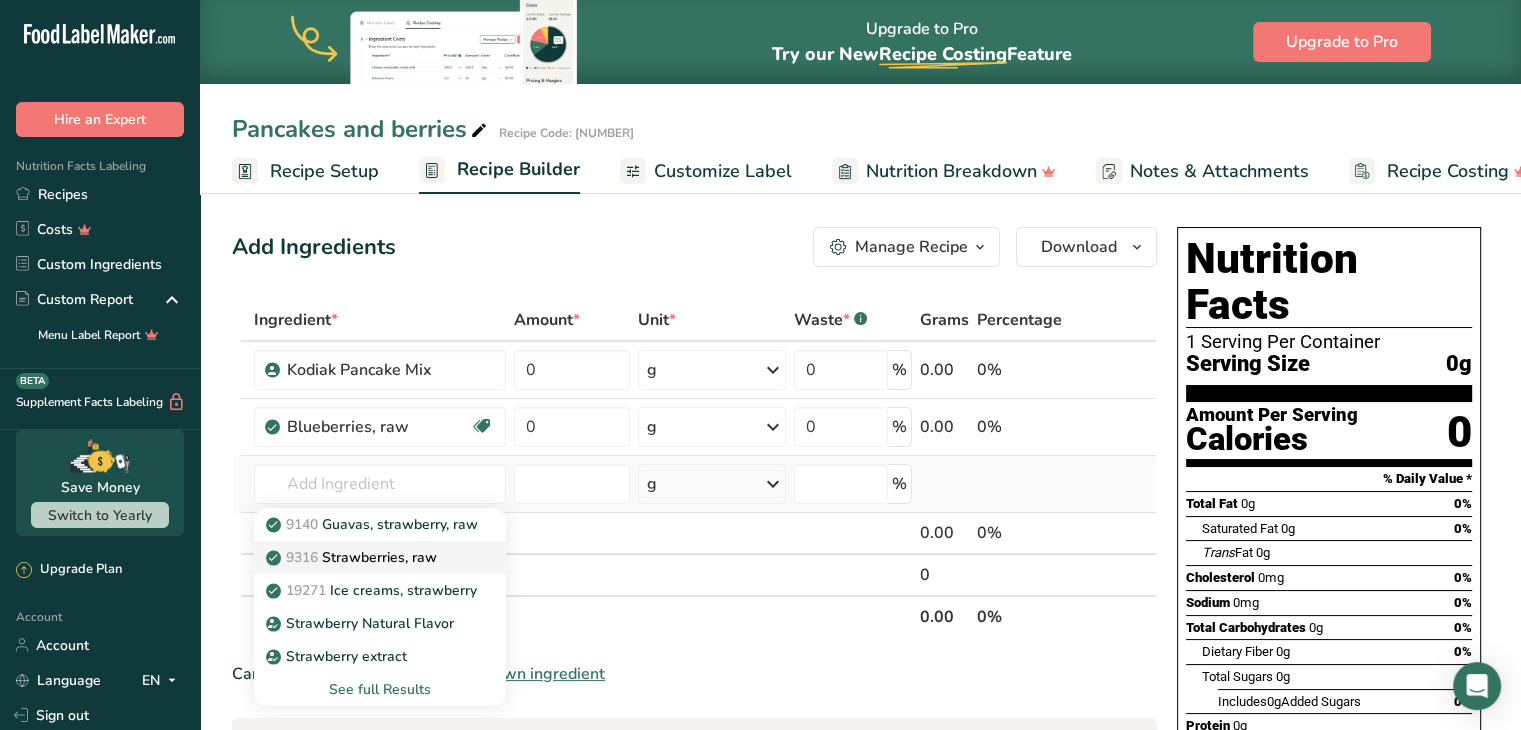 click on "9316
Strawberries, raw" at bounding box center (353, 557) 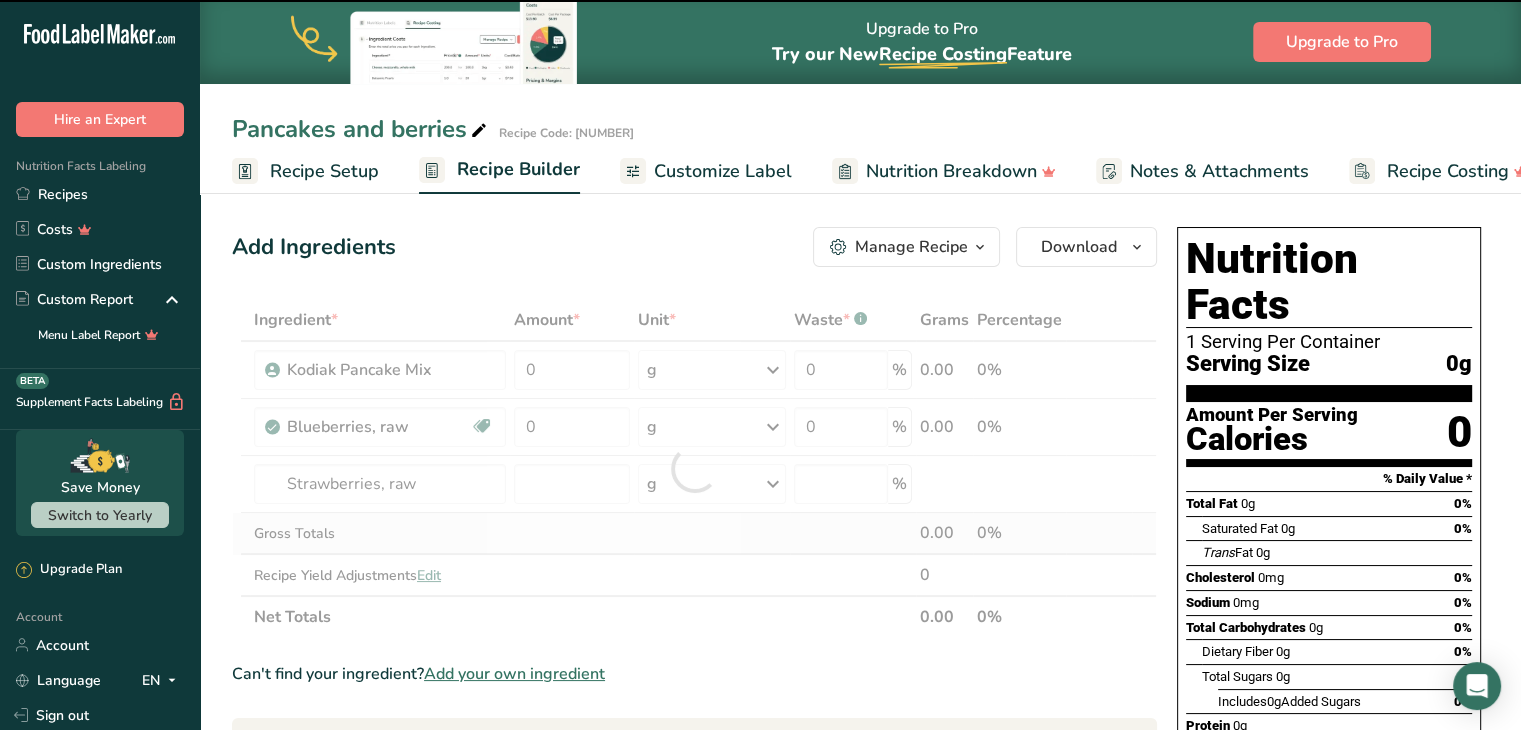 type on "0" 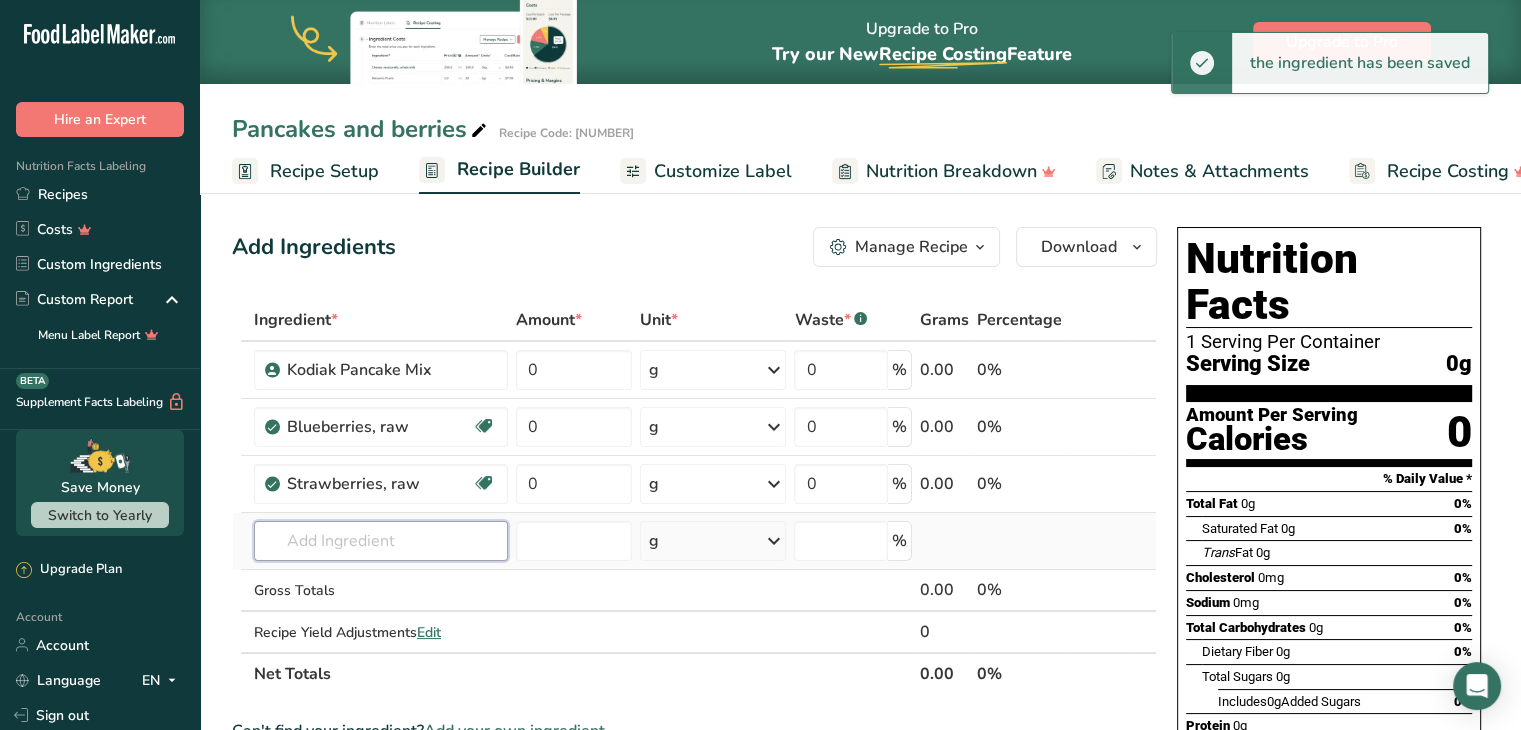click at bounding box center [381, 541] 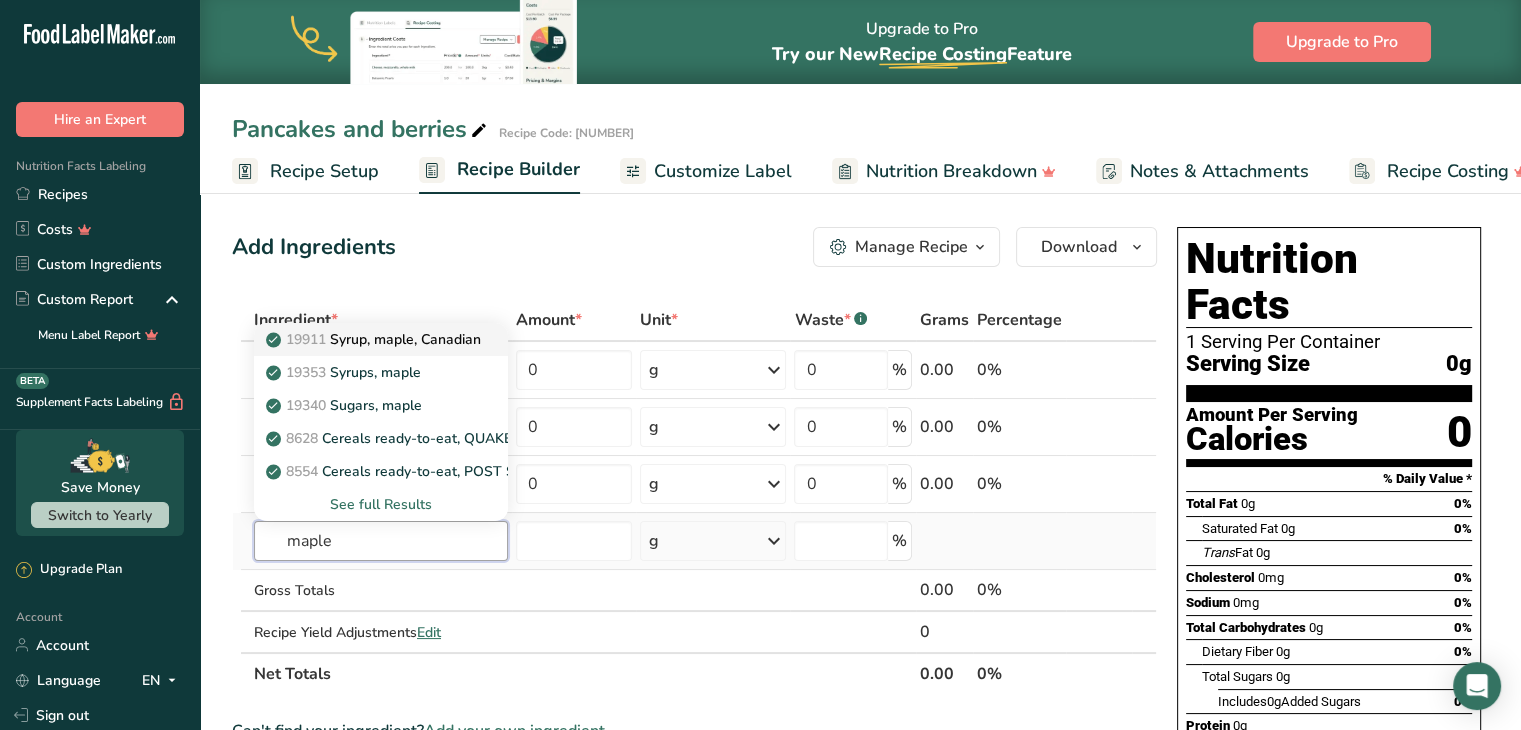 type on "maple" 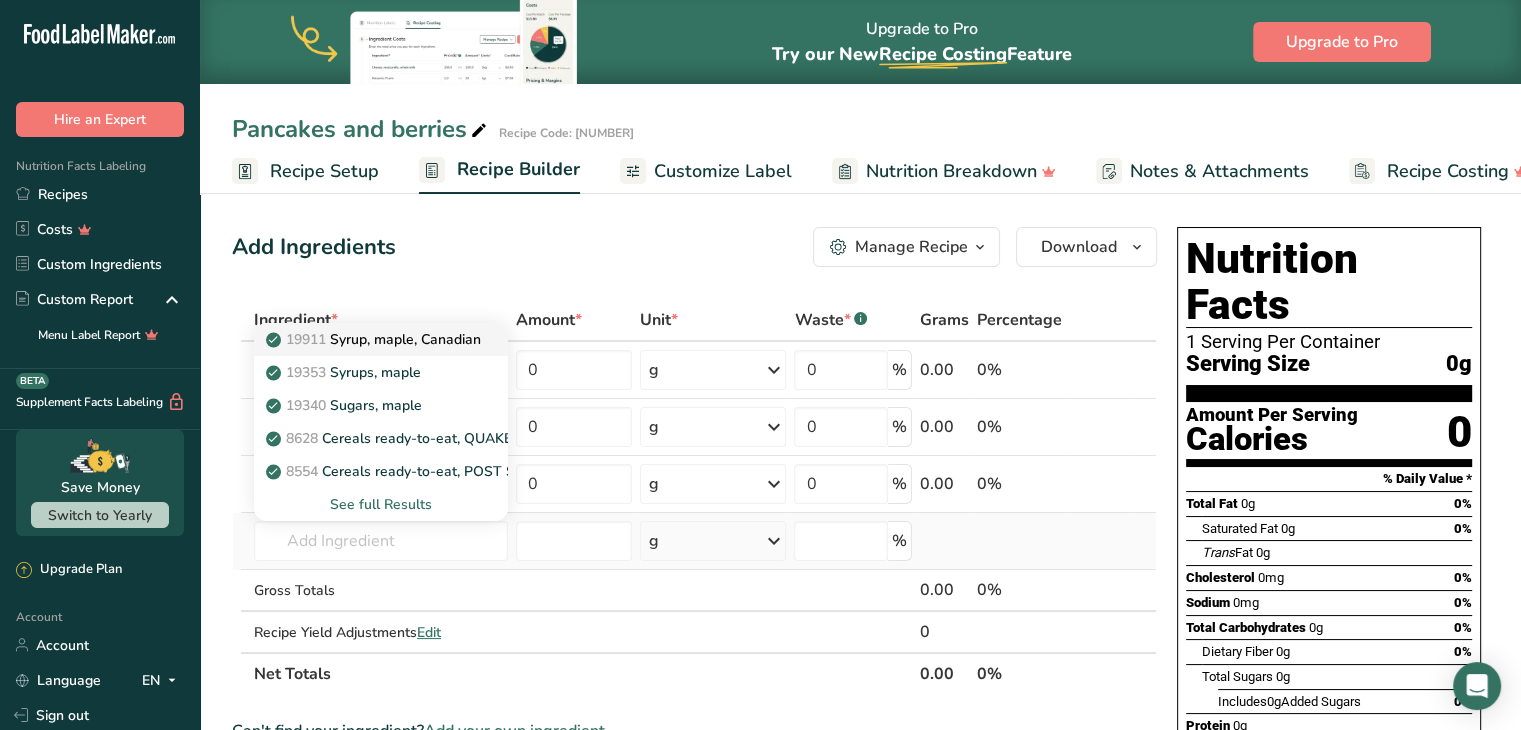 click on "19911
Syrup, maple, Canadian" at bounding box center [375, 339] 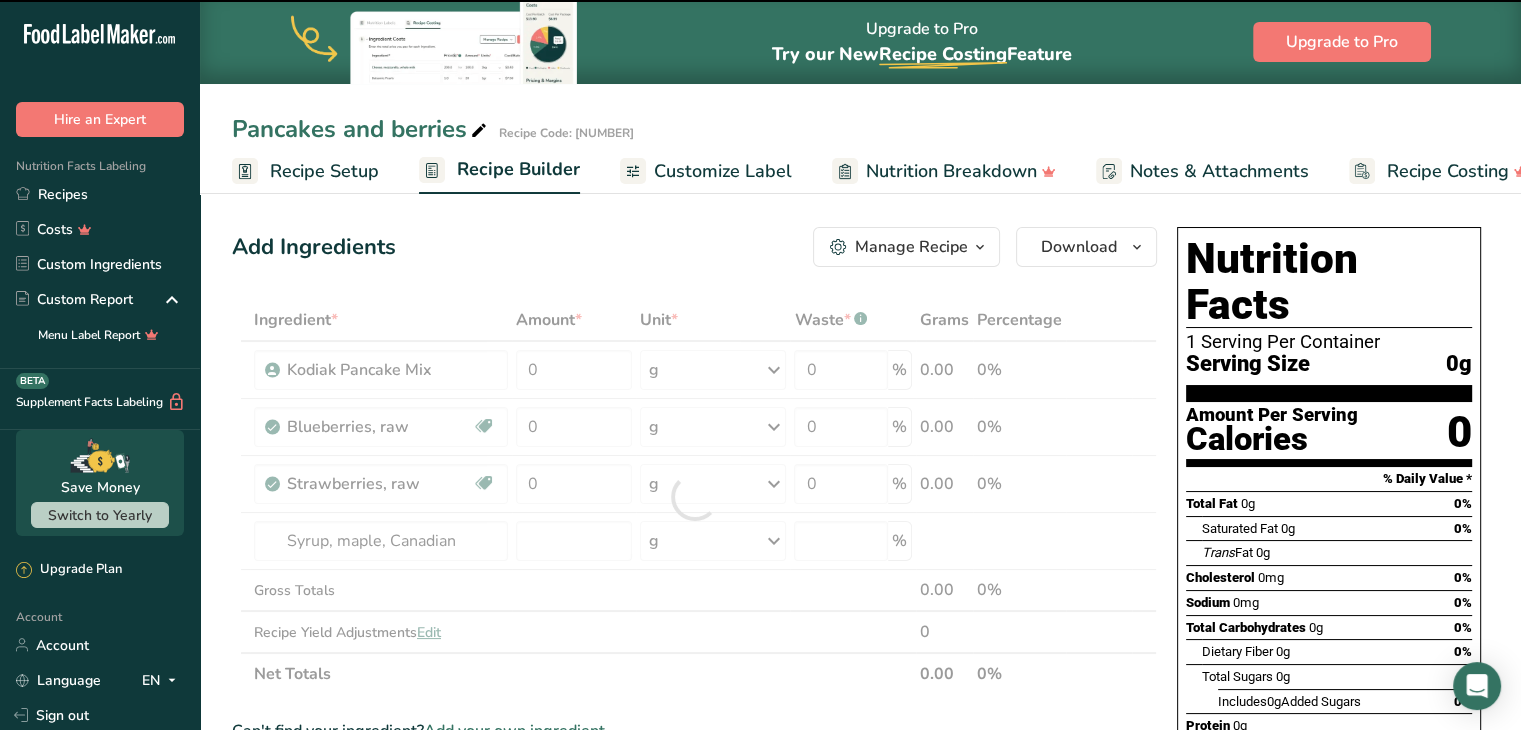 type on "0" 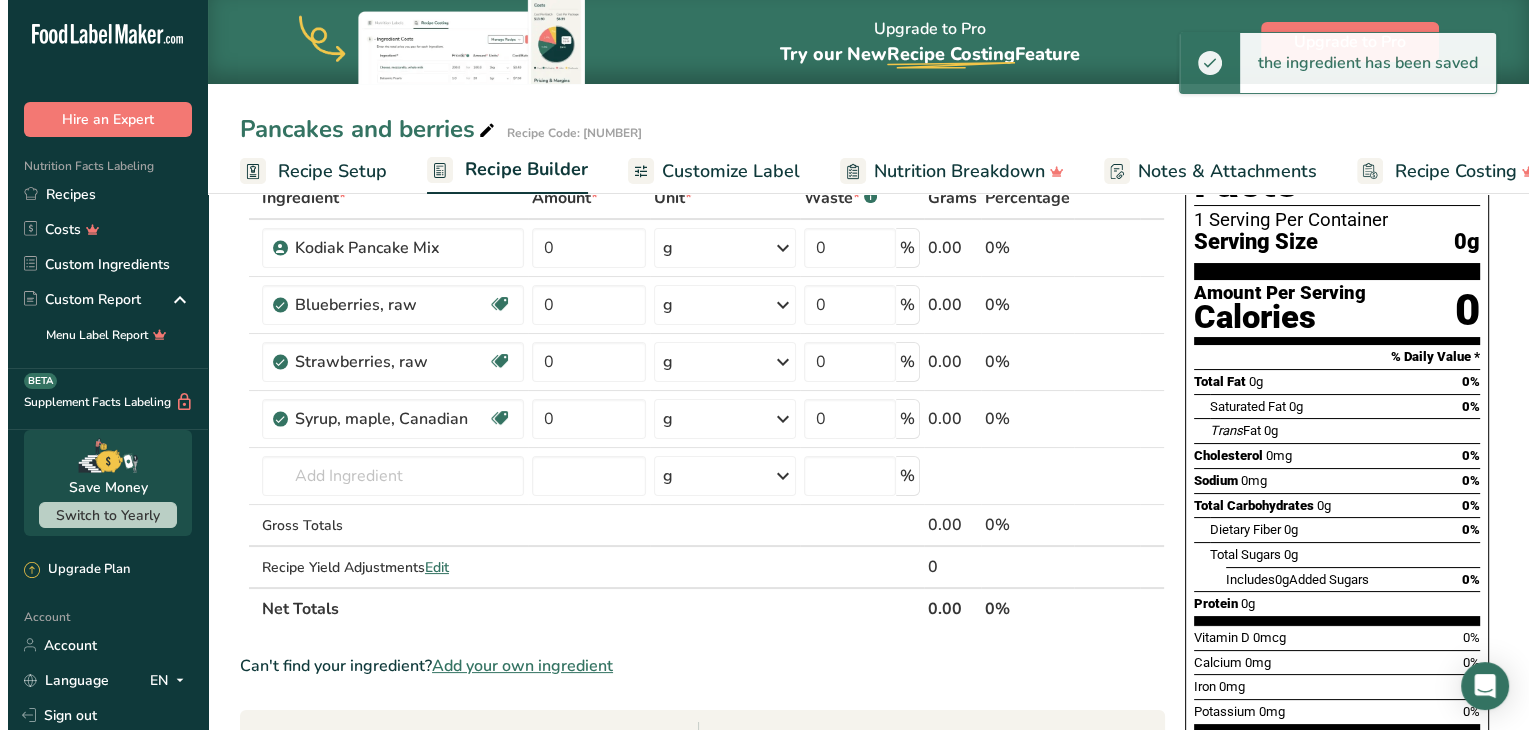scroll, scrollTop: 88, scrollLeft: 0, axis: vertical 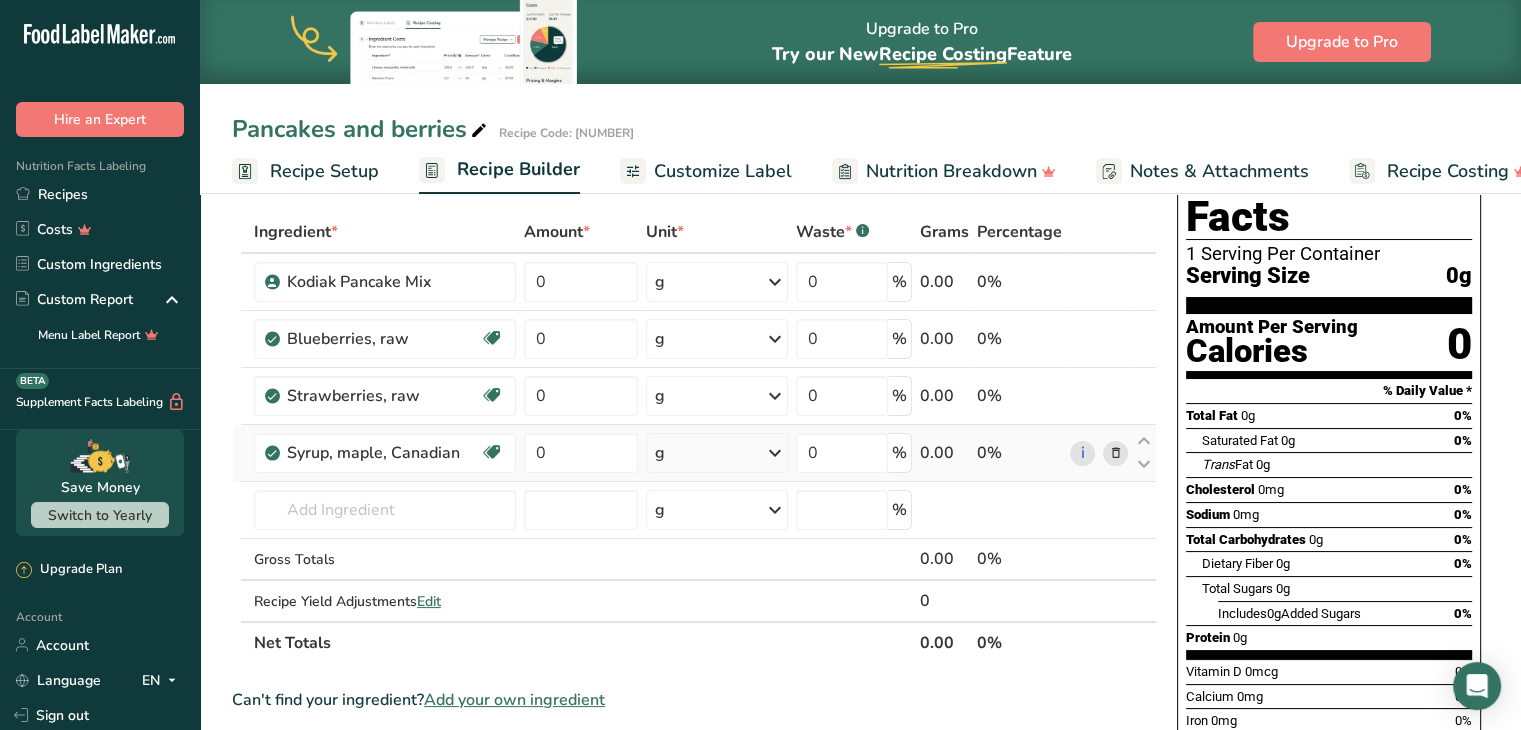 click at bounding box center [1115, 453] 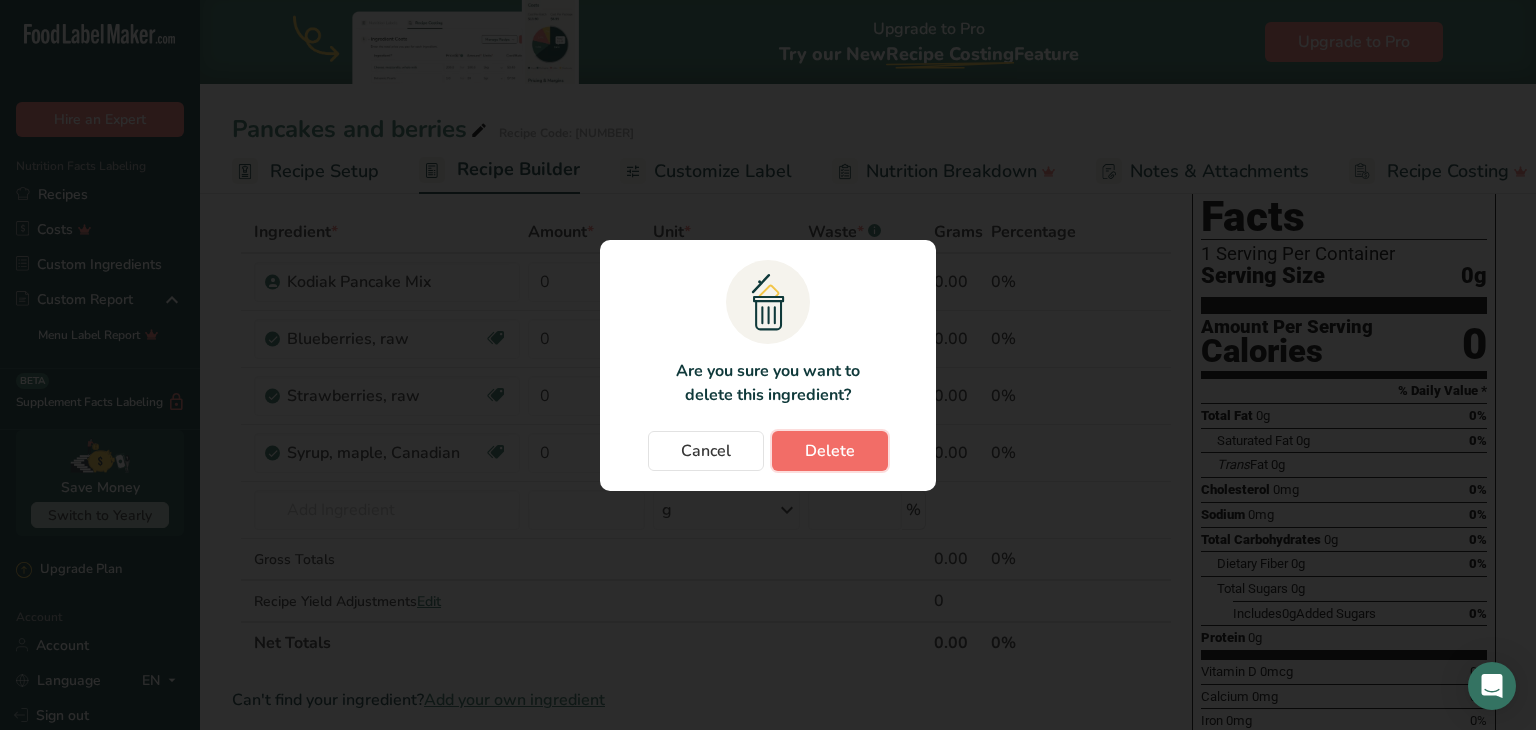 click on "Delete" at bounding box center (830, 451) 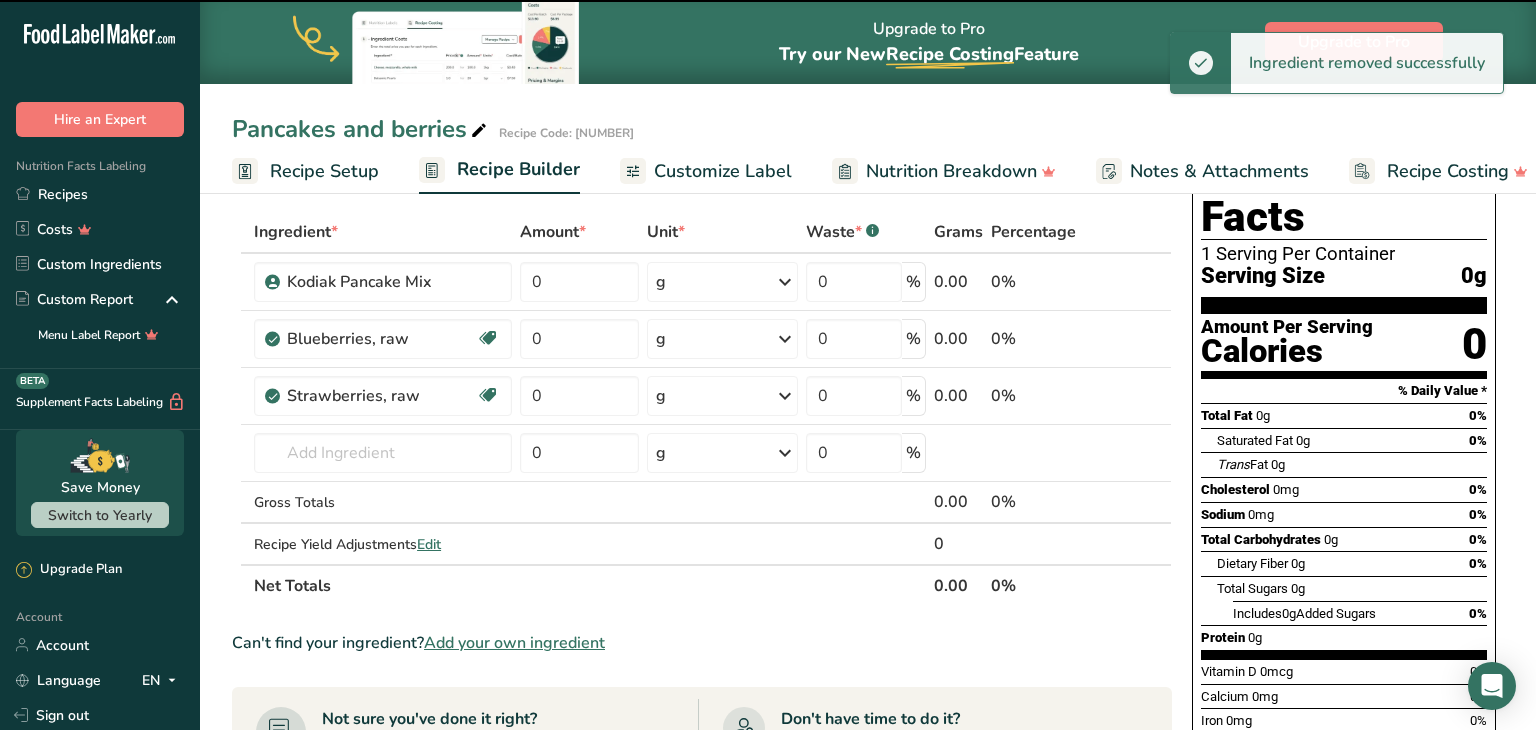 type 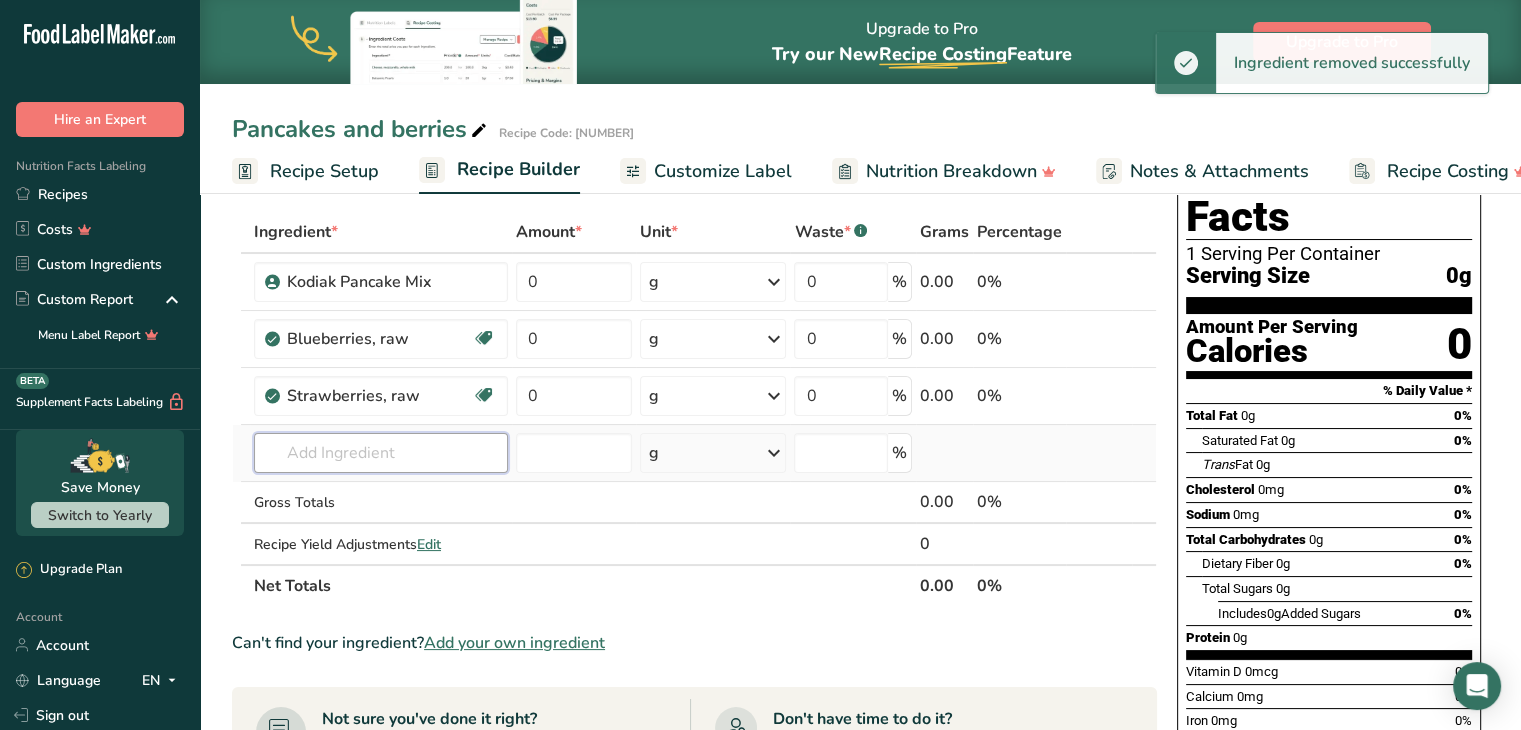 click at bounding box center (381, 453) 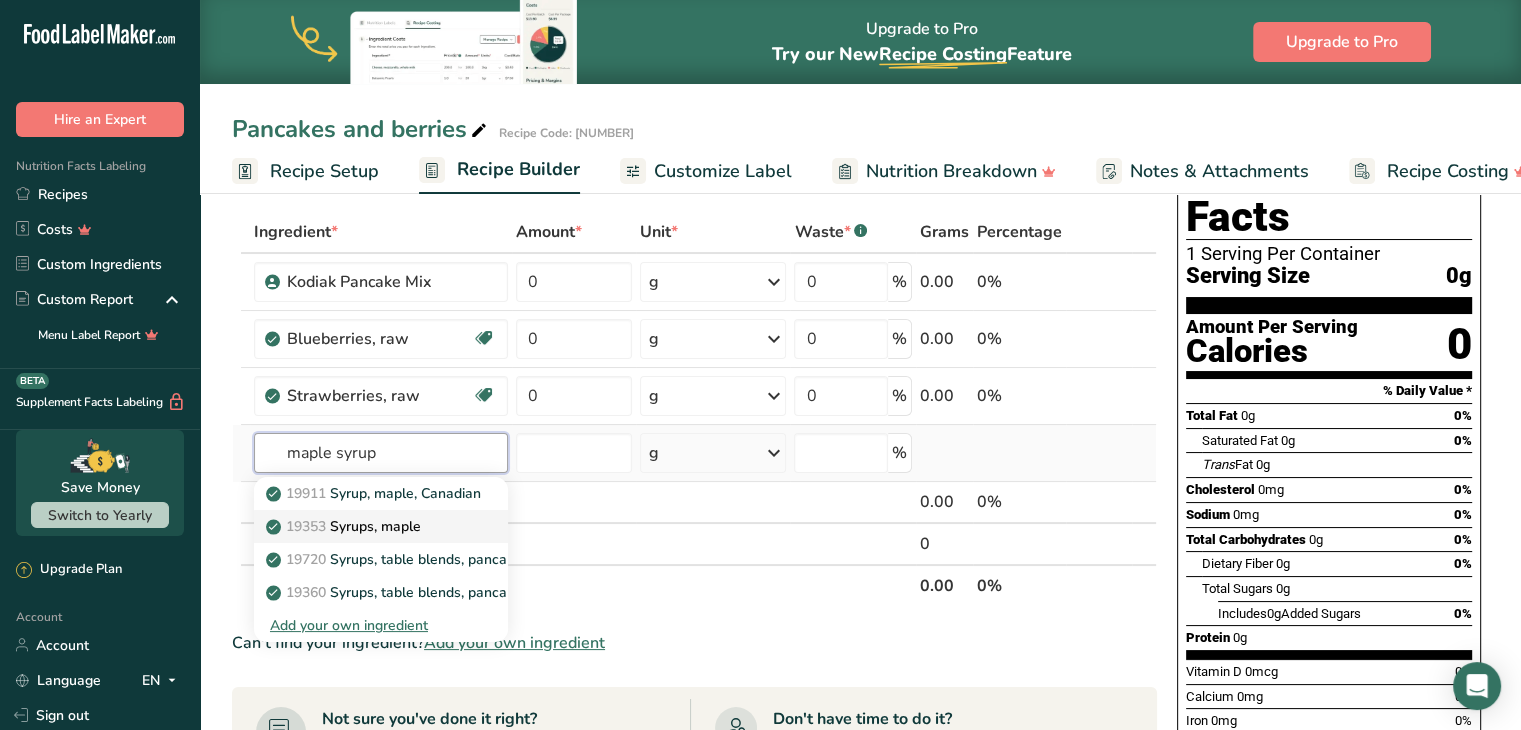 type on "maple syrup" 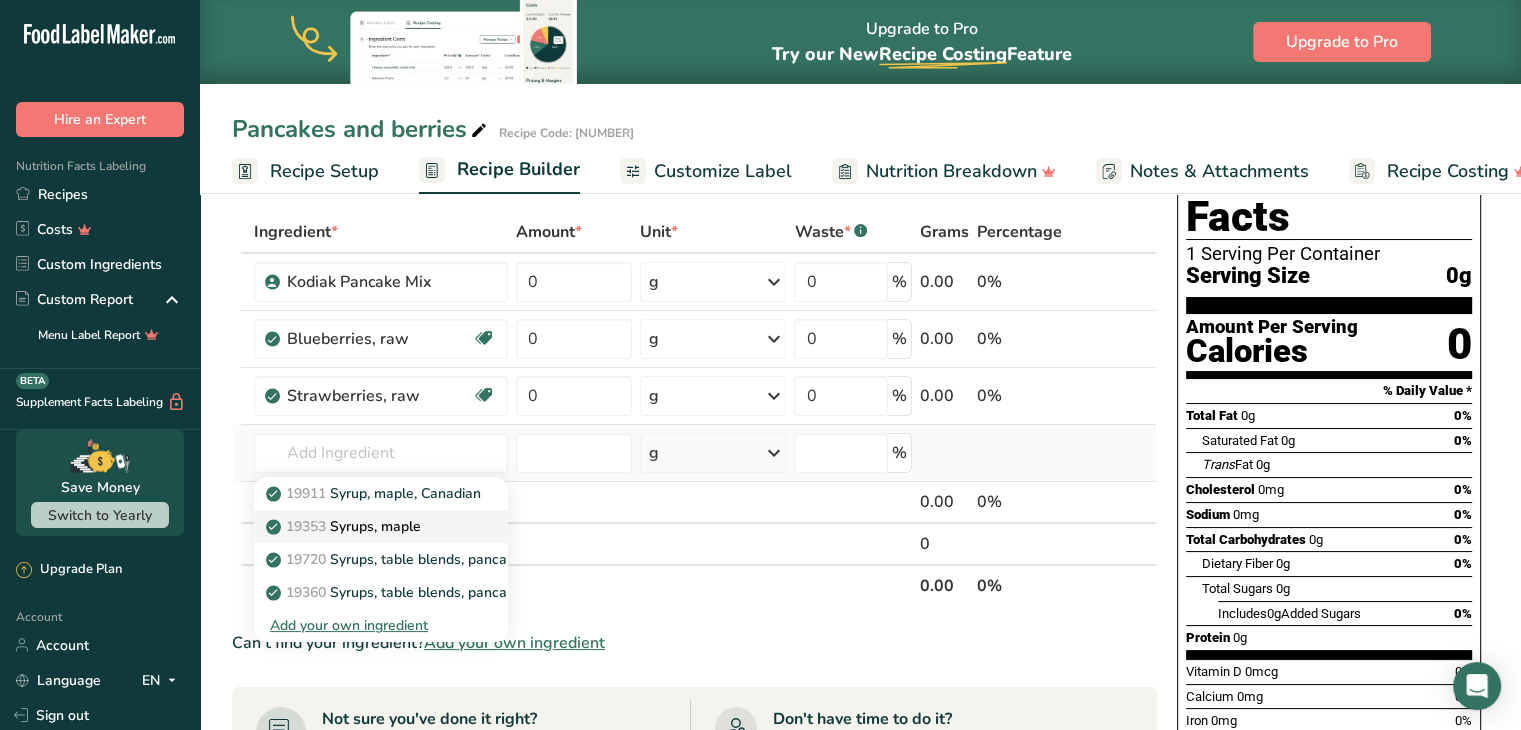 click on "19353
Syrups, maple" at bounding box center [381, 526] 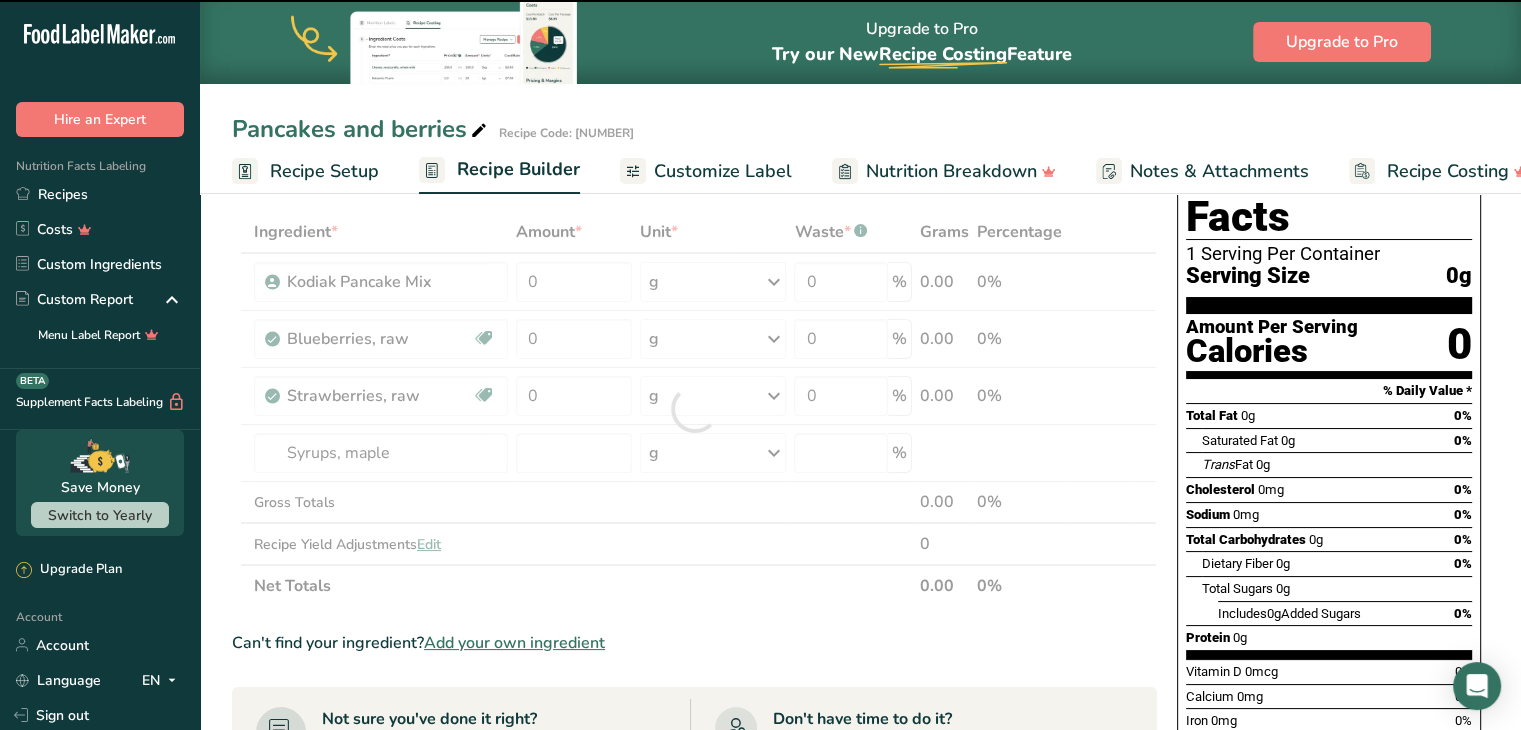 type on "0" 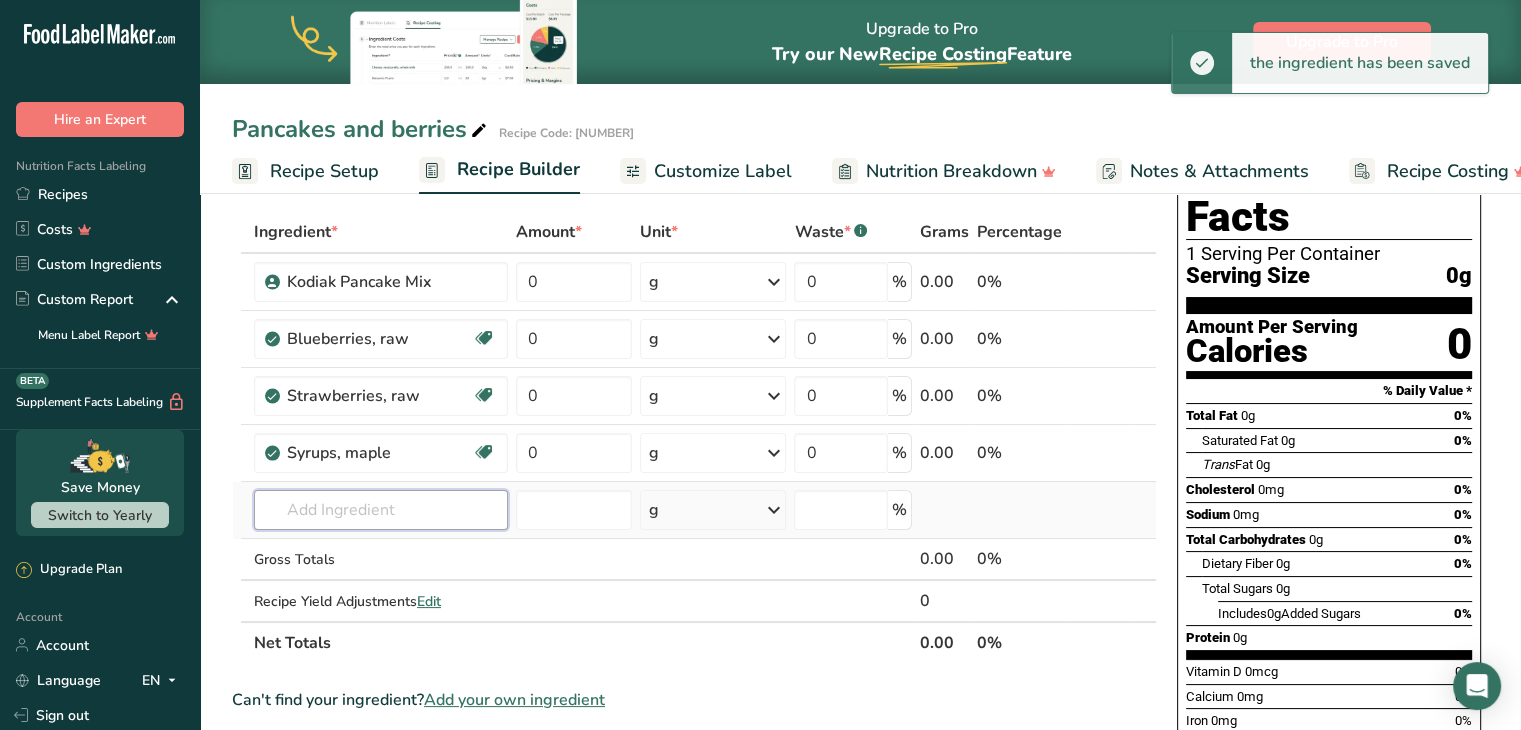 click at bounding box center (381, 510) 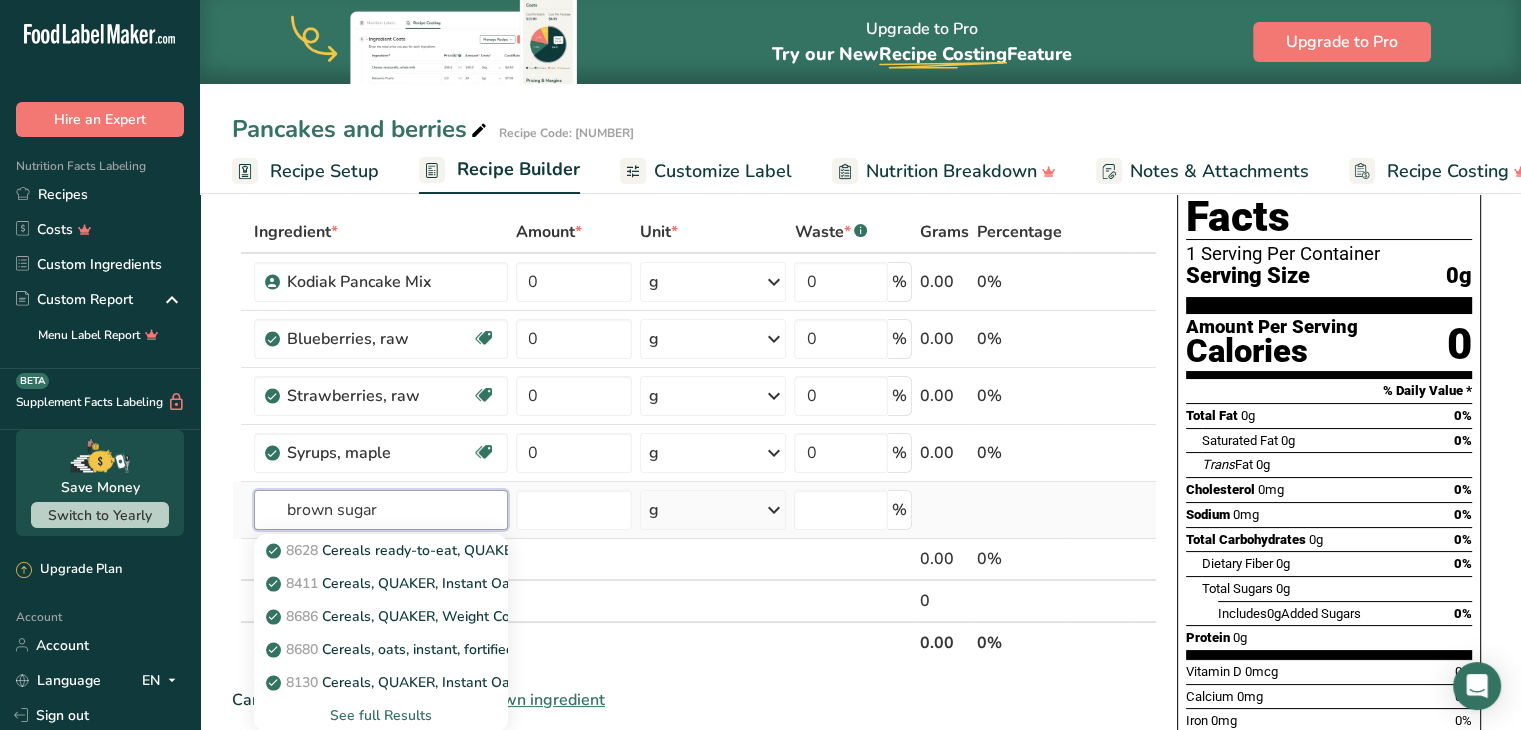 type on "brown sugar" 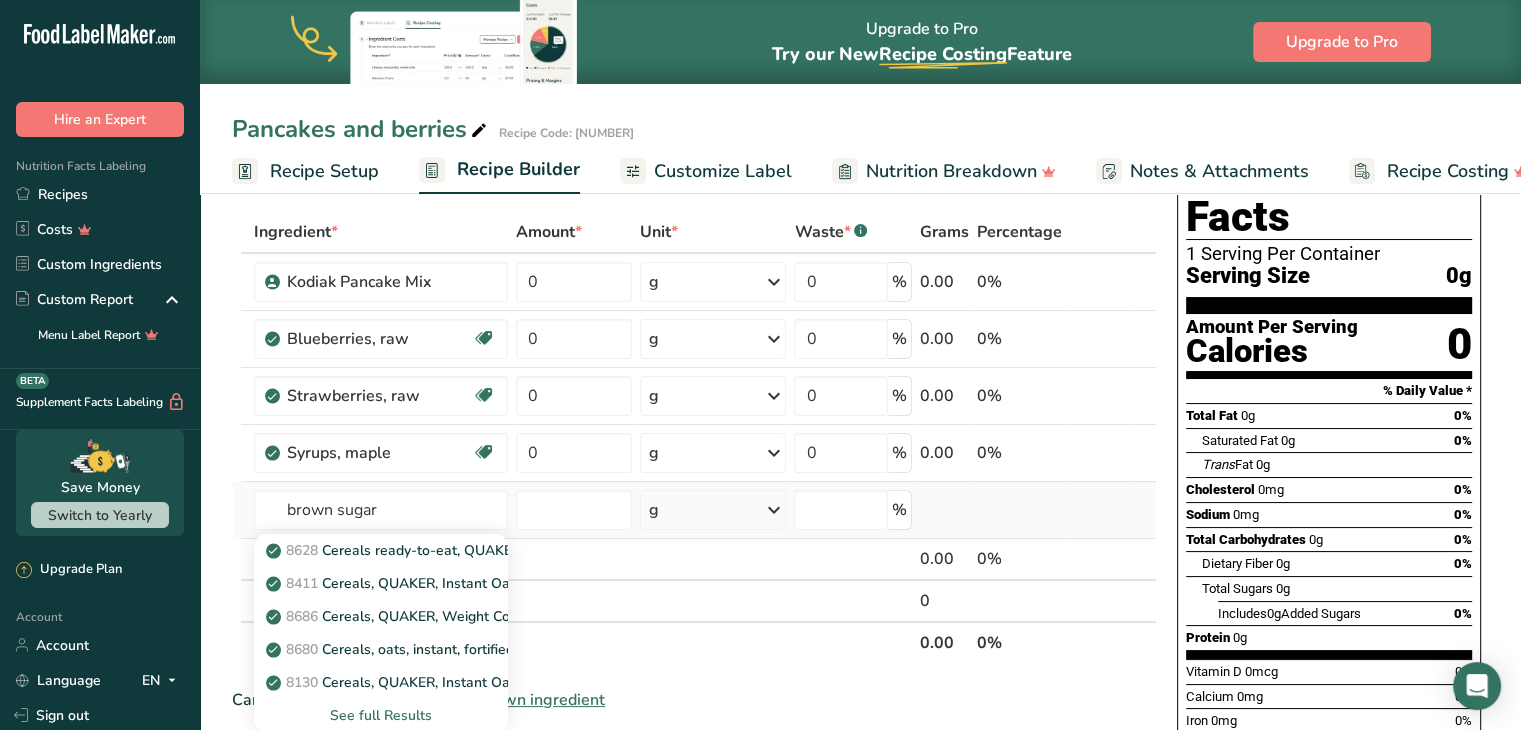 type 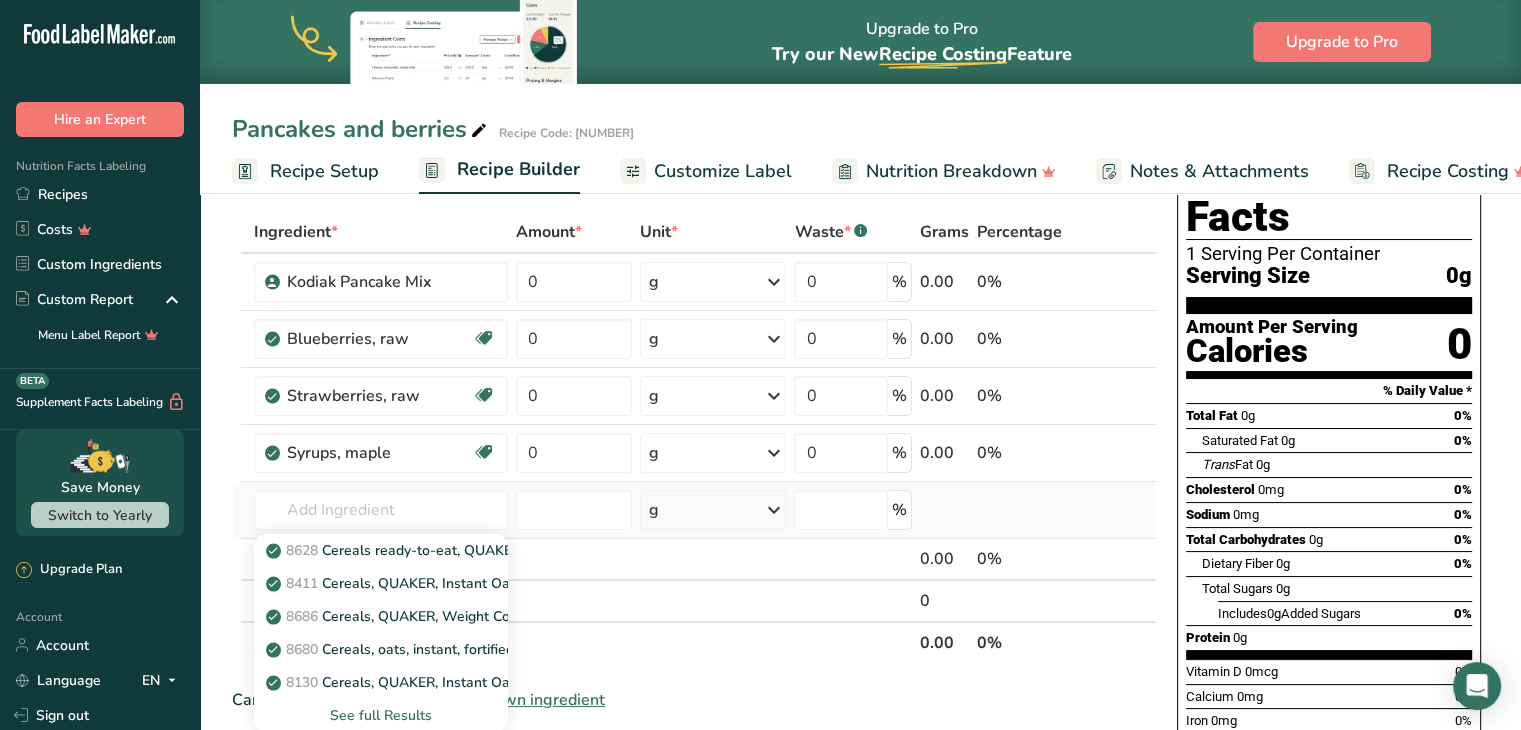 click on "See full Results" at bounding box center (381, 715) 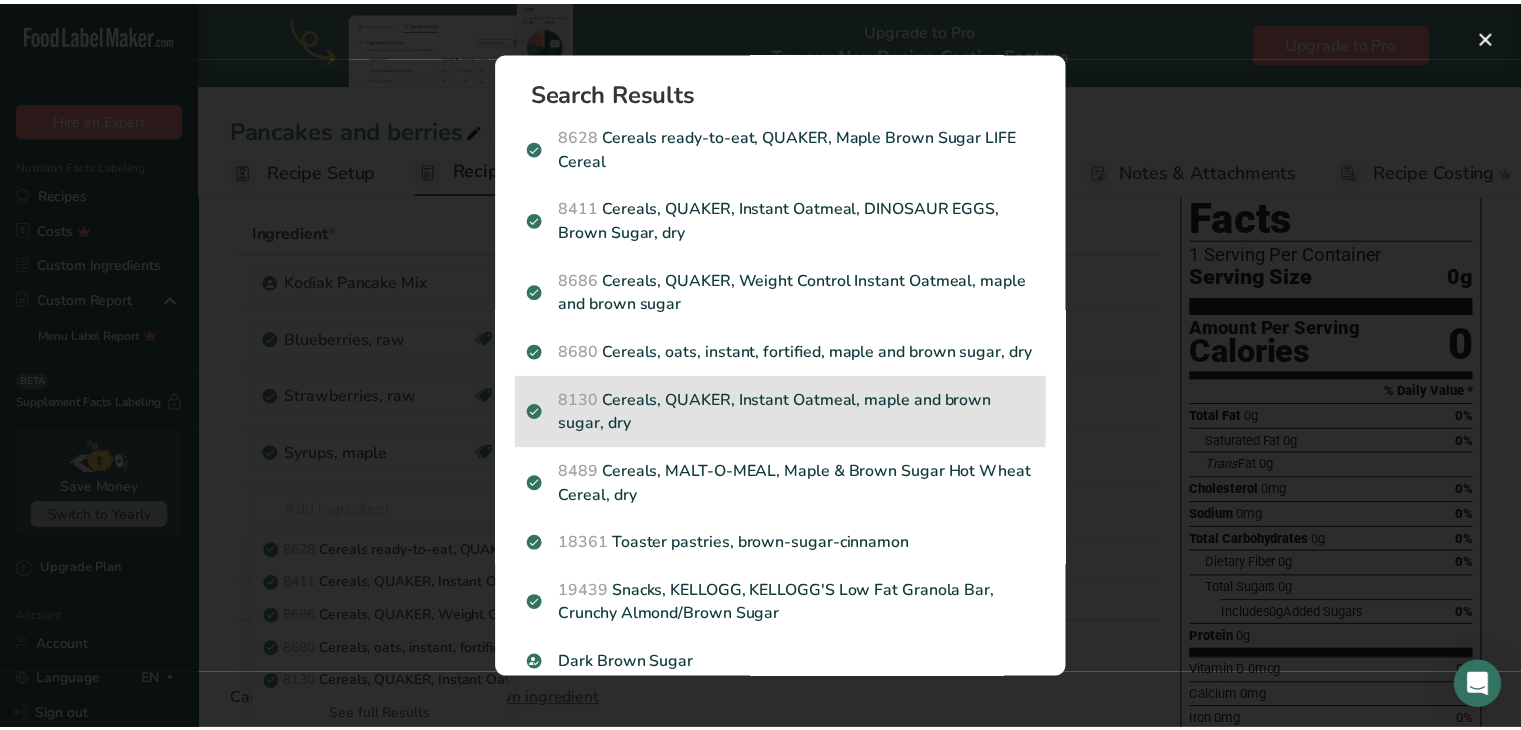 scroll, scrollTop: 222, scrollLeft: 0, axis: vertical 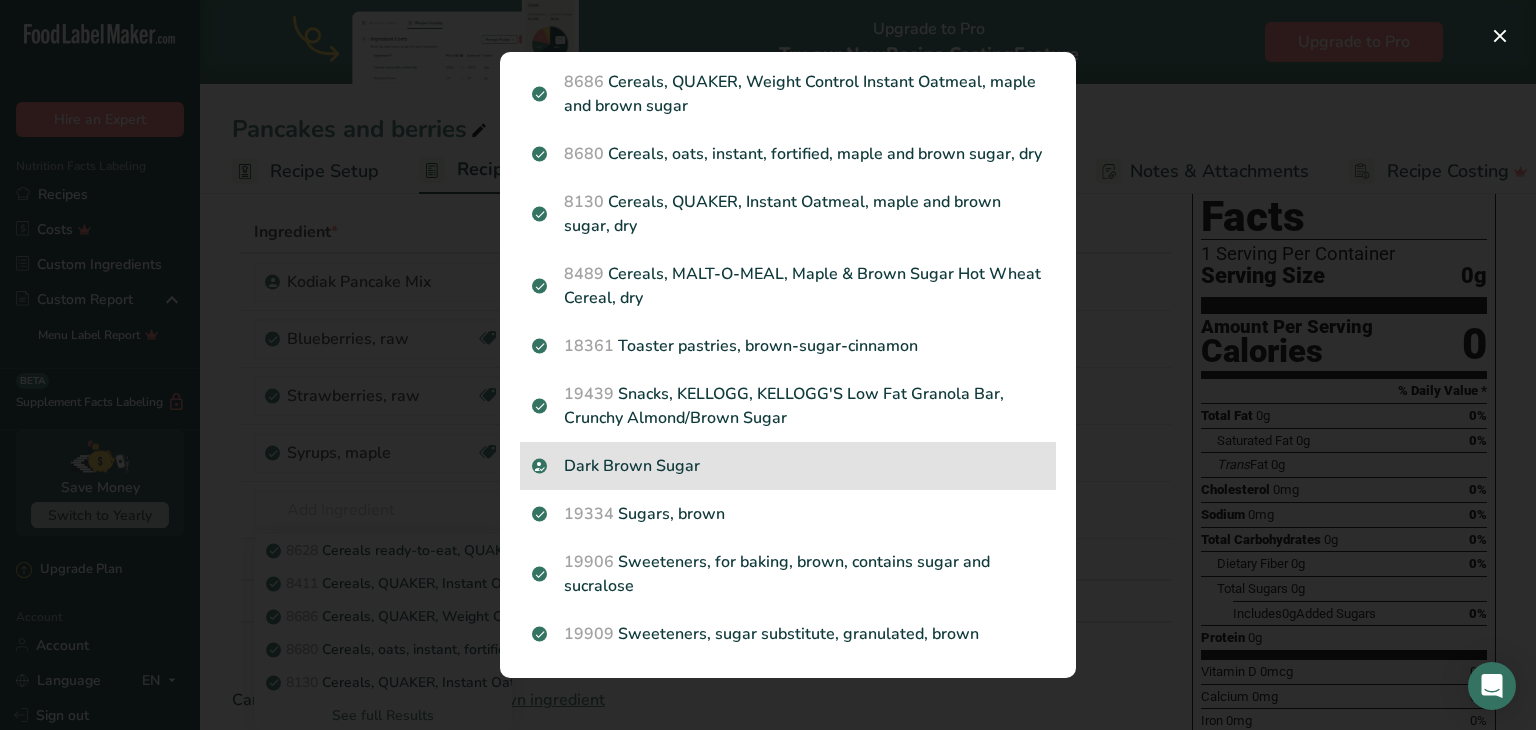 click on "Dark Brown Sugar" at bounding box center (788, 466) 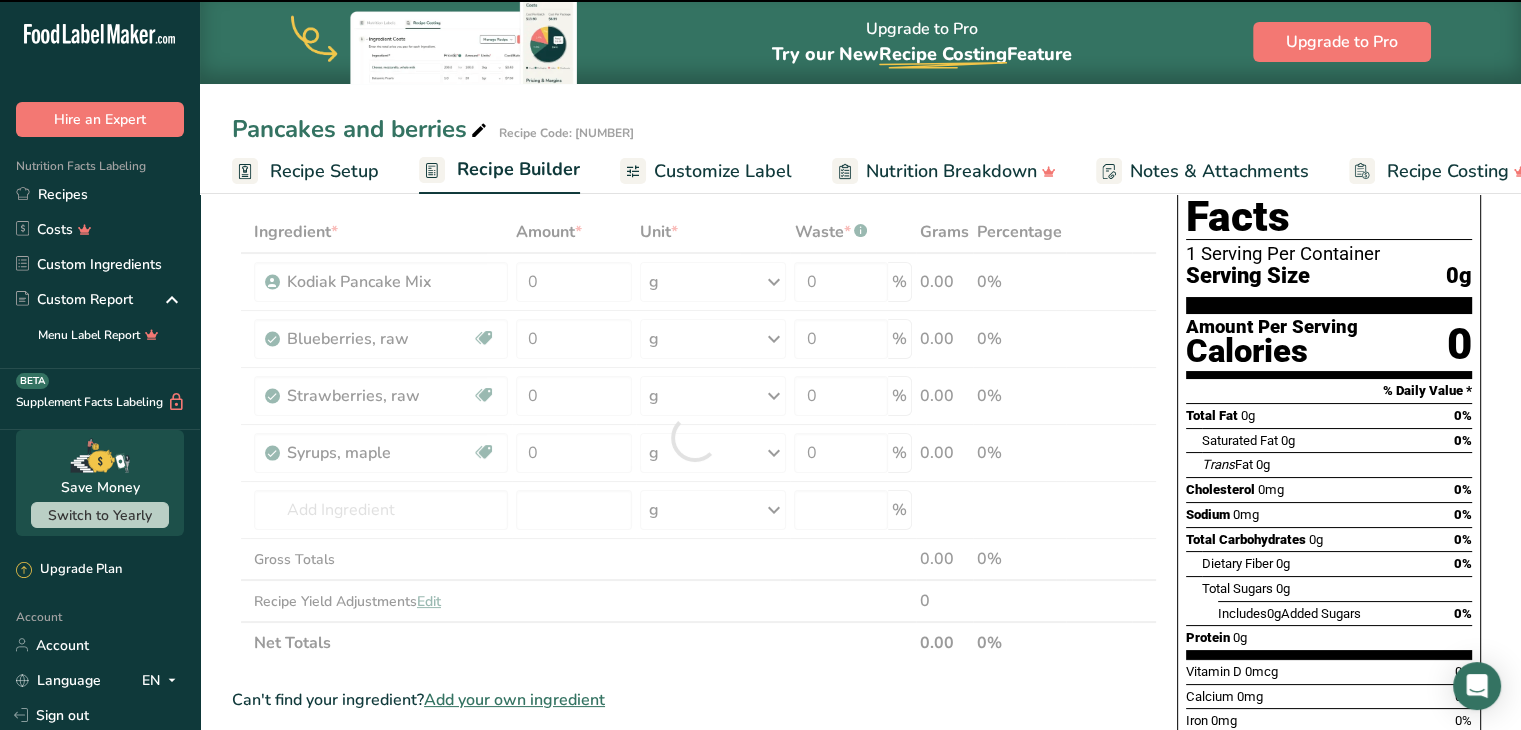 type on "0" 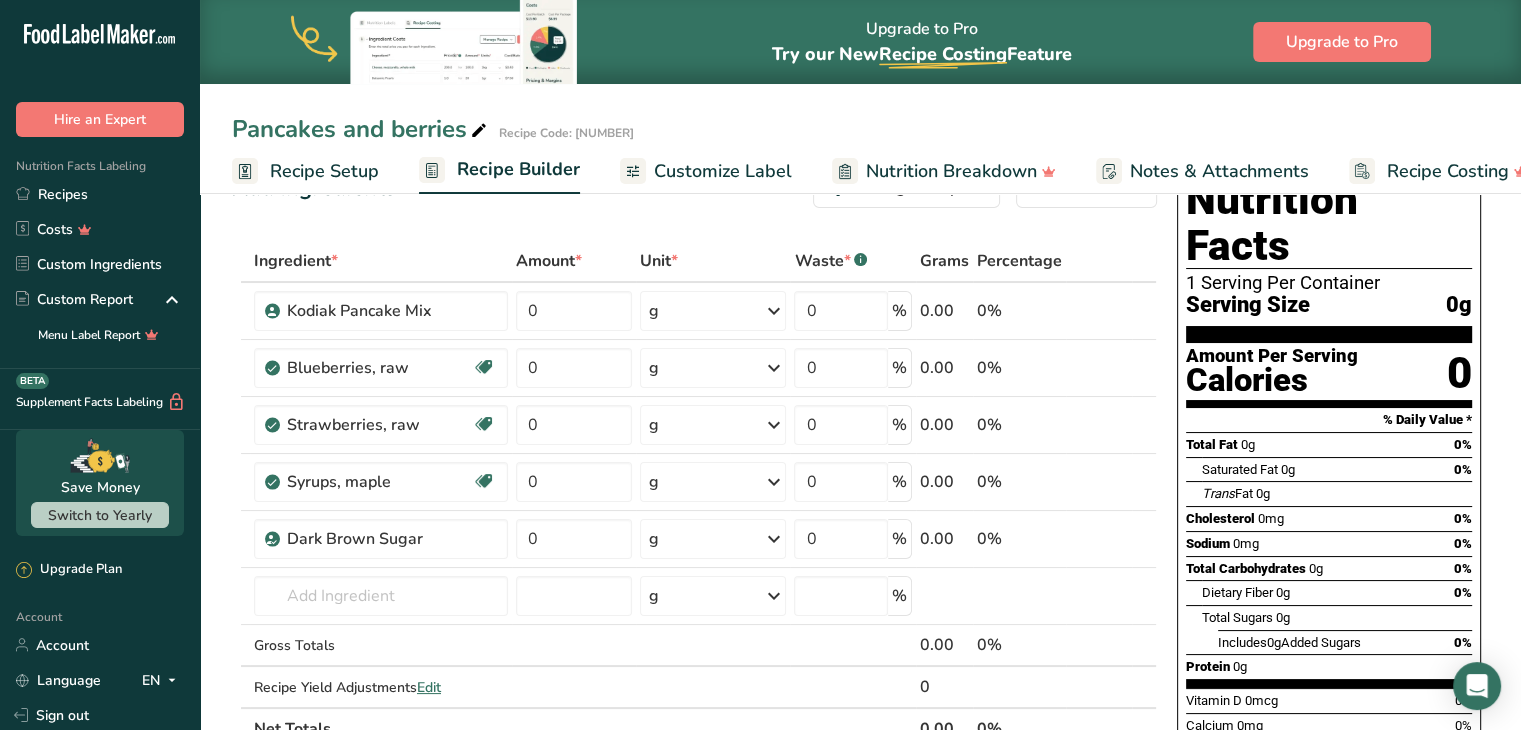scroll, scrollTop: 60, scrollLeft: 0, axis: vertical 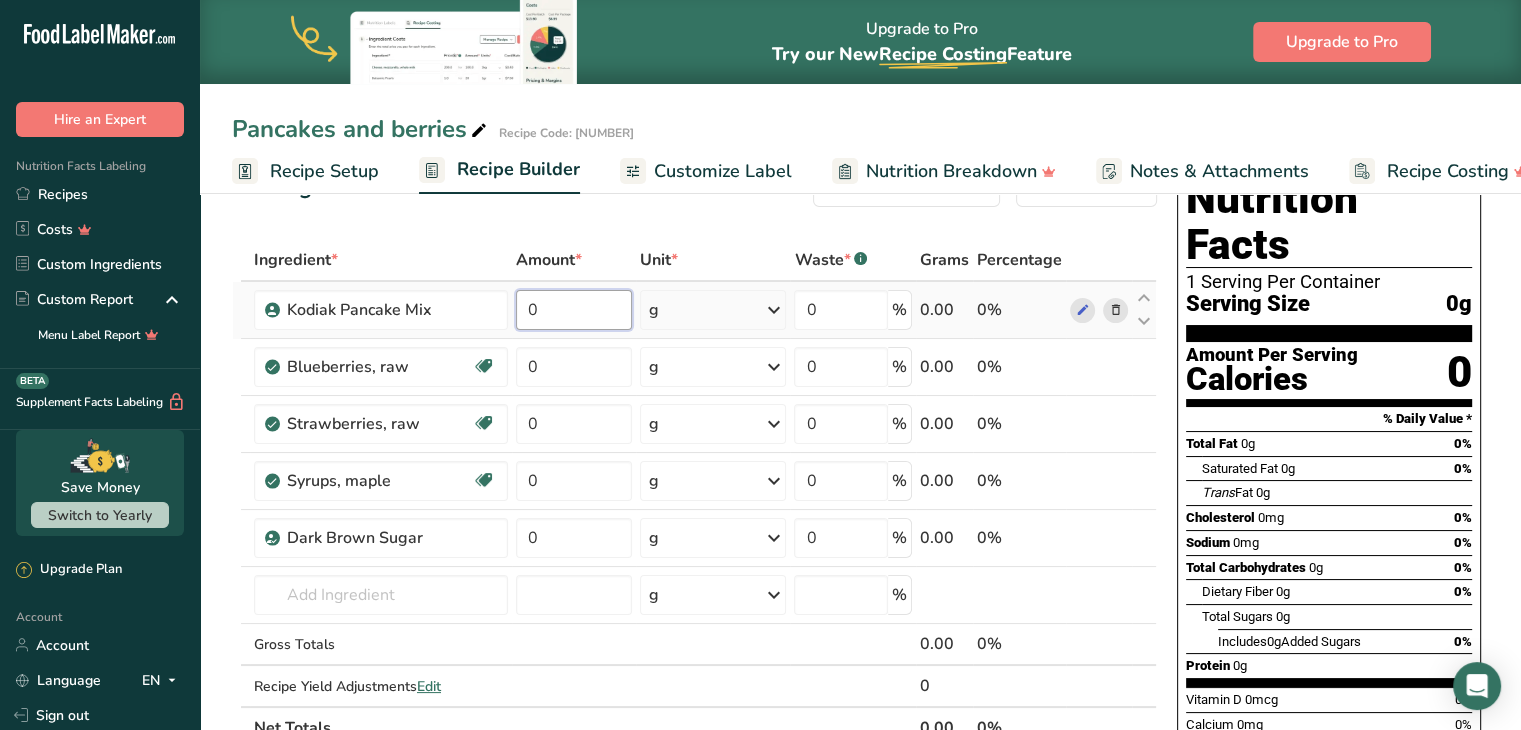 click on "0" at bounding box center [574, 310] 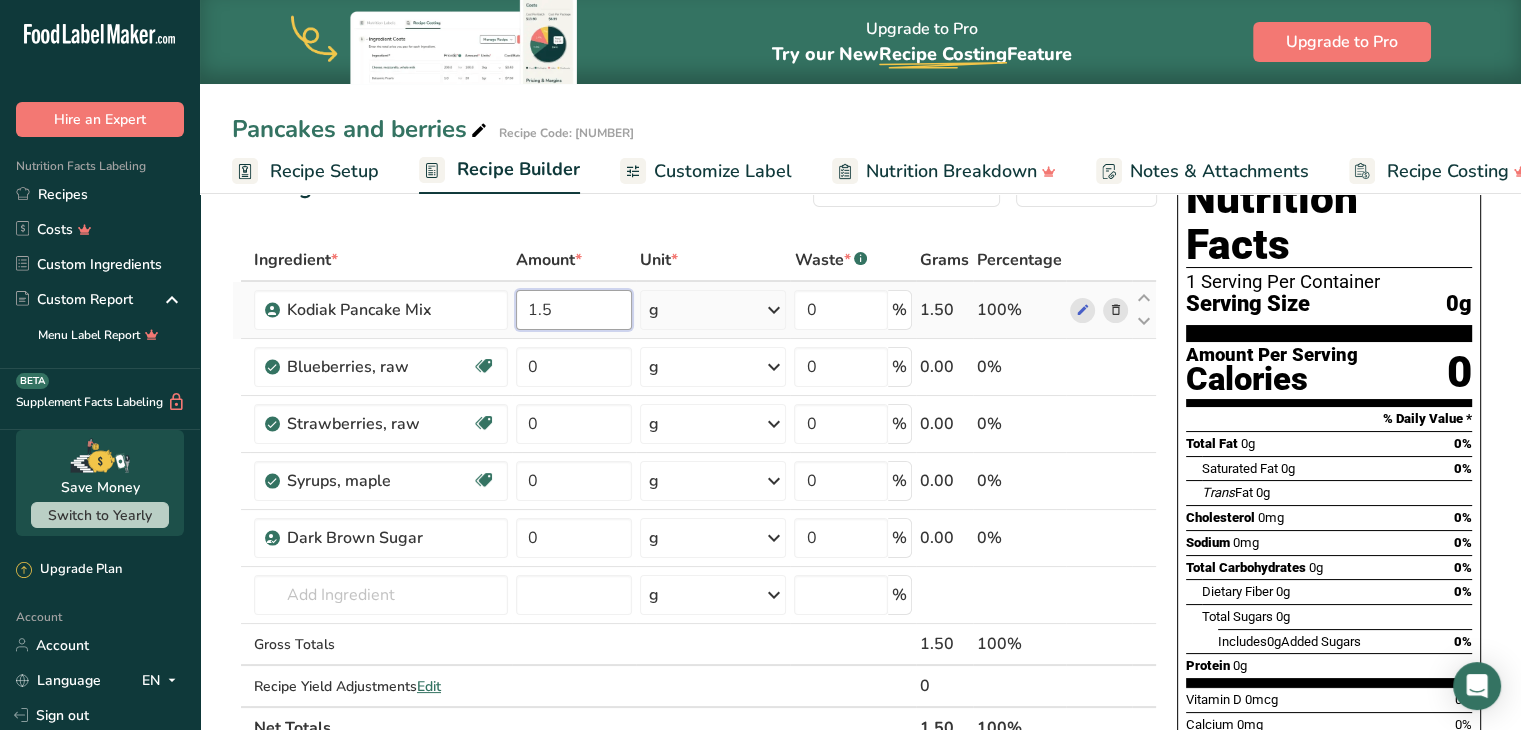type on "1.5" 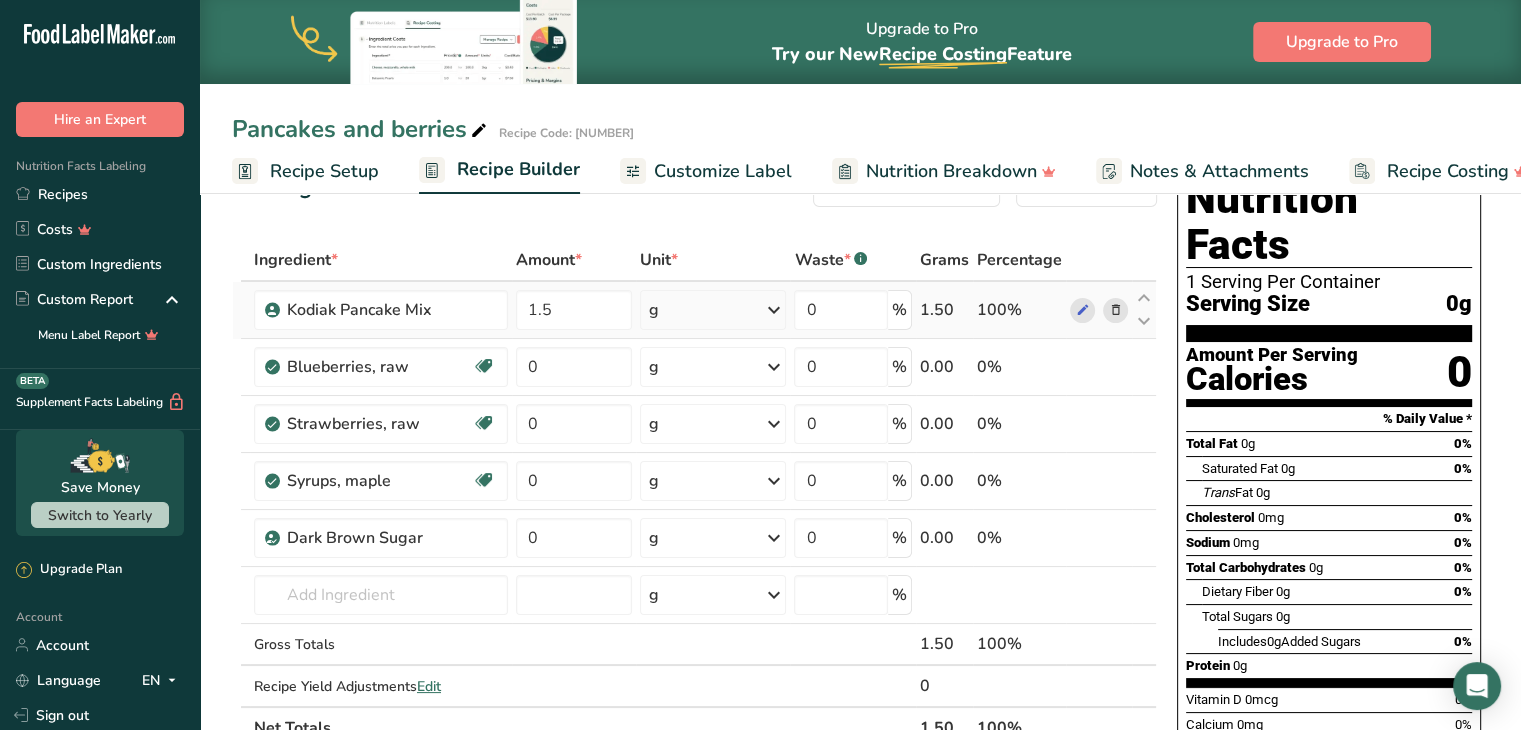 click on "Ingredient *
Amount *
Unit *
Waste *   .a-a{fill:#347362;}.b-a{fill:#fff;}          Grams
Percentage
Kodiak Pancake Mix
1.5
g
Portions
1 1/2 cup
Weight Units
g
kg
mg
See more
Volume Units
l
mL
fl oz
See more
0
%
1.50
100%
Blueberries, raw
Source of Antioxidants
Dairy free
Gluten free
Vegan
Vegetarian
Soy free
0
g
Portions
1 Blueberries raw
50 berries
Weight Units
g
kg
mg
See more" at bounding box center (694, 494) 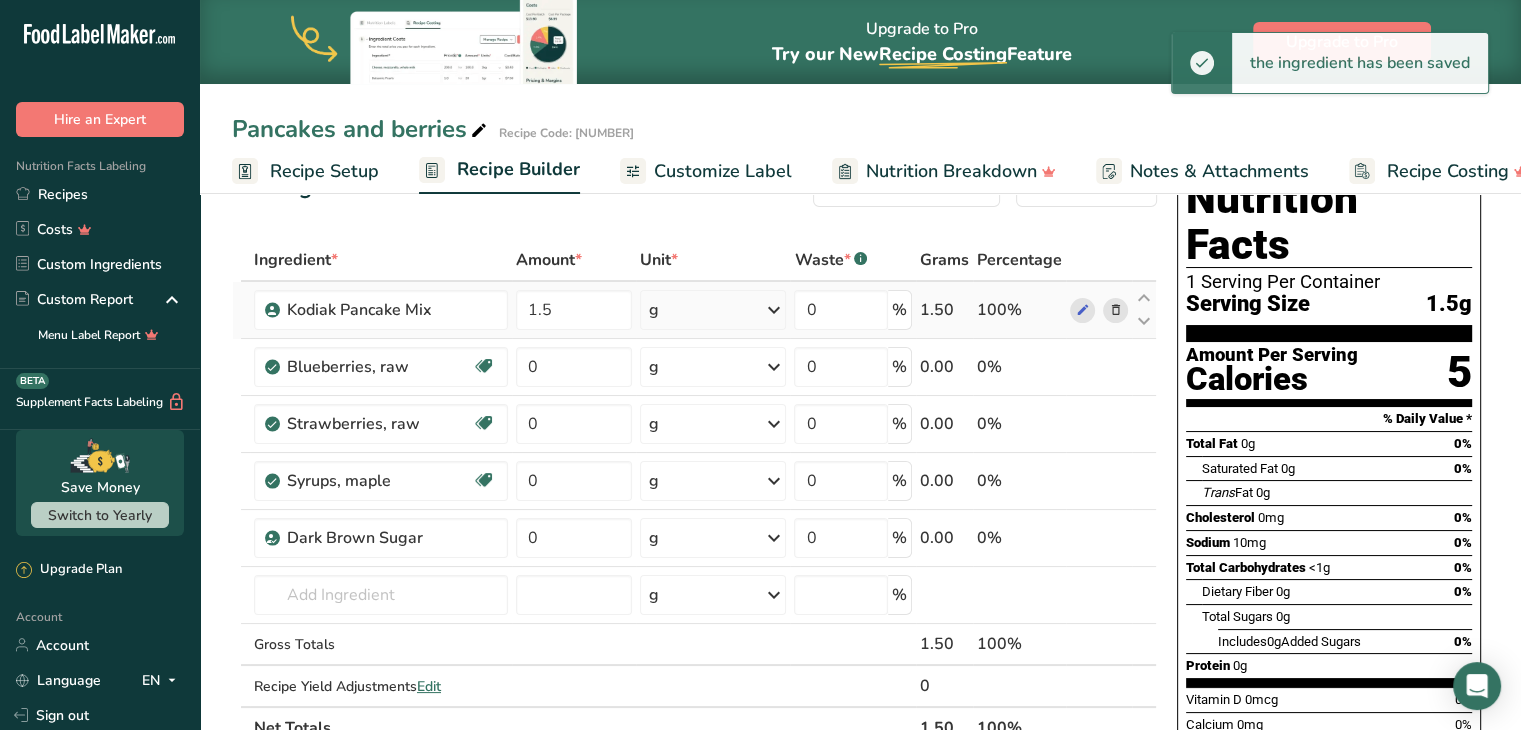 click on "g" at bounding box center [713, 310] 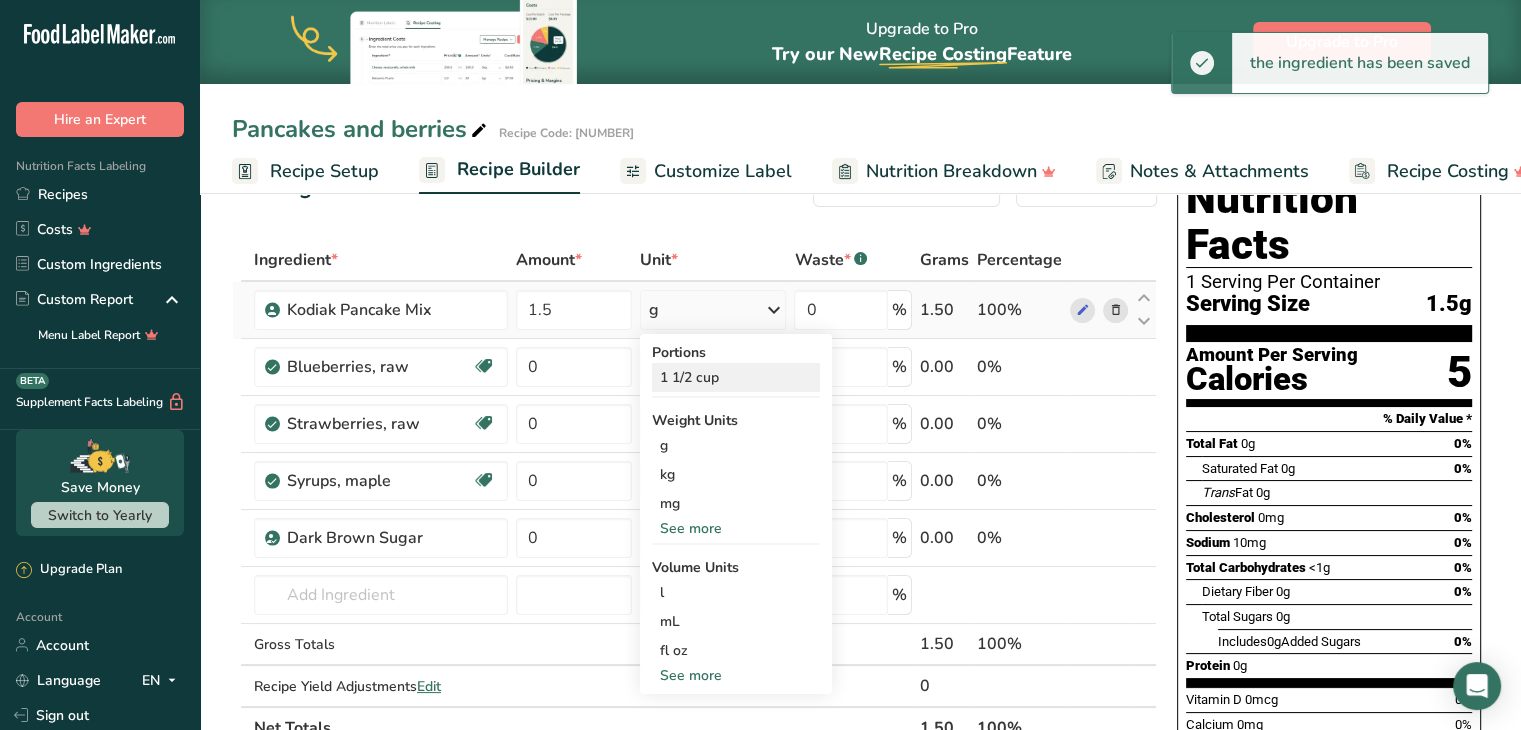 click on "1 1/2 cup" at bounding box center (736, 377) 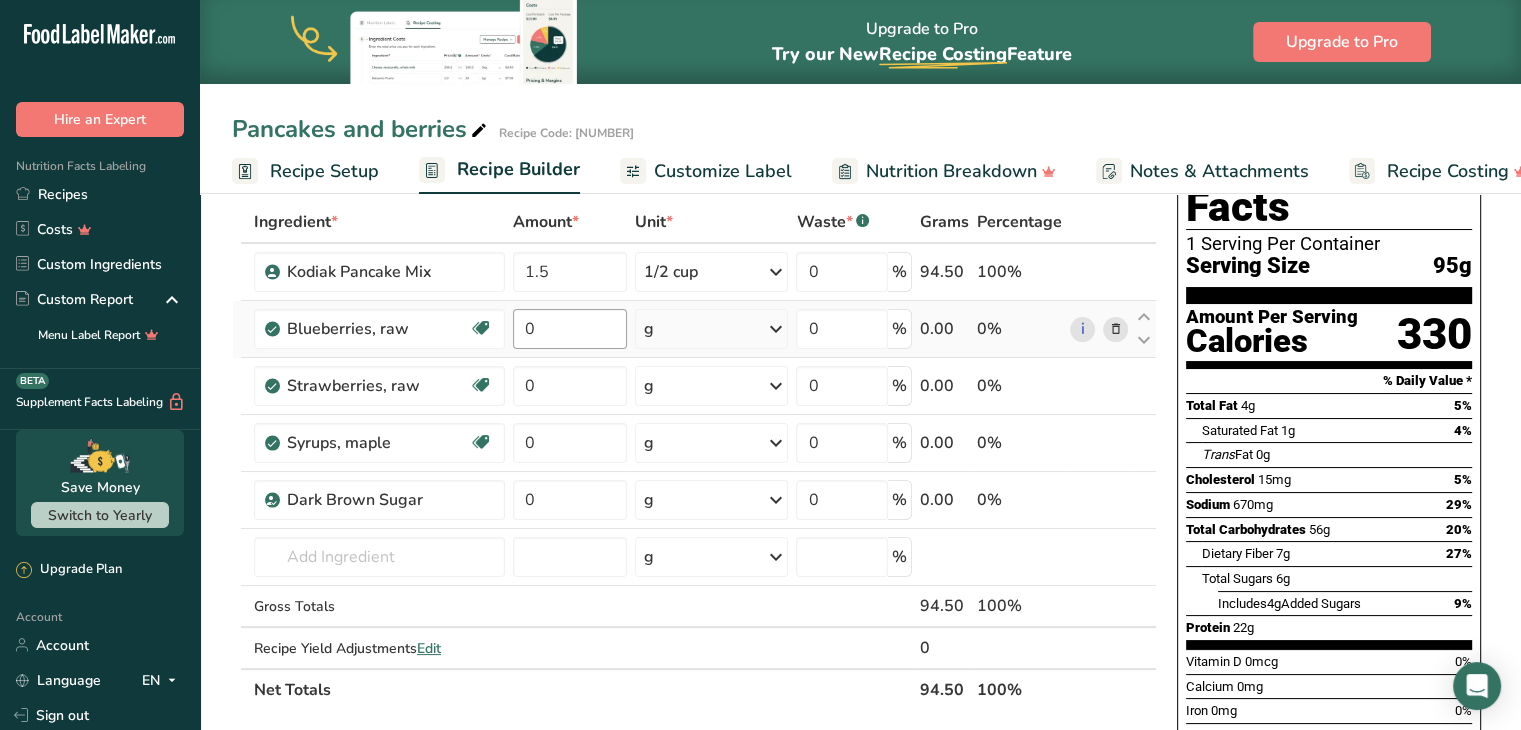 scroll, scrollTop: 44, scrollLeft: 0, axis: vertical 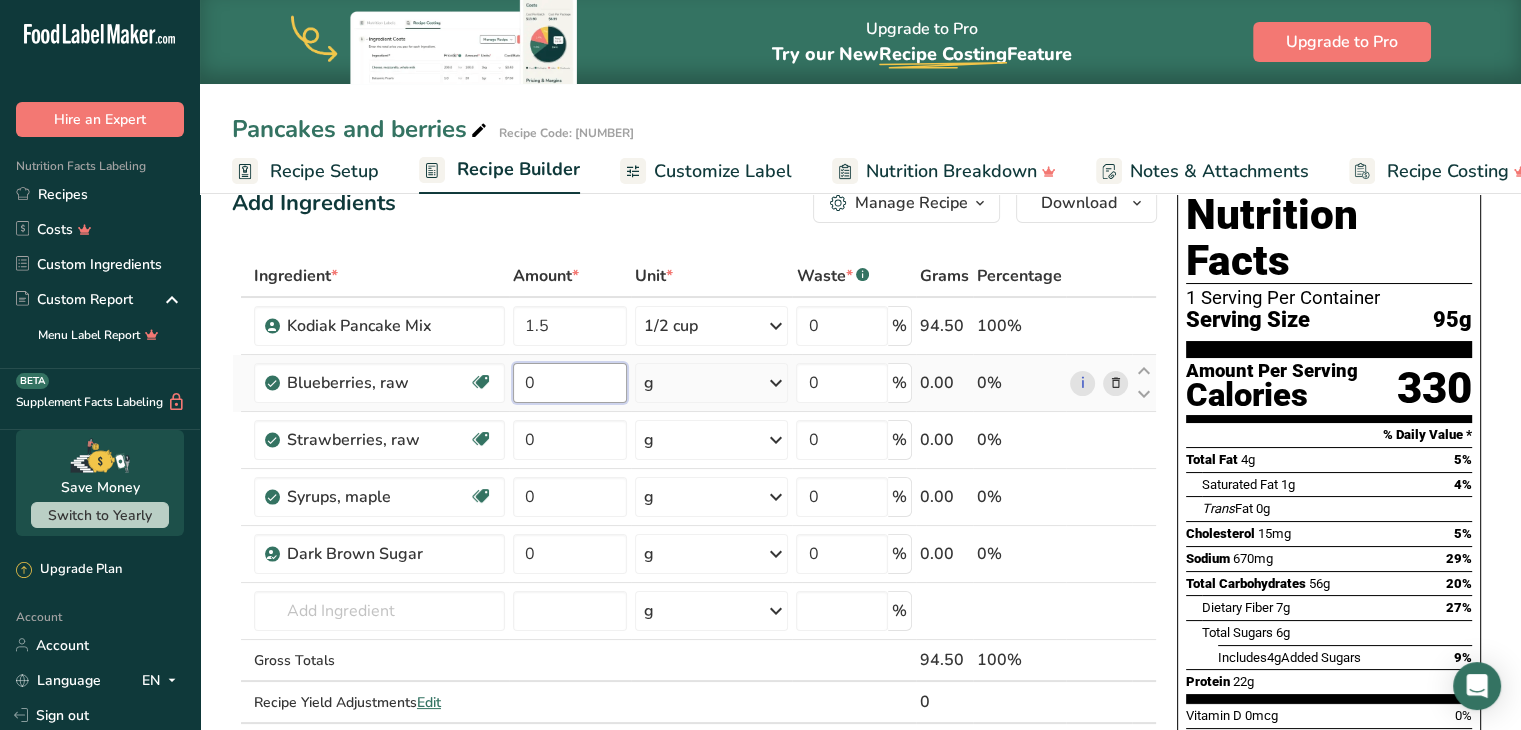 click on "0" at bounding box center [570, 383] 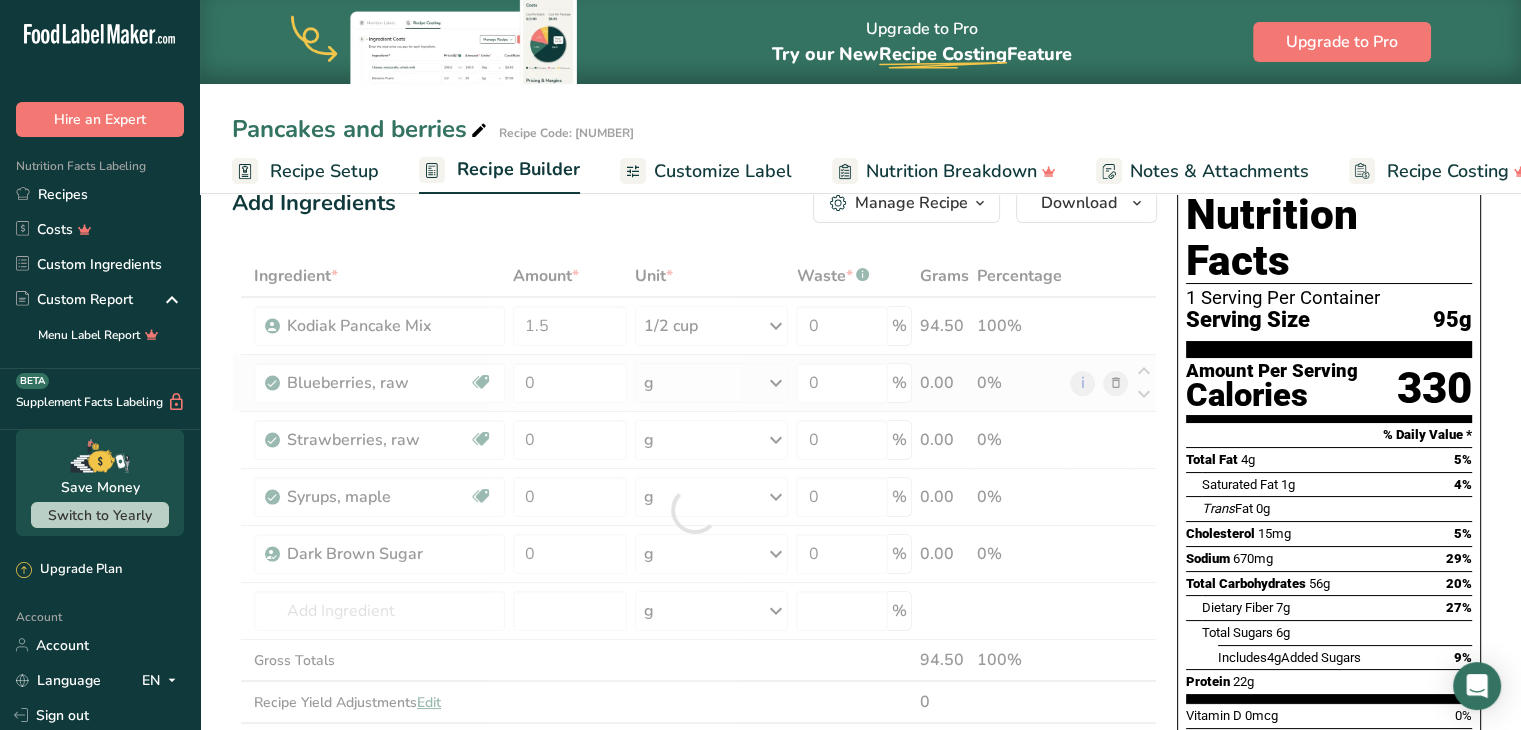 click on "Ingredient *
Amount *
Unit *
Waste *   .a-a{fill:#347362;}.b-a{fill:#fff;}          Grams
Percentage
Kodiak Pancake Mix
1.5
1/2 cup
Portions
1 1/2 cup
Weight Units
g
kg
mg
See more
Volume Units
l
mL
fl oz
See more
0
%
94.50
100%
Blueberries, raw
Source of Antioxidants
Dairy free
Gluten free
Vegan
Vegetarian
Soy free
0
g
Portions
1 Blueberries raw
50 berries
Weight Units
g
kg
mg" at bounding box center (694, 510) 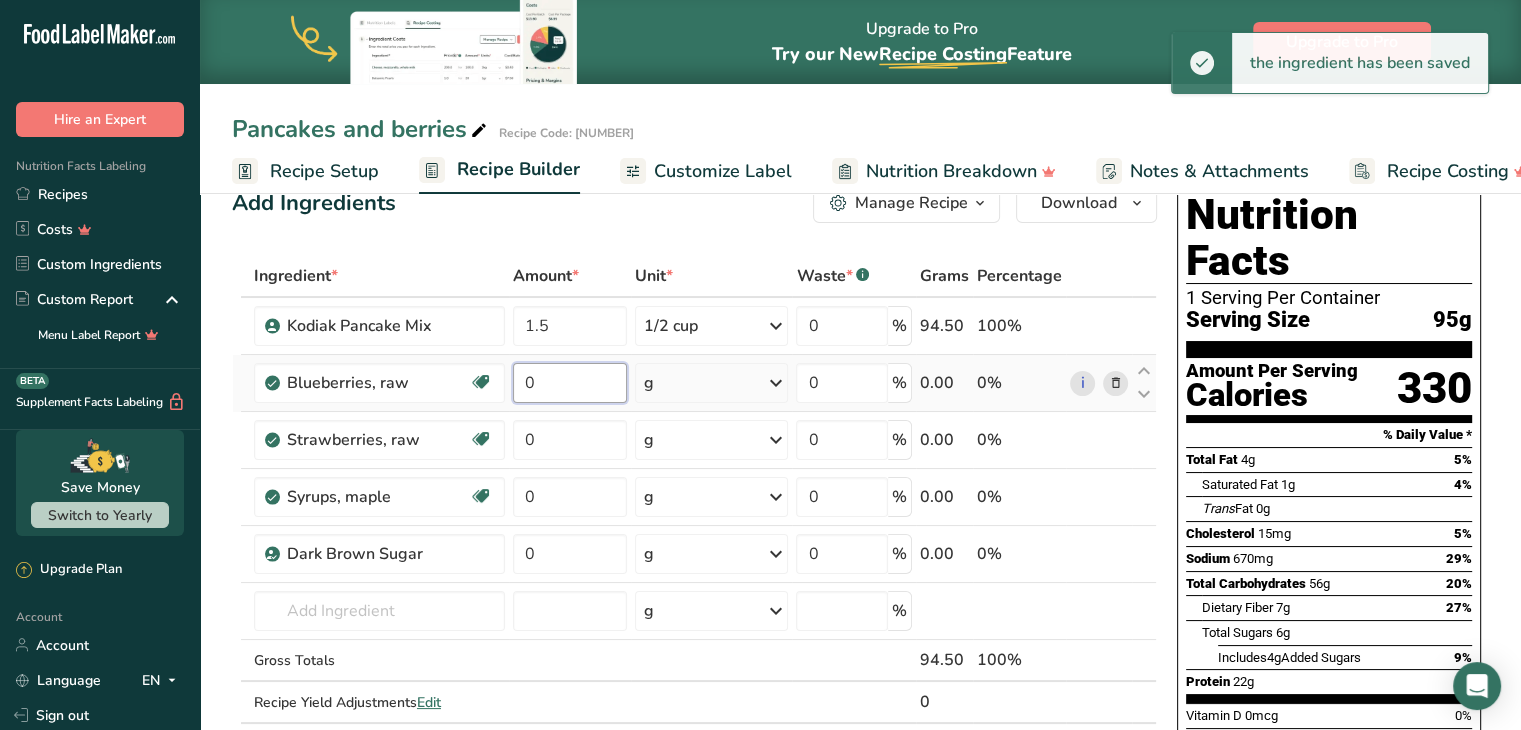 click on "0" at bounding box center [570, 383] 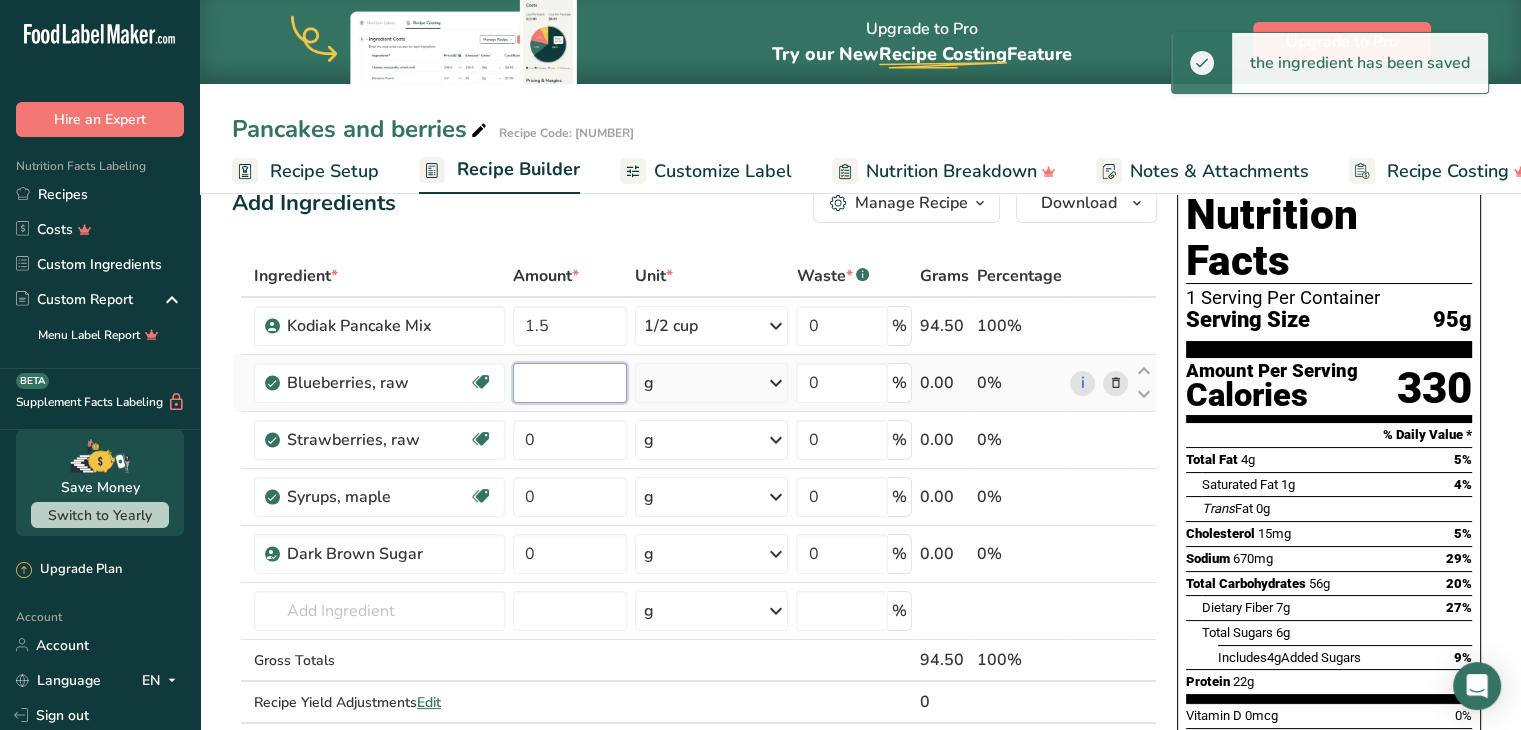type on "1" 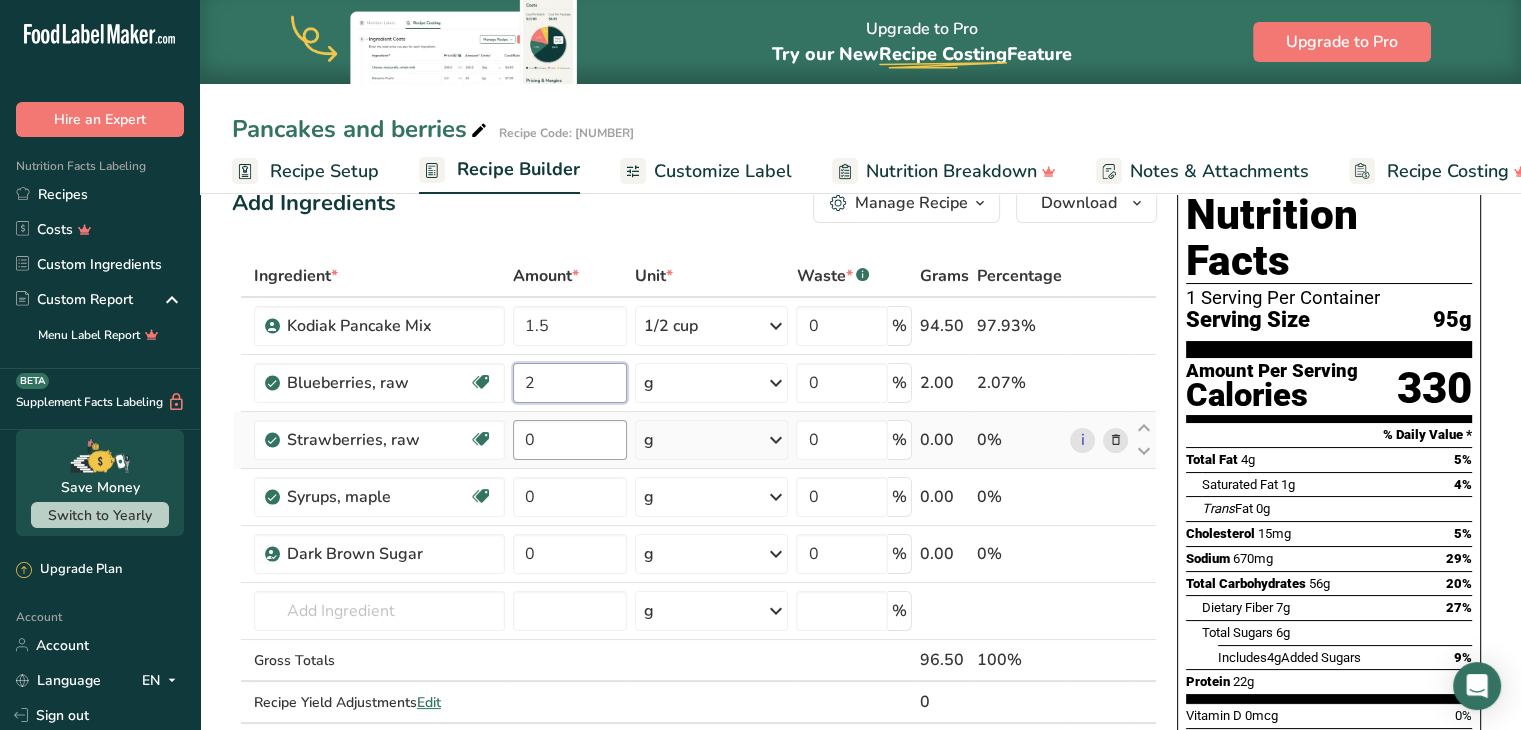 type on "2" 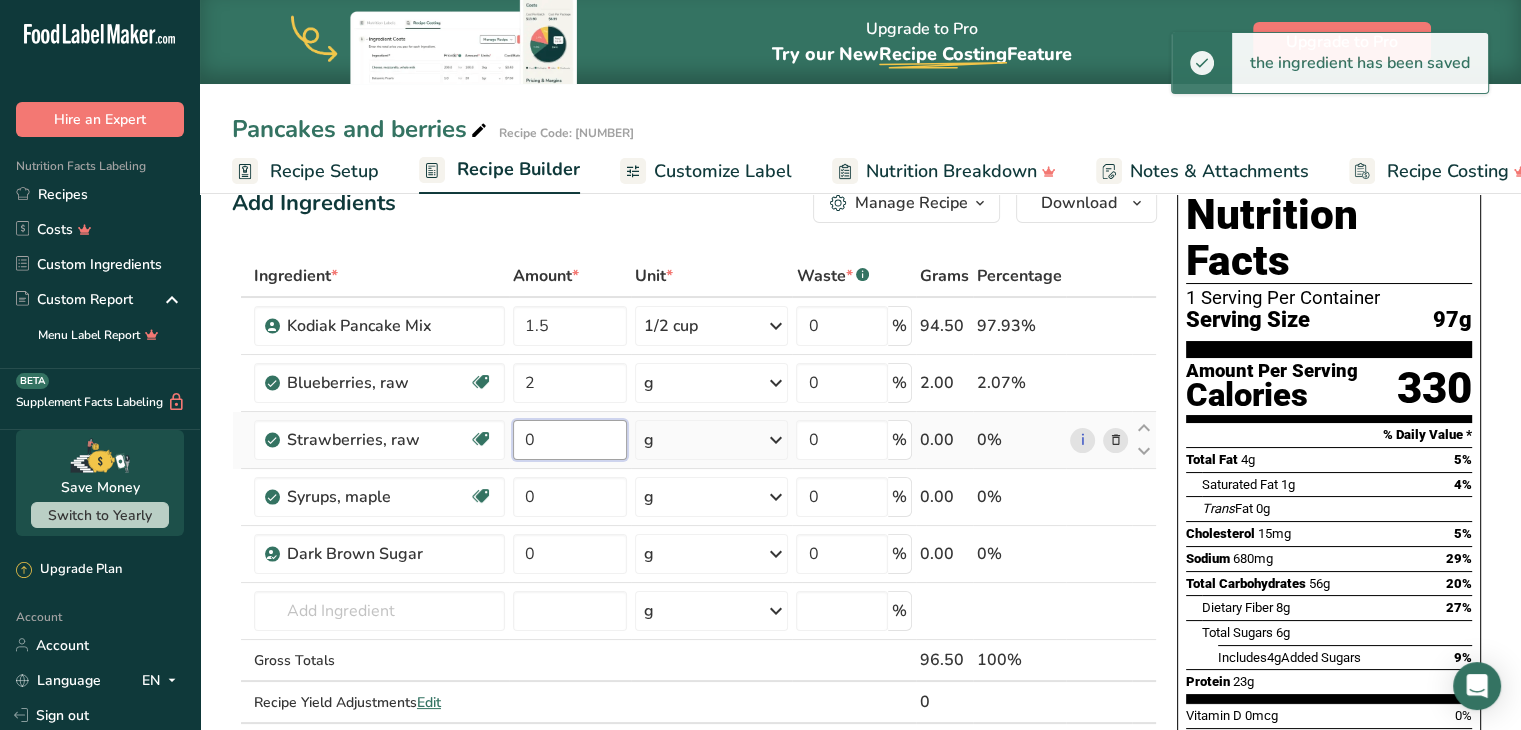 drag, startPoint x: 592, startPoint y: 432, endPoint x: 582, endPoint y: 439, distance: 12.206555 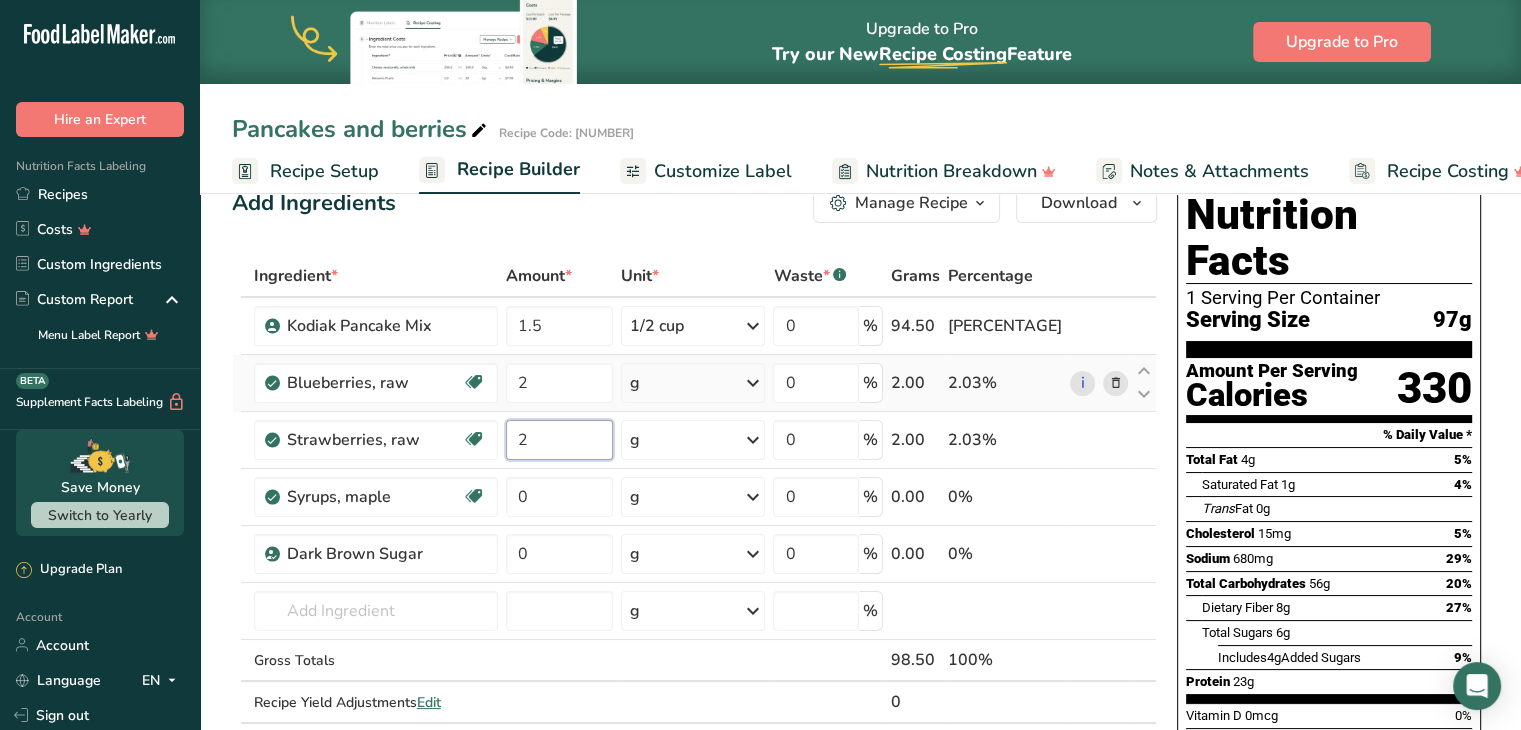 type on "2" 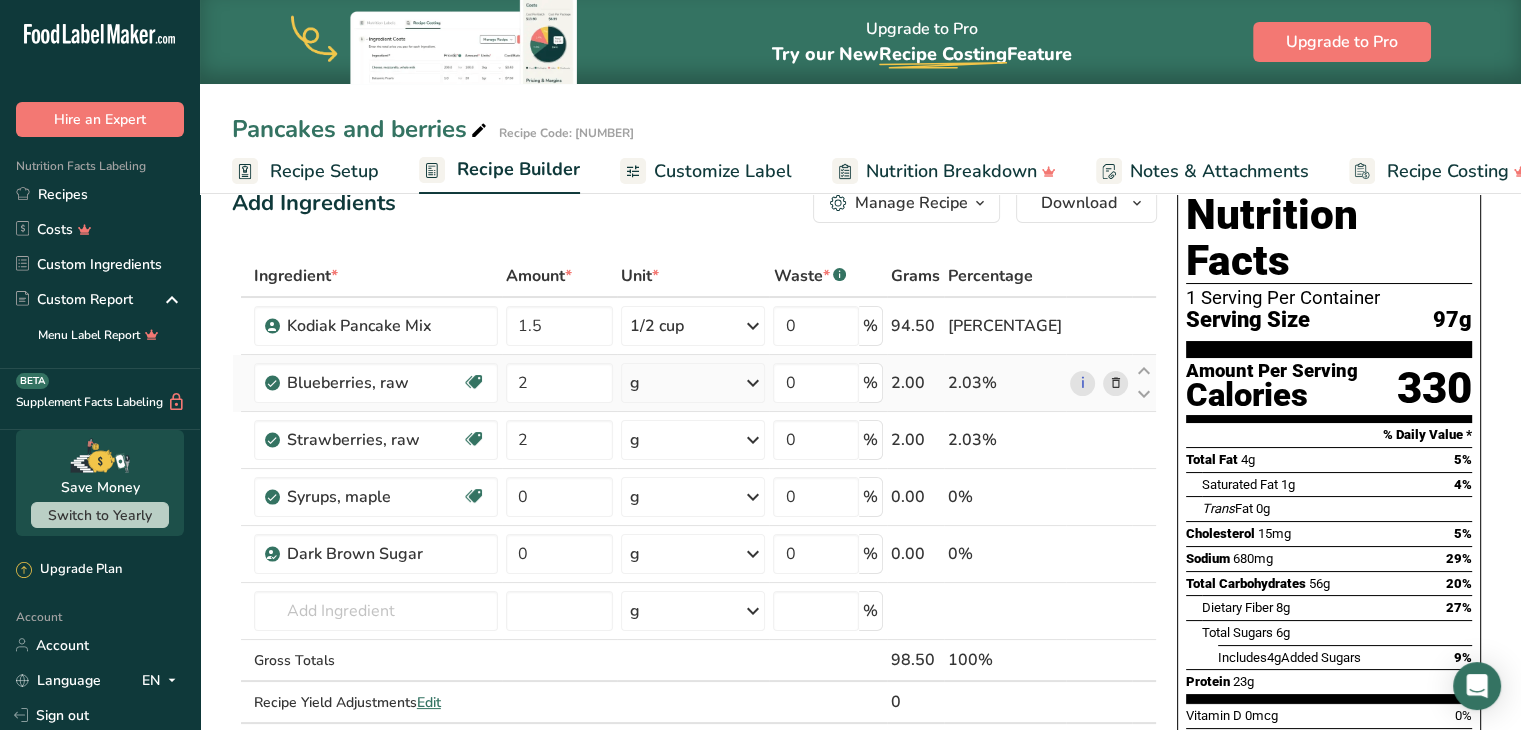 click on "Ingredient *
Amount *
Unit *
Waste *   .a-a{fill:#347362;}.b-a{fill:#fff;}          Grams
Percentage
Kodiak Pancake Mix
1.5
1/2 cup
Portions
1 1/2 cup
Weight Units
g
kg
mg
See more
Volume Units
l
mL
fl oz
See more
0
%
94.50
95.94%
Blueberries, raw
Source of Antioxidants
Dairy free
Gluten free
Vegan
Vegetarian
Soy free
2
g
Portions
1 Blueberries raw
50 berries
Weight Units
g
kg
mg" at bounding box center (694, 510) 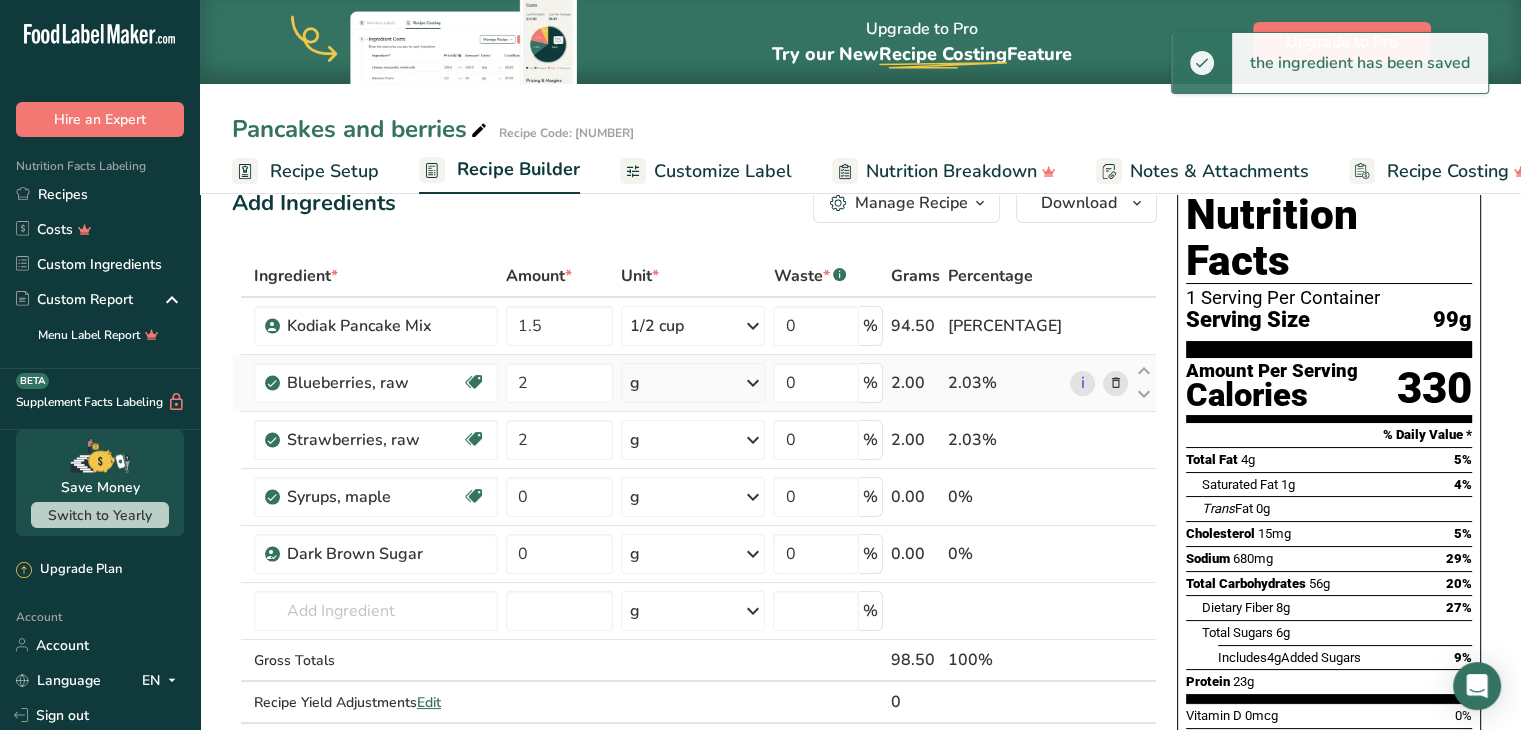 click on "g" at bounding box center (693, 383) 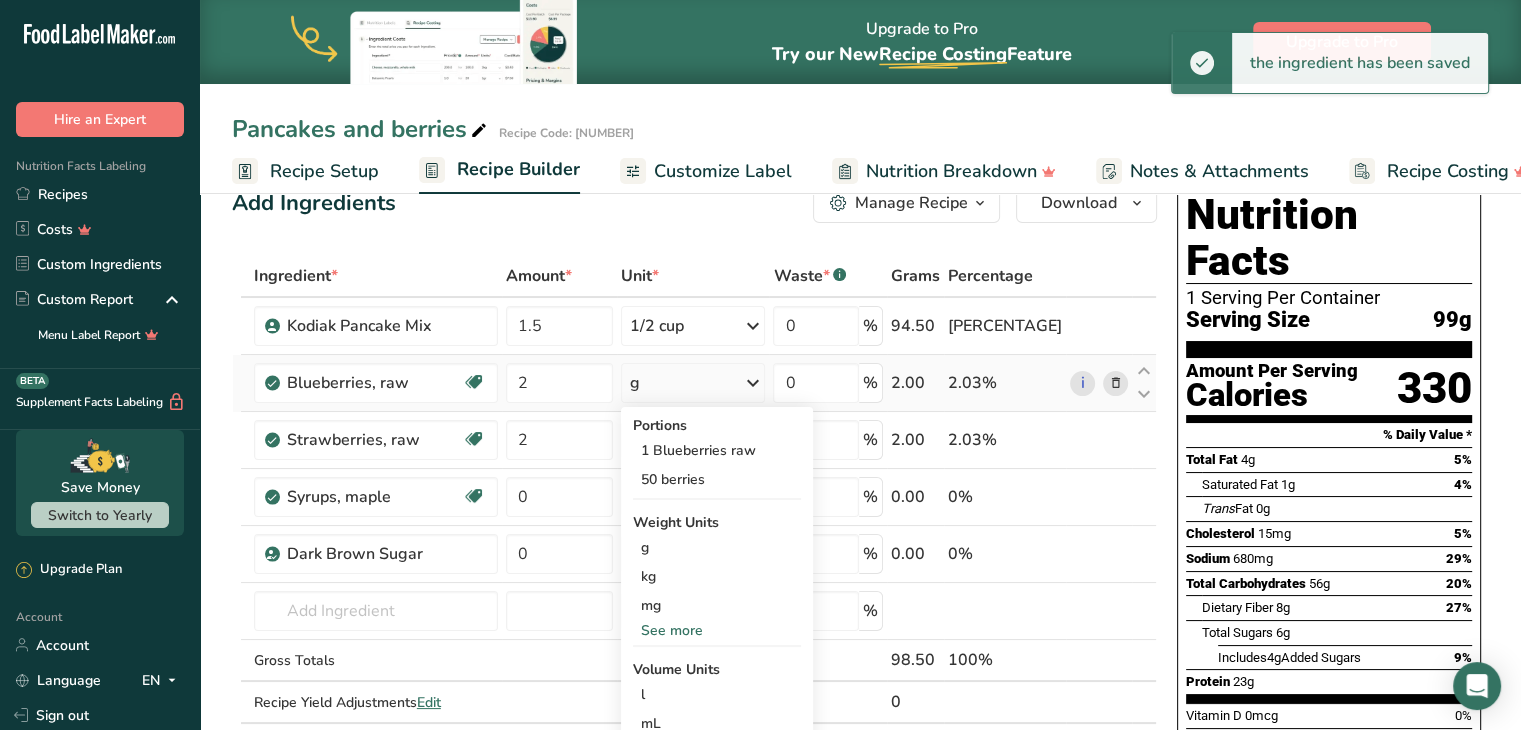 click on "See more" at bounding box center (717, 630) 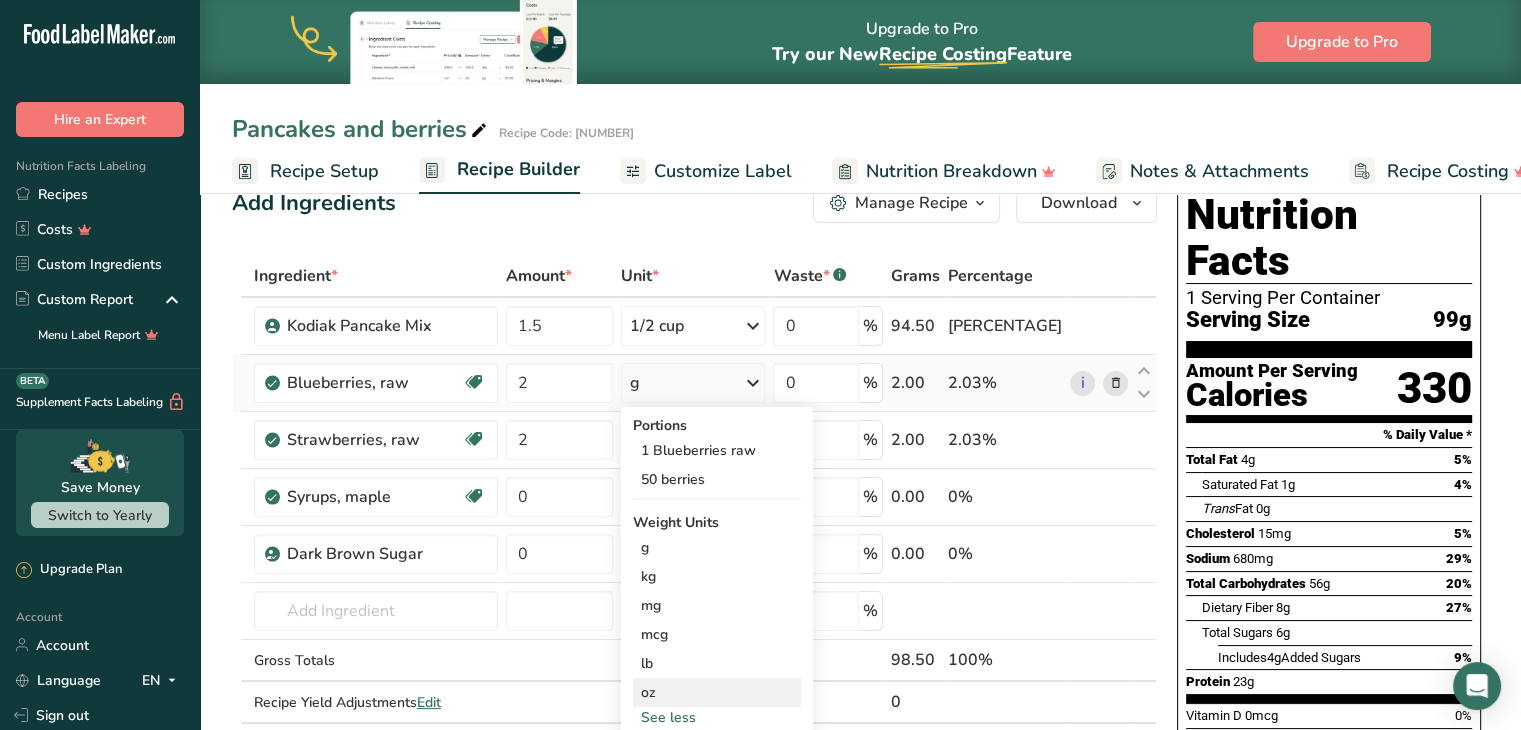 click on "oz" at bounding box center [717, 692] 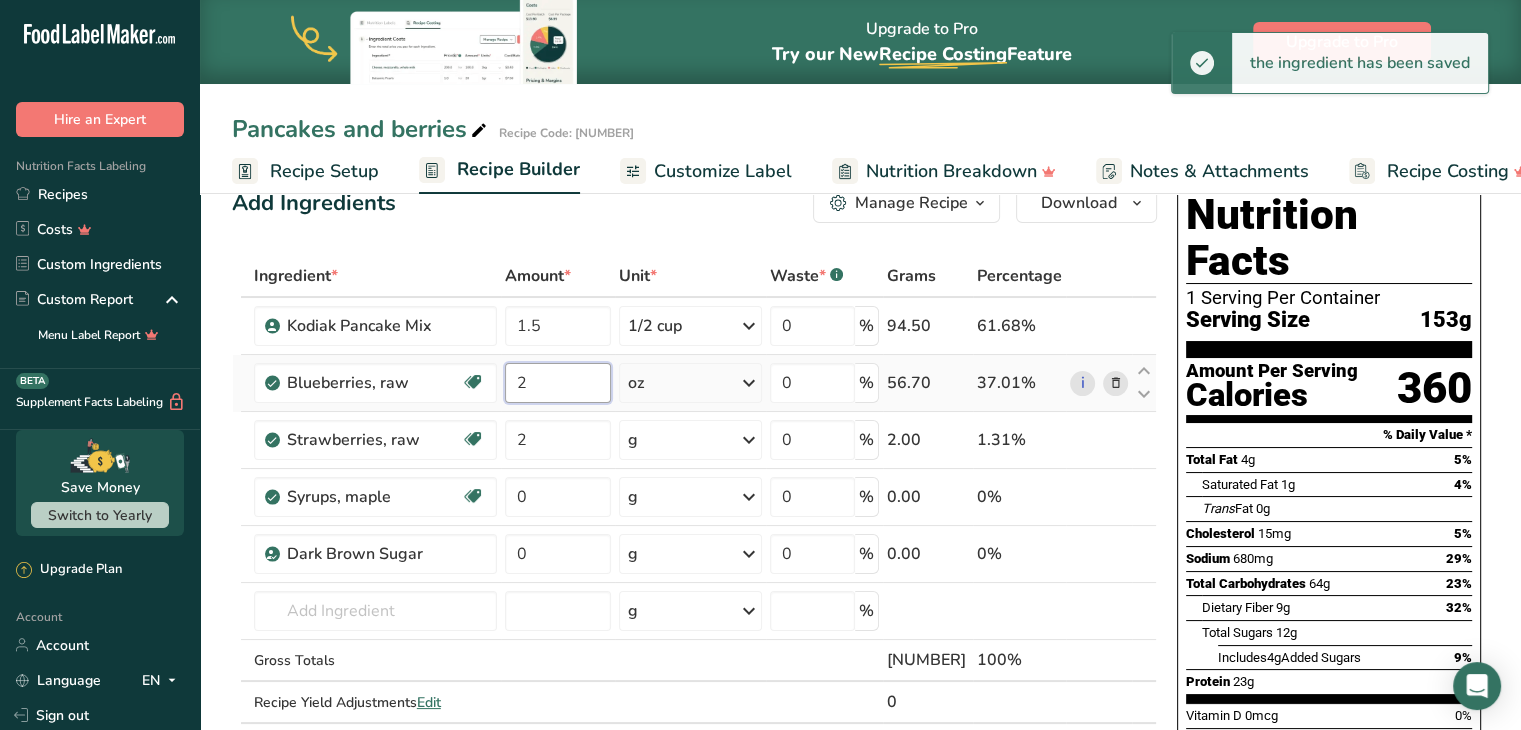 click on "2" at bounding box center [558, 383] 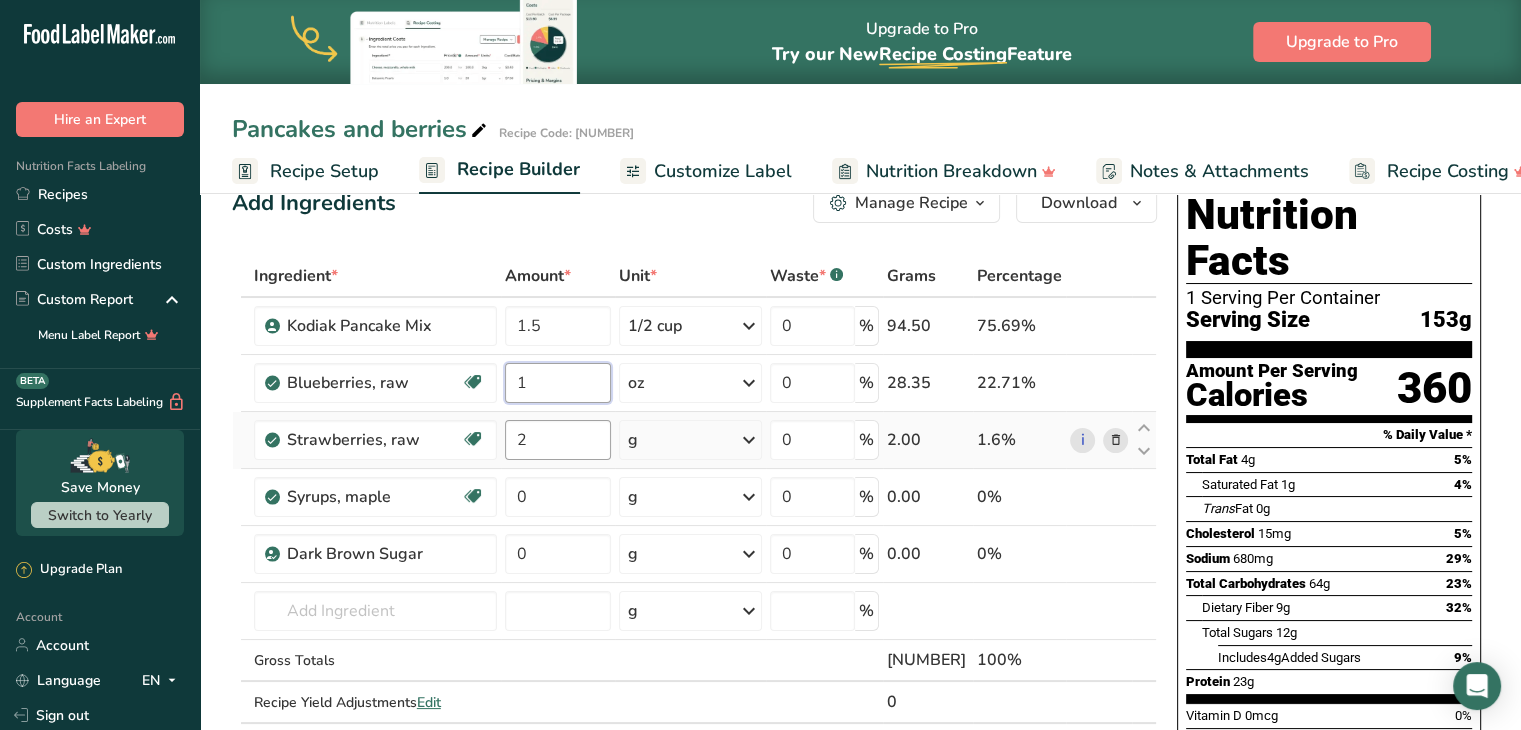 type on "1" 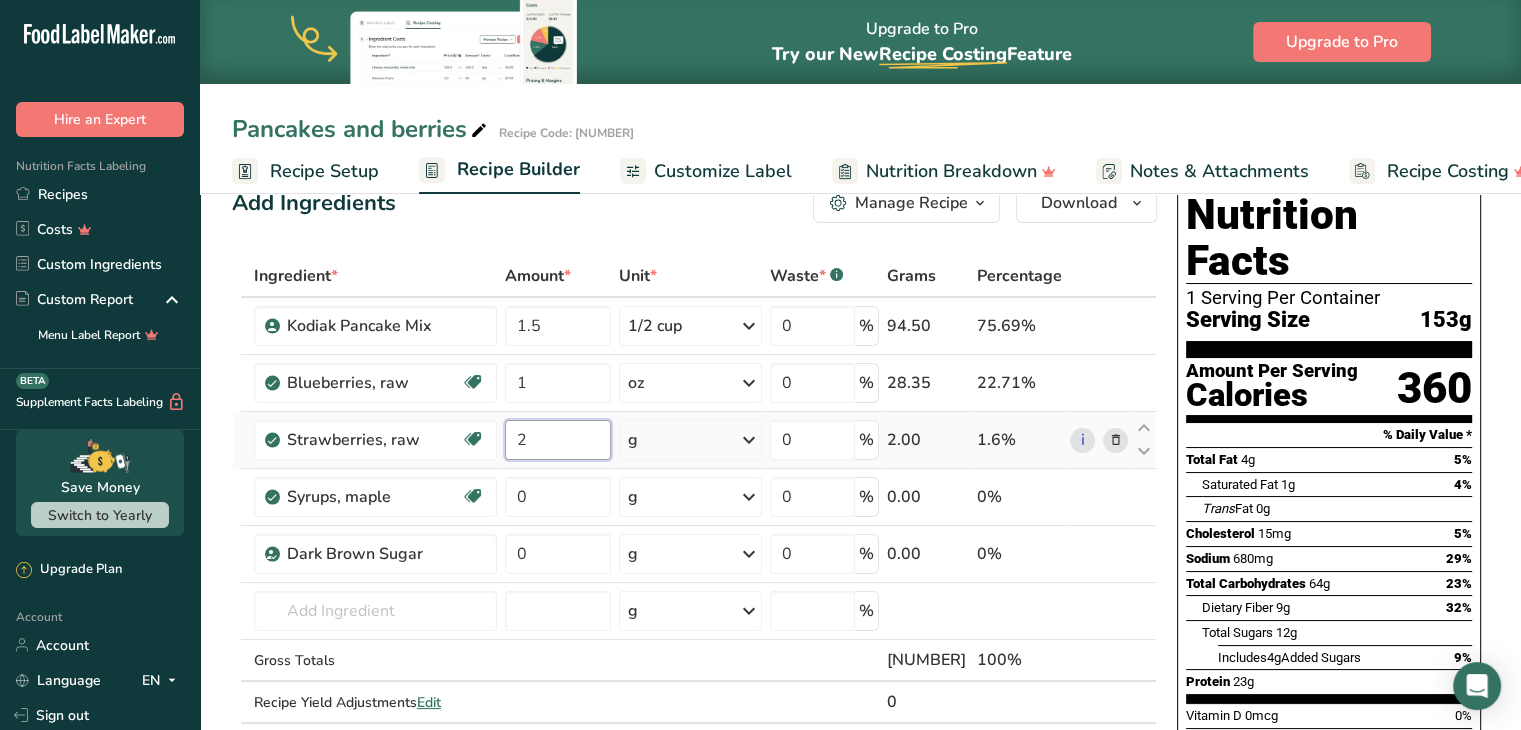 click on "Ingredient *
Amount *
Unit *
Waste *   .a-a{fill:#347362;}.b-a{fill:#fff;}          Grams
Percentage
Kodiak Pancake Mix
1.5
1/2 cup
Portions
1 1/2 cup
Weight Units
g
kg
mg
See more
Volume Units
l
mL
fl oz
See more
0
%
94.50
75.69%
Blueberries, raw
Source of Antioxidants
Dairy free
Gluten free
Vegan
Vegetarian
Soy free
1
oz
Portions
1 Blueberries raw
50 berries
Weight Units
g
kg
mg" at bounding box center [694, 510] 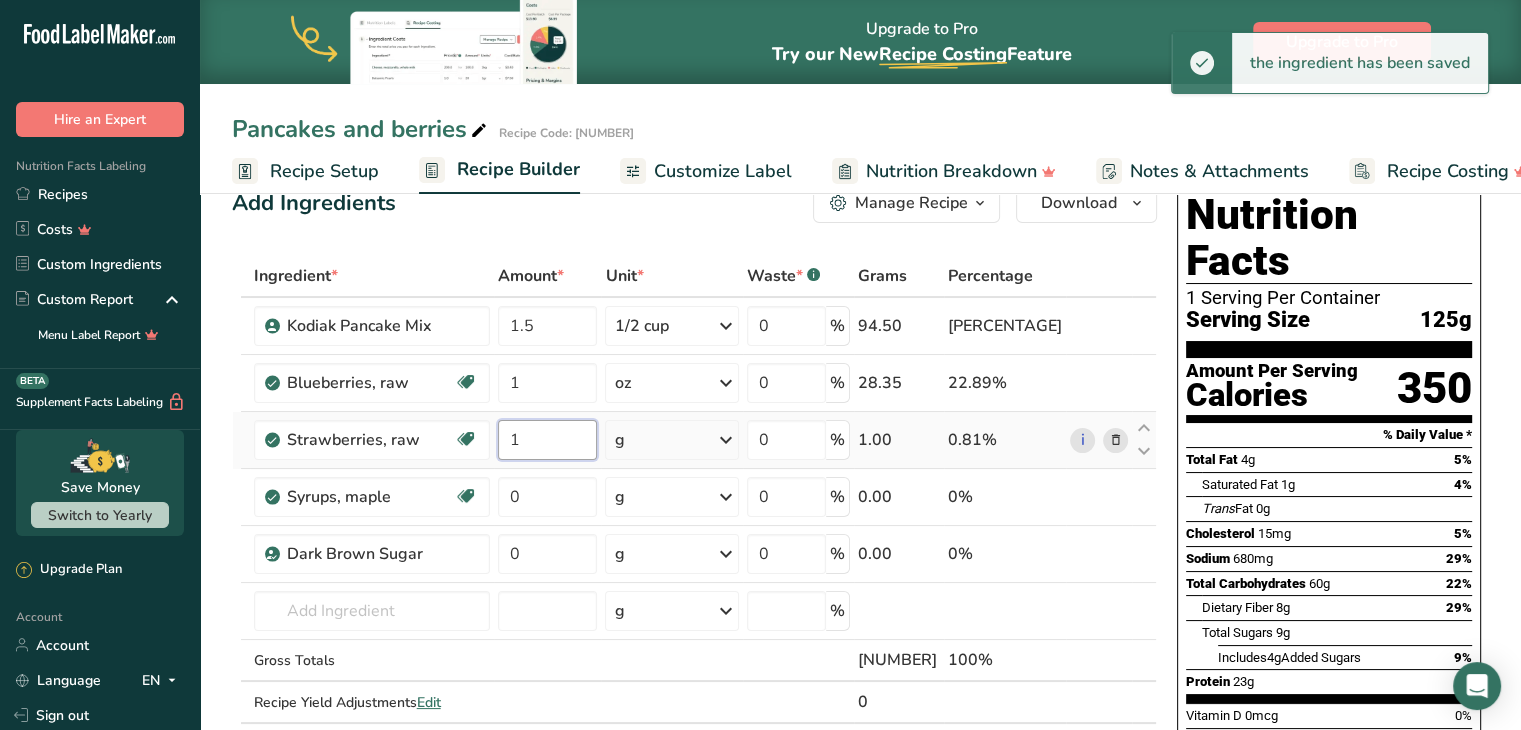 type on "1" 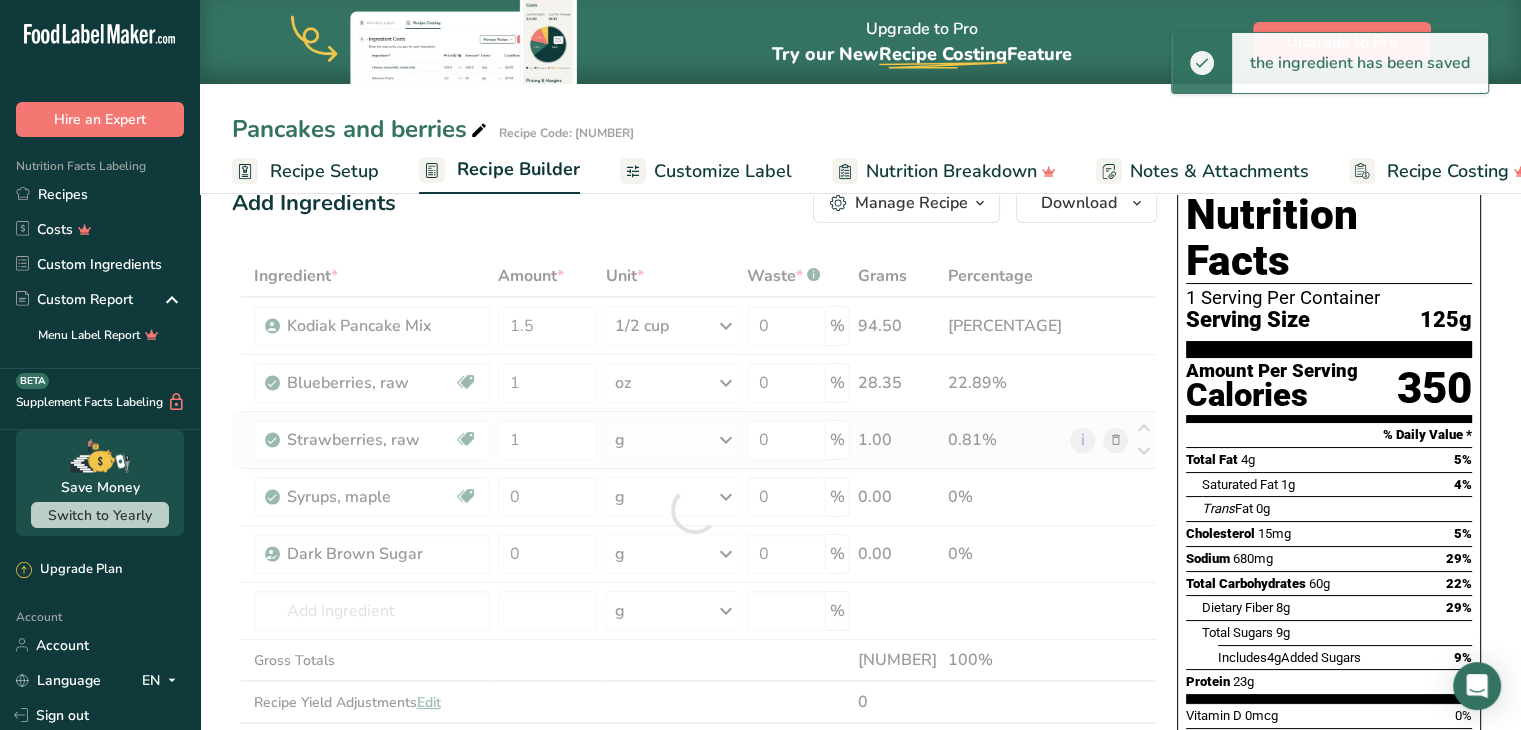click on "Ingredient *
Amount *
Unit *
Waste *   .a-a{fill:#347362;}.b-a{fill:#fff;}          Grams
Percentage
Kodiak Pancake Mix
1.5
1/2 cup
Portions
1 1/2 cup
Weight Units
g
kg
mg
See more
Volume Units
l
mL
fl oz
See more
0
%
94.50
76.3%
Blueberries, raw
Source of Antioxidants
Dairy free
Gluten free
Vegan
Vegetarian
Soy free
1
oz
Portions
1 Blueberries raw
50 berries
Weight Units
g
kg
mg" at bounding box center [694, 510] 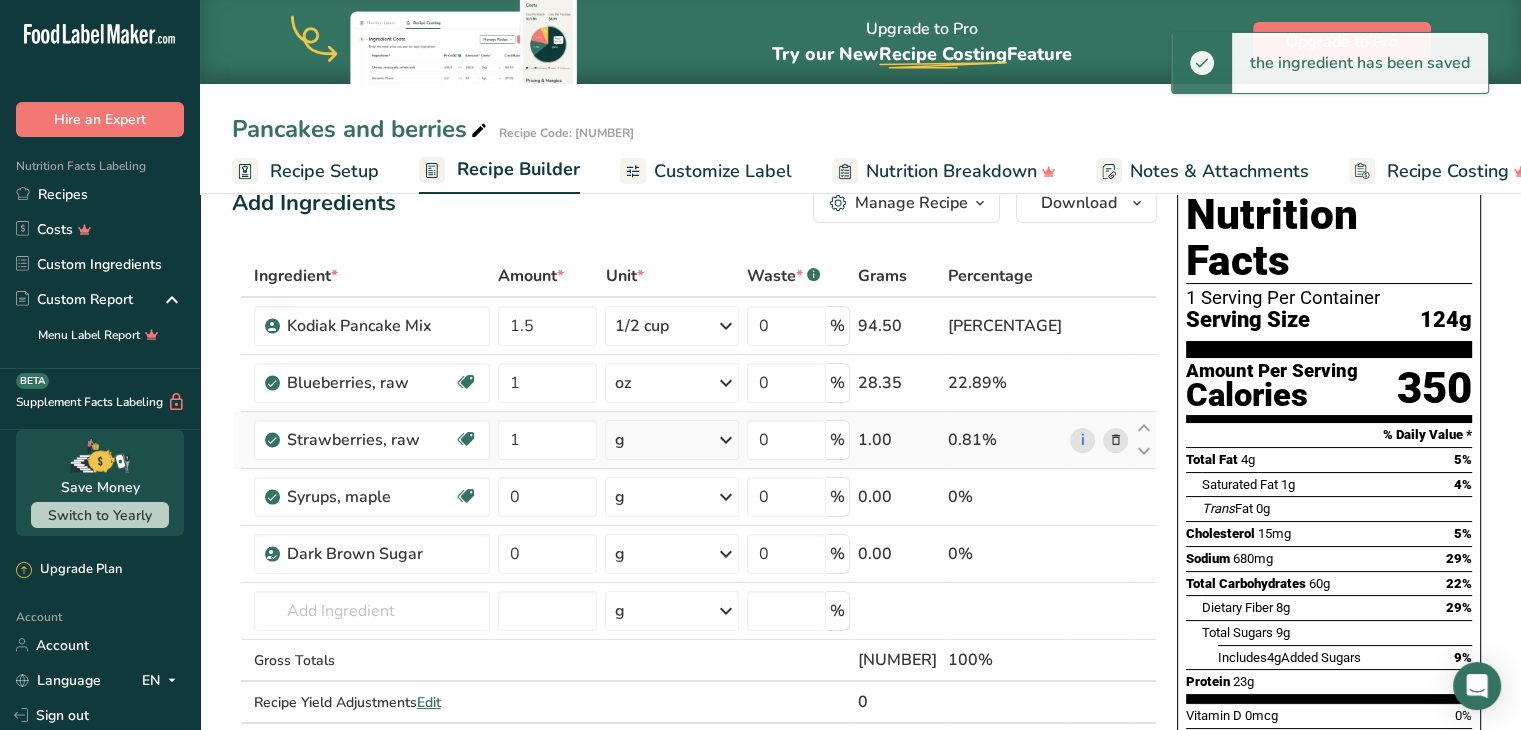 click at bounding box center (726, 440) 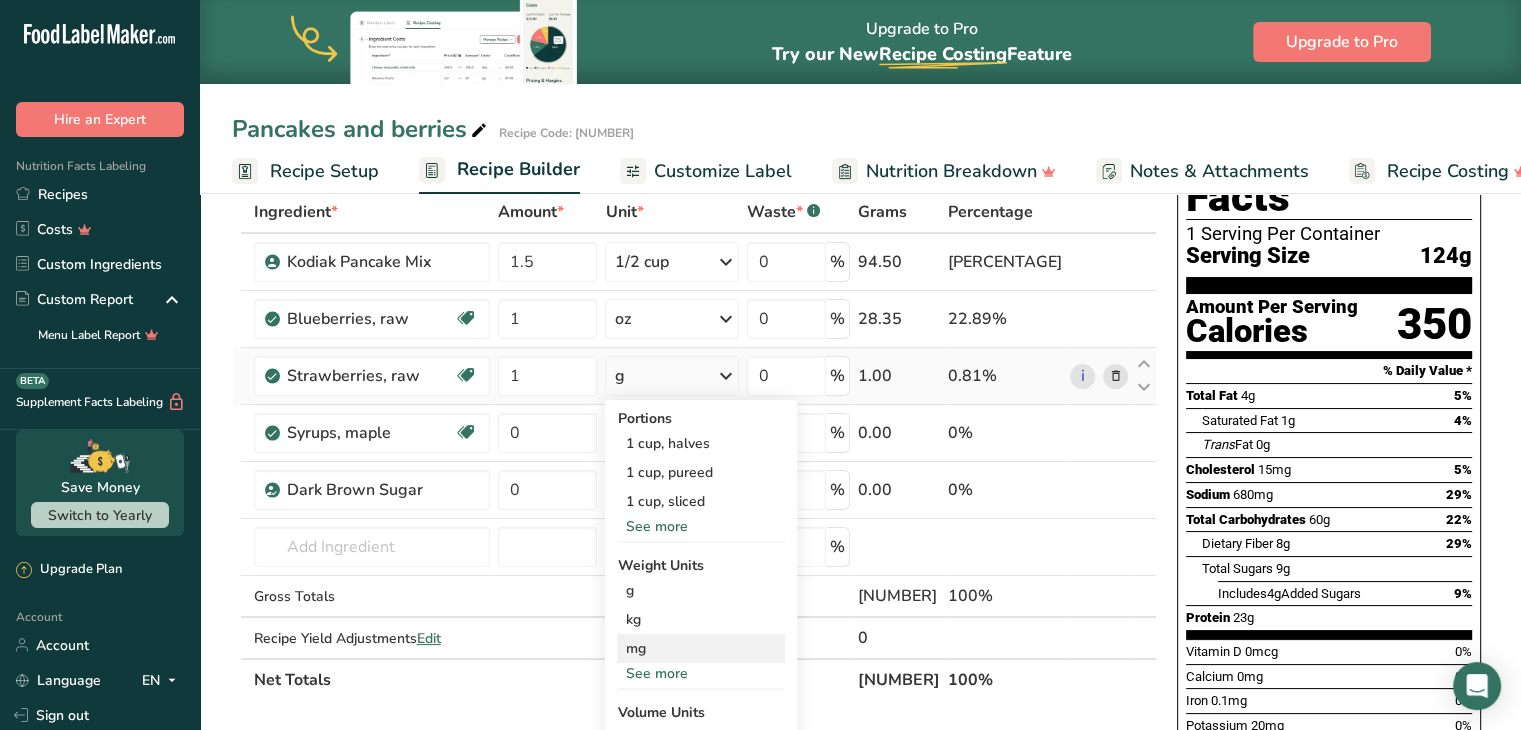 scroll, scrollTop: 108, scrollLeft: 0, axis: vertical 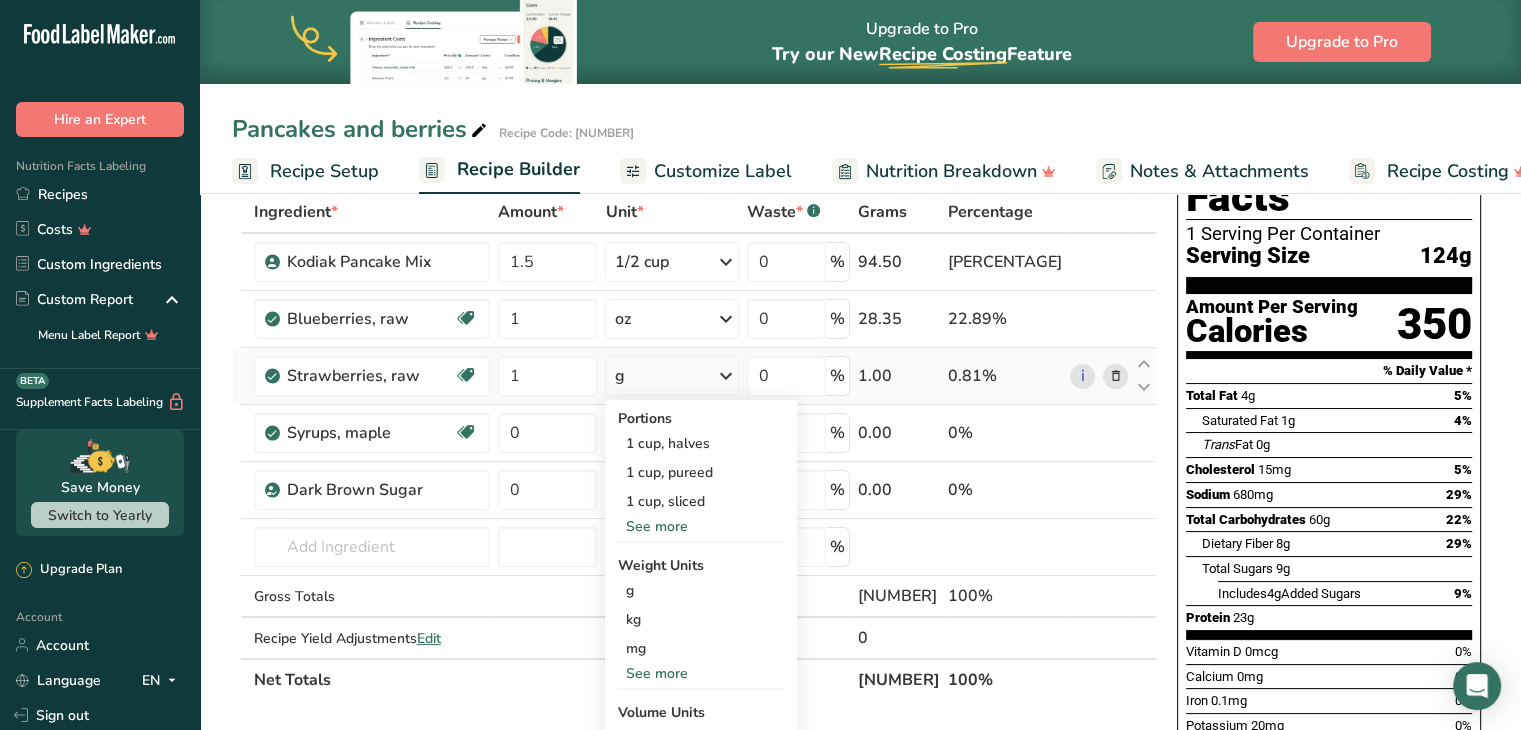 click on "See more" at bounding box center (701, 673) 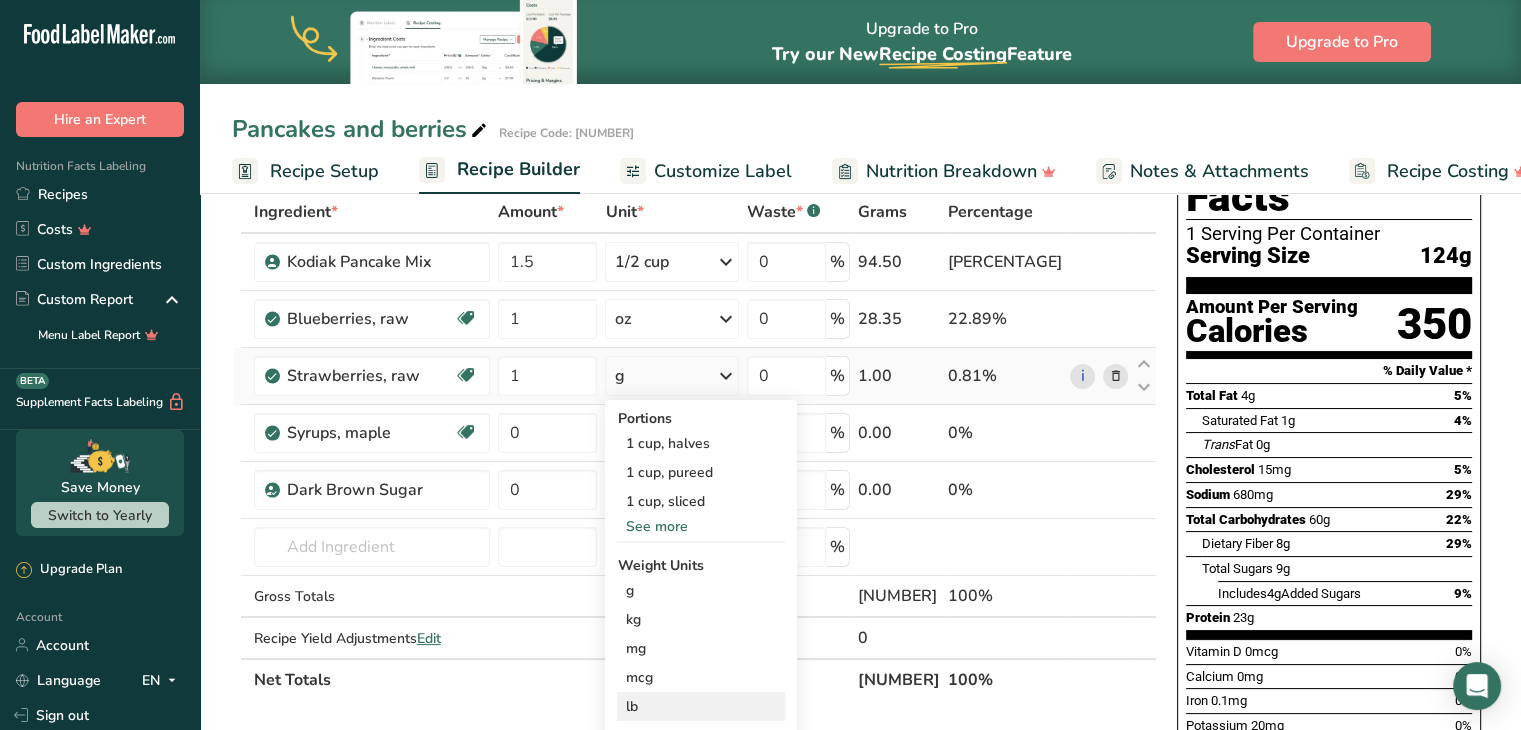 scroll, scrollTop: 198, scrollLeft: 0, axis: vertical 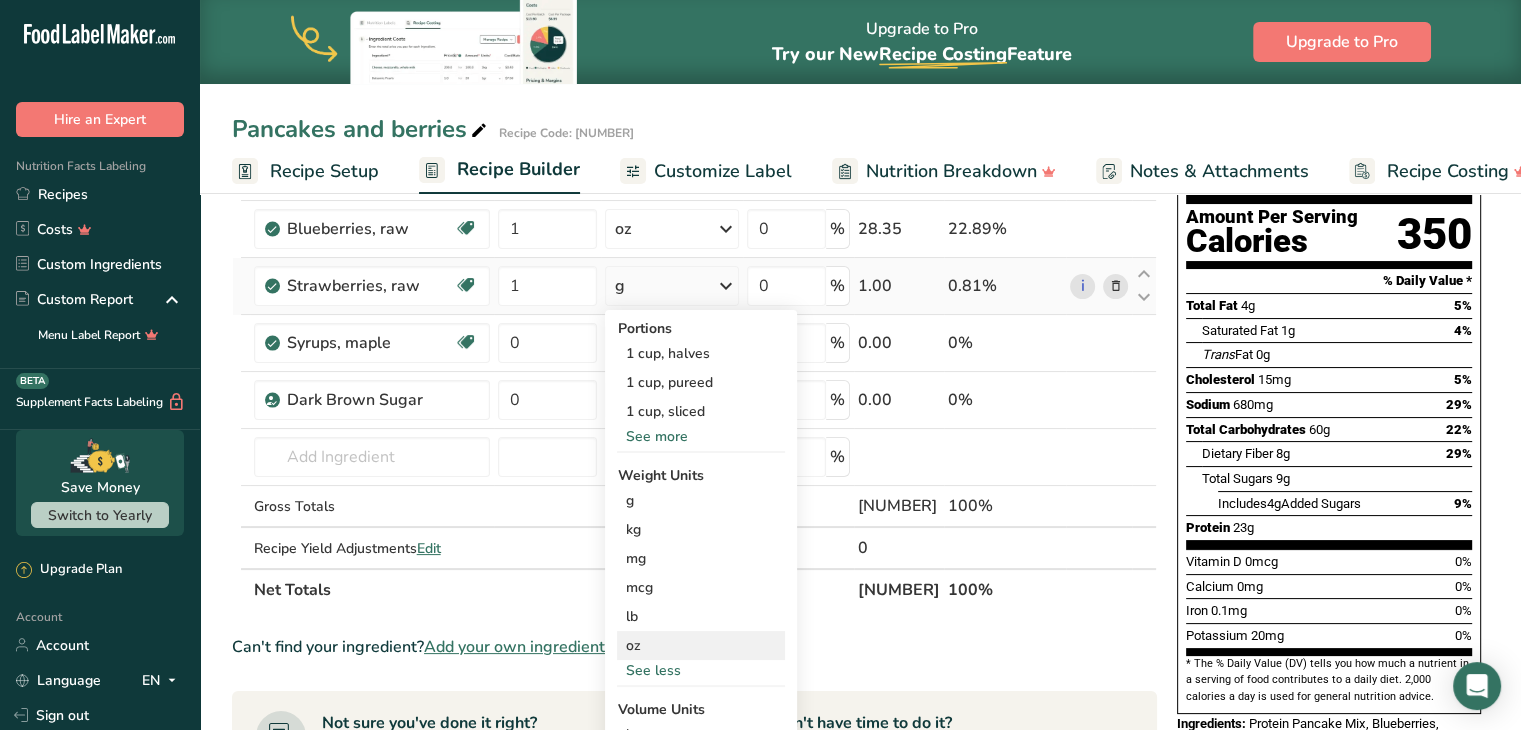 click on "oz" at bounding box center (701, 645) 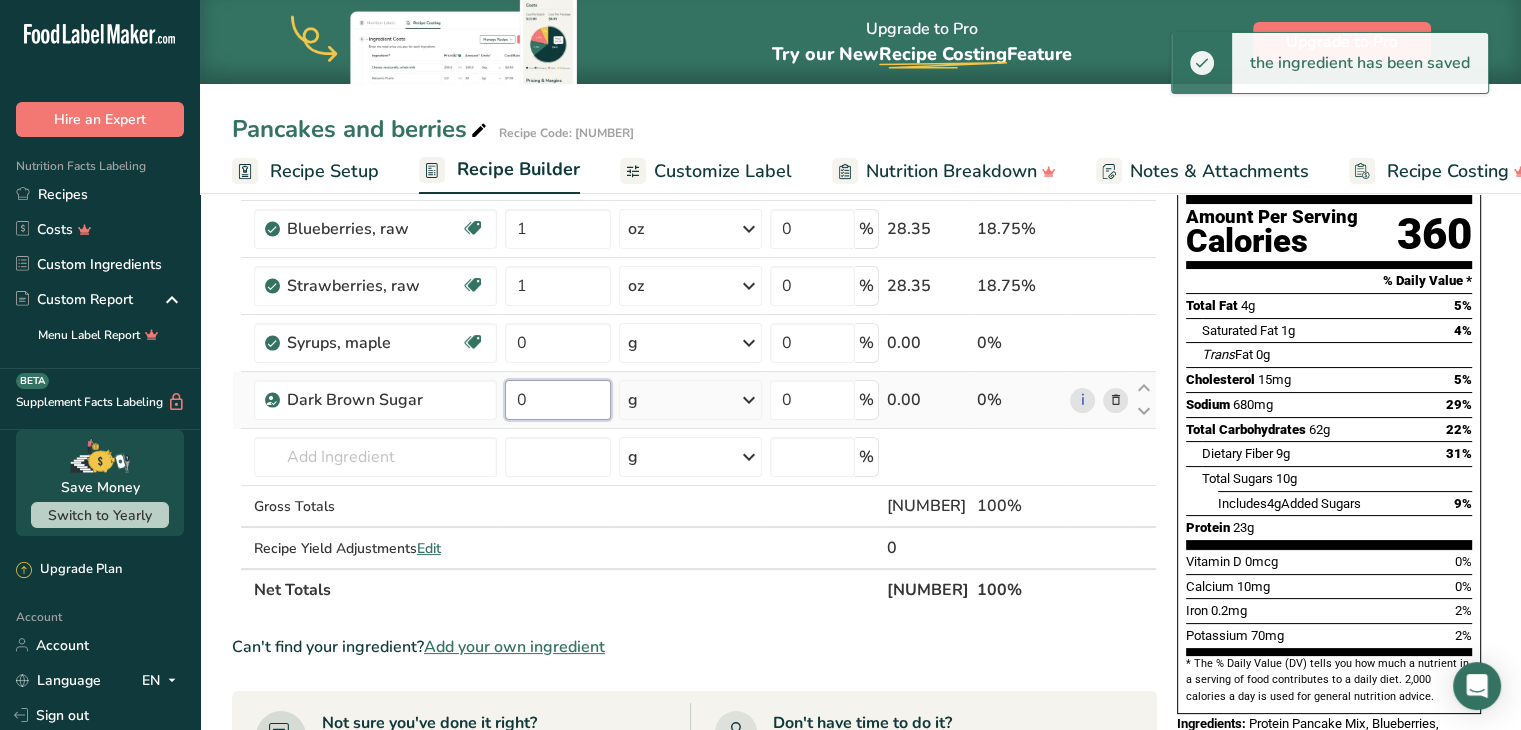 click on "0" at bounding box center (558, 400) 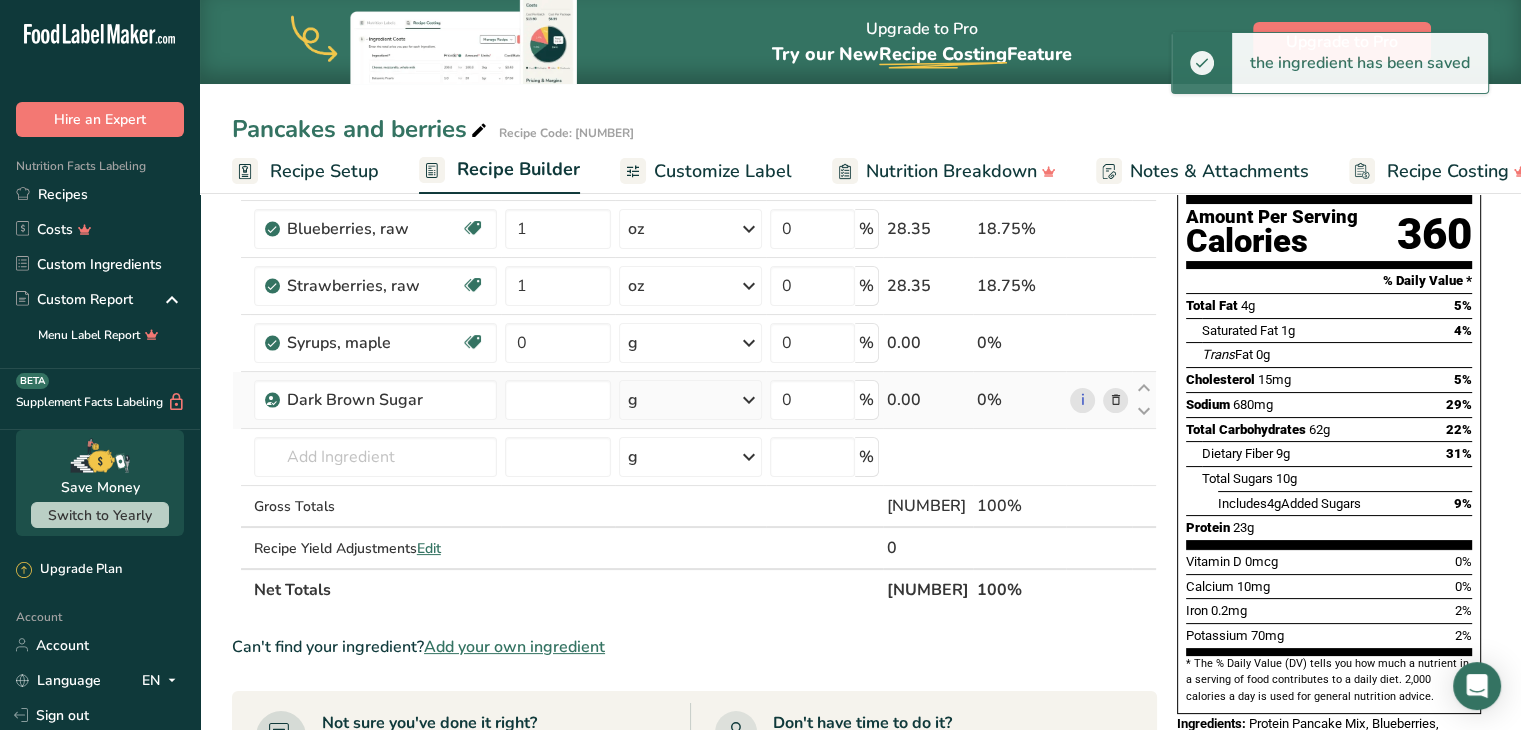 click on "Ingredient *
Amount *
Unit *
Waste *   .a-a{fill:#347362;}.b-a{fill:#fff;}          Grams
Percentage
Kodiak Pancake Mix
1.5
1/2 cup
Portions
1 1/2 cup
Weight Units
g
kg
mg
See more
Volume Units
l
mL
fl oz
See more
0
%
94.50
62.5%
Blueberries, raw
Source of Antioxidants
Dairy free
Gluten free
Vegan
Vegetarian
Soy free
1
oz
Portions
1 Blueberries raw
50 berries
Weight Units
g
kg
mg" at bounding box center [694, 356] 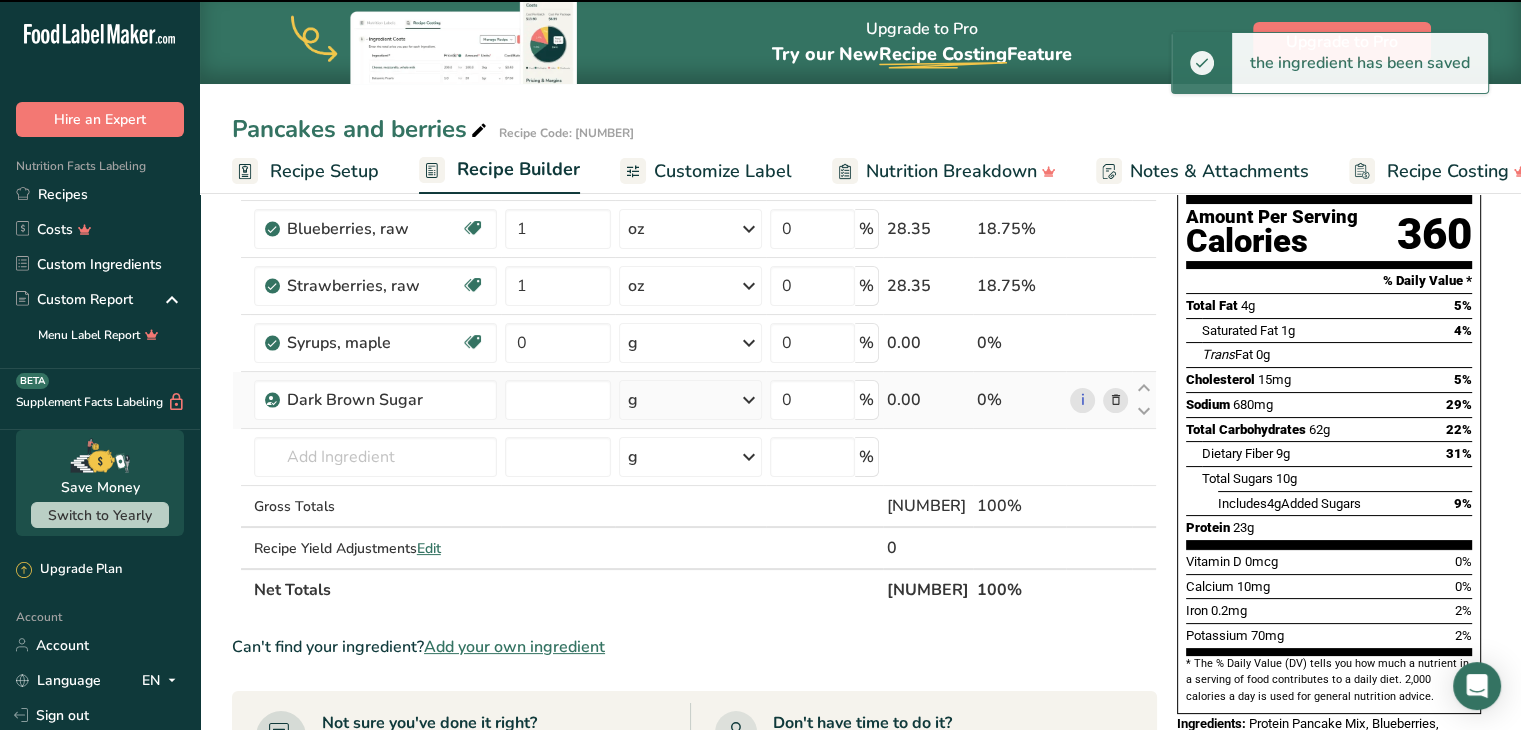 type on "0" 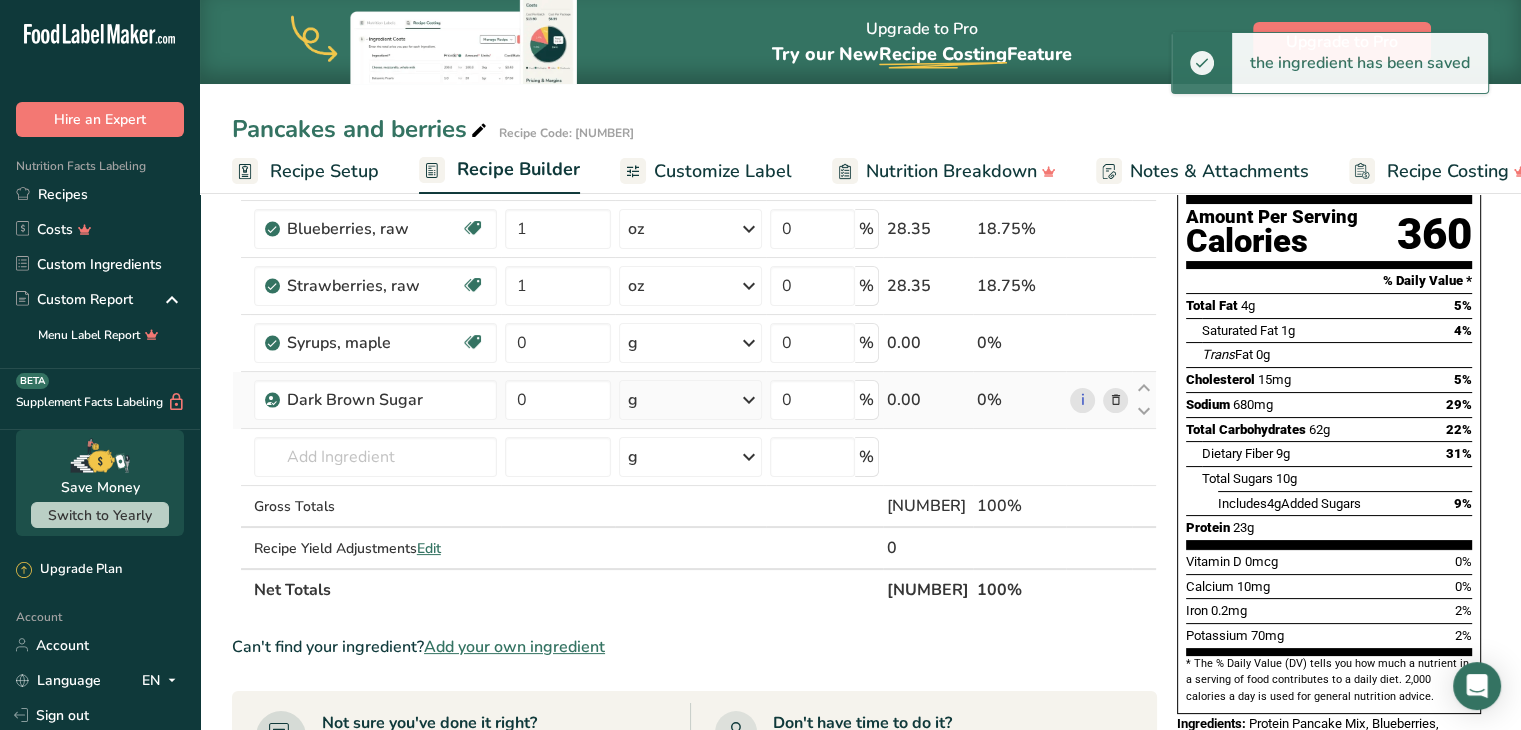 click on "g" at bounding box center [690, 400] 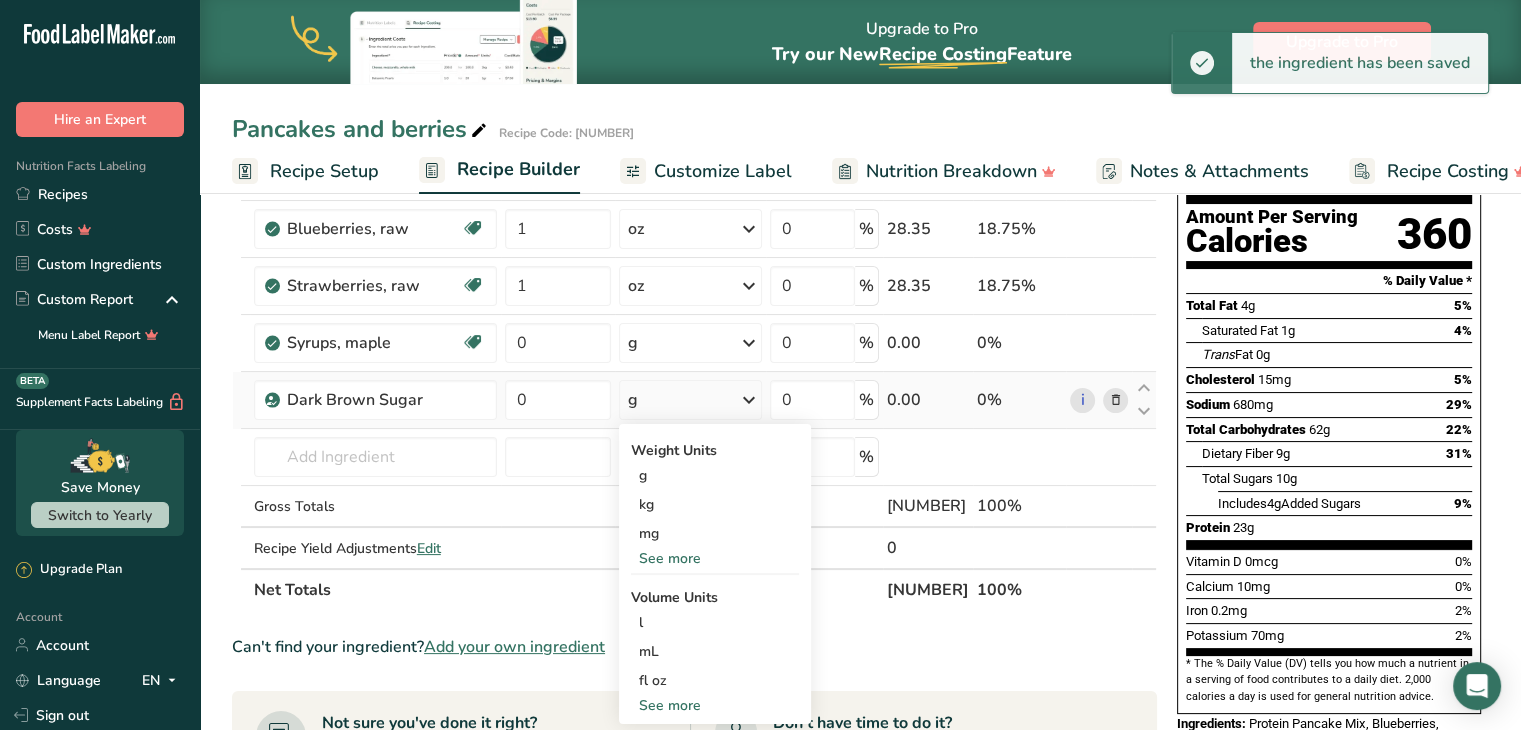 click on "See more" at bounding box center [715, 558] 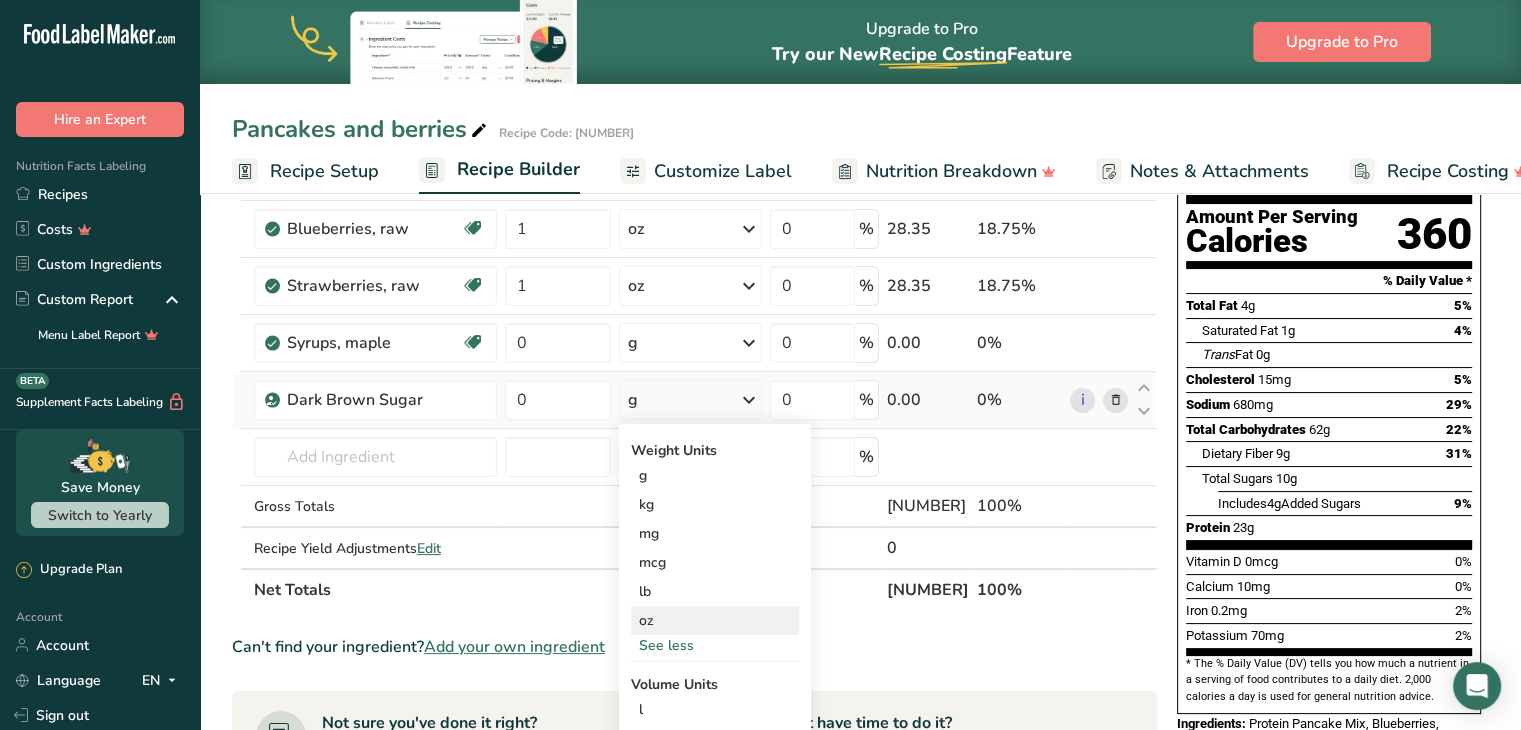 click on "oz" at bounding box center (715, 620) 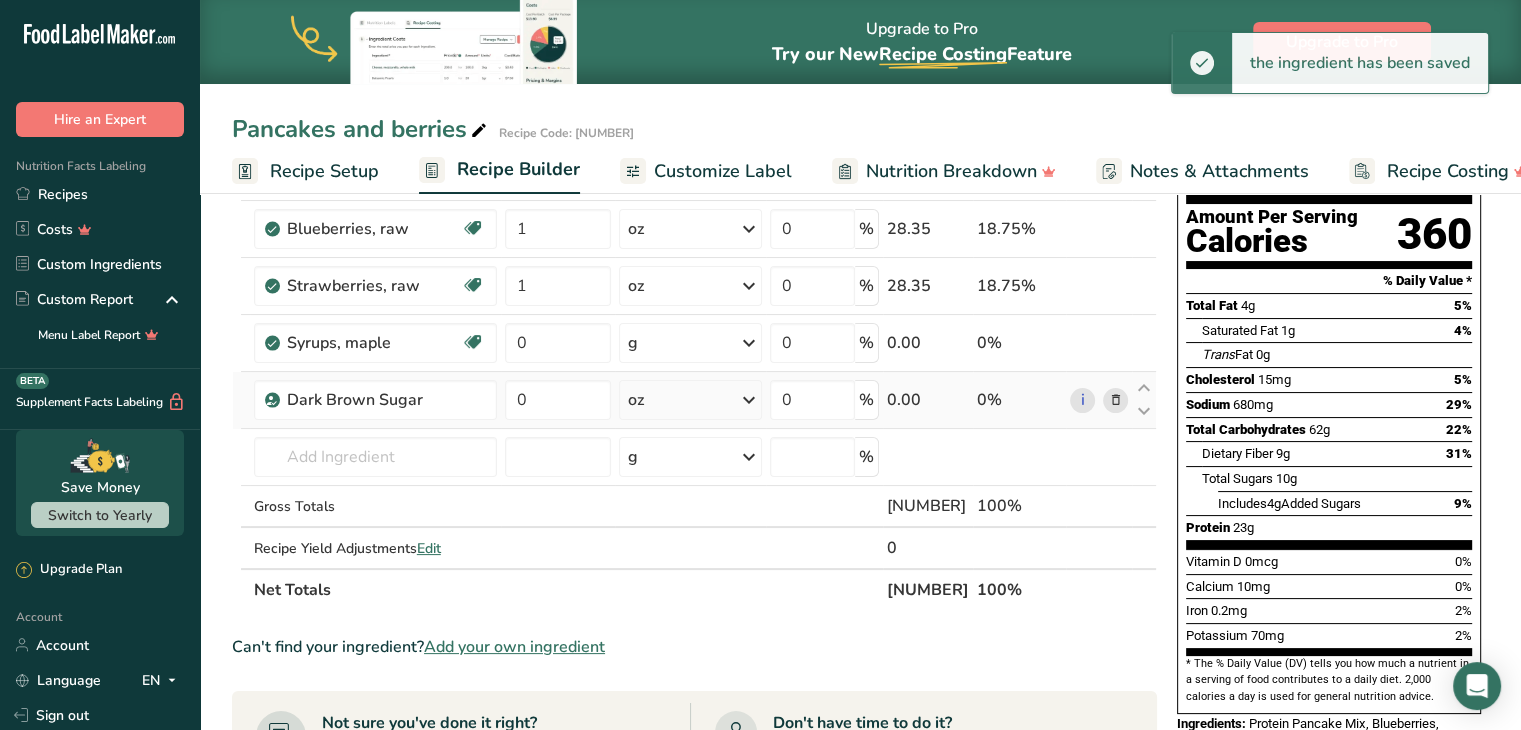 click at bounding box center (749, 400) 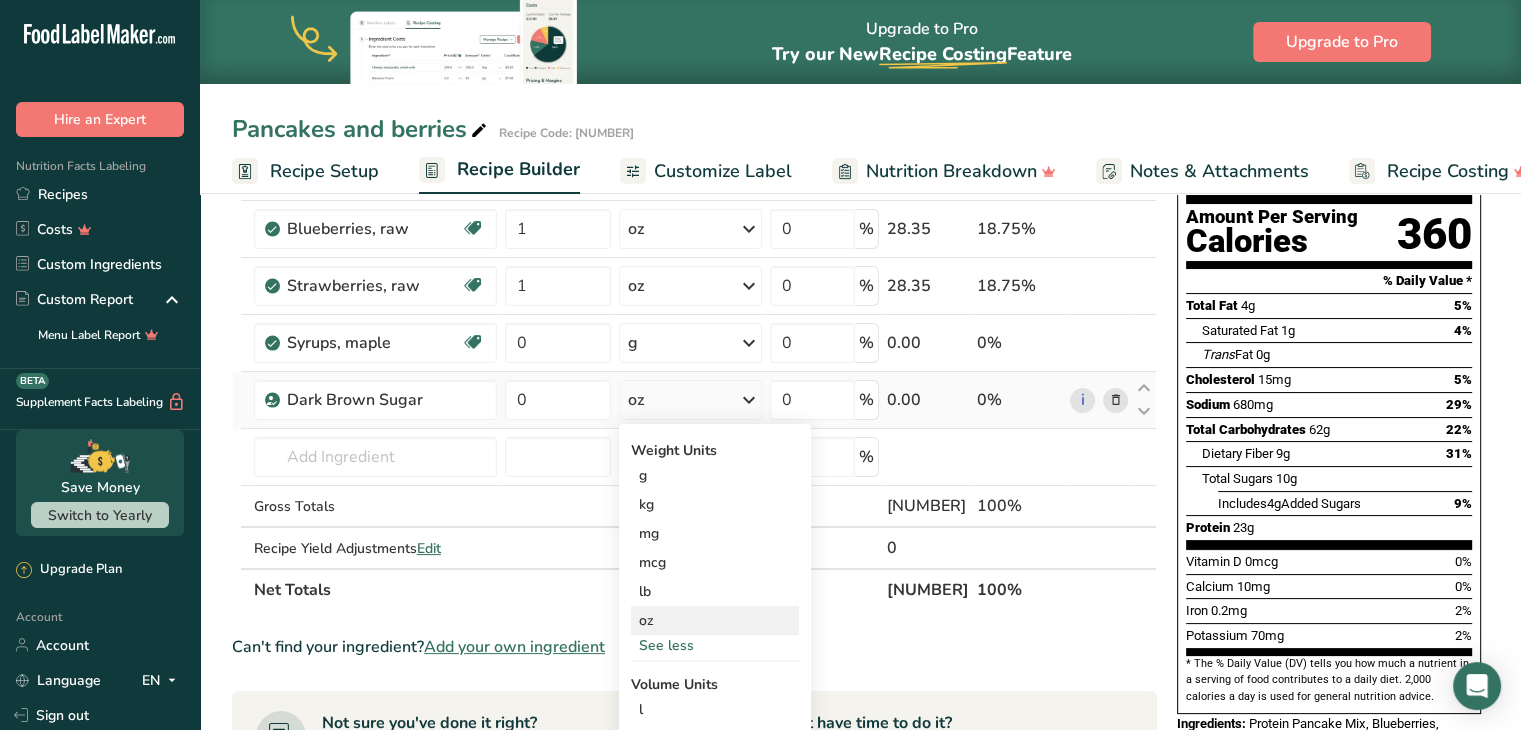scroll, scrollTop: 210, scrollLeft: 0, axis: vertical 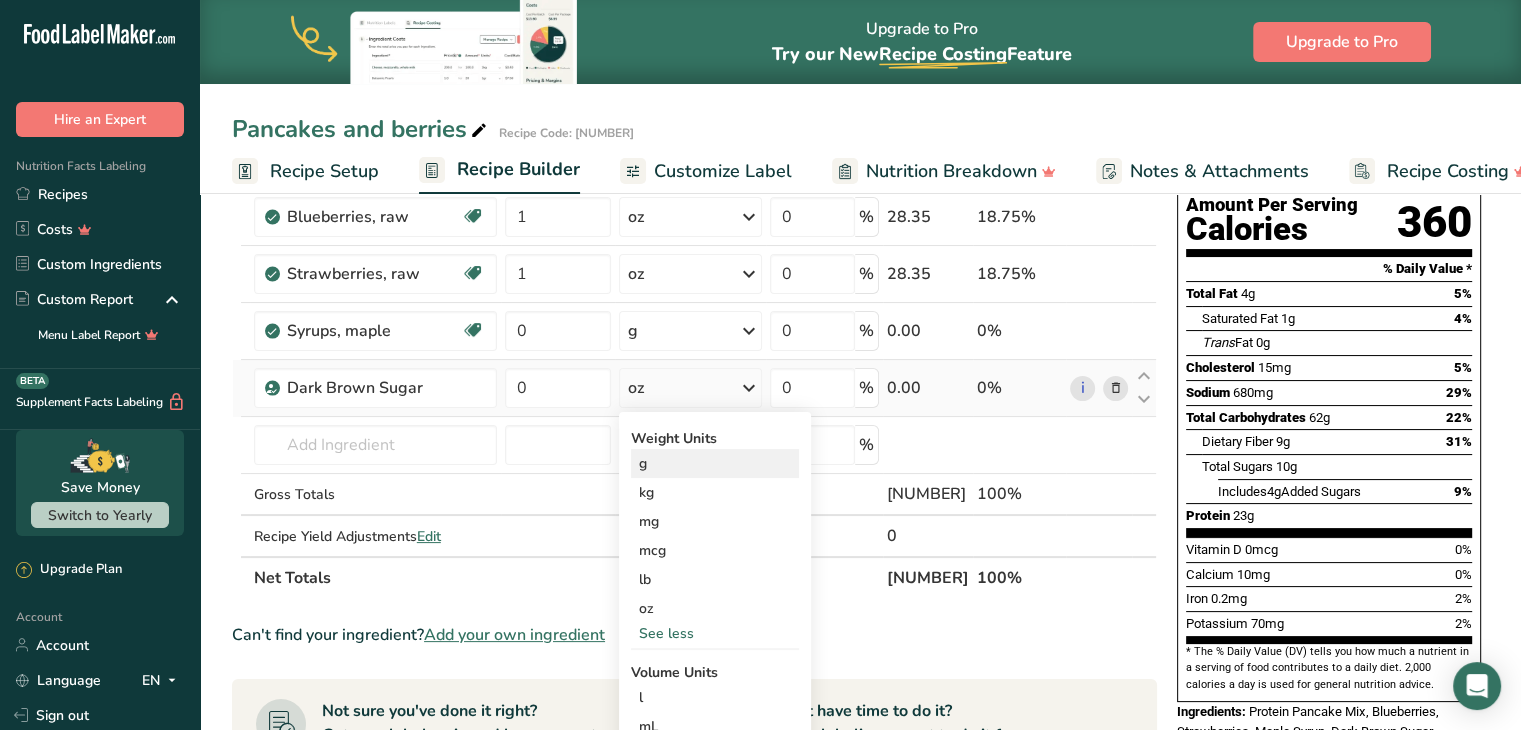 click on "g" at bounding box center [715, 463] 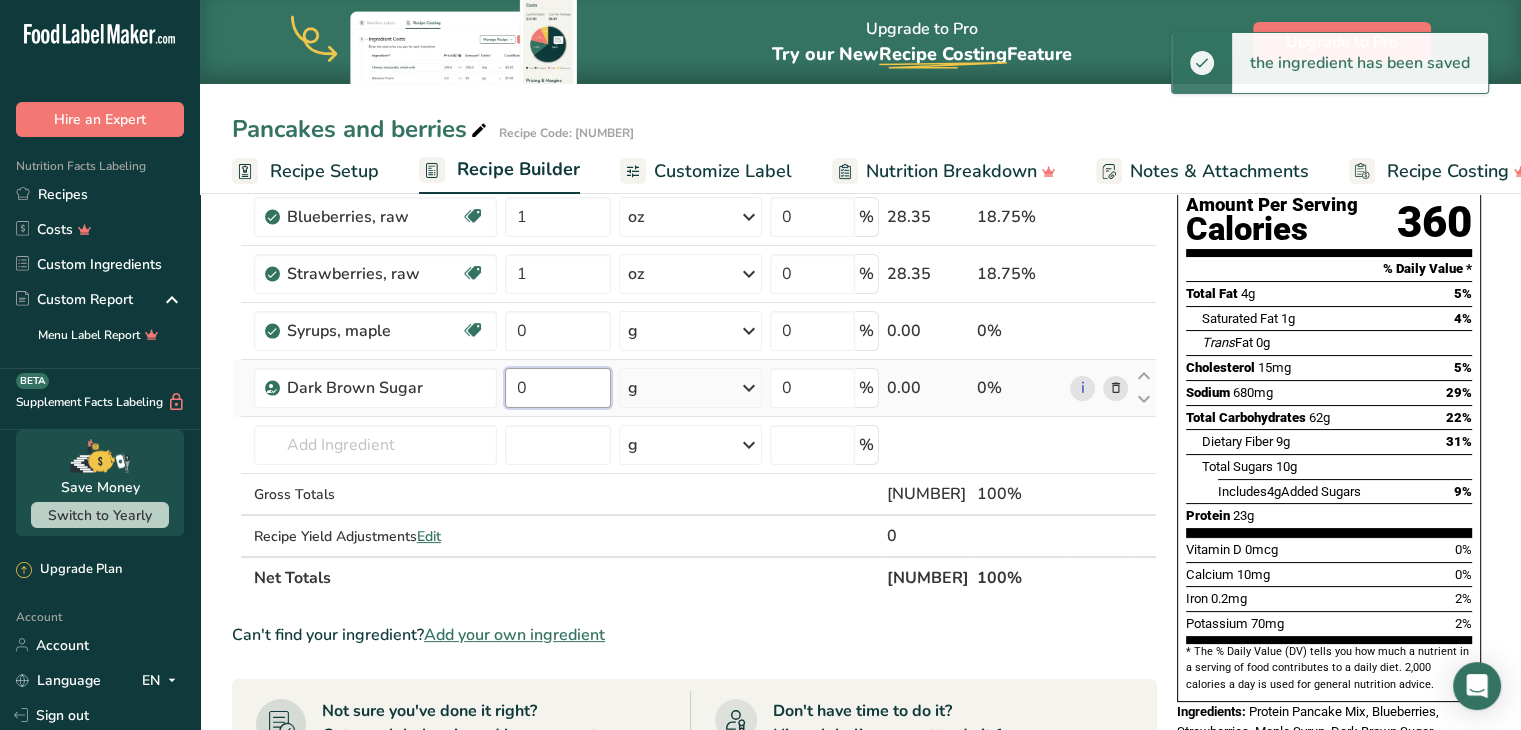 click on "0" at bounding box center [558, 388] 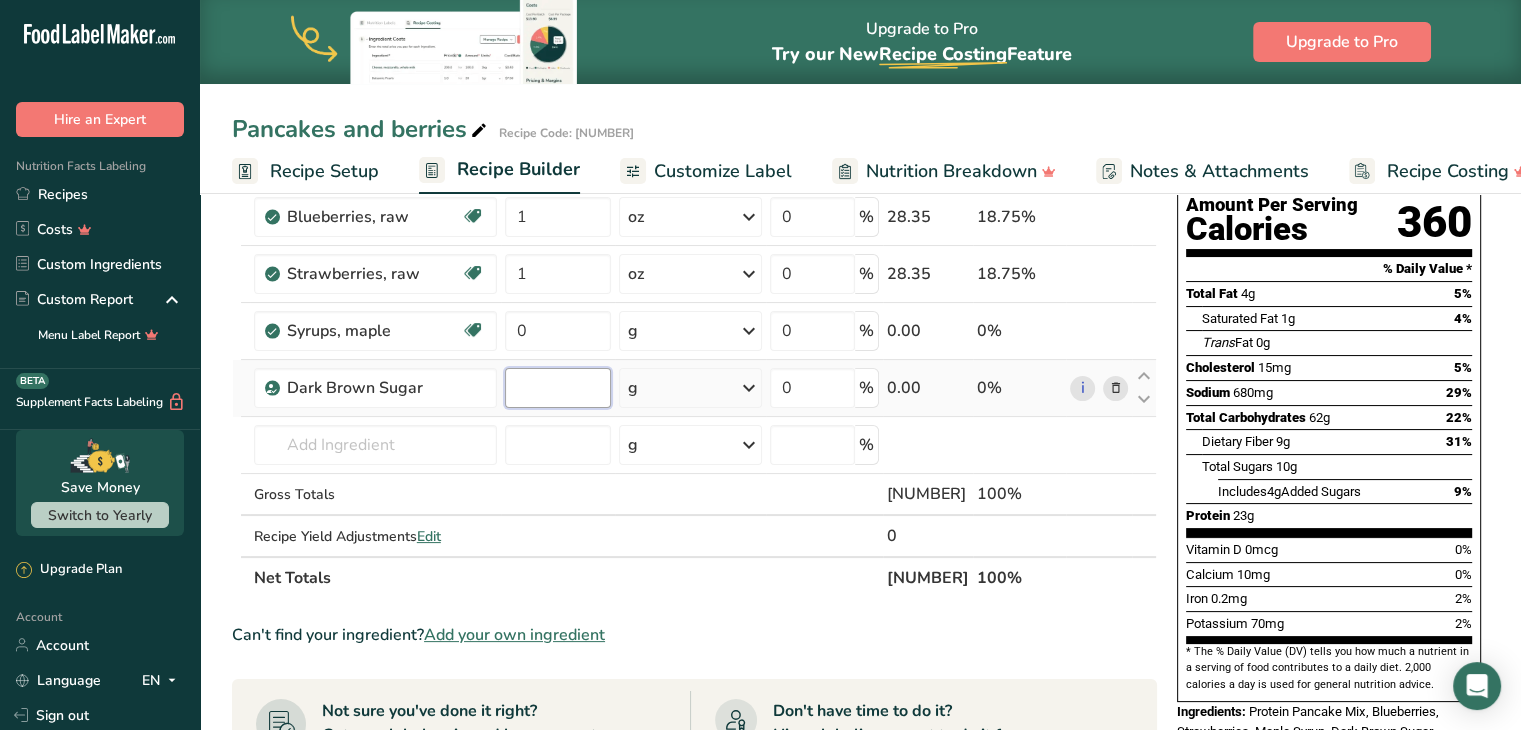 type on "2" 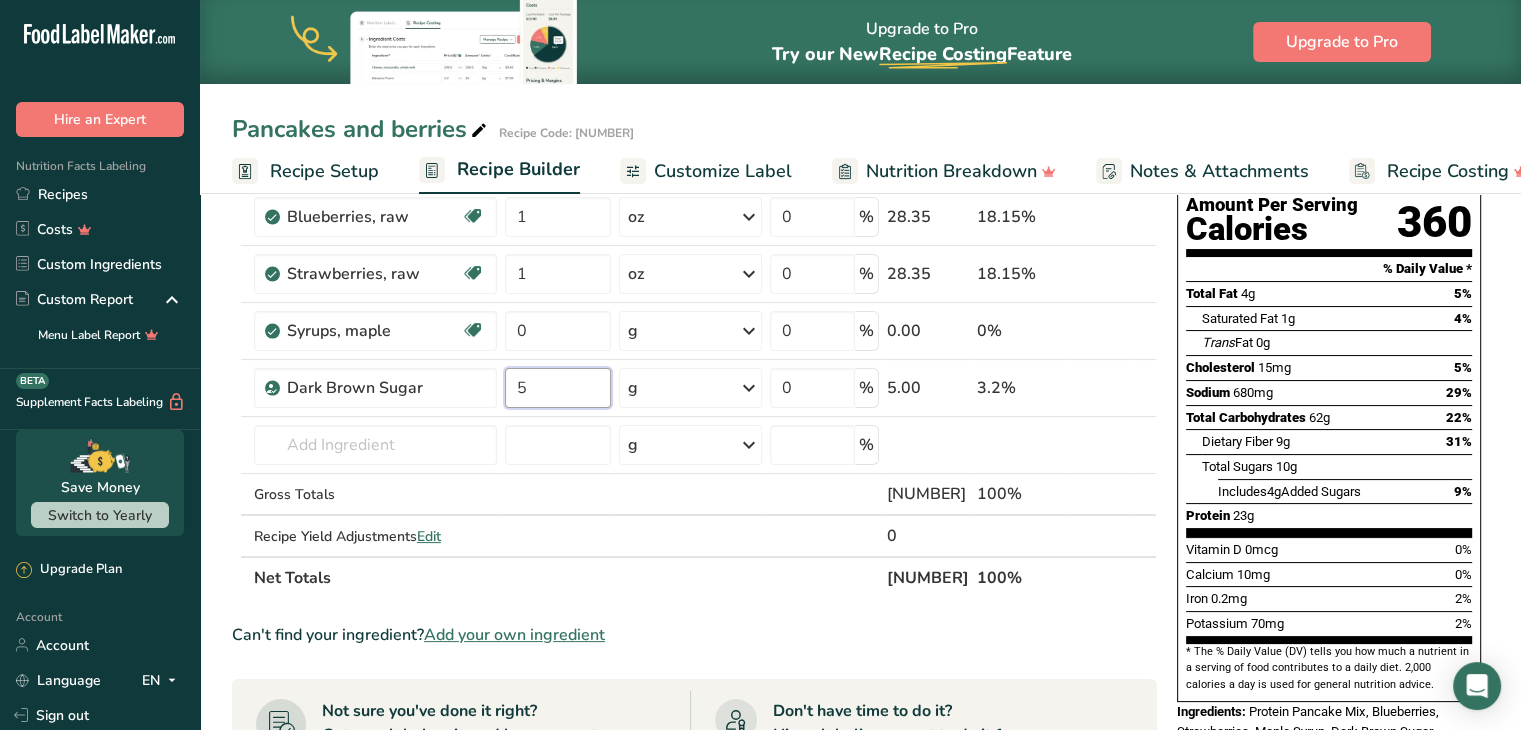 type on "5" 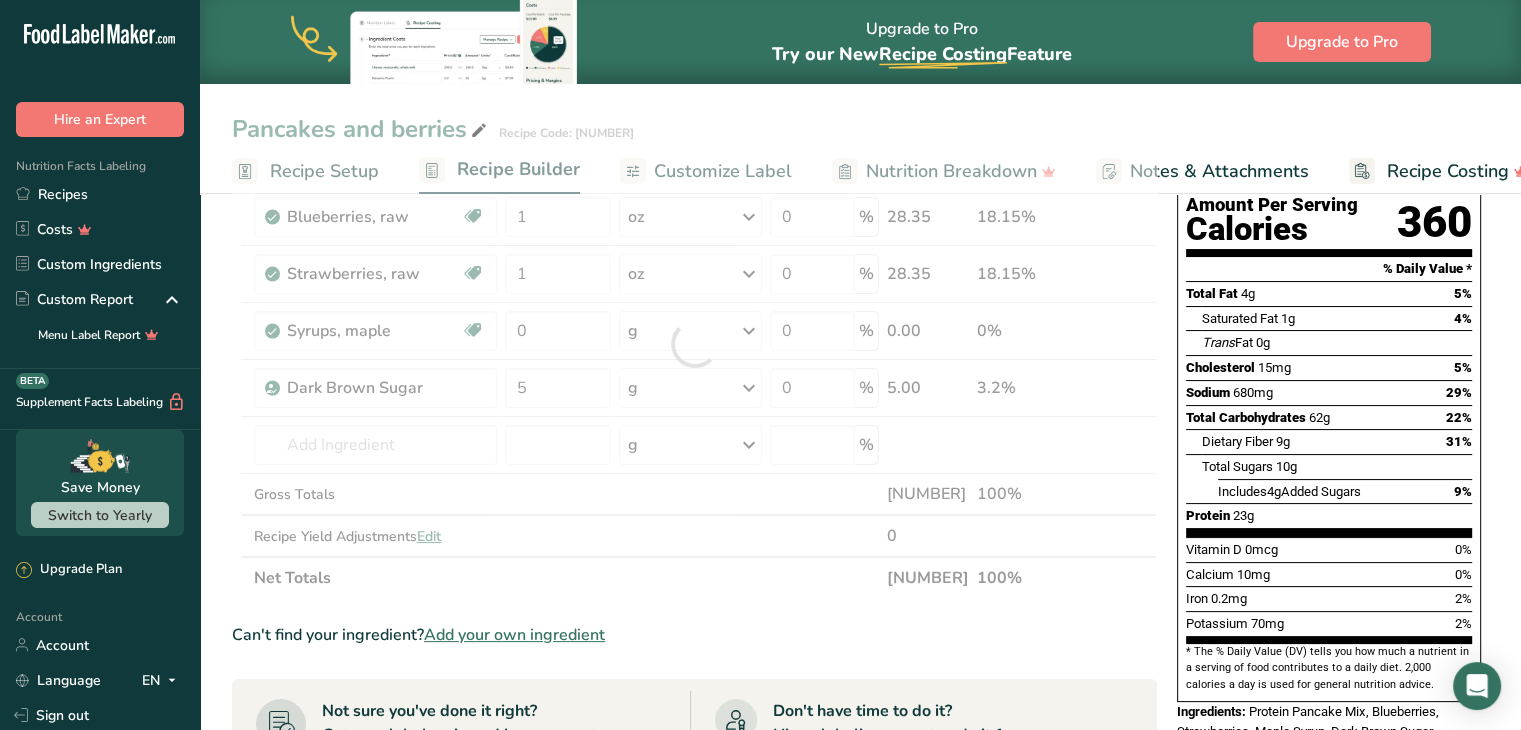 click on "Add Ingredients
Manage Recipe         Delete Recipe           Duplicate Recipe             Scale Recipe             Save as Sub-Recipe   .a-a{fill:#347362;}.b-a{fill:#fff;}                               Nutrition Breakdown                   Recipe Card
NEW
Amino Acids Pattern Report             Activity History
Download
Choose your preferred label style
Standard FDA label
Standard FDA label
The most common format for nutrition facts labels in compliance with the FDA's typeface, style and requirements
Tabular FDA label
A label format compliant with the FDA regulations presented in a tabular (horizontal) display.
Linear FDA label
A simple linear display for small sized packages.
Simplified FDA label" at bounding box center (860, 622) 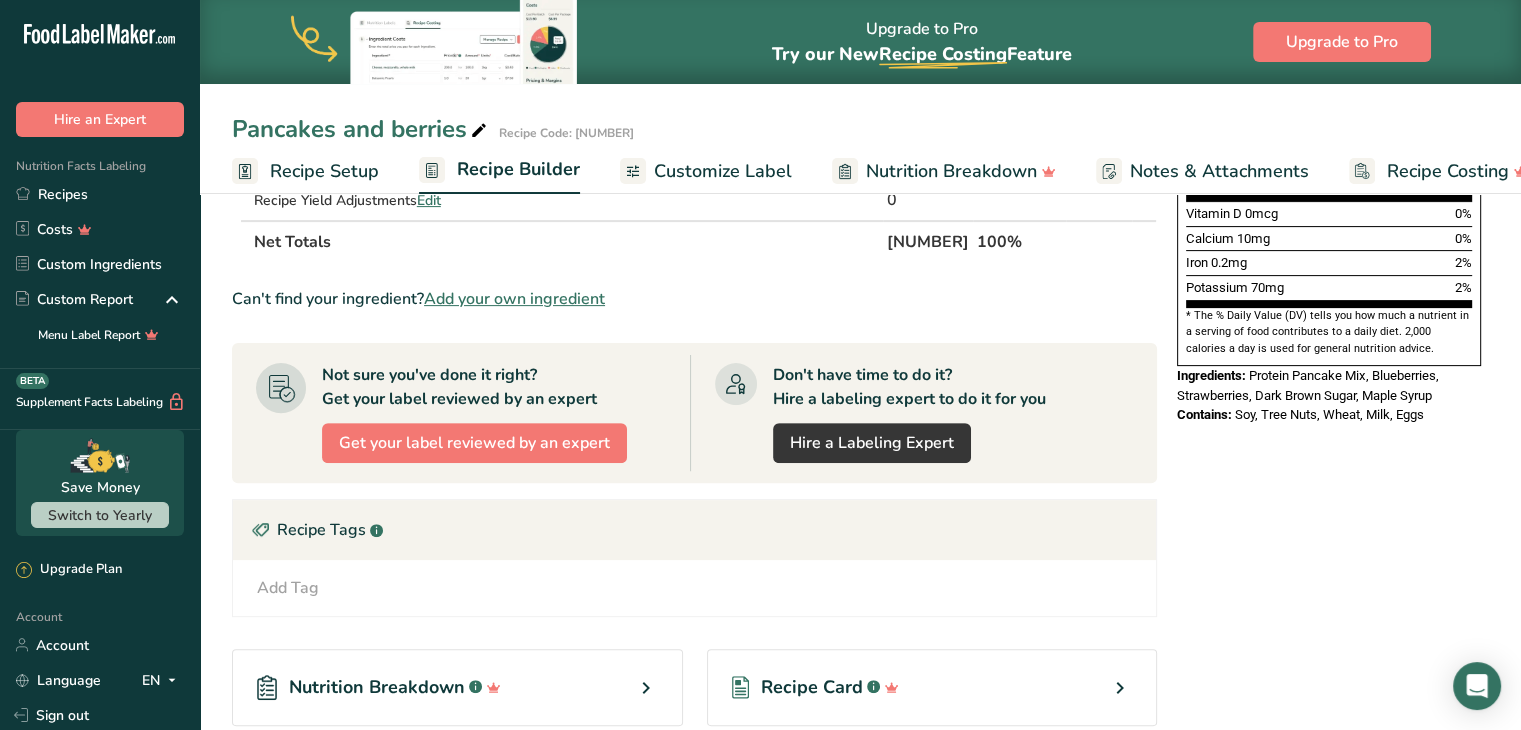 scroll, scrollTop: 0, scrollLeft: 0, axis: both 